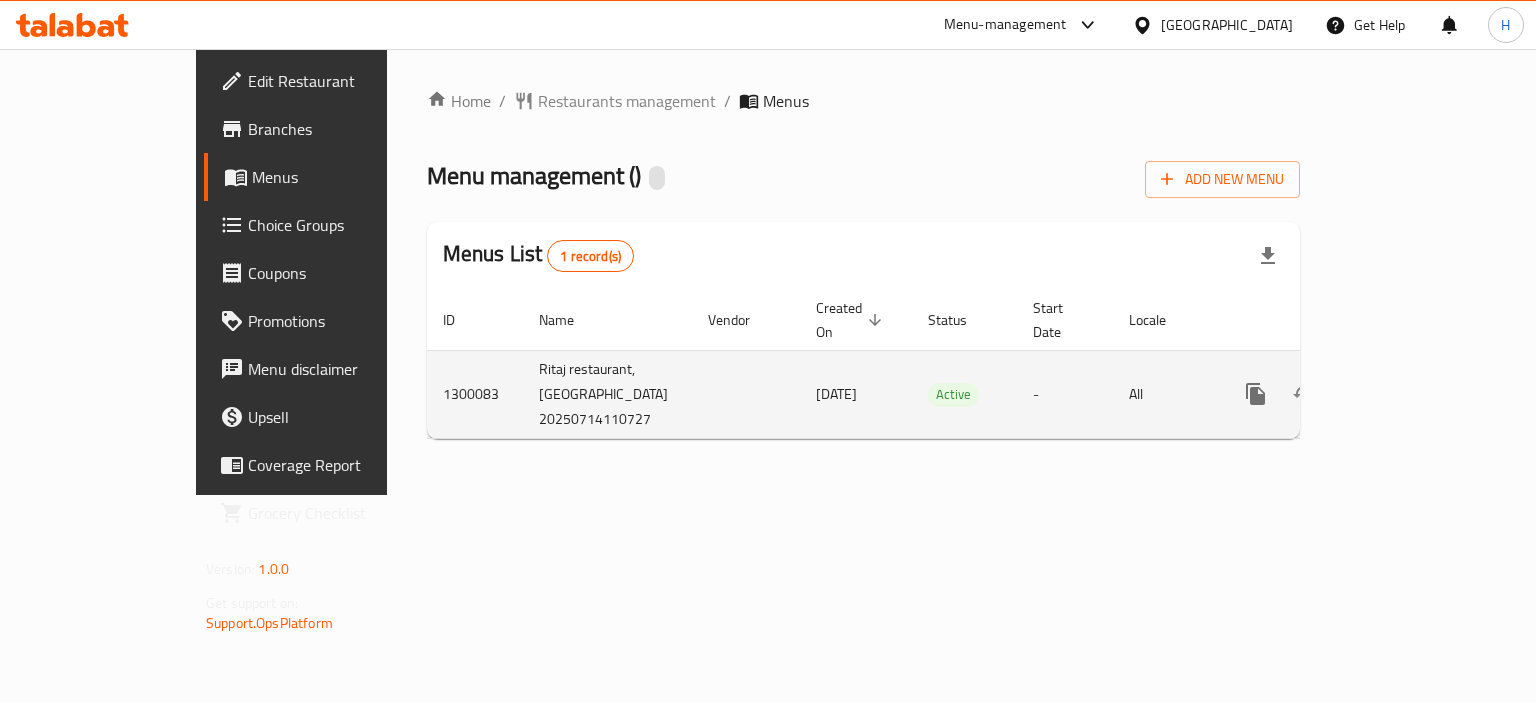 scroll, scrollTop: 0, scrollLeft: 0, axis: both 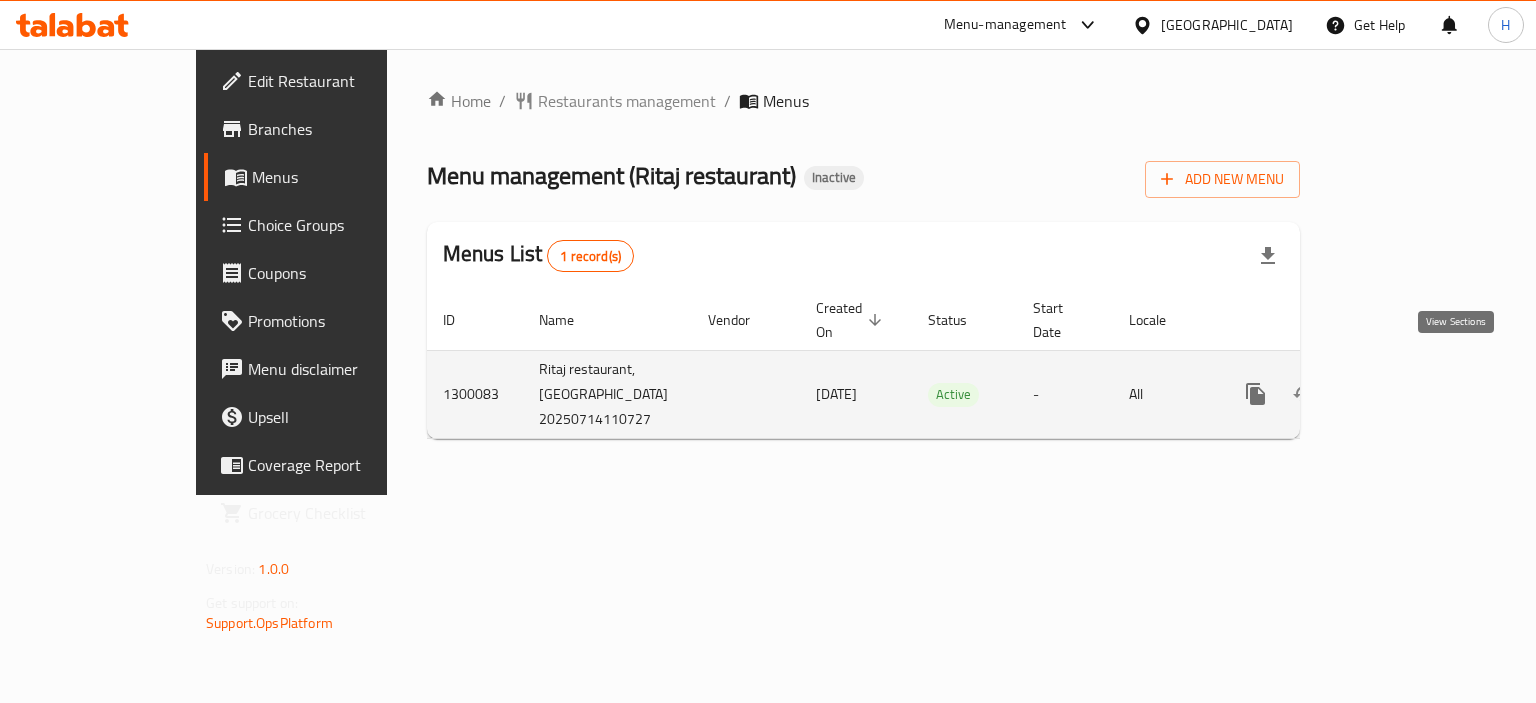 click 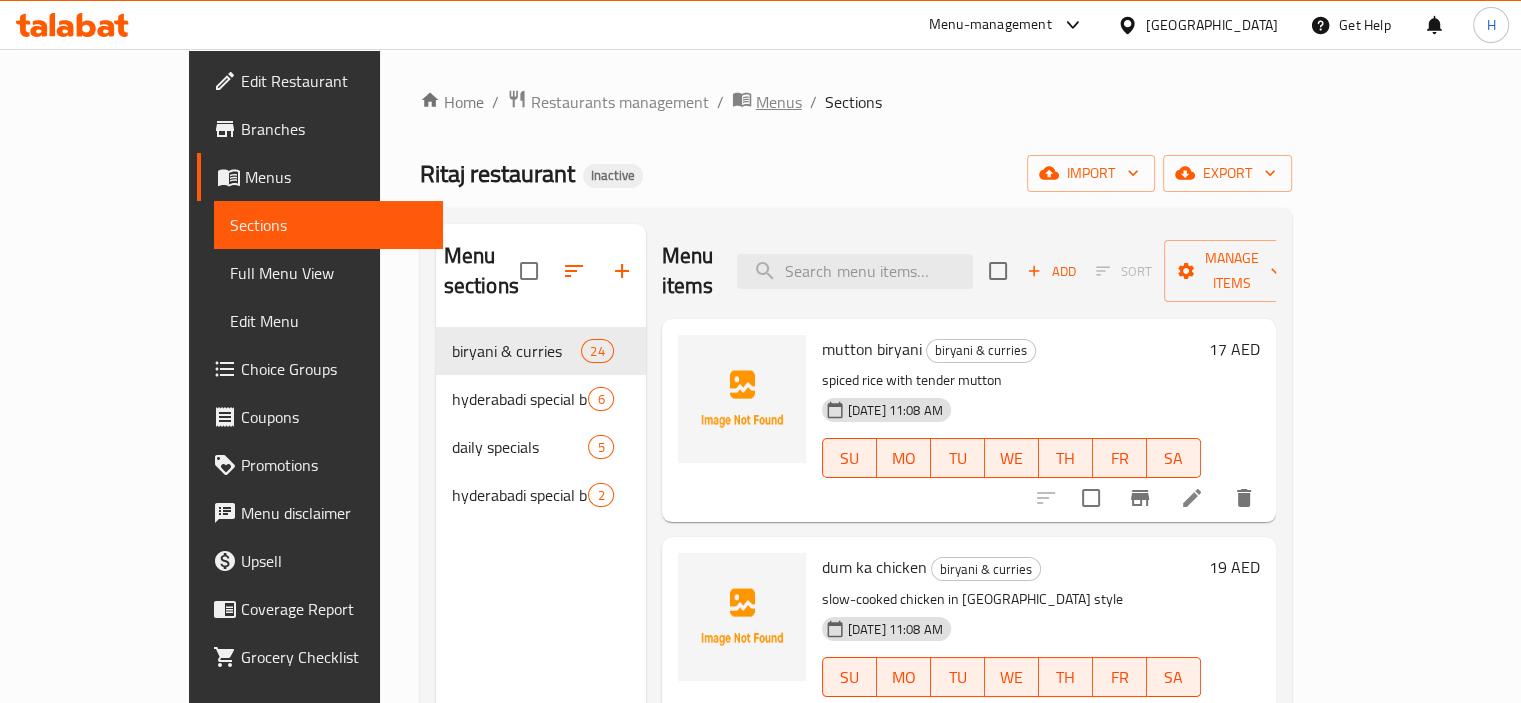 click on "Menus" at bounding box center [779, 102] 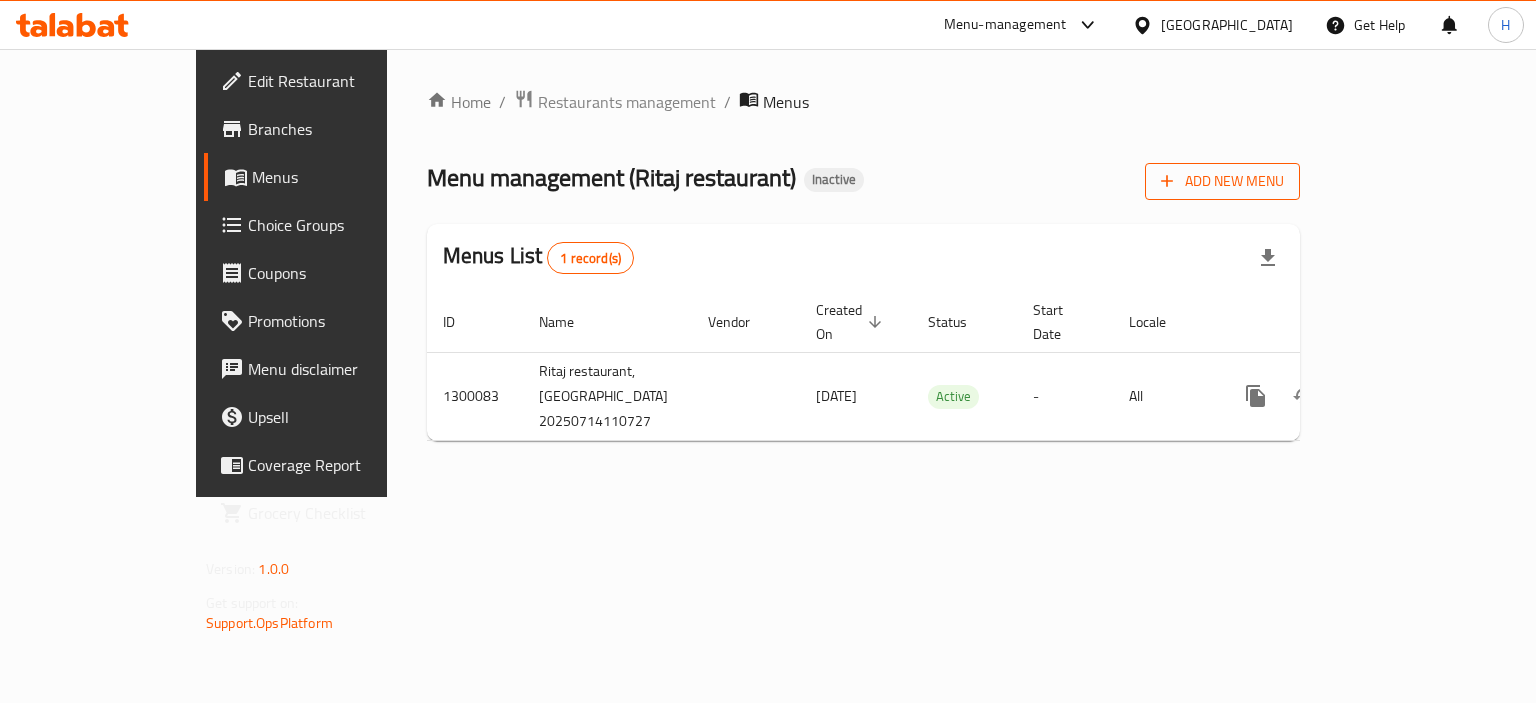 click on "Add New Menu" at bounding box center [1222, 181] 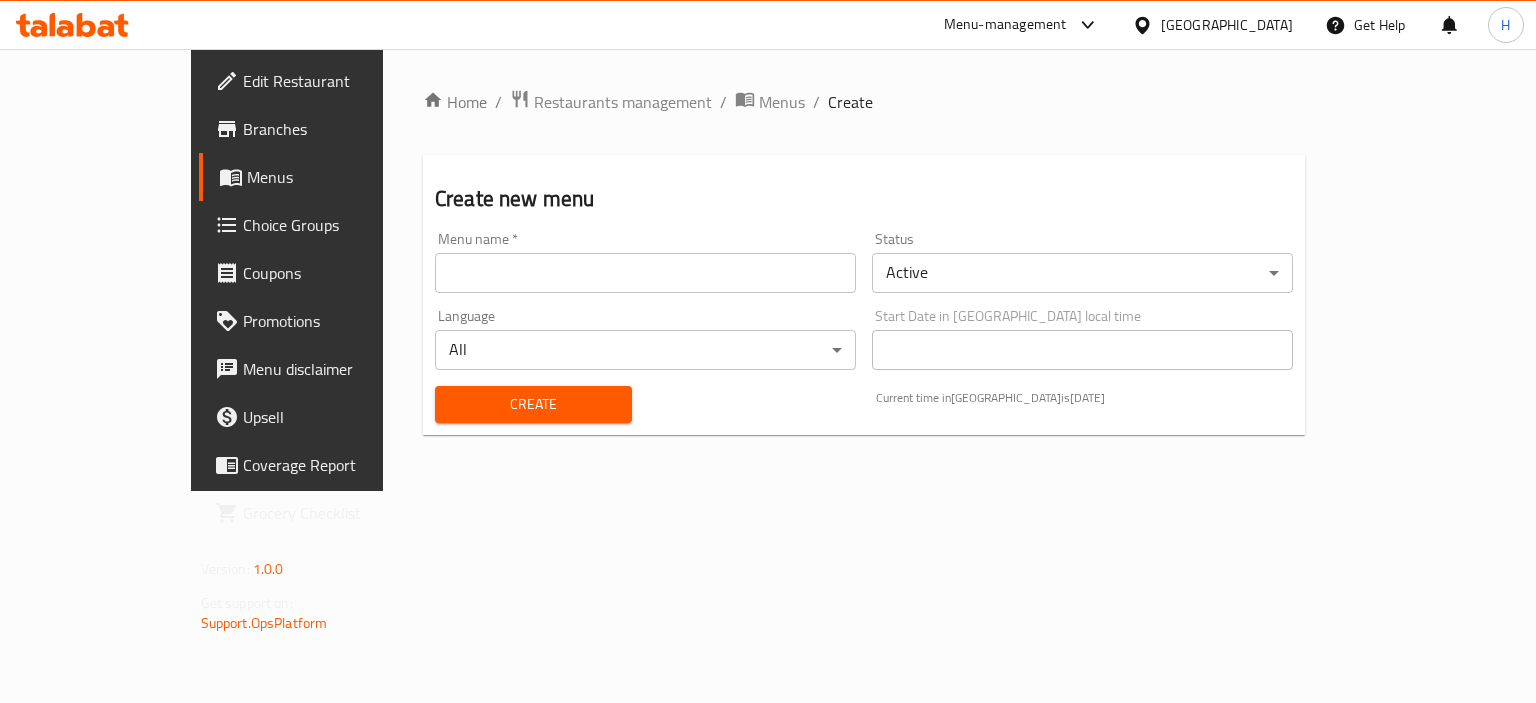 click at bounding box center [645, 273] 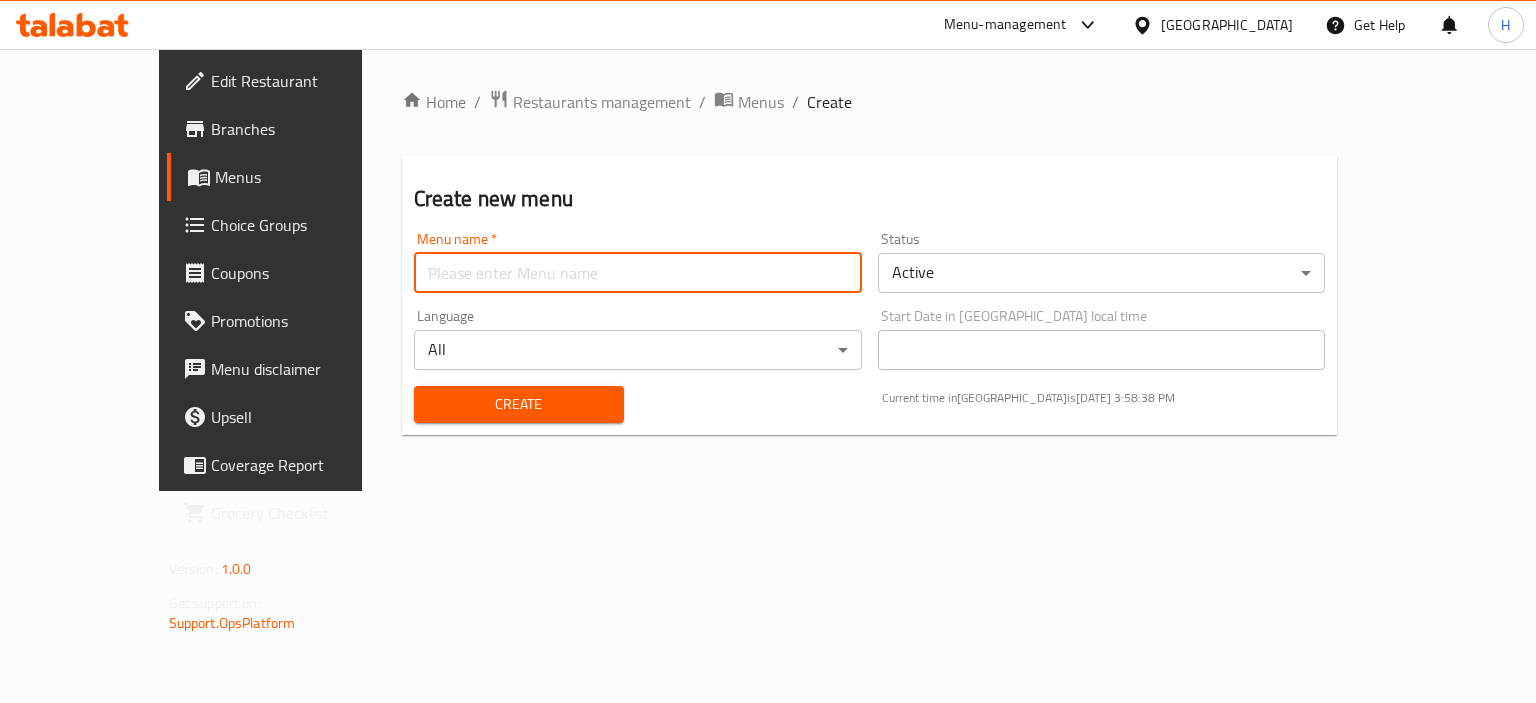 type on "Gazar" 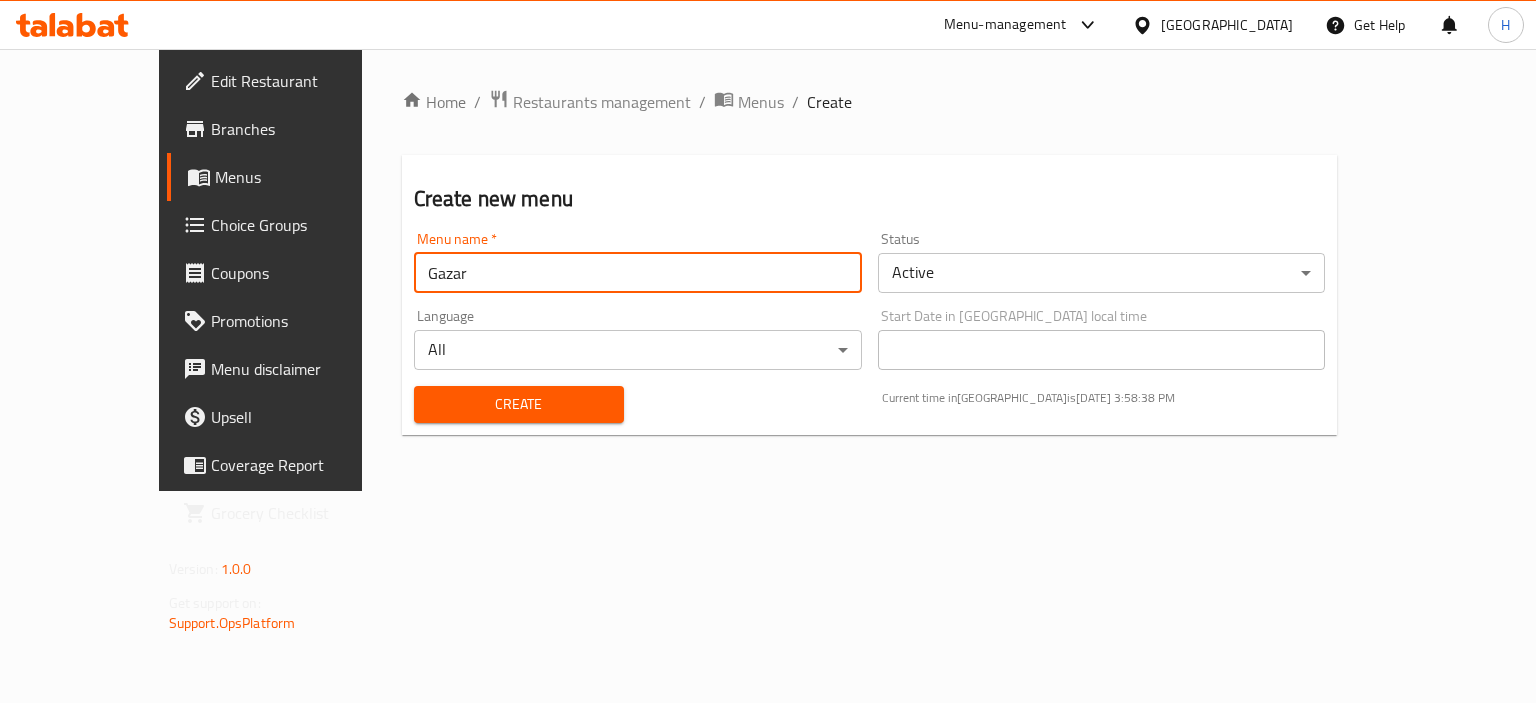 click on "Create" at bounding box center [519, 404] 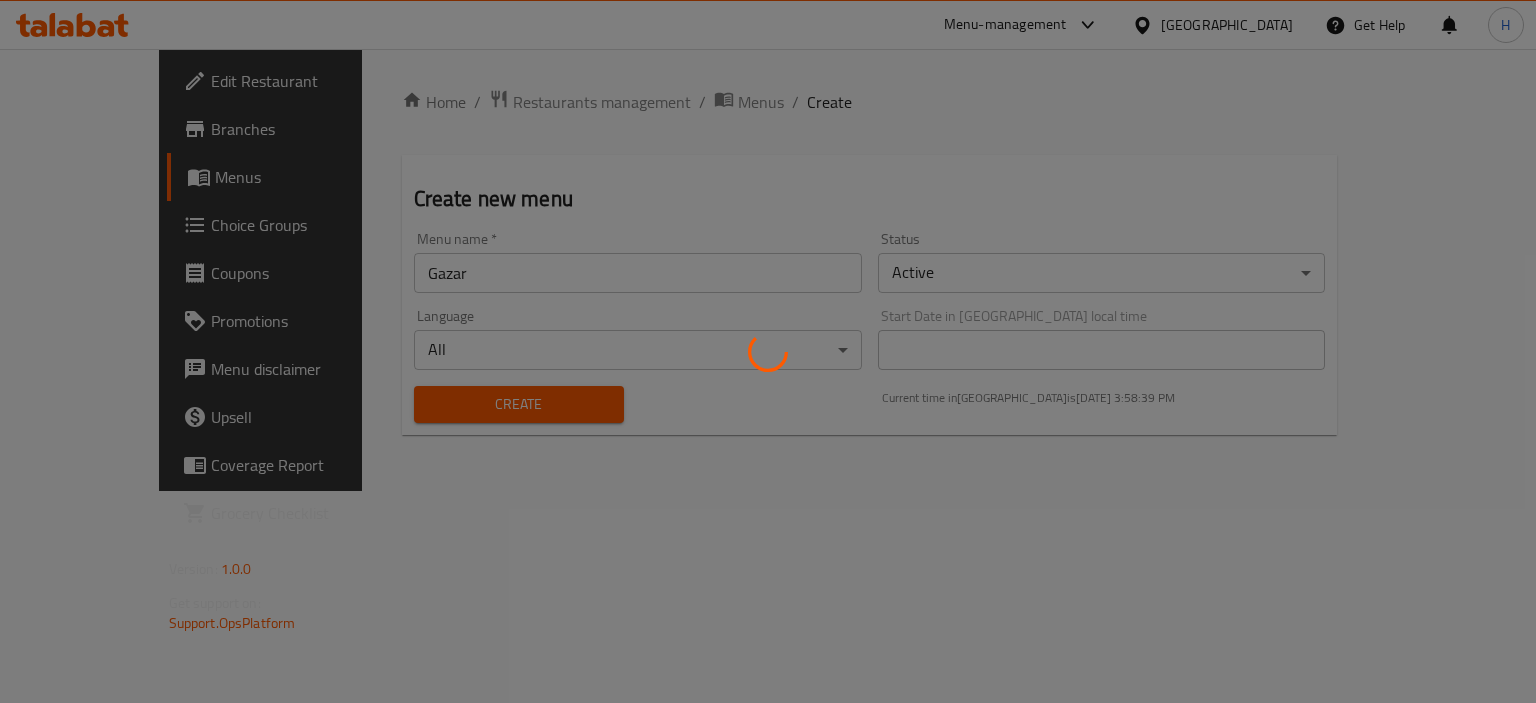 type 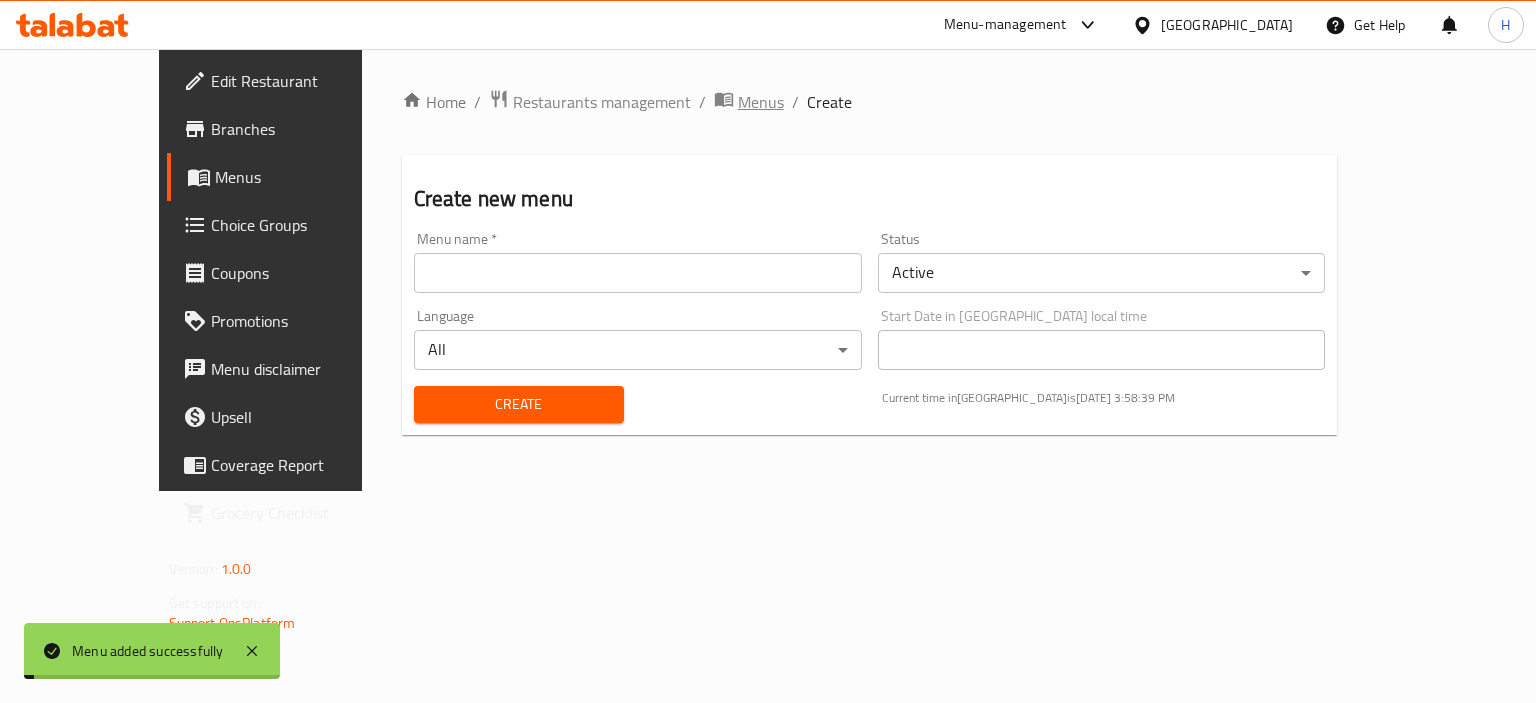 click on "Menus" at bounding box center [761, 102] 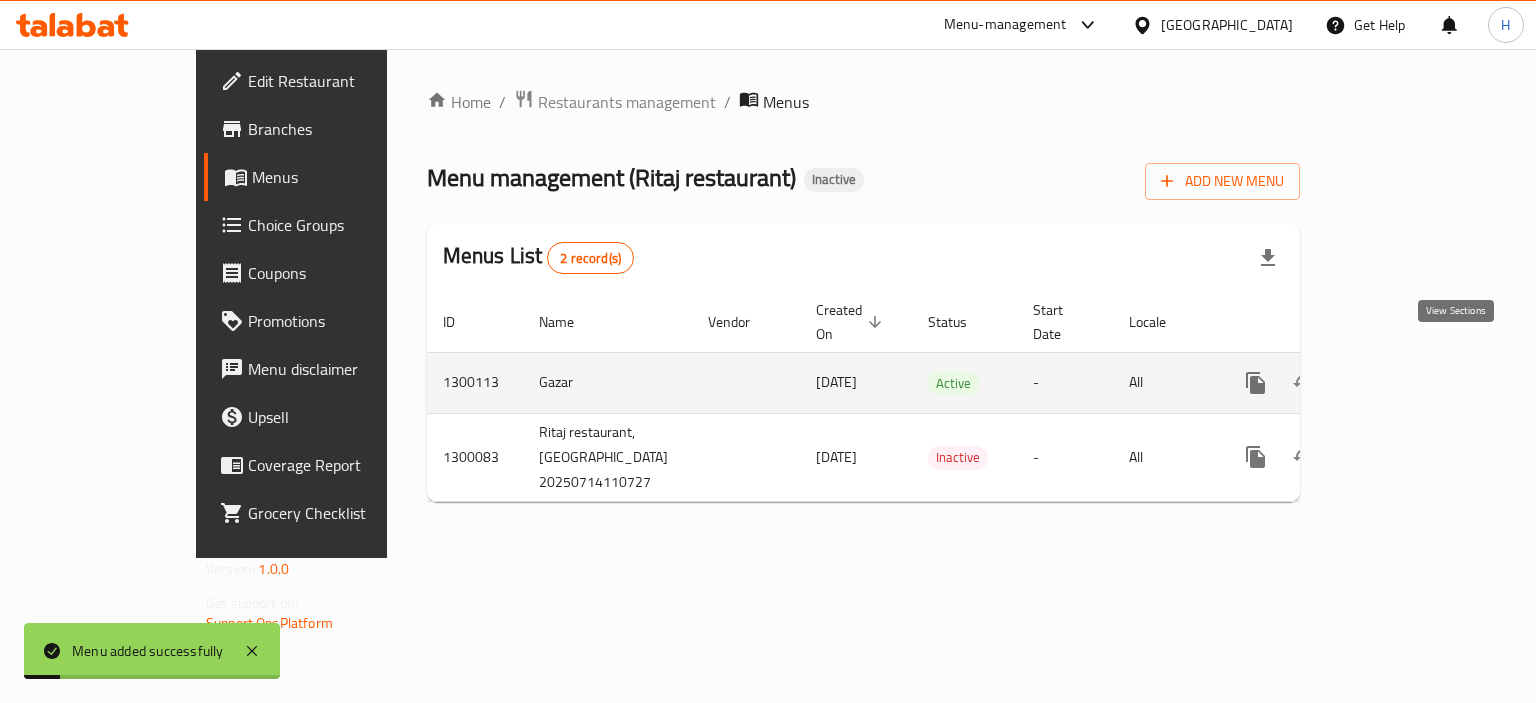 click 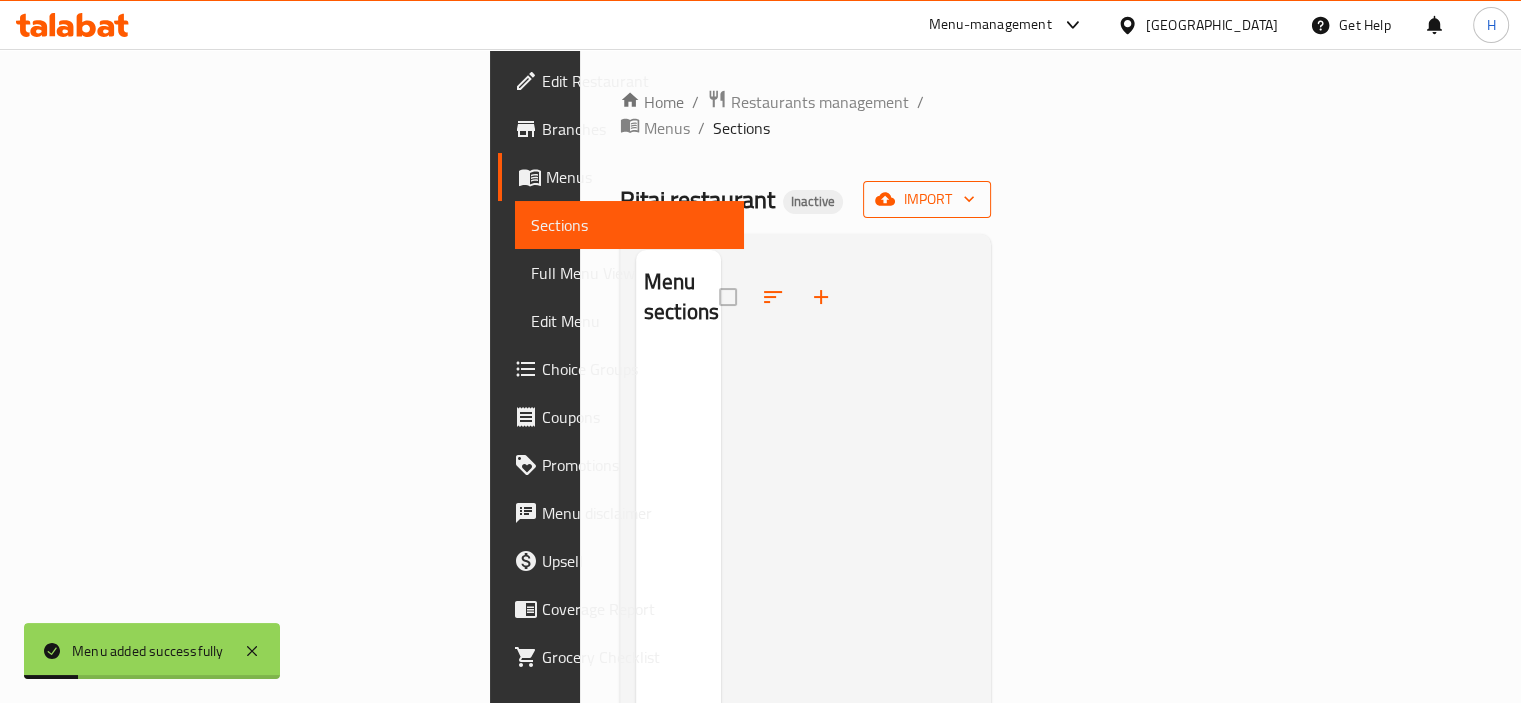 click on "import" at bounding box center (927, 199) 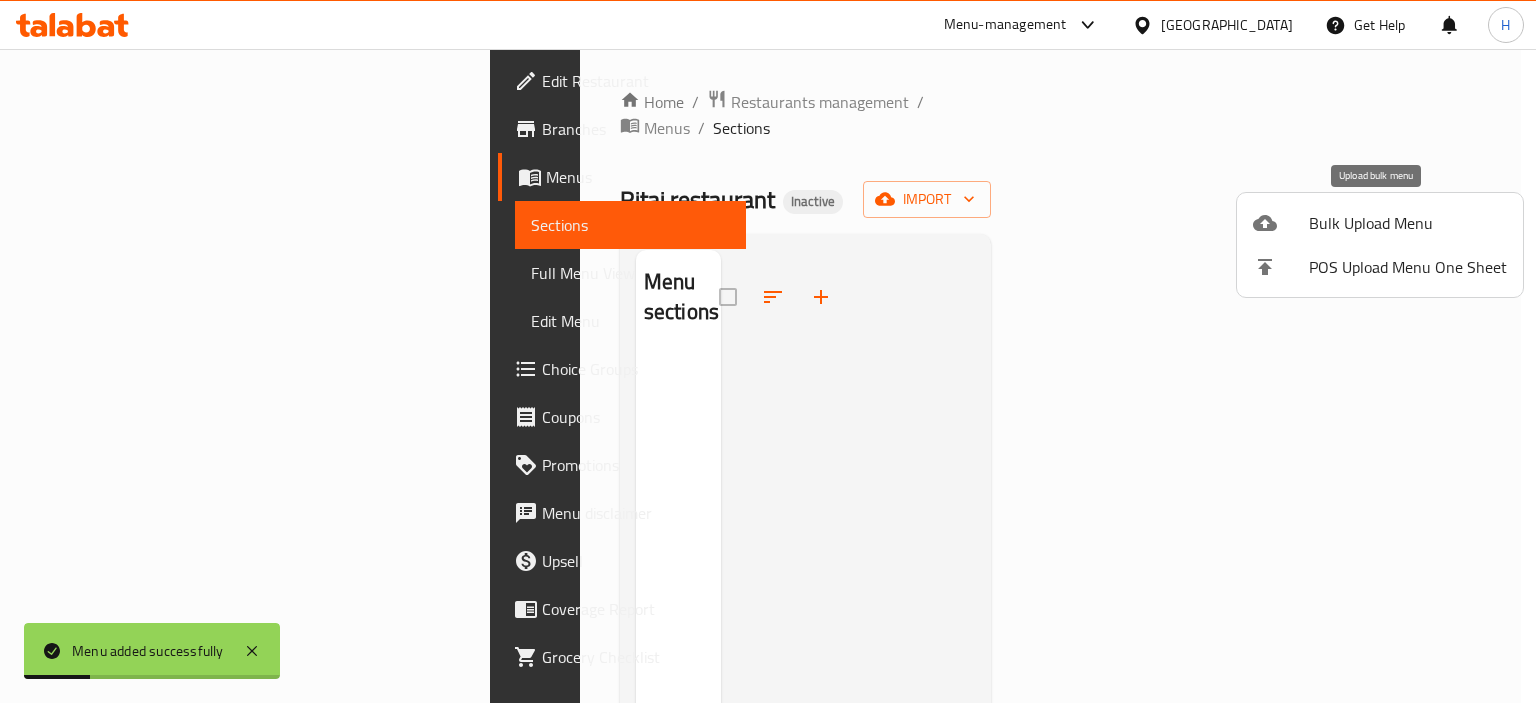 click on "Bulk Upload Menu" at bounding box center (1380, 223) 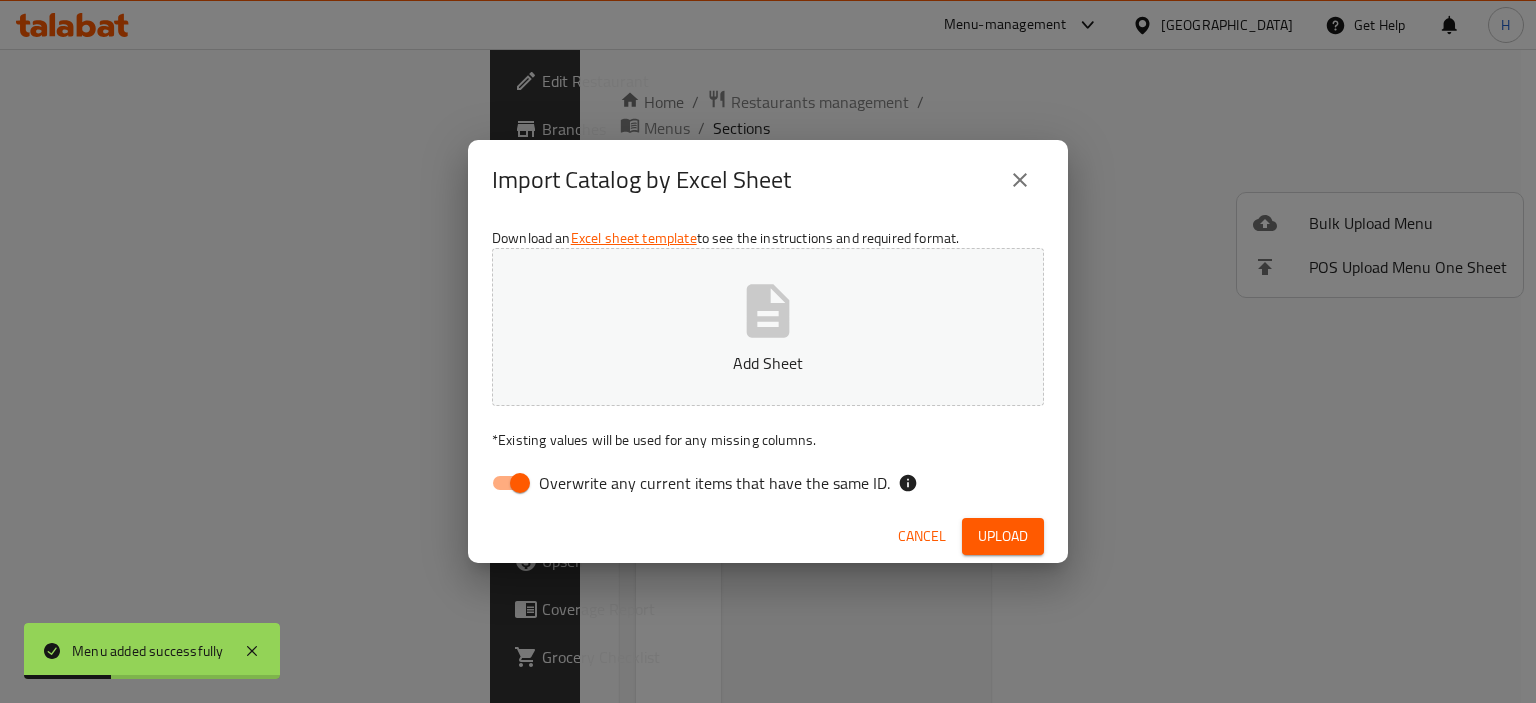click on "Overwrite any current items that have the same ID." at bounding box center [520, 483] 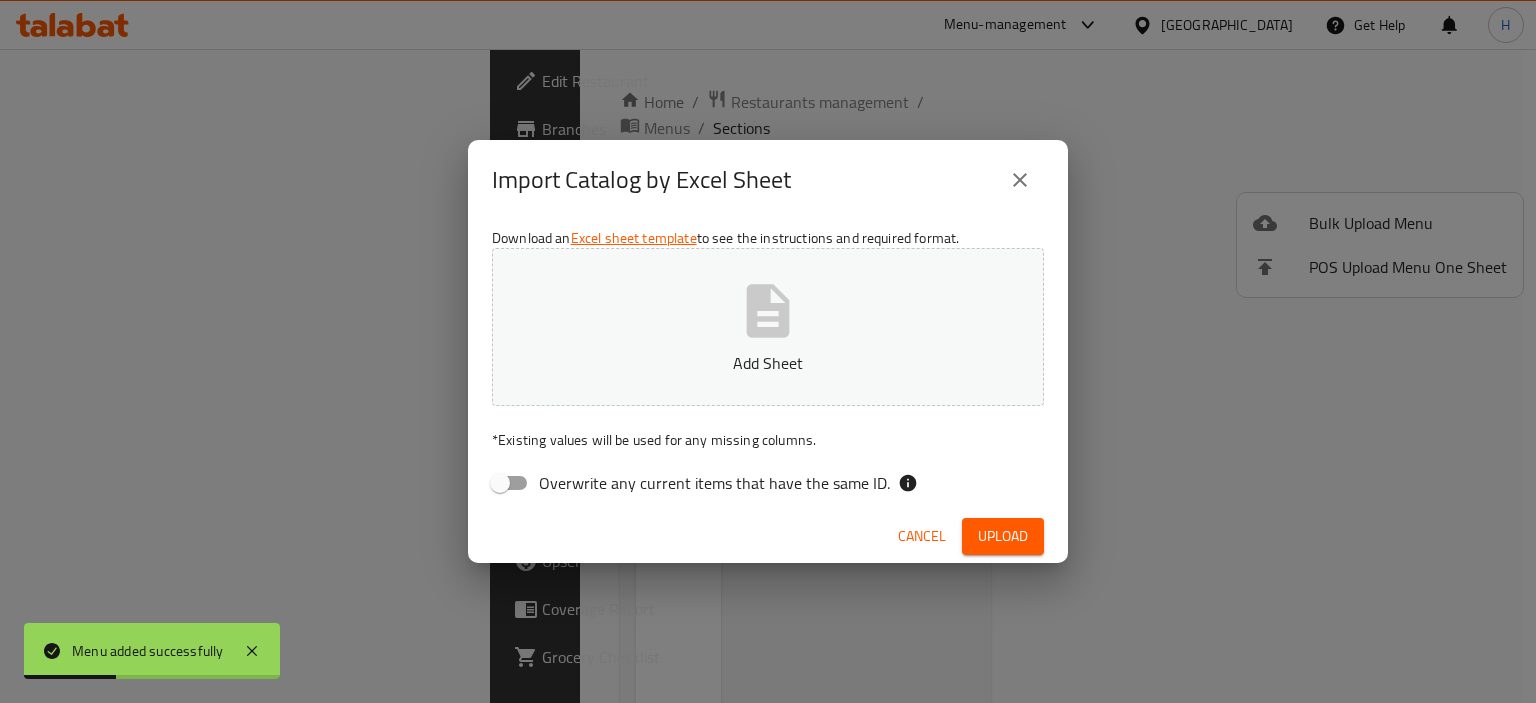 click on "Add Sheet" at bounding box center (768, 327) 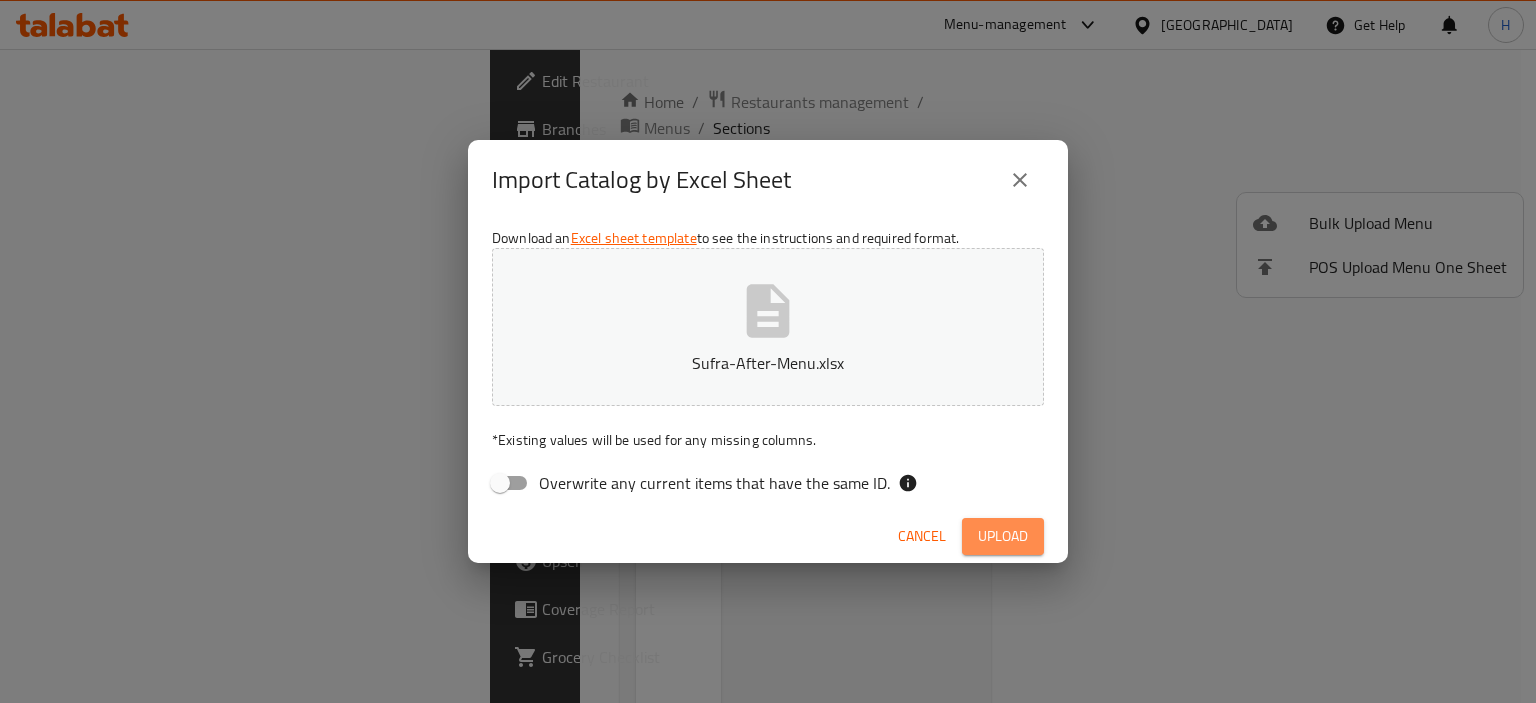 click on "Upload" at bounding box center (1003, 536) 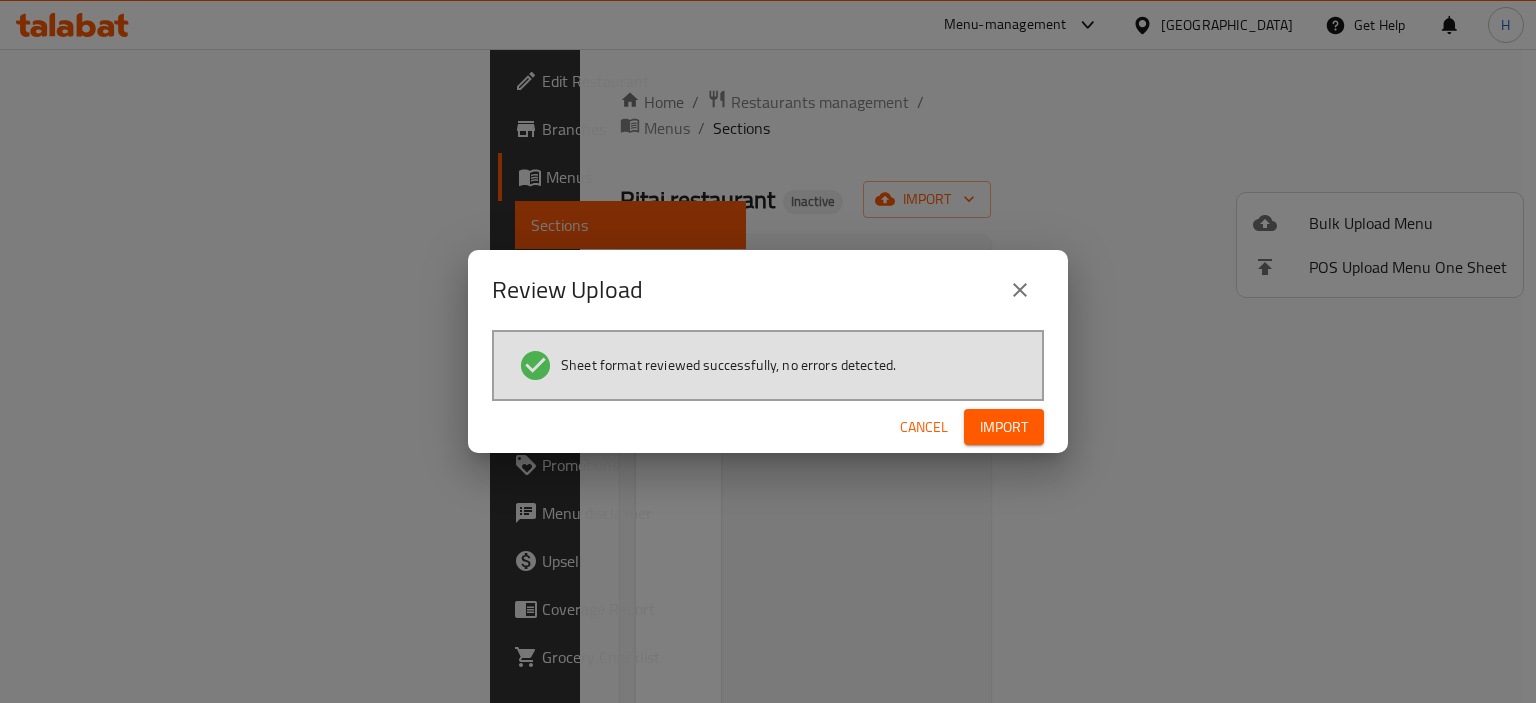 click on "Import" at bounding box center [1004, 427] 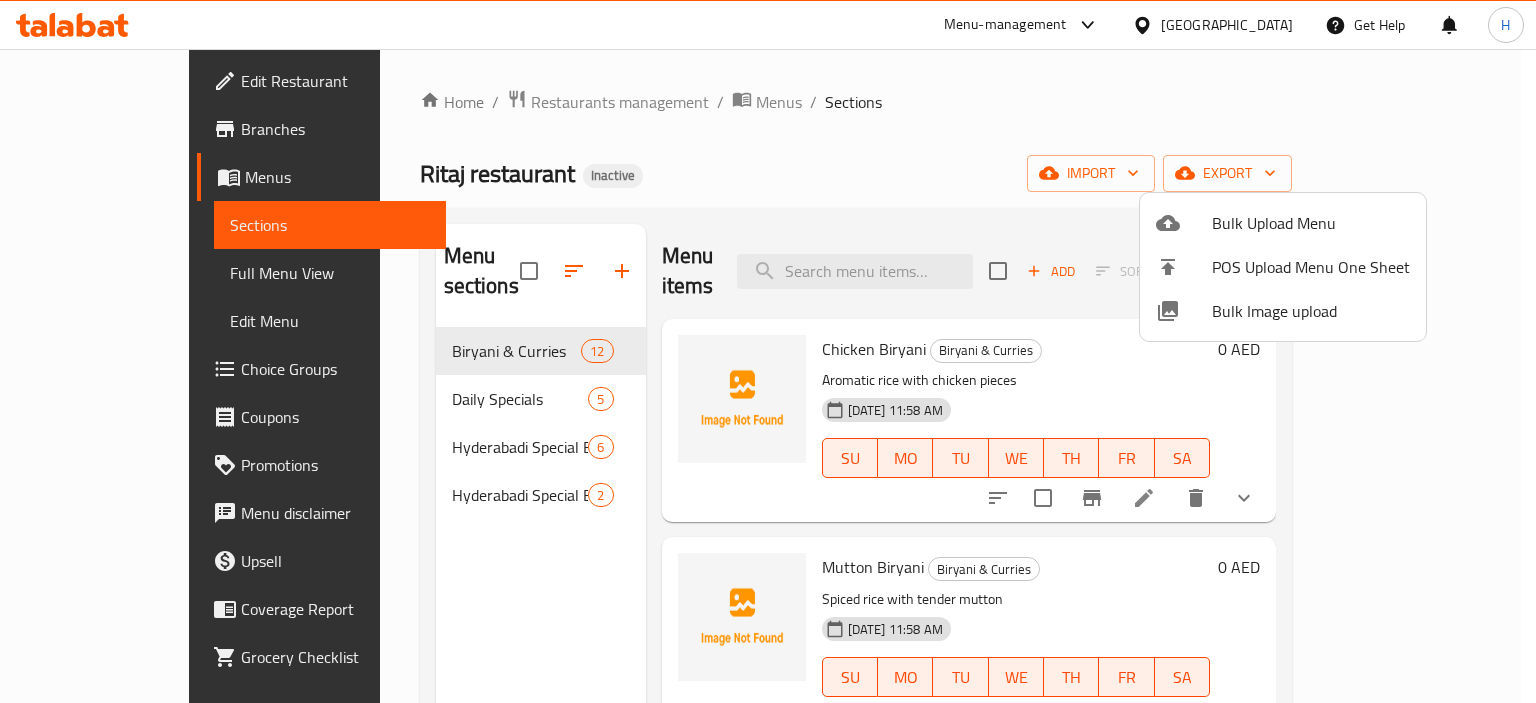 click at bounding box center [1184, 311] 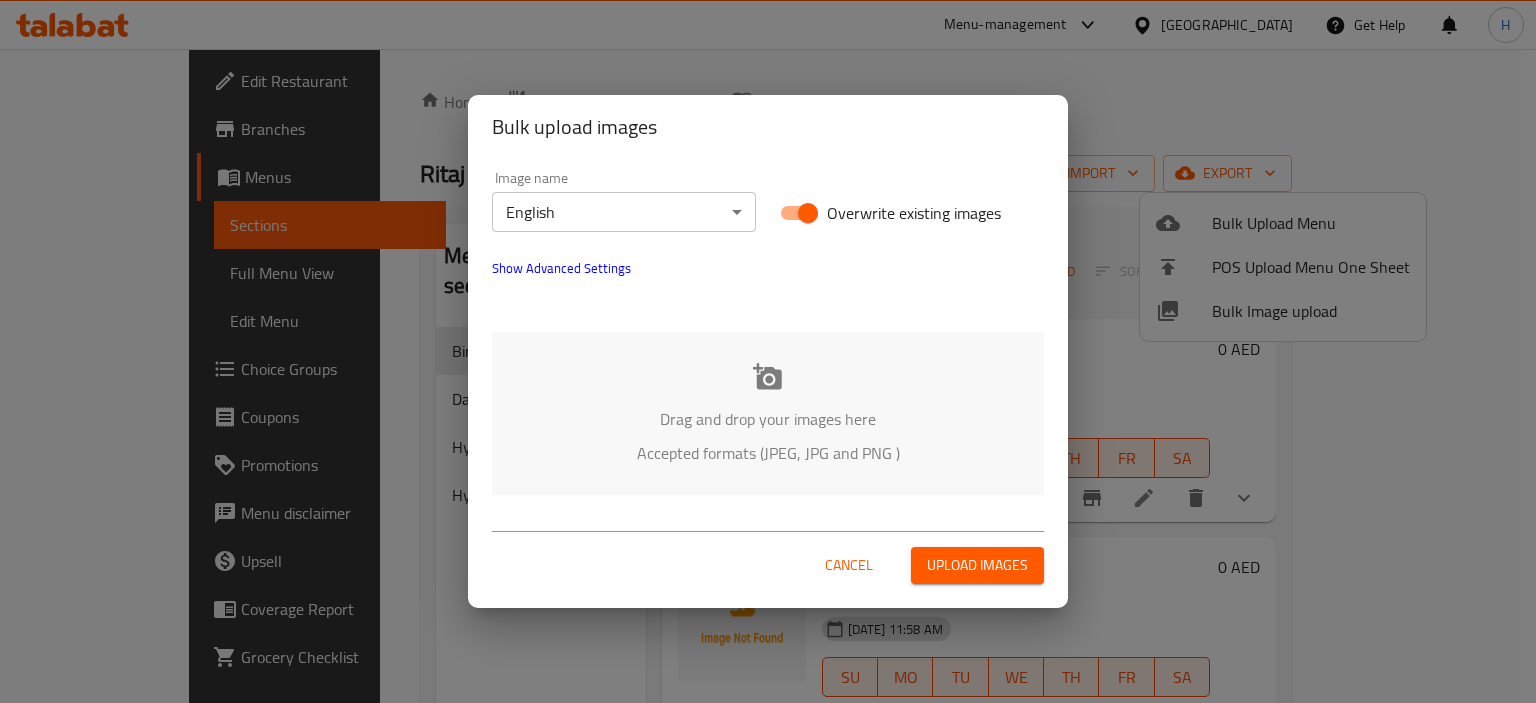 click on "Drag and drop your images here Accepted formats (JPEG, JPG and PNG )" at bounding box center (768, 413) 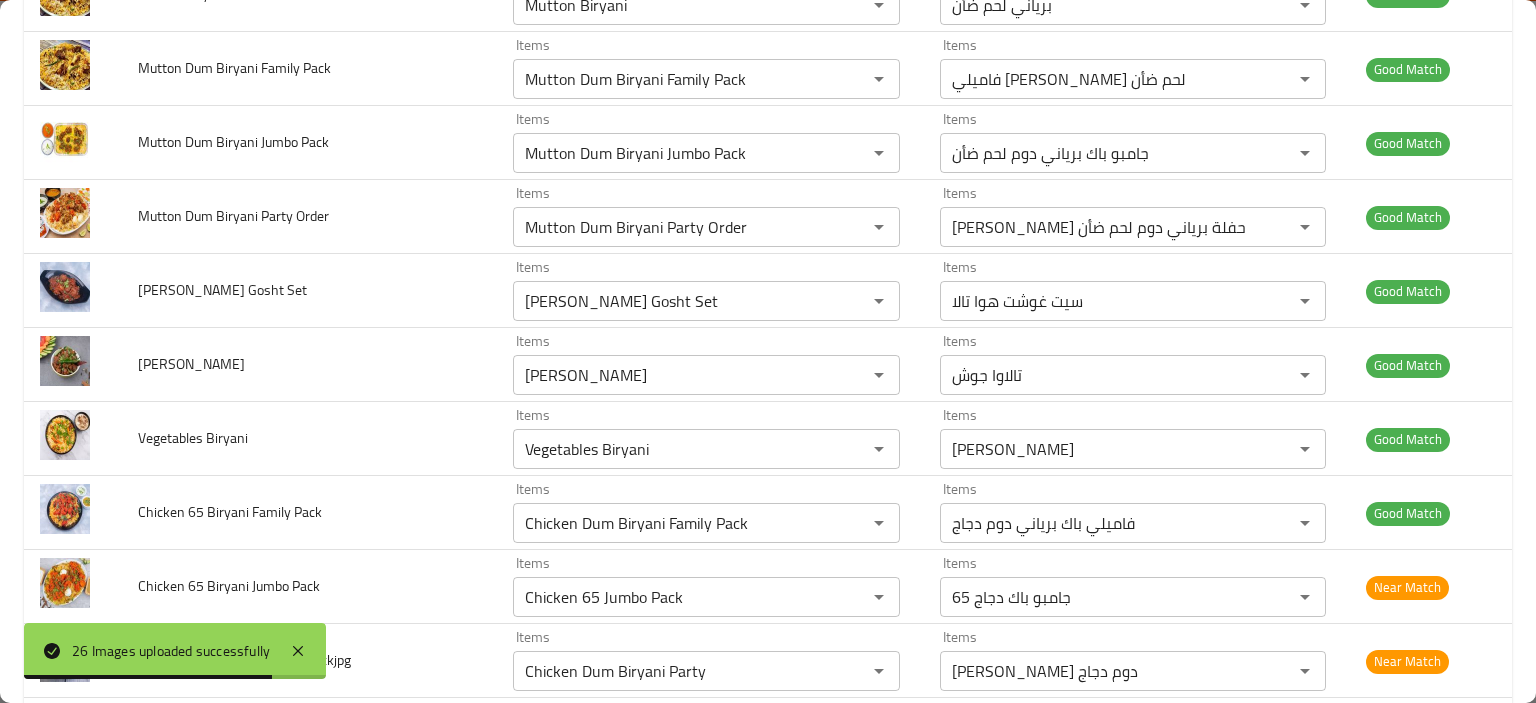 scroll, scrollTop: 1500, scrollLeft: 0, axis: vertical 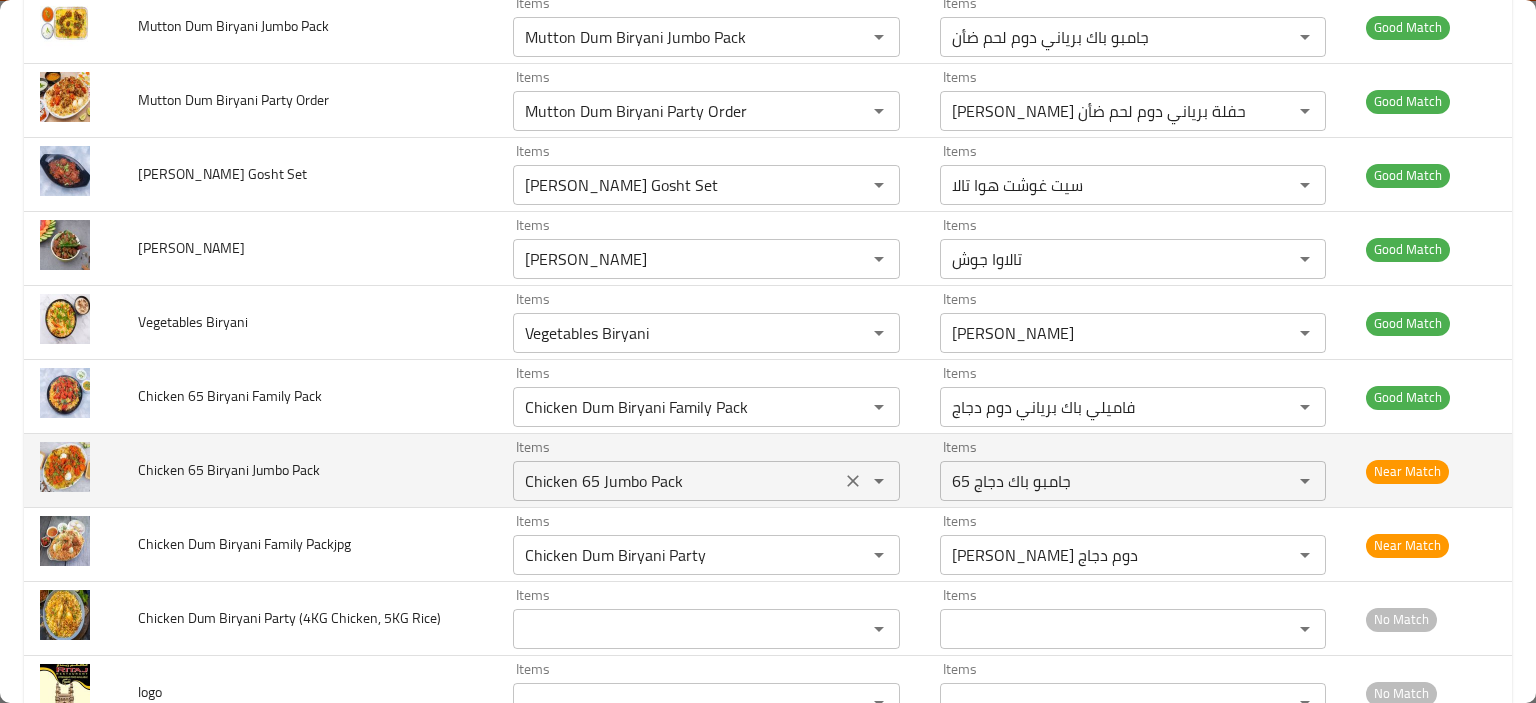 click on "Chicken 65 Jumbo Pack" at bounding box center [676, 481] 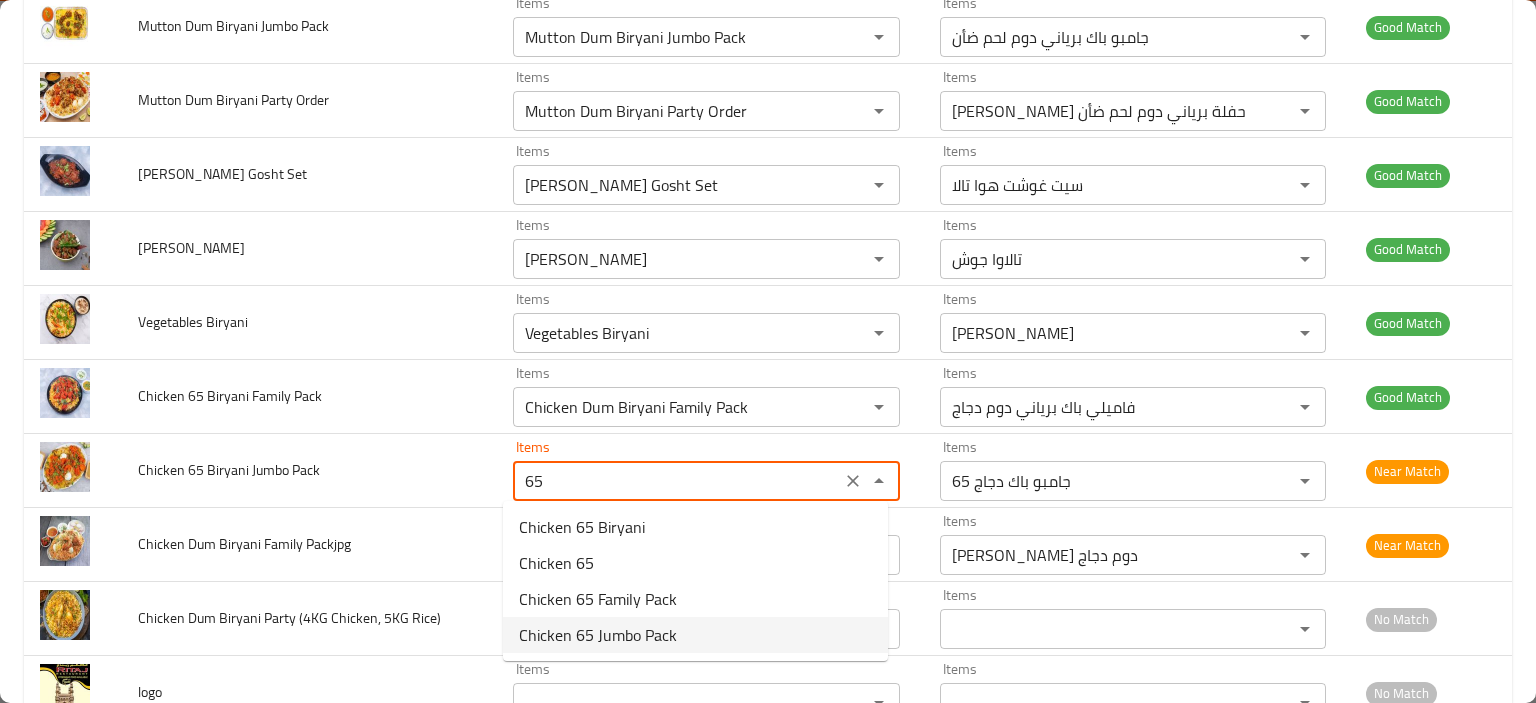 click on "Chicken 65 Jumbo Pack" at bounding box center [598, 635] 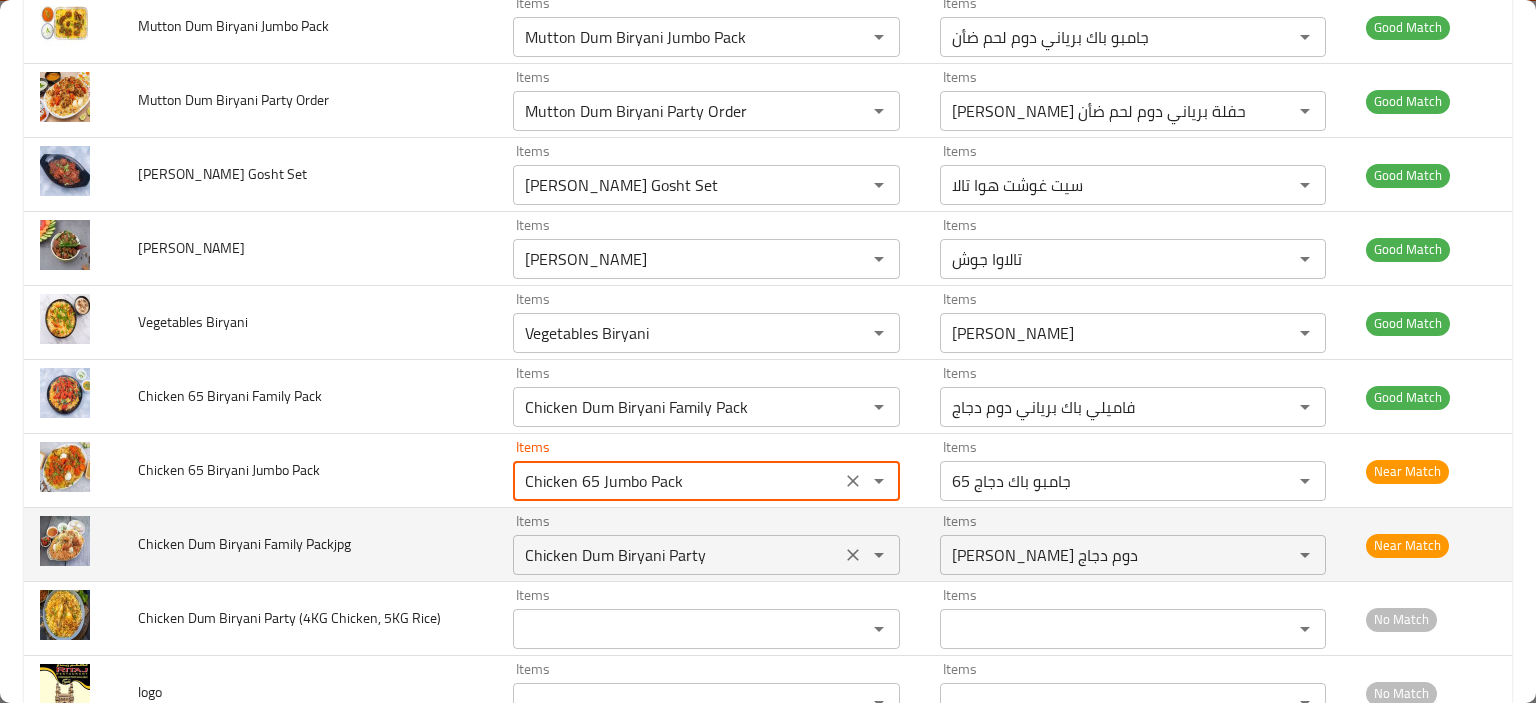 click on "Chicken Dum Biryani Party" at bounding box center [676, 555] 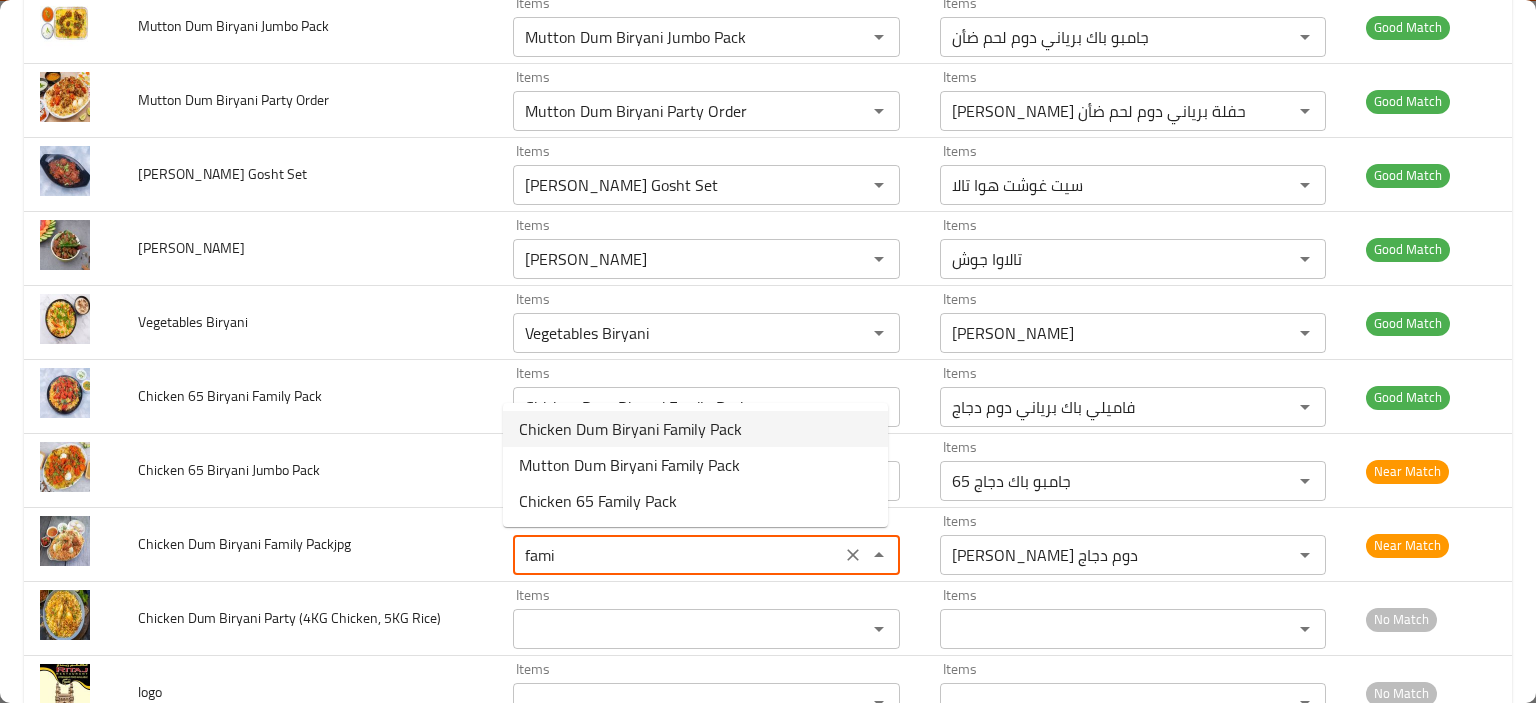 click on "Chicken Dum Biryani Family Pack" at bounding box center [630, 429] 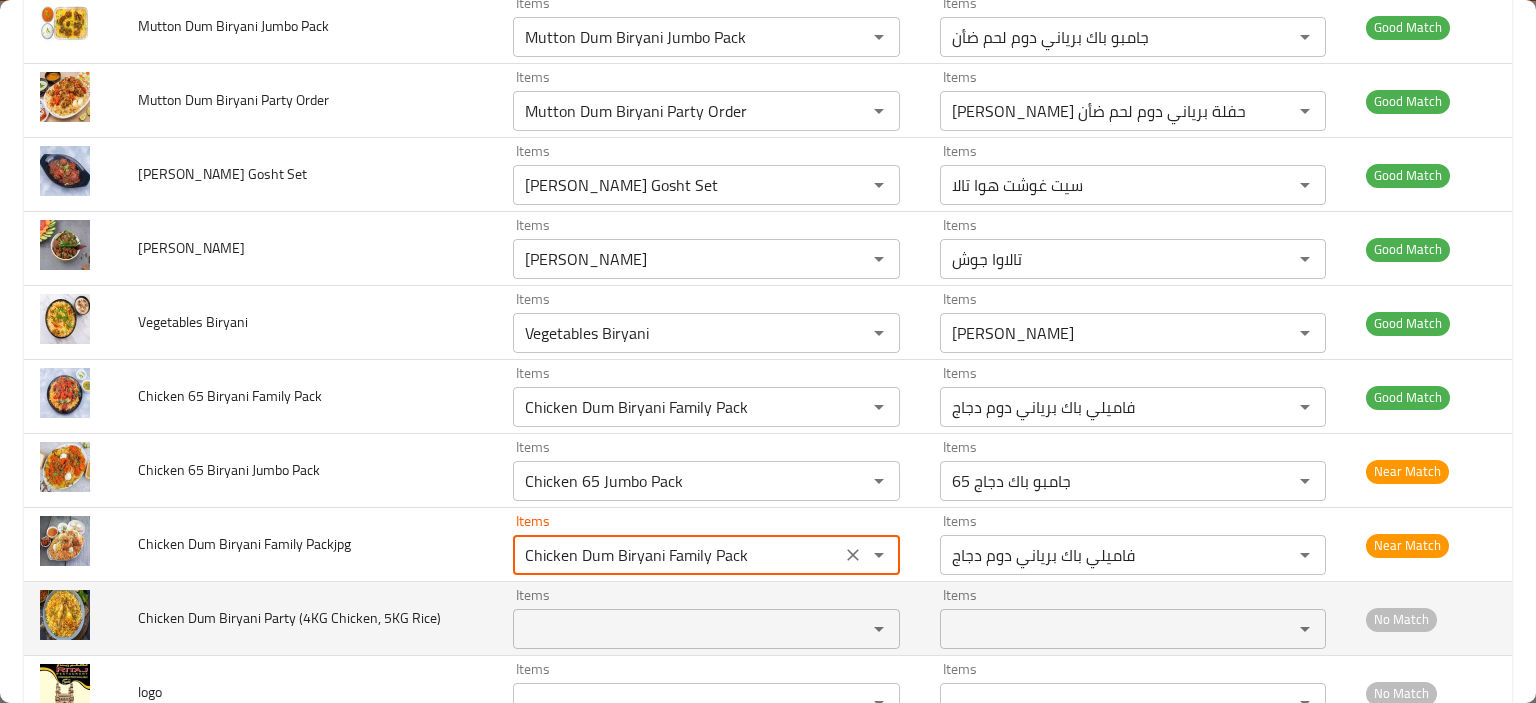 type on "Chicken Dum Biryani Family Pack" 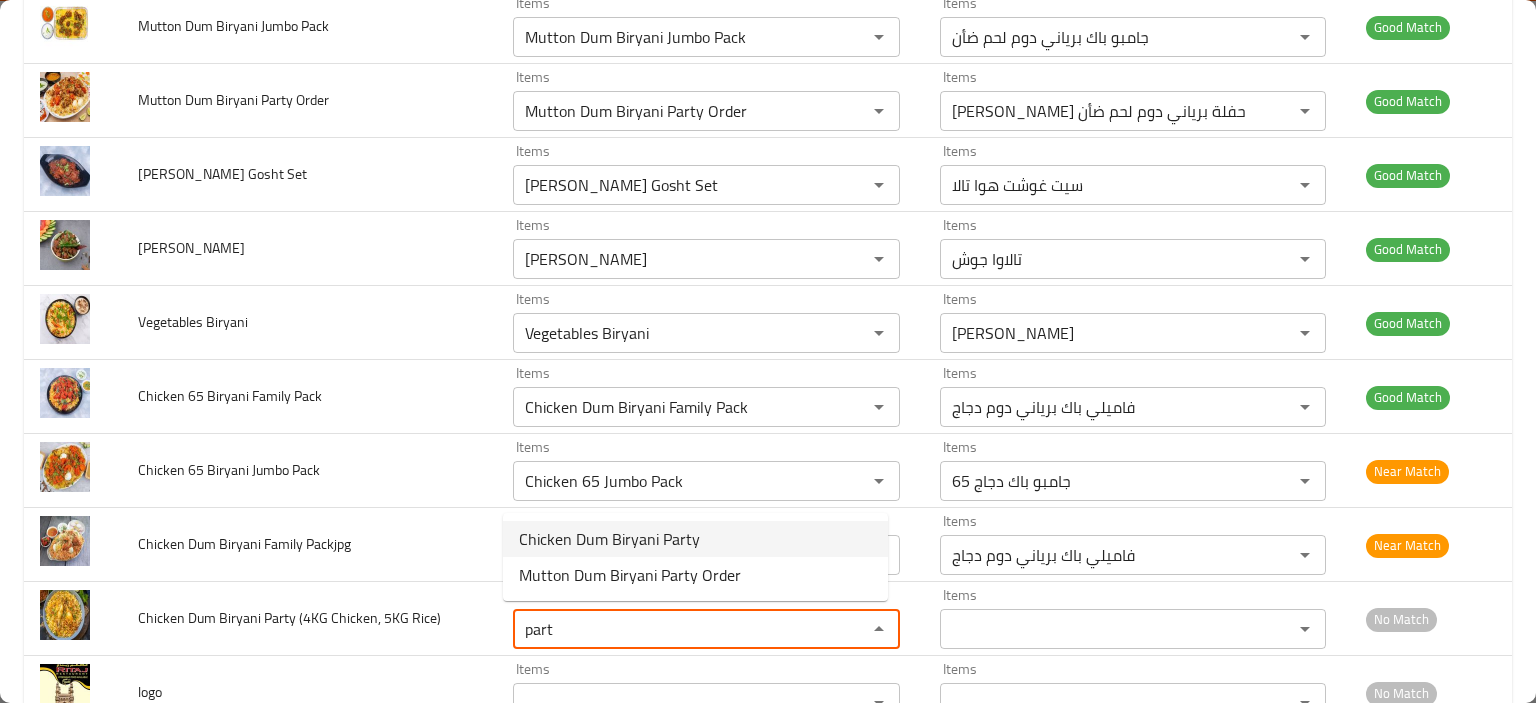 click on "Chicken Dum Biryani Party" at bounding box center (609, 539) 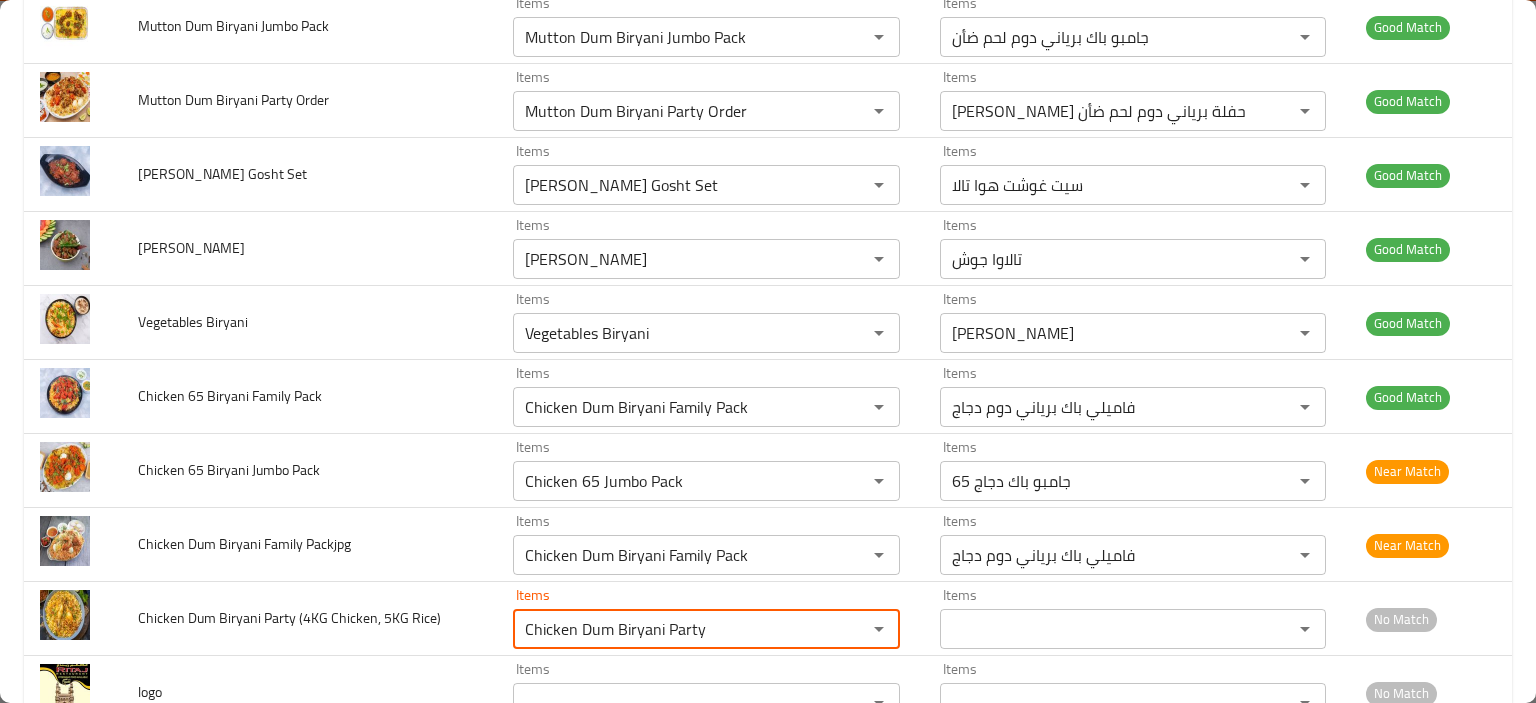 scroll, scrollTop: 1561, scrollLeft: 0, axis: vertical 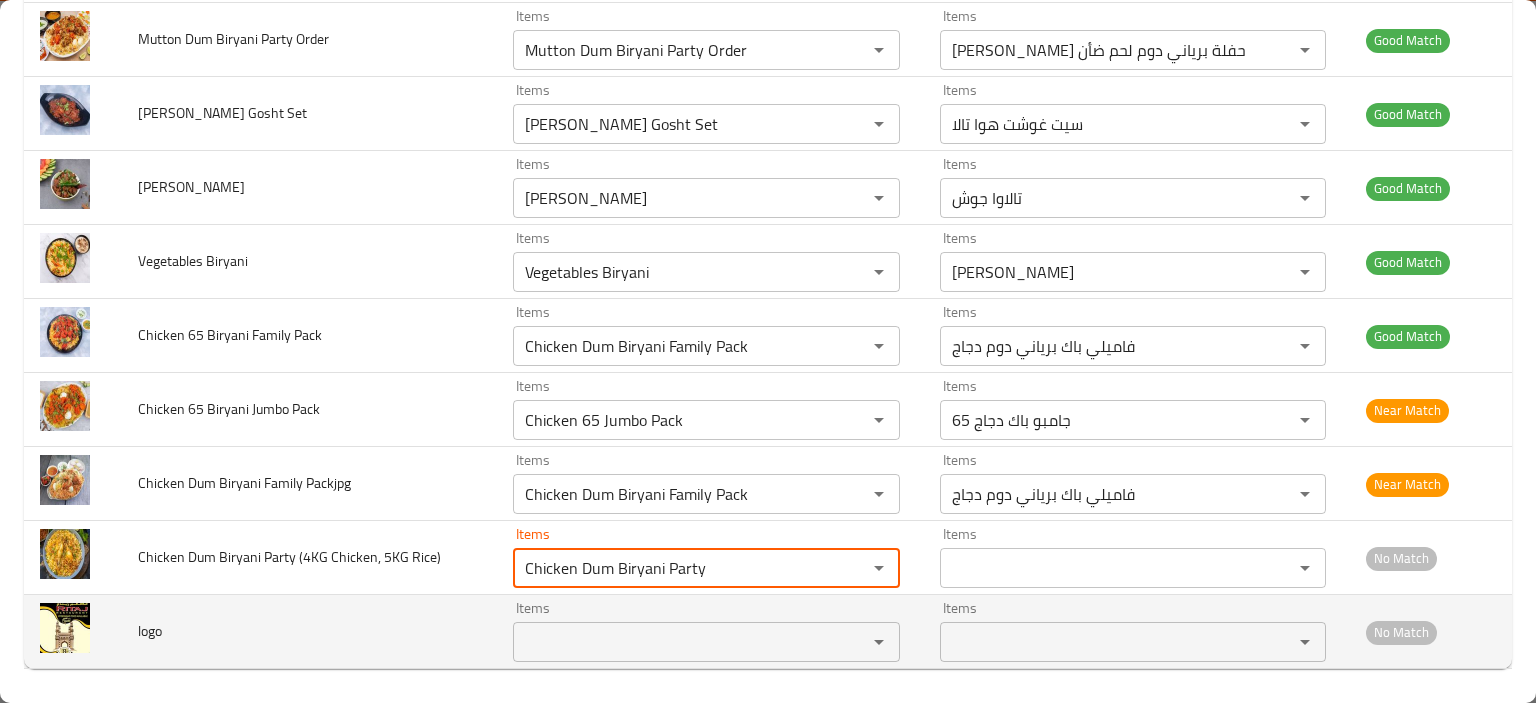 click on "Items Items" at bounding box center (706, 631) 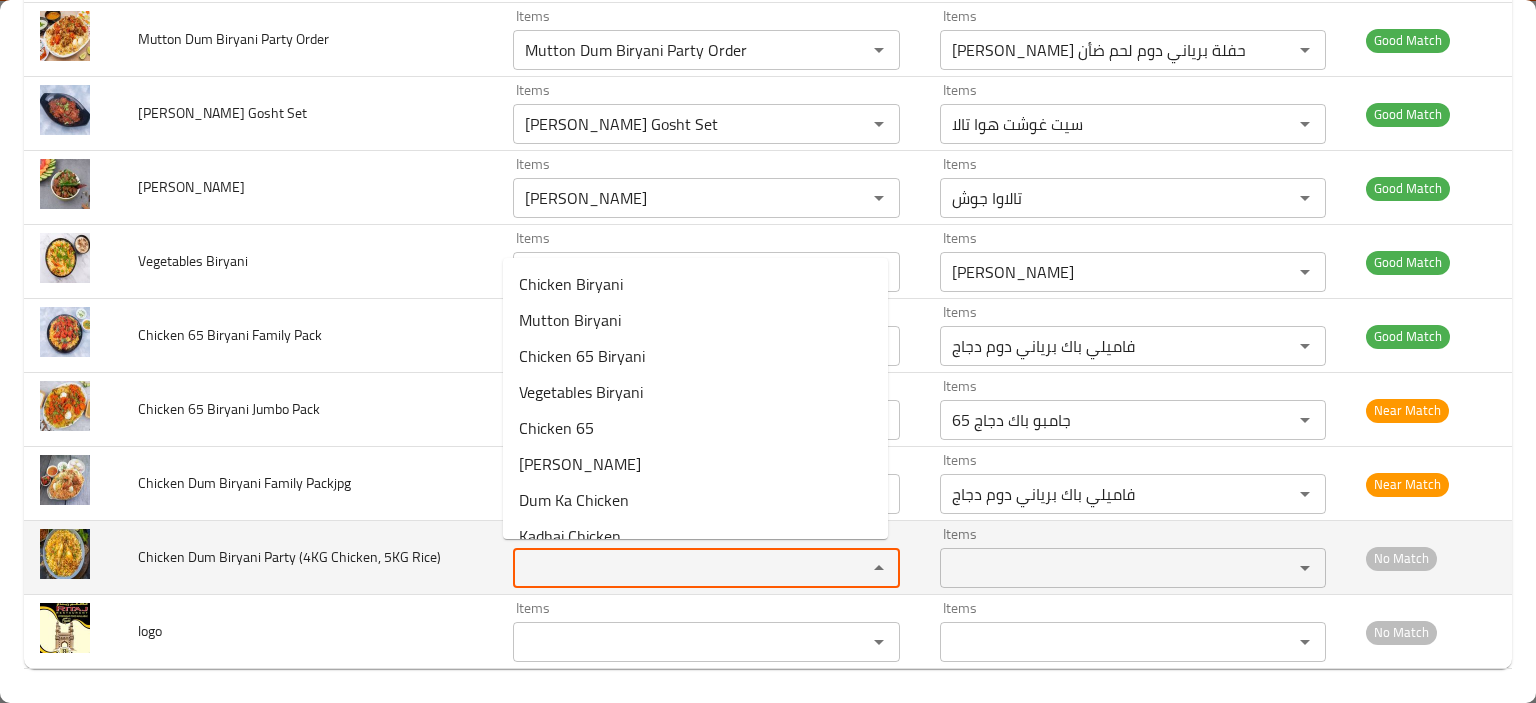 click on "Items" at bounding box center [676, 568] 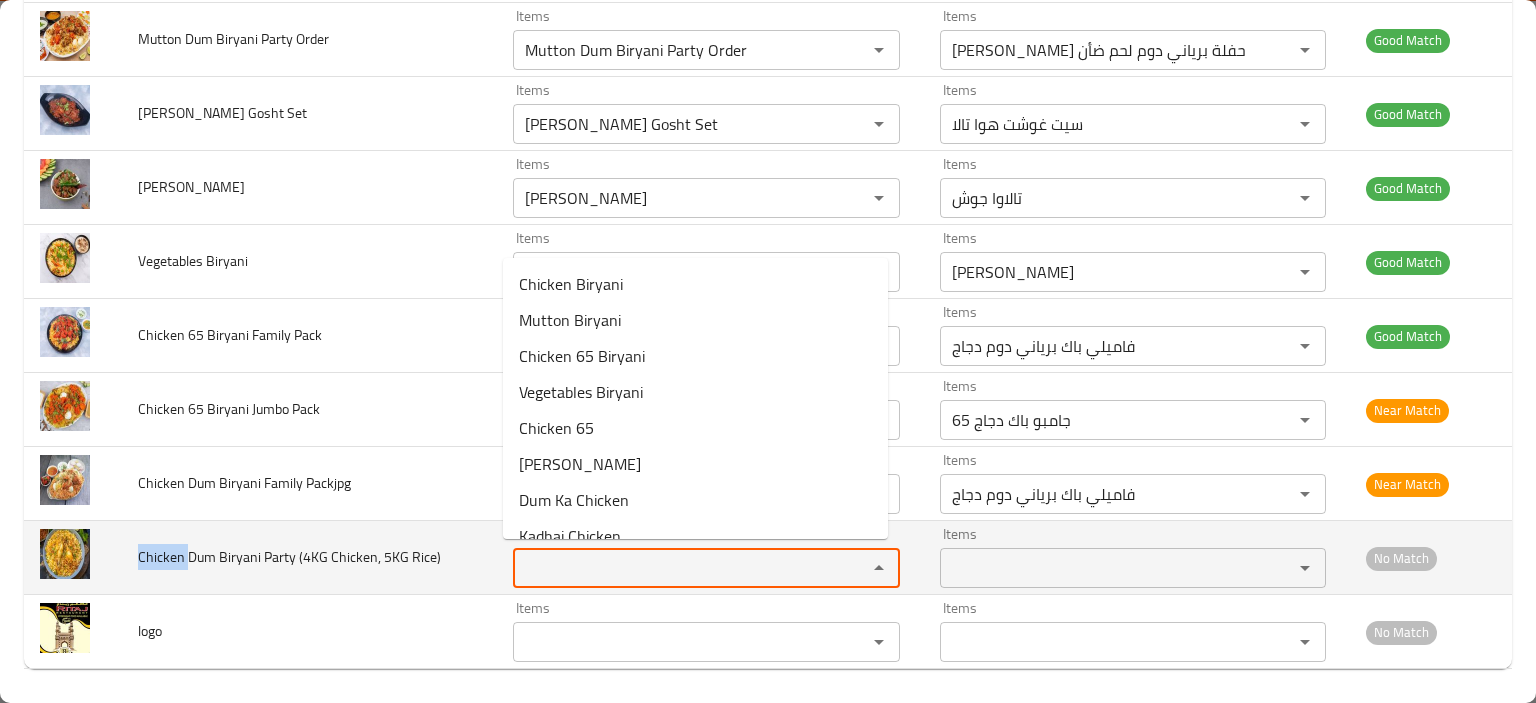 click on "Chicken Dum Biryani Party (4KG Chicken, 5KG Rice)" at bounding box center [289, 557] 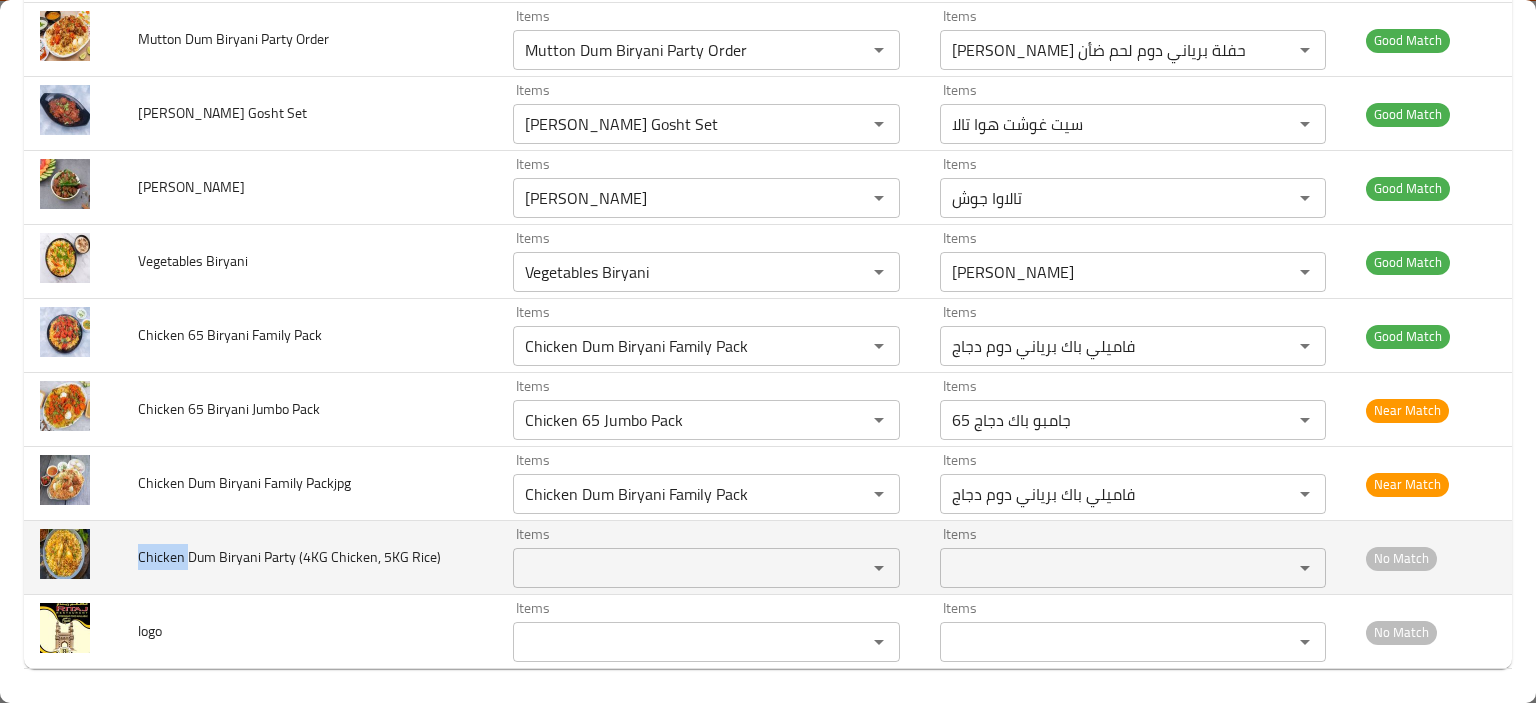 copy on "Chicken" 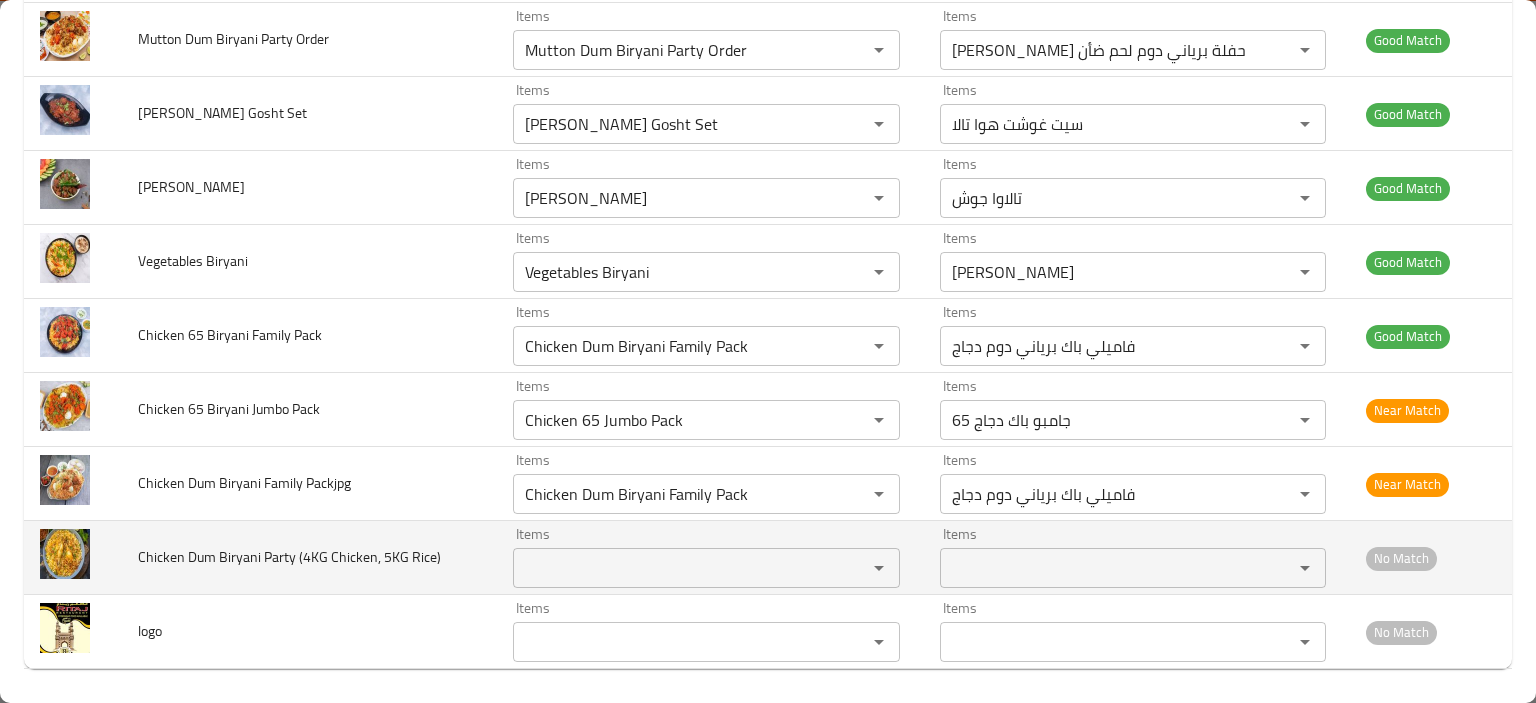 click on "Items" at bounding box center (676, 568) 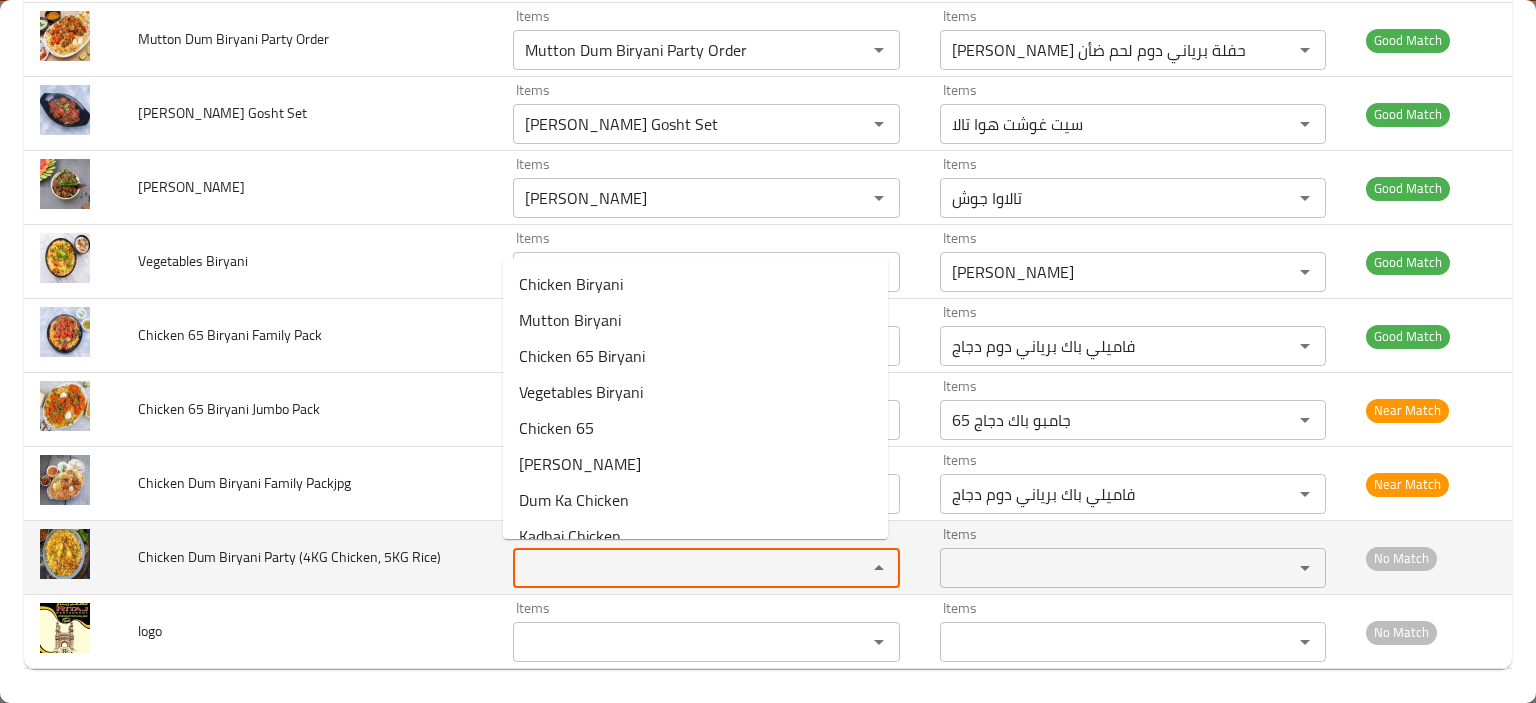 paste on "Chicken" 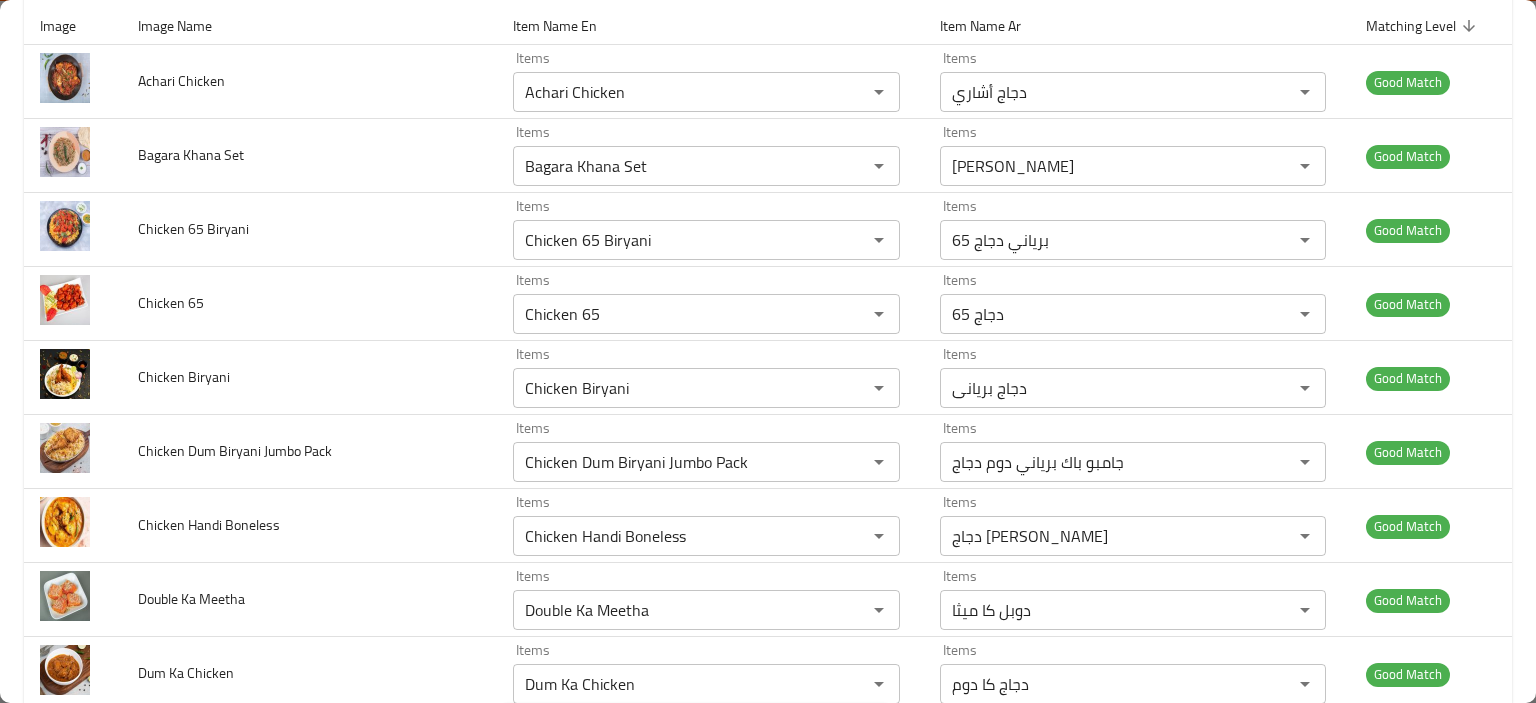 scroll, scrollTop: 0, scrollLeft: 0, axis: both 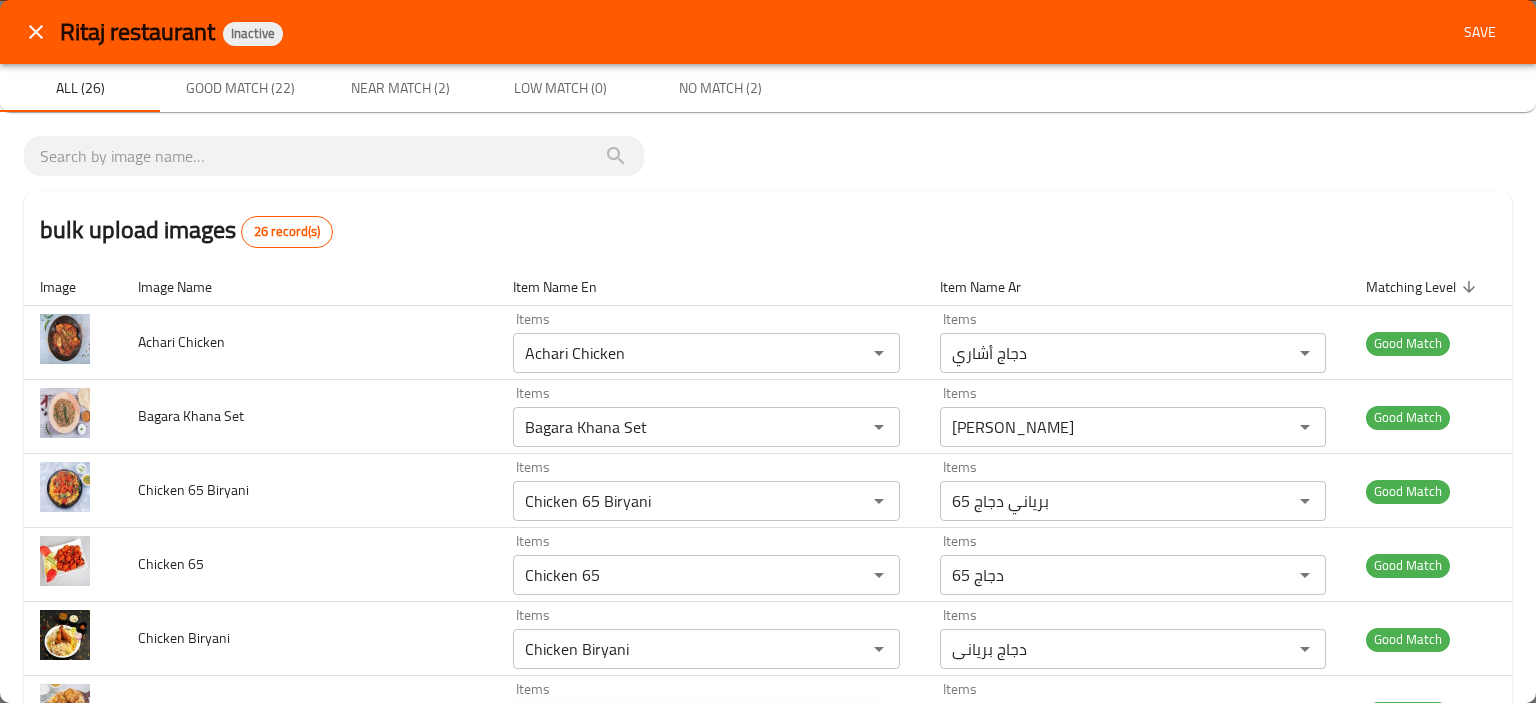 type on "Chicken" 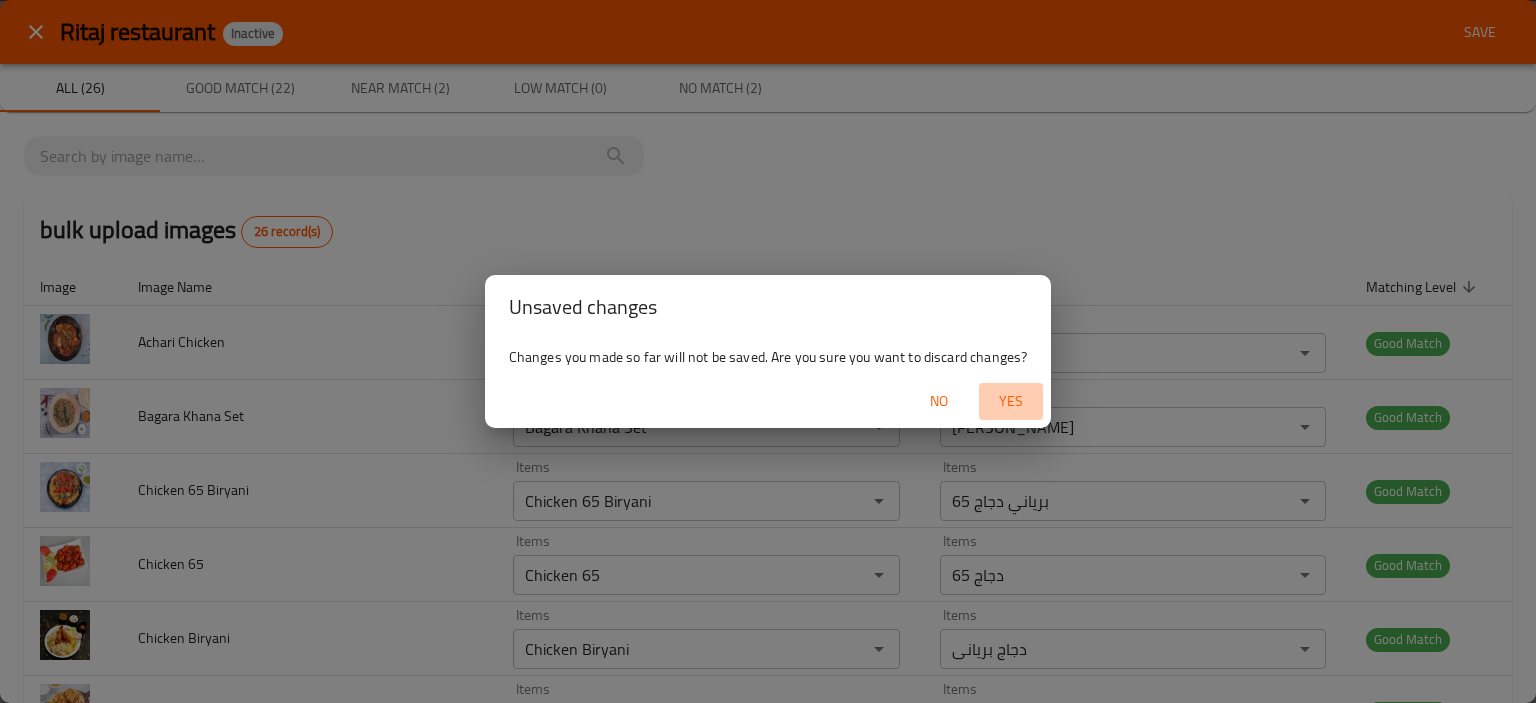 click on "Yes" at bounding box center (1011, 401) 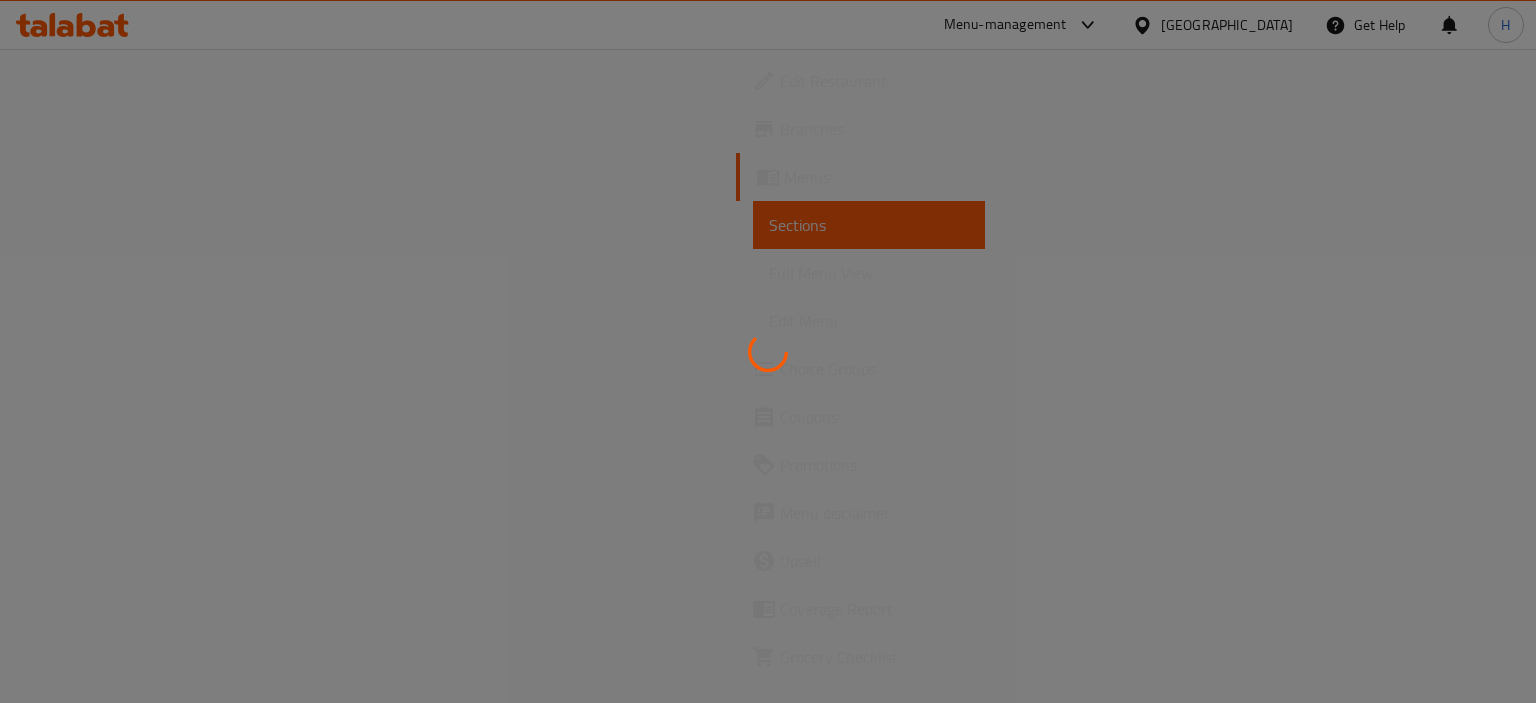 scroll, scrollTop: 0, scrollLeft: 0, axis: both 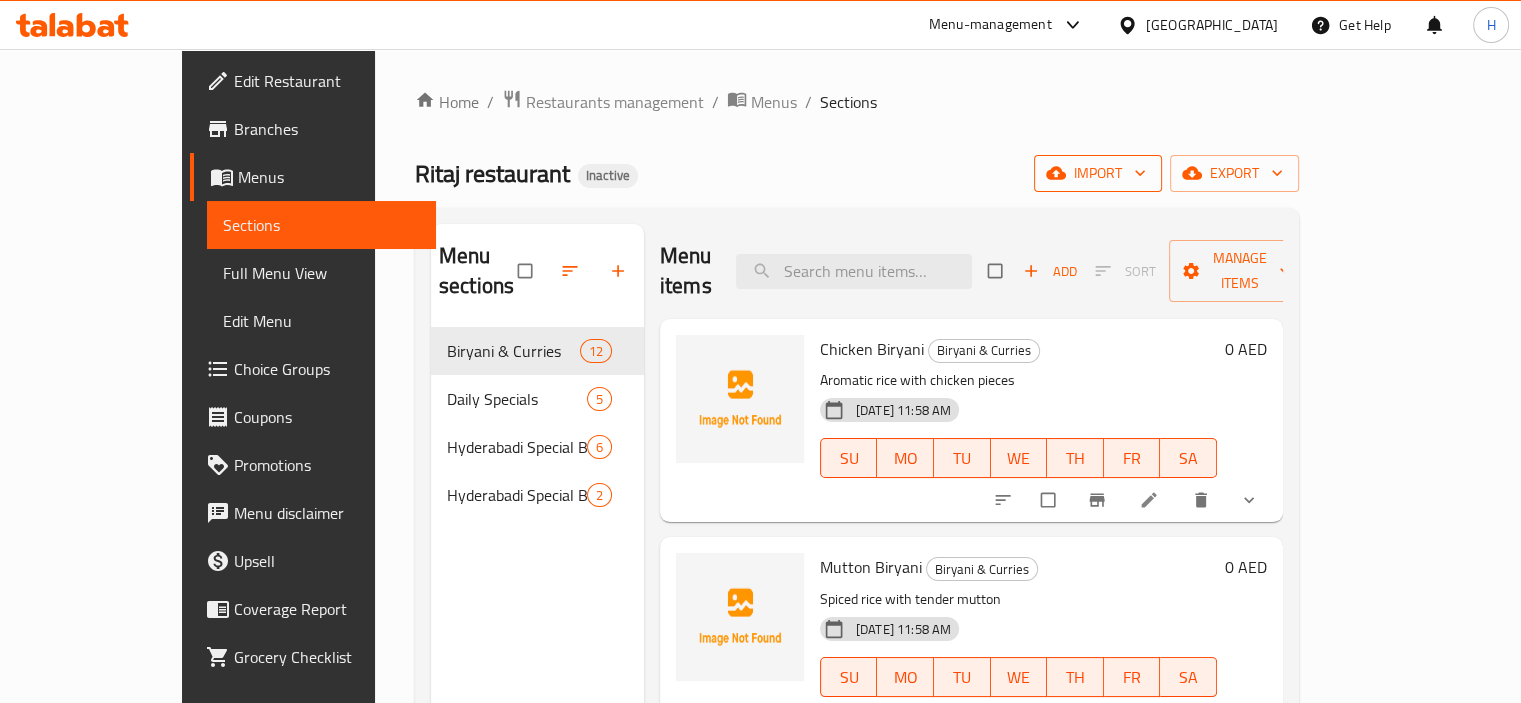 click on "import" at bounding box center (1098, 173) 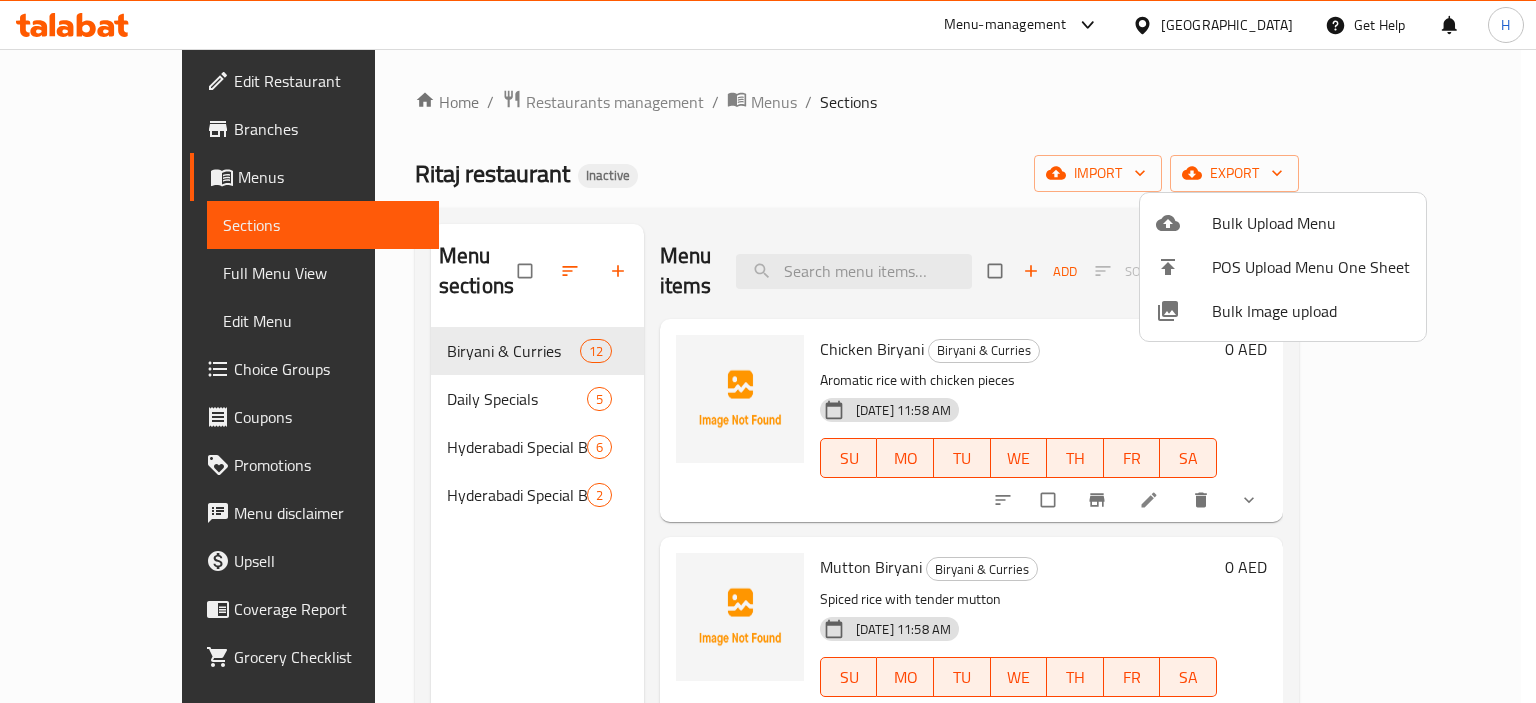 click on "Bulk Image upload" at bounding box center (1283, 311) 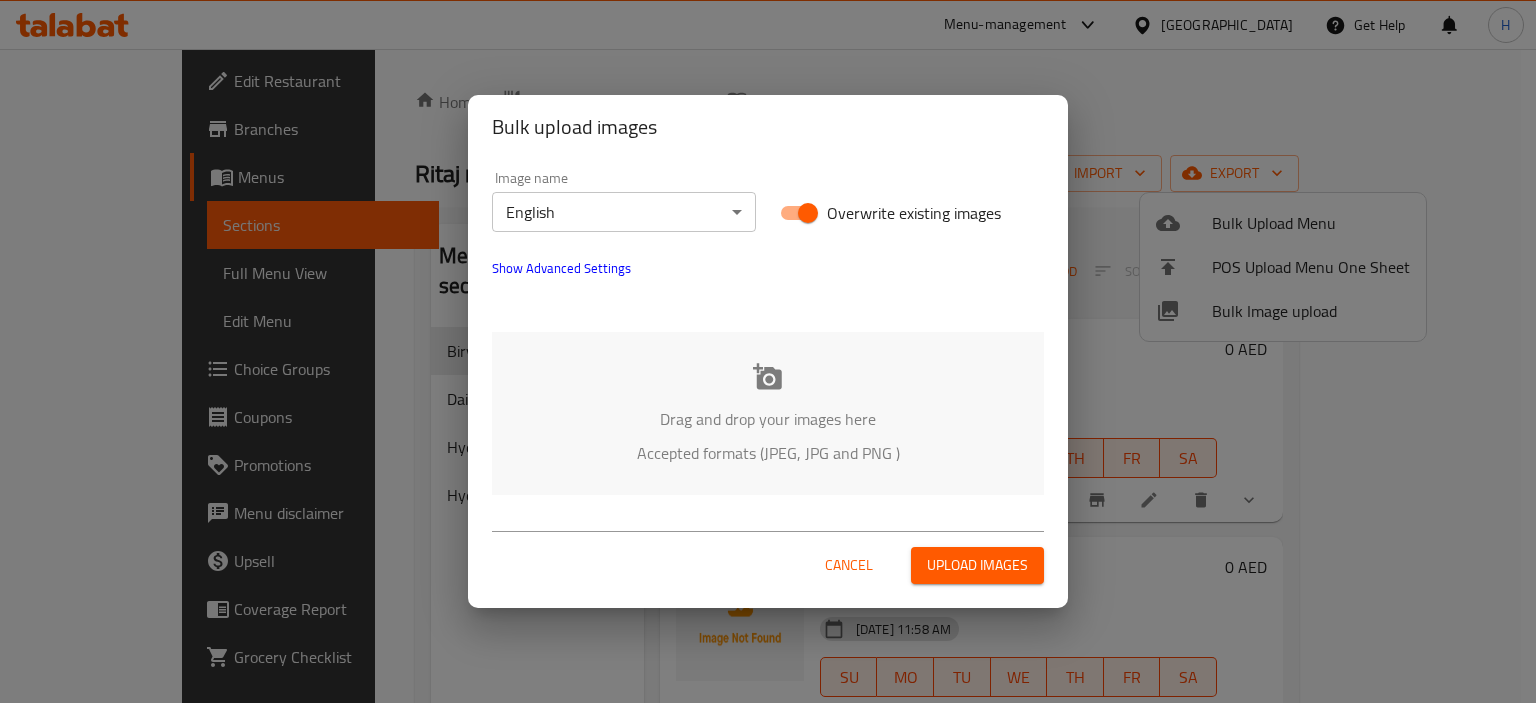 click 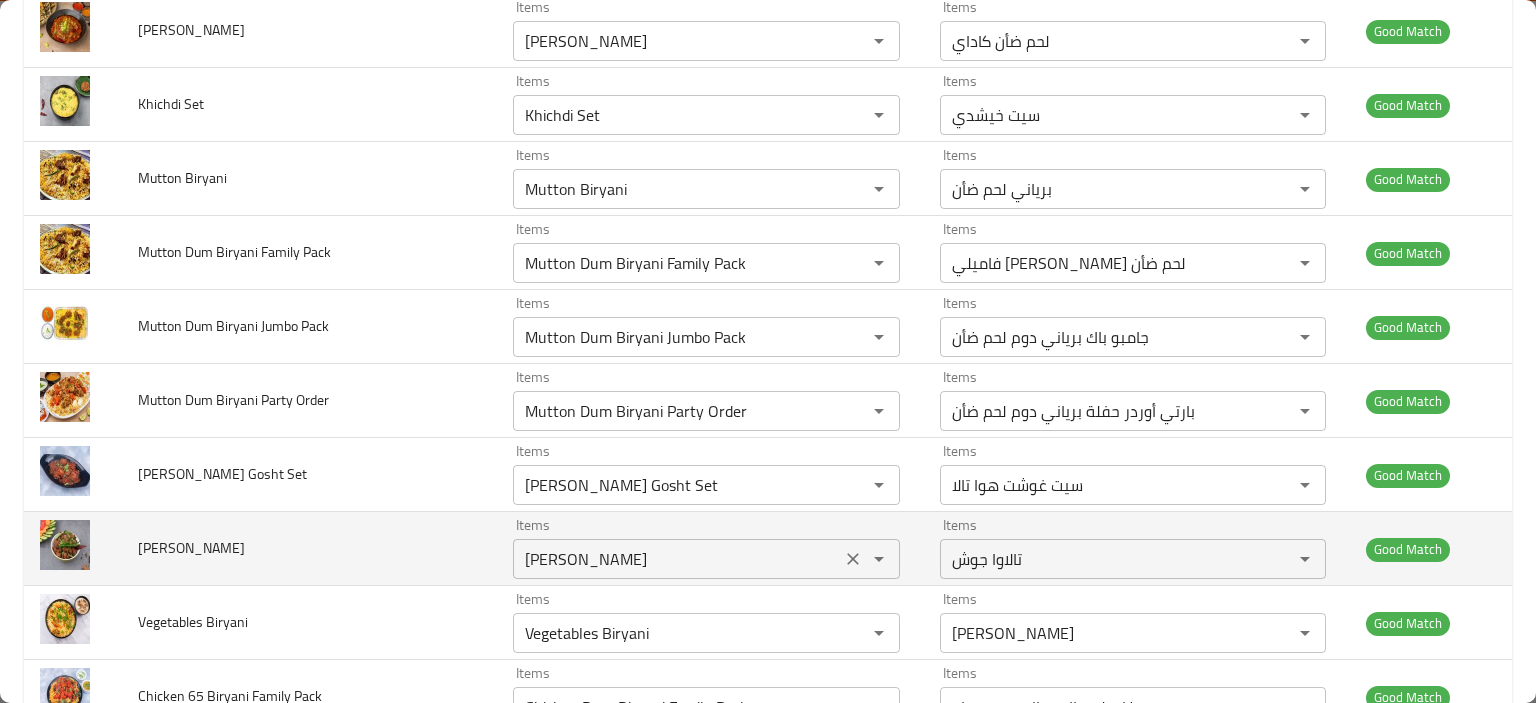 scroll, scrollTop: 1400, scrollLeft: 0, axis: vertical 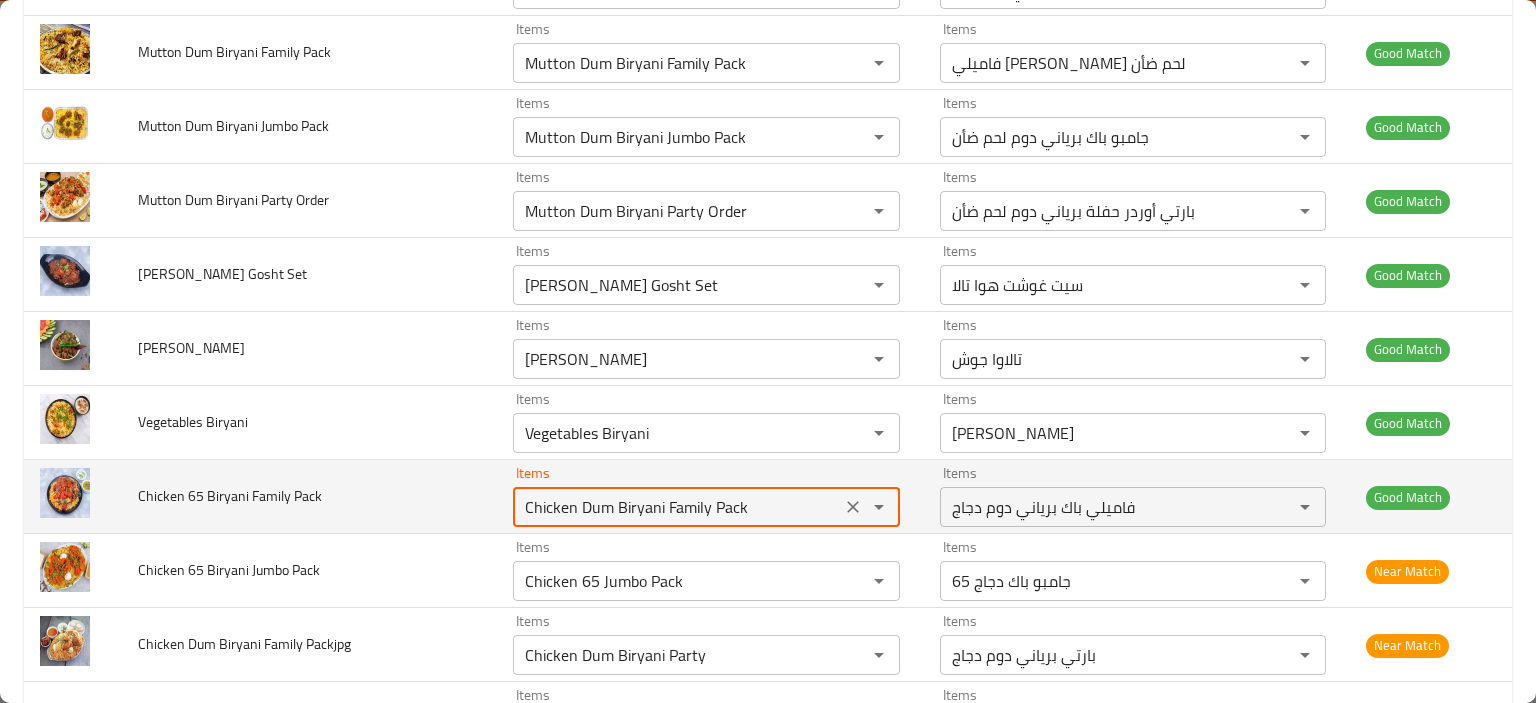 click on "Chicken Dum Biryani Family Pack" at bounding box center (676, 507) 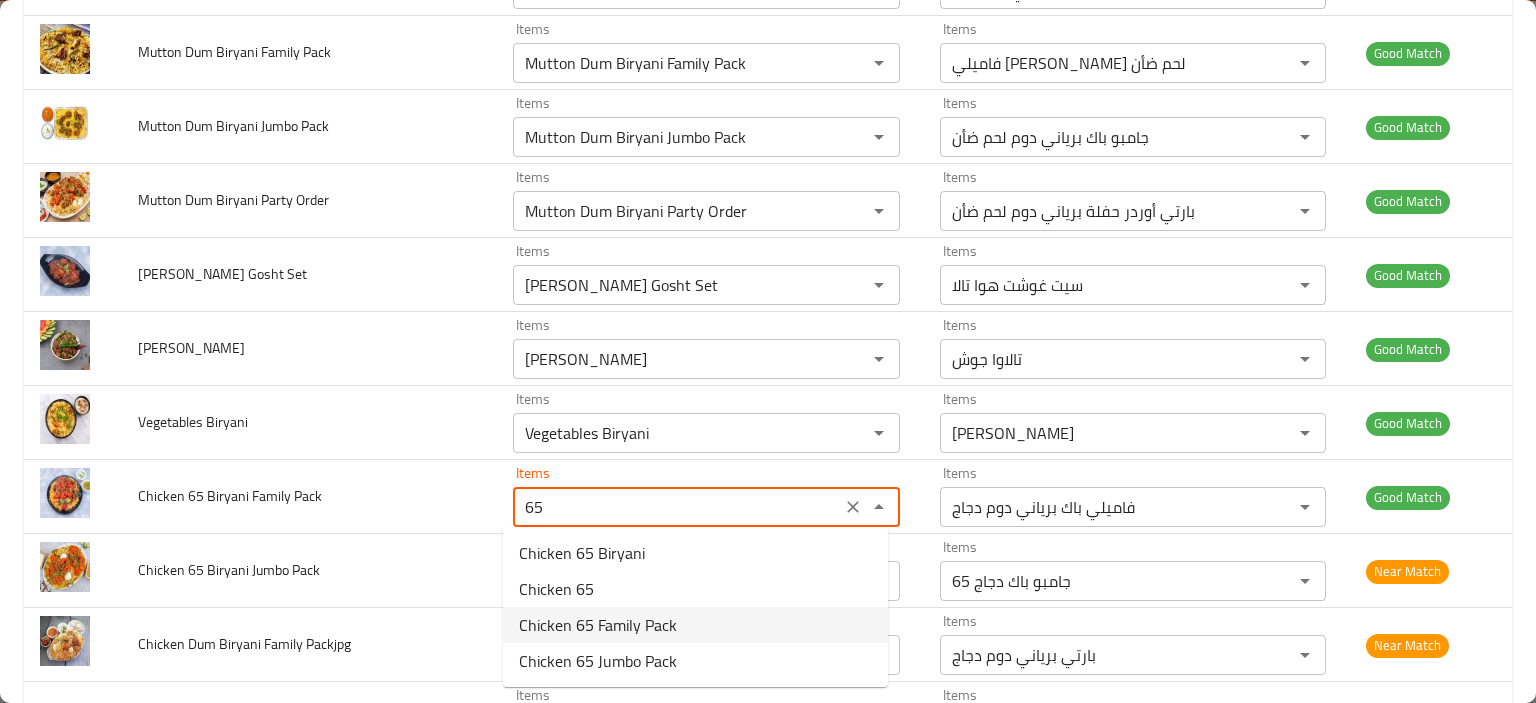 click on "Chicken 65 Family Pack" at bounding box center (598, 625) 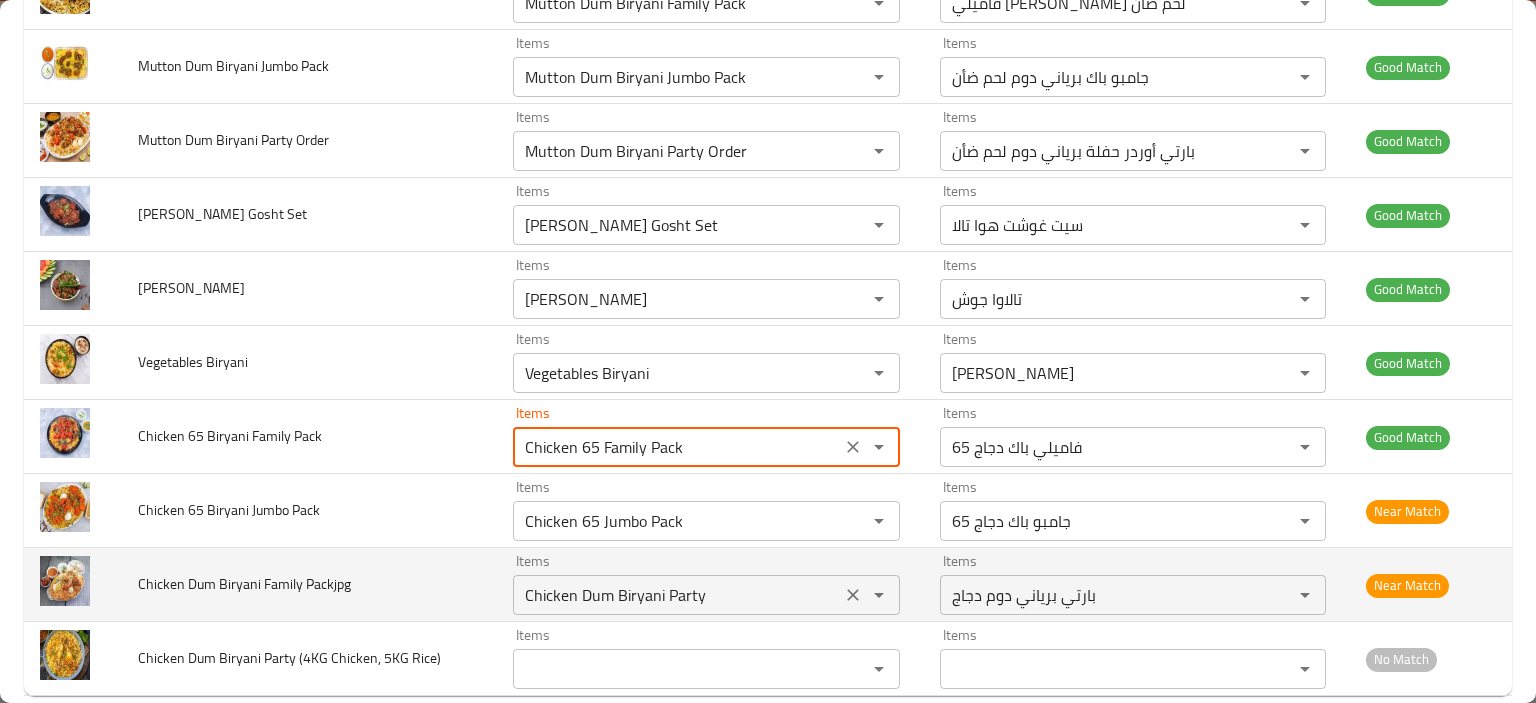 scroll, scrollTop: 1488, scrollLeft: 0, axis: vertical 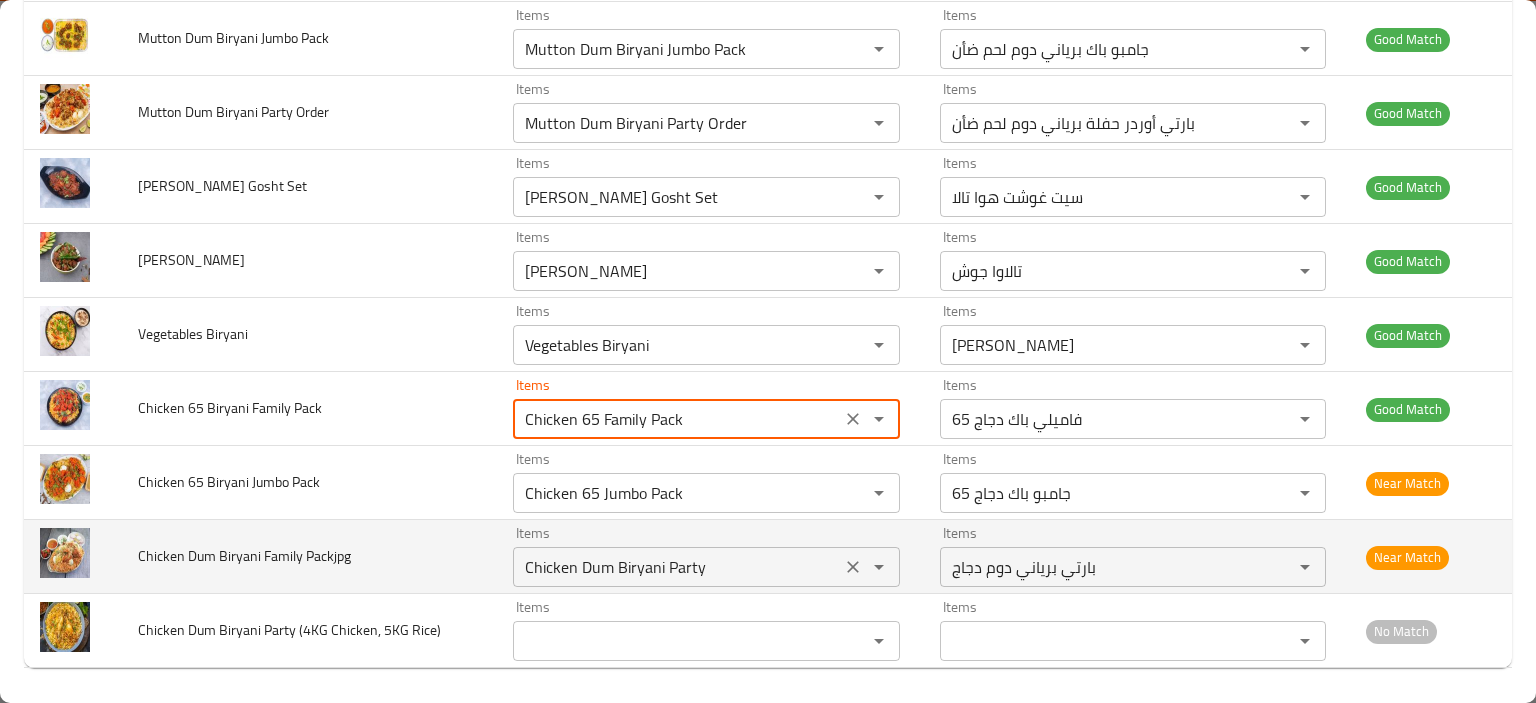 type on "Chicken 65 Family Pack" 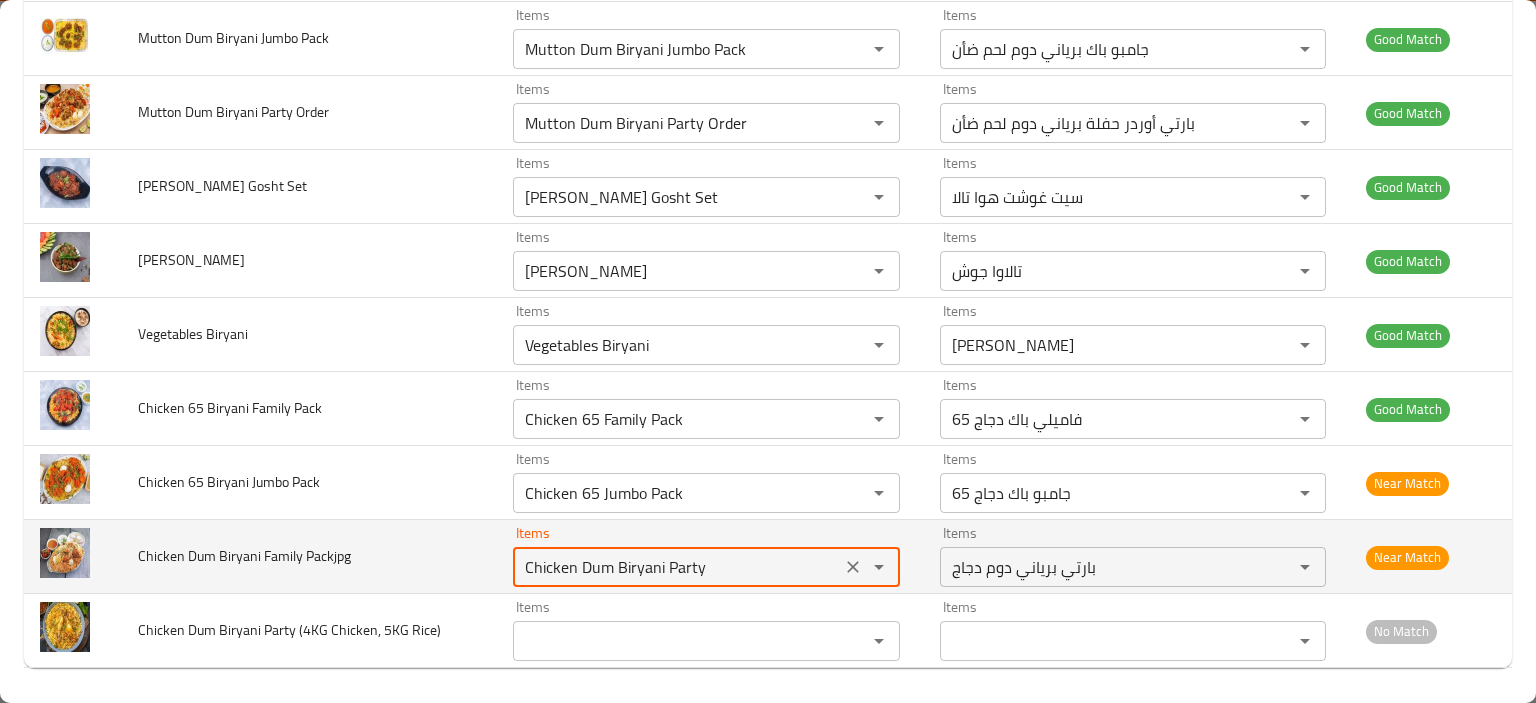 click on "Chicken Dum Biryani Party" at bounding box center (676, 567) 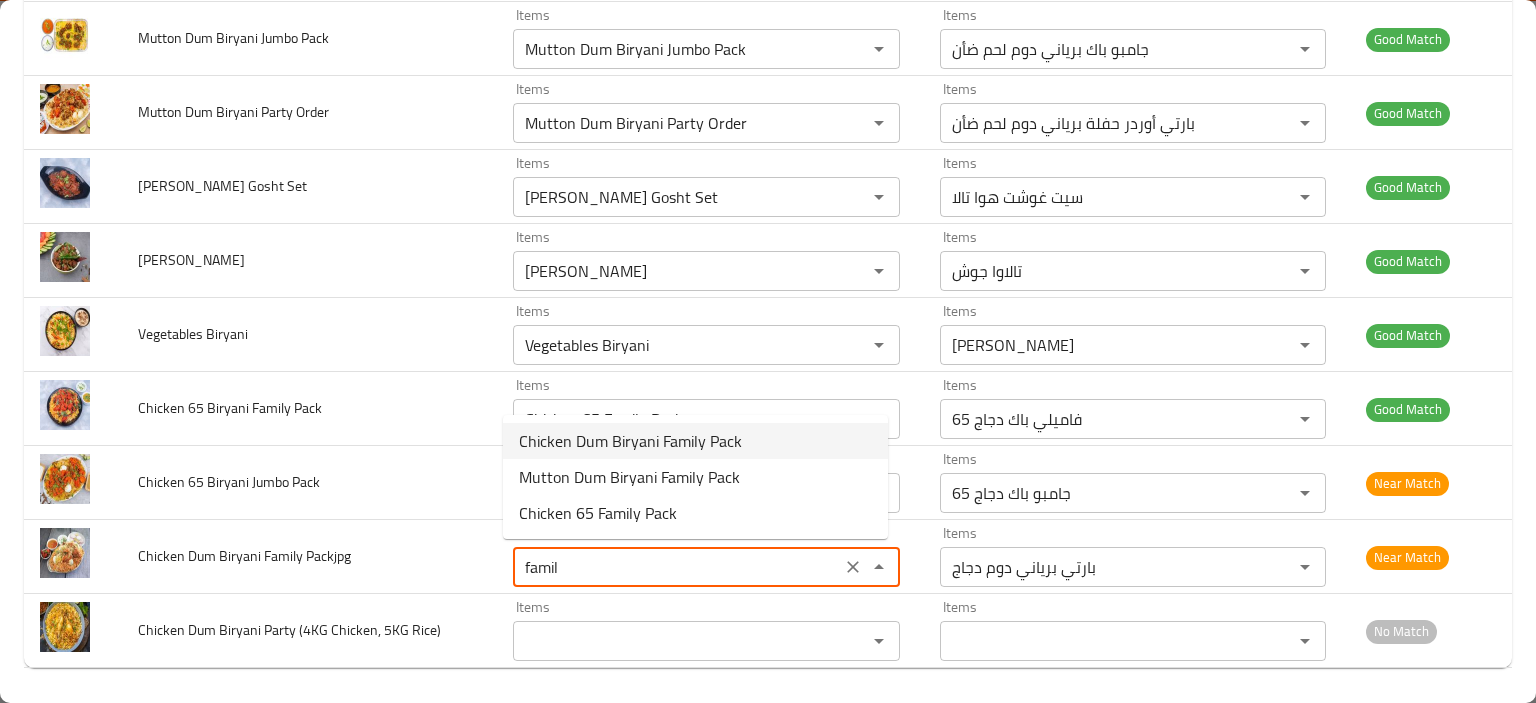 click on "Chicken Dum Biryani Family Pack" at bounding box center (630, 441) 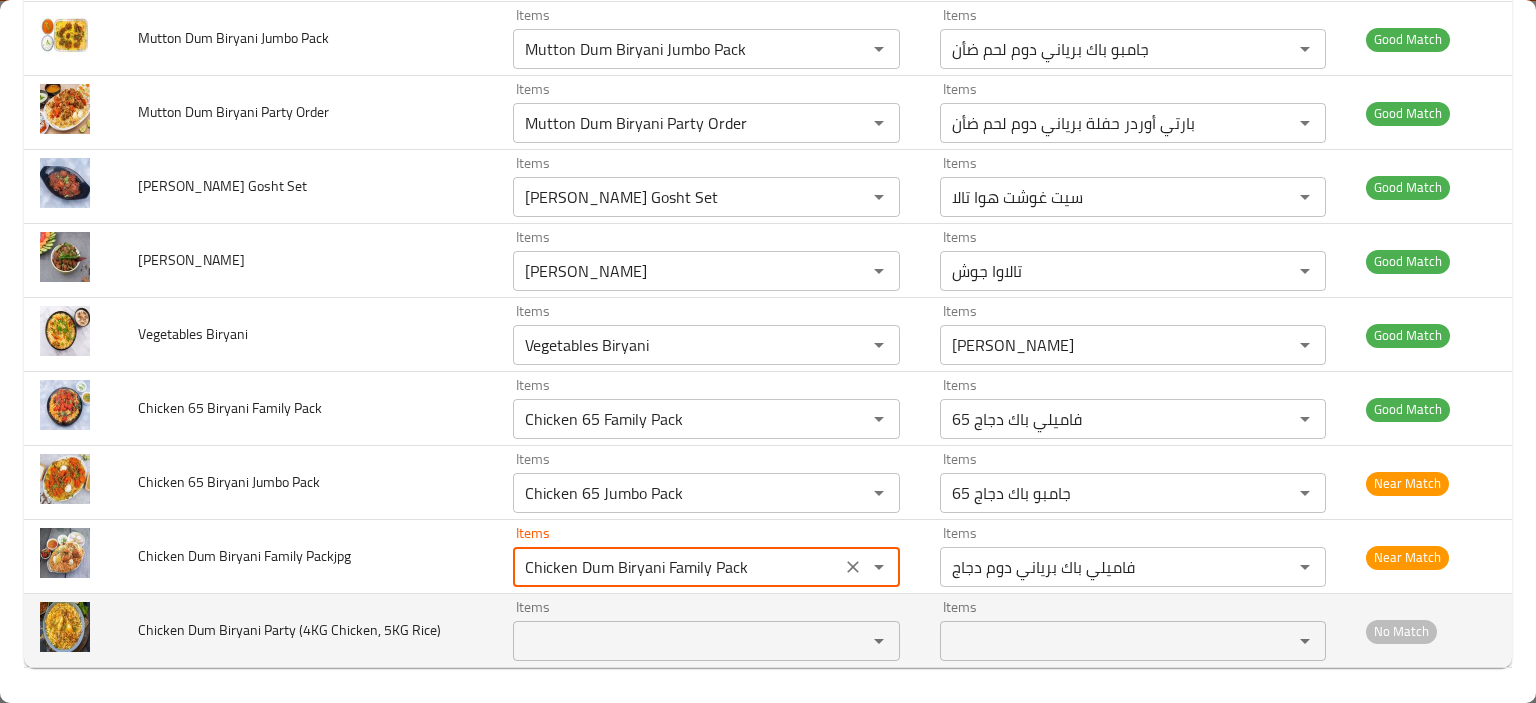 type on "Chicken Dum Biryani Family Pack" 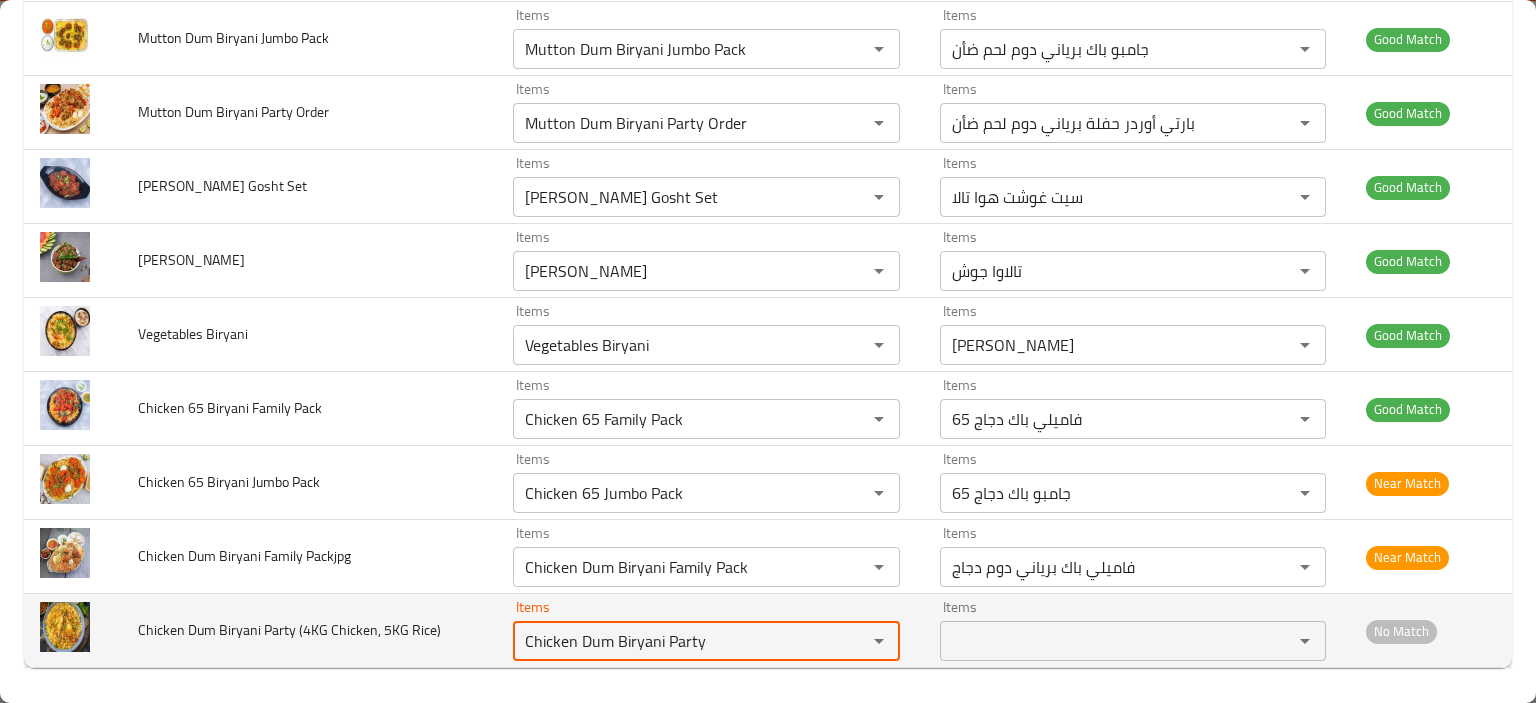 type on "Chicken Dum Biryani Party" 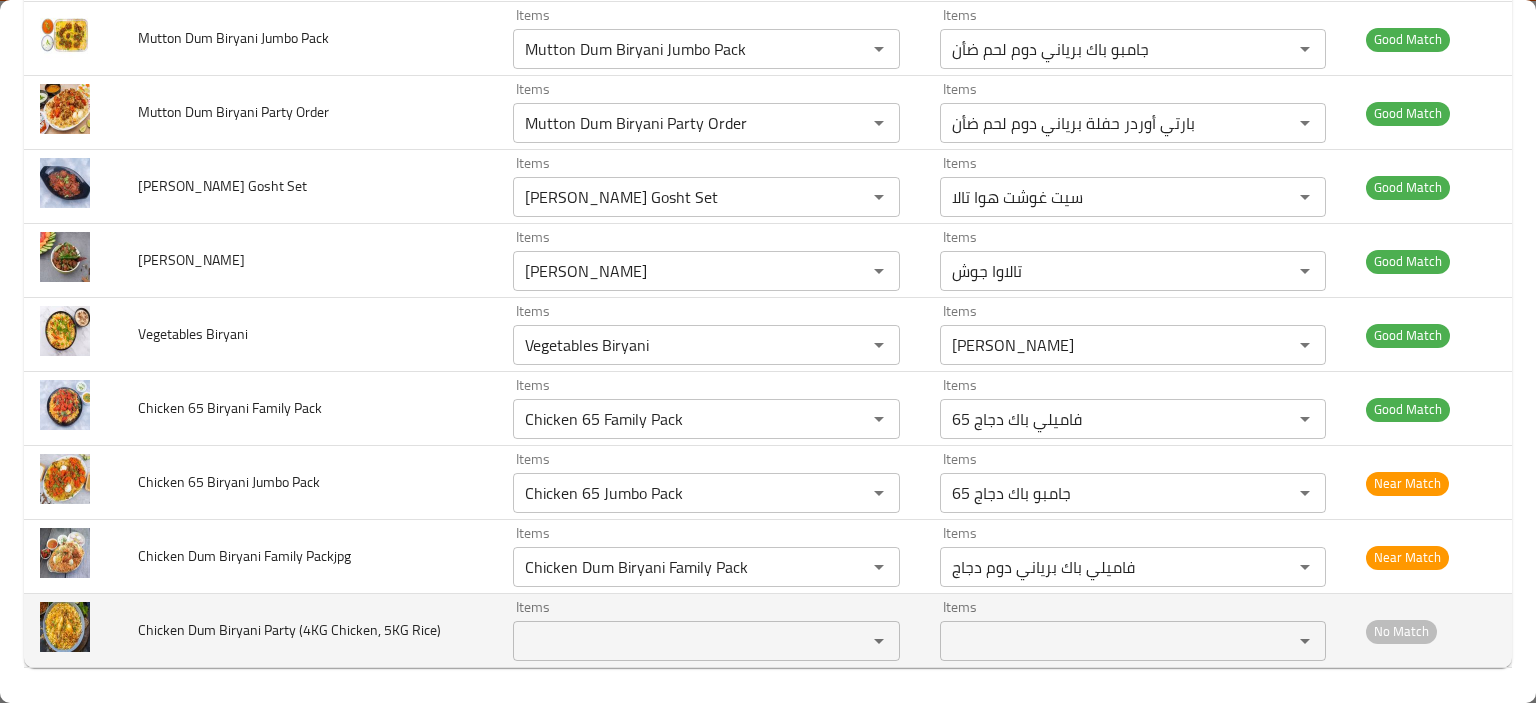 click on "Chicken Dum Biryani Party (4KG Chicken, 5KG Rice)" at bounding box center (289, 630) 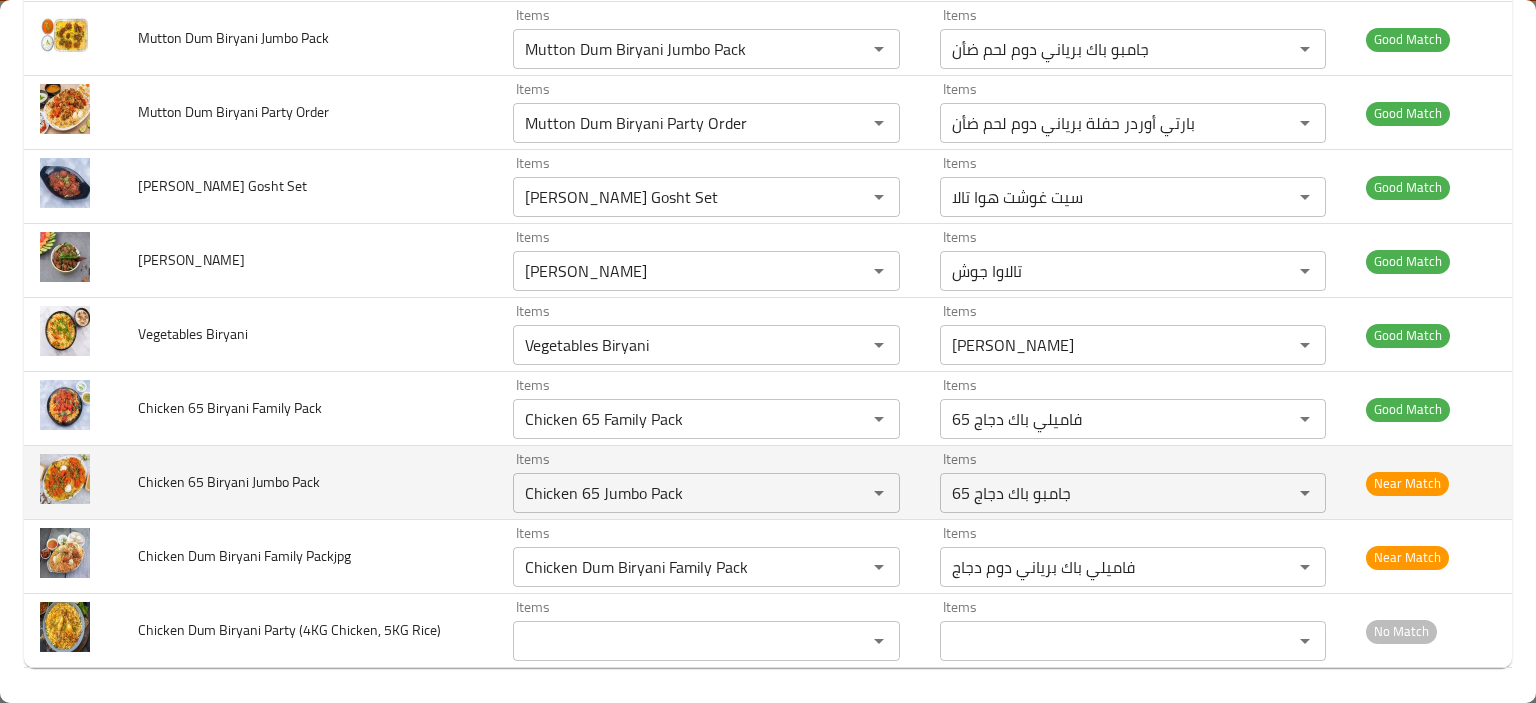 click on "Chicken 65 Biryani Jumbo Pack" at bounding box center (309, 483) 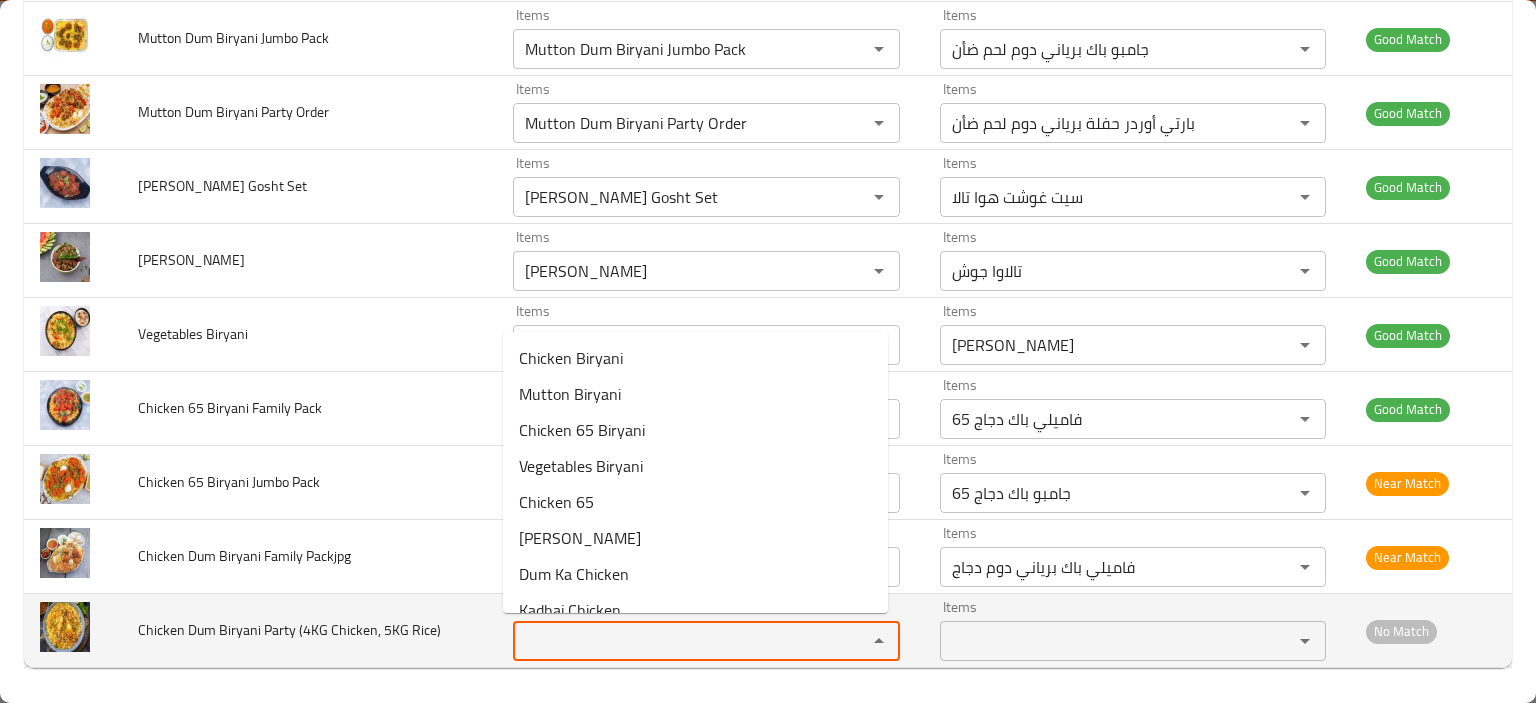 click on "Items" at bounding box center [676, 641] 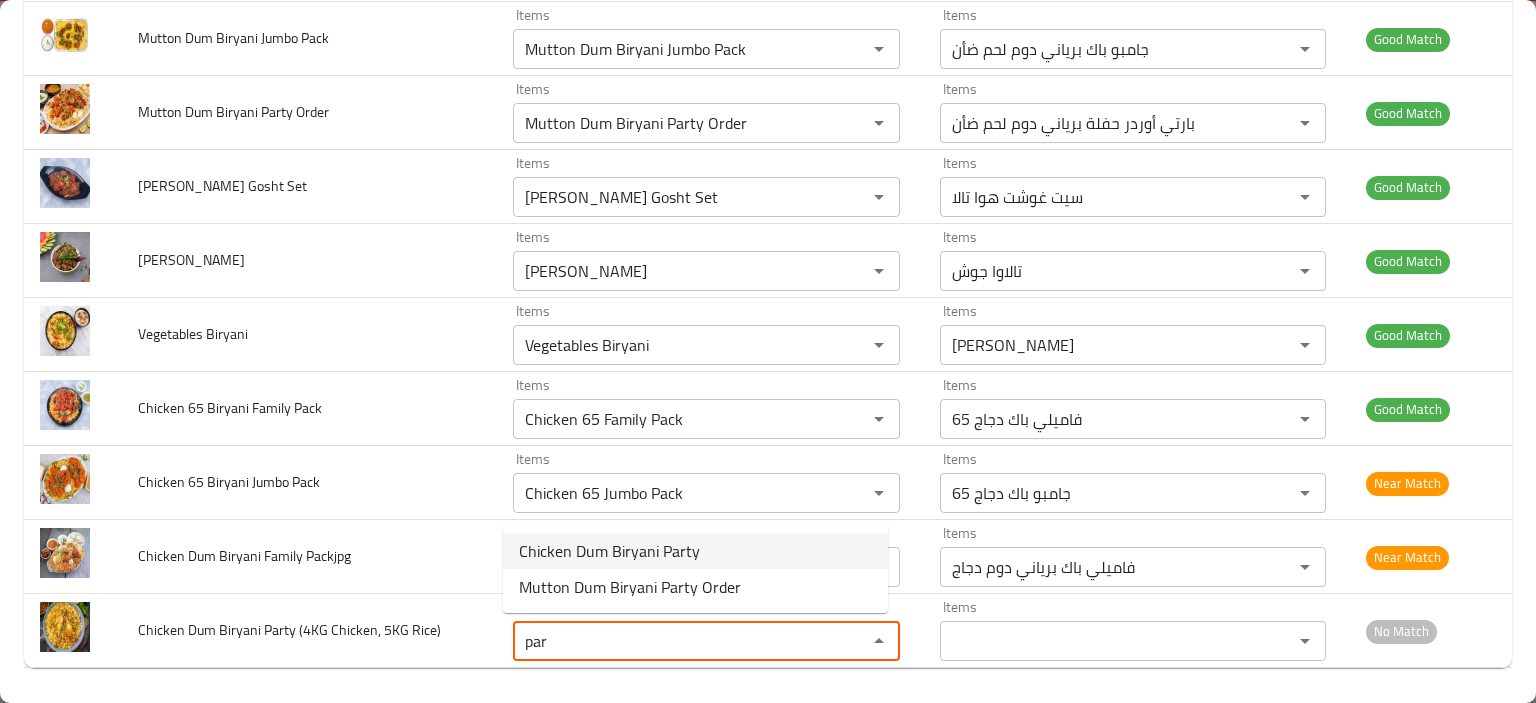 click on "Chicken Dum Biryani Party" at bounding box center [609, 551] 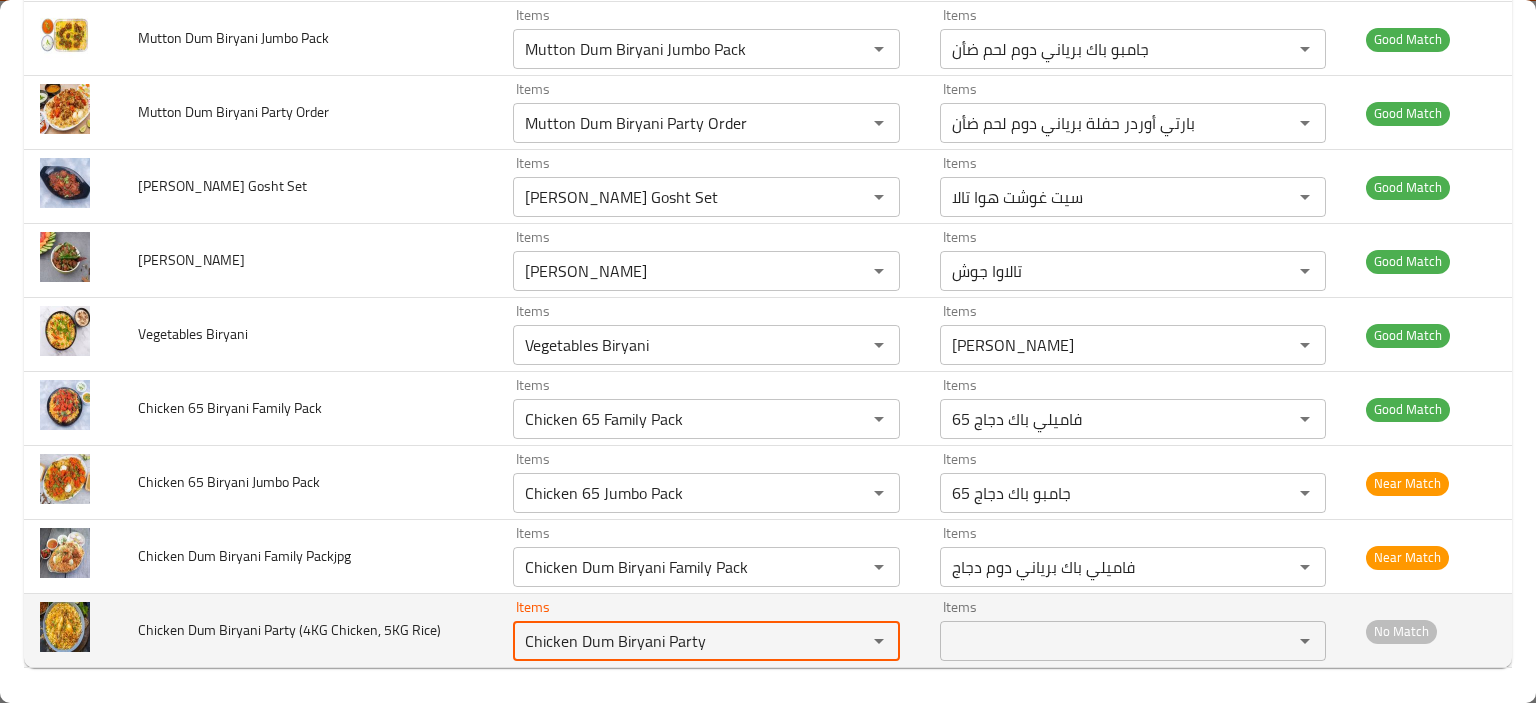 type on "Chicken Dum Biryani Party" 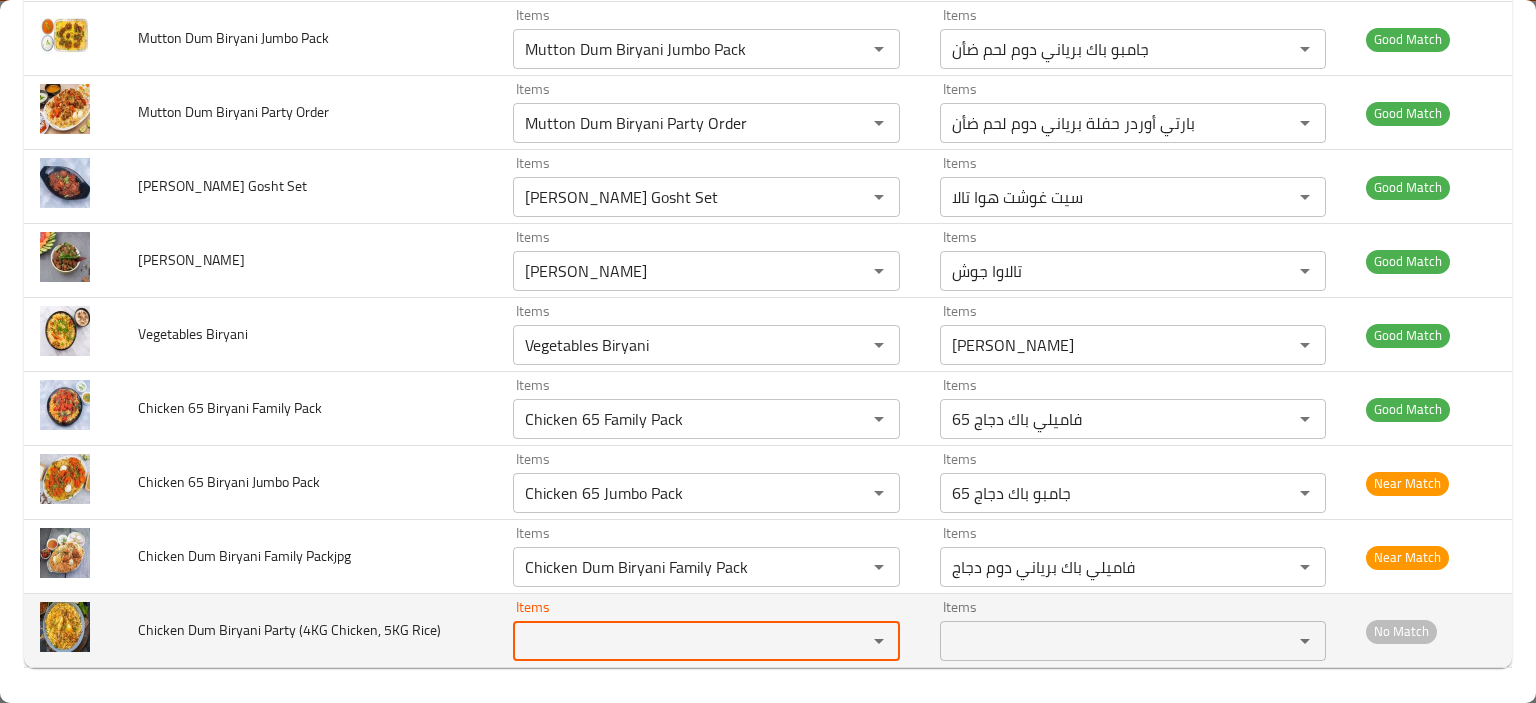 click on "Chicken Dum Biryani Party (4KG Chicken, 5KG Rice)" at bounding box center (289, 630) 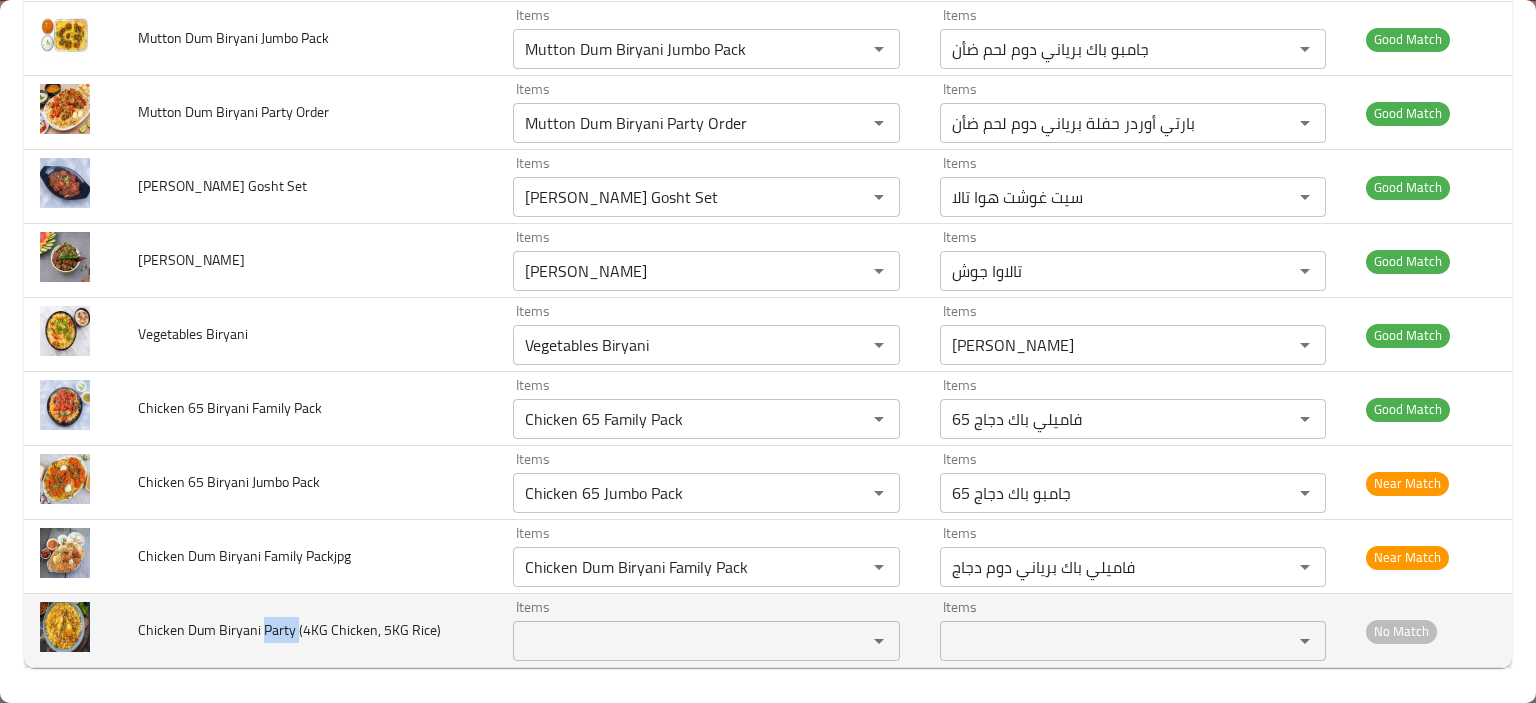 click on "Chicken Dum Biryani Party (4KG Chicken, 5KG Rice)" at bounding box center [289, 630] 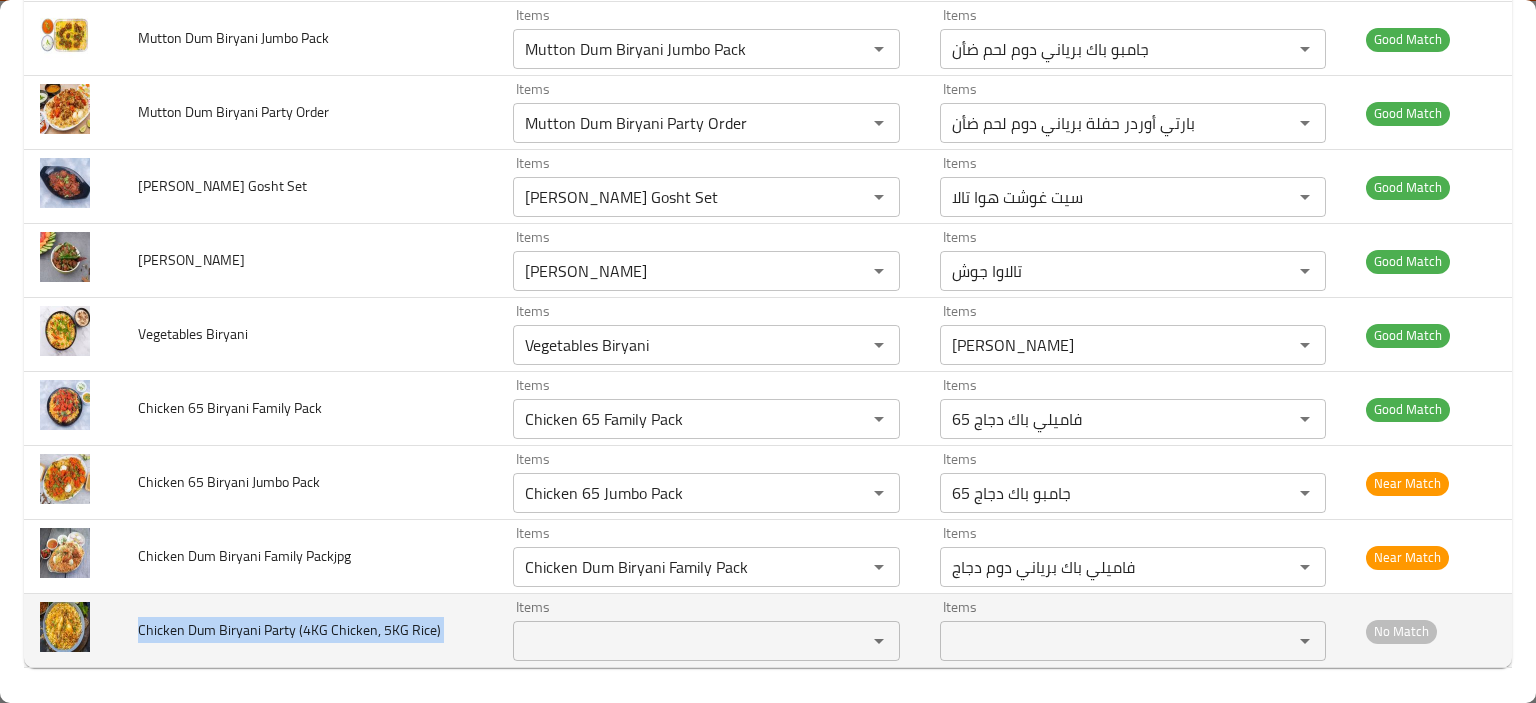 click on "Chicken Dum Biryani Party (4KG Chicken, 5KG Rice)" at bounding box center (289, 630) 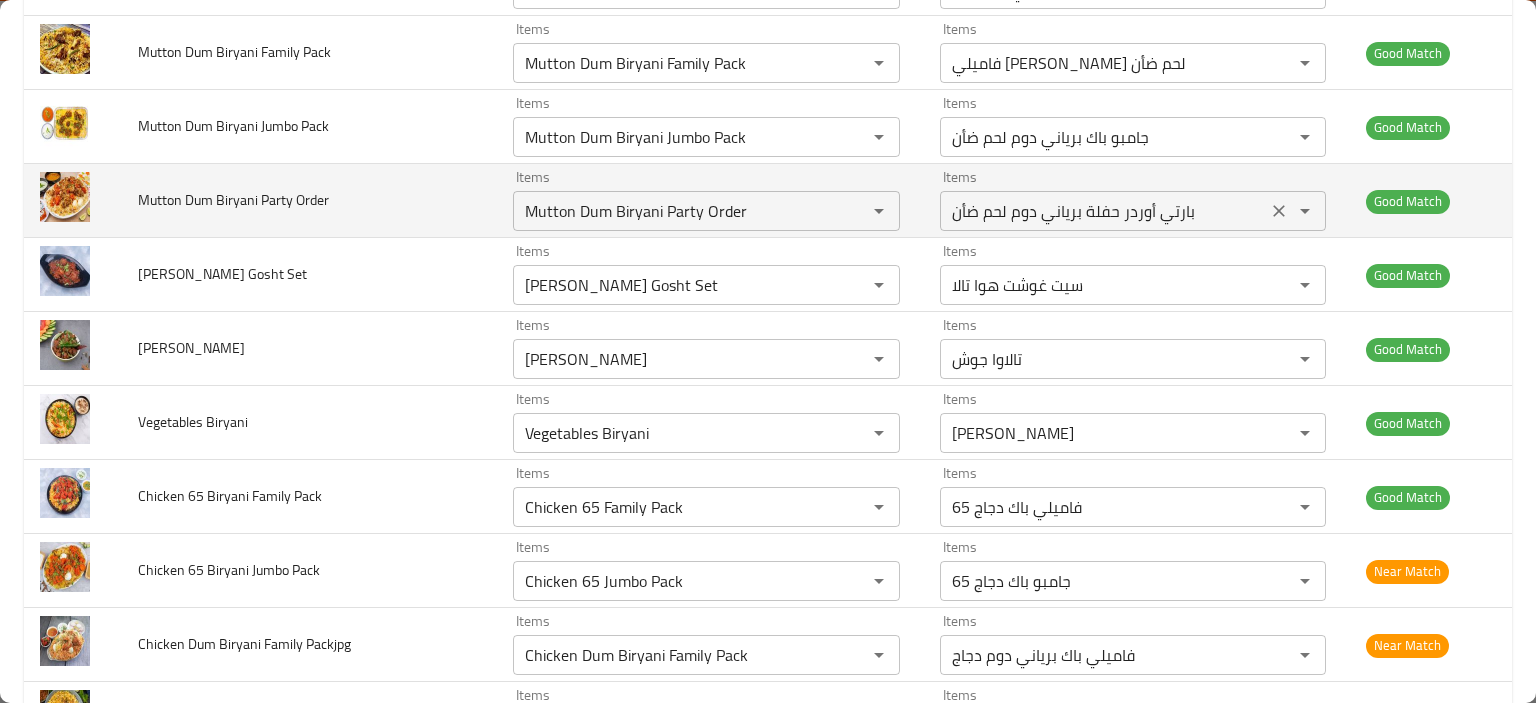 scroll, scrollTop: 1488, scrollLeft: 0, axis: vertical 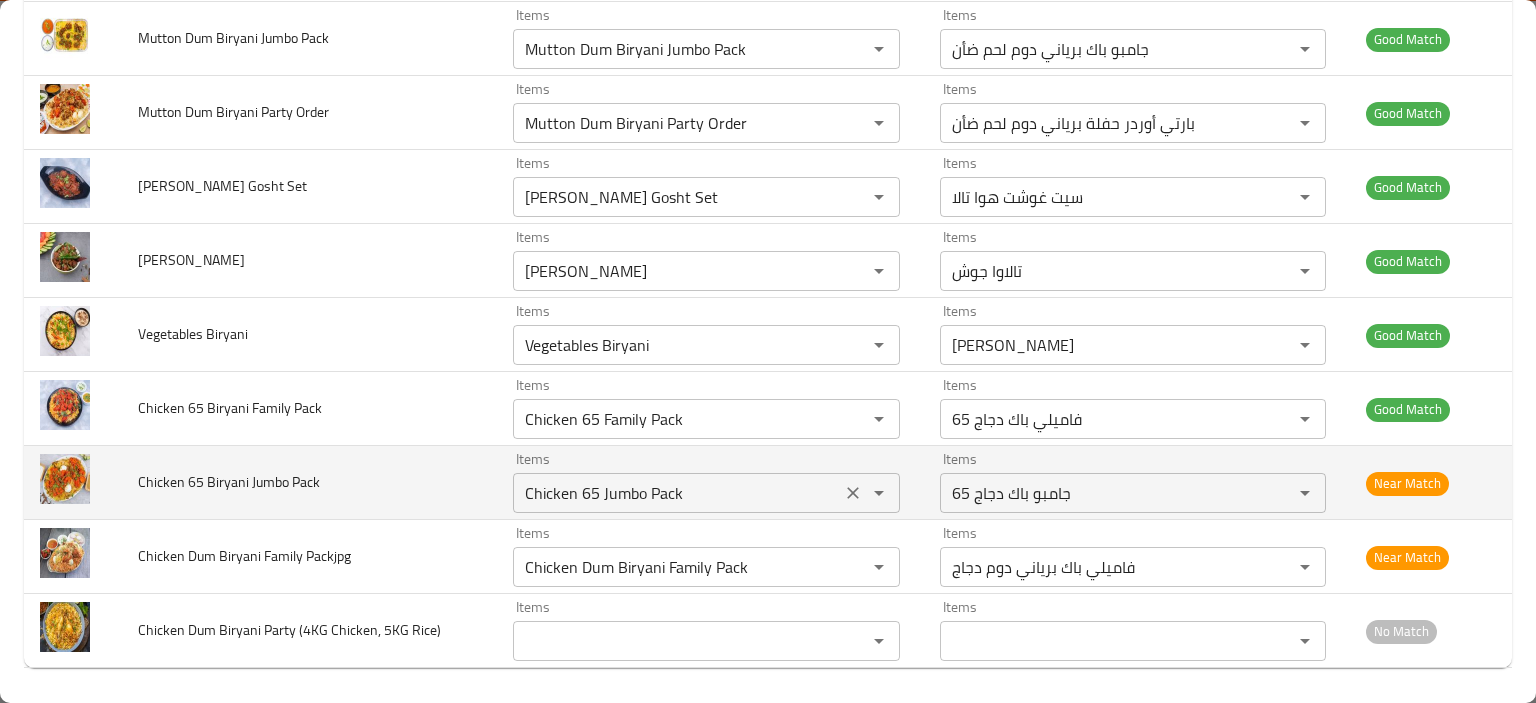 click on "Chicken 65 Jumbo Pack Items" at bounding box center (706, 493) 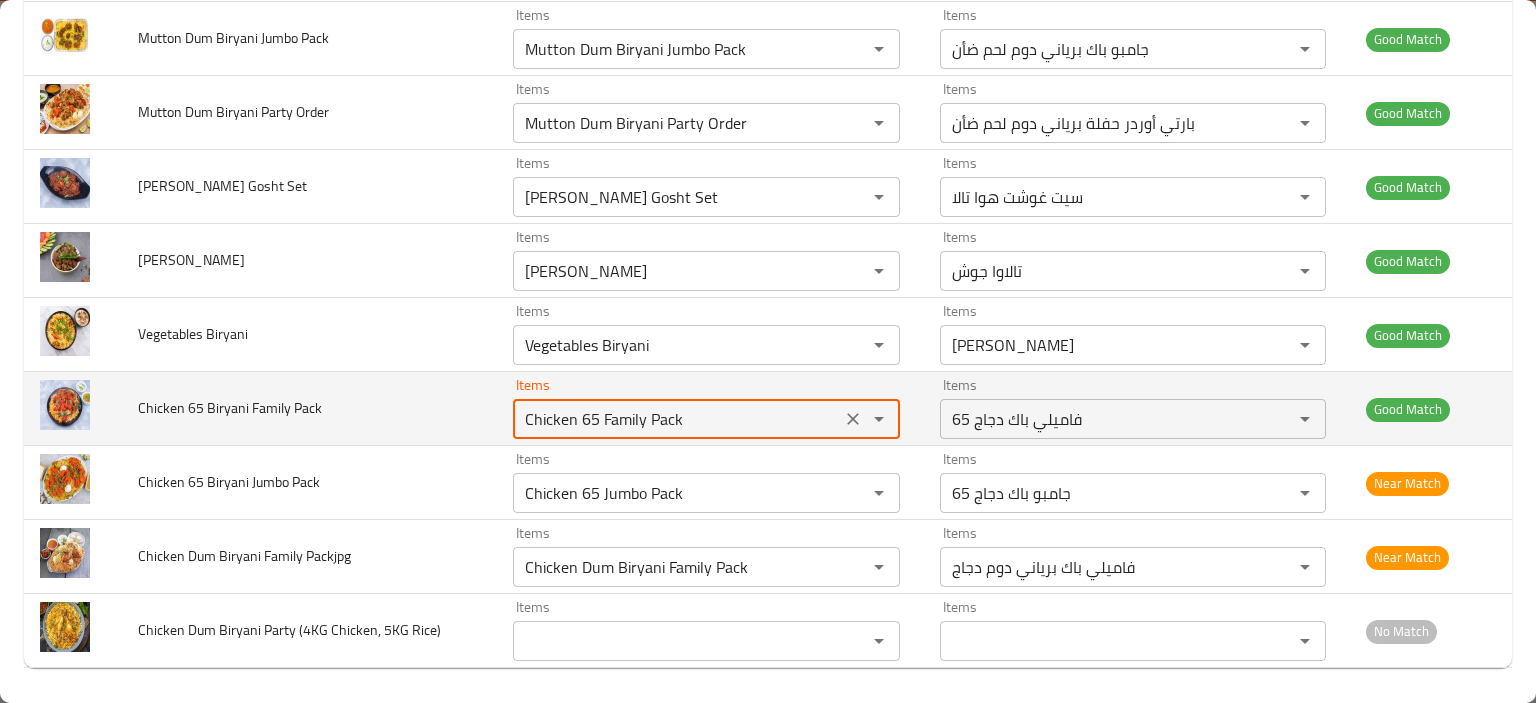 click on "Chicken 65 Family Pack" at bounding box center [676, 419] 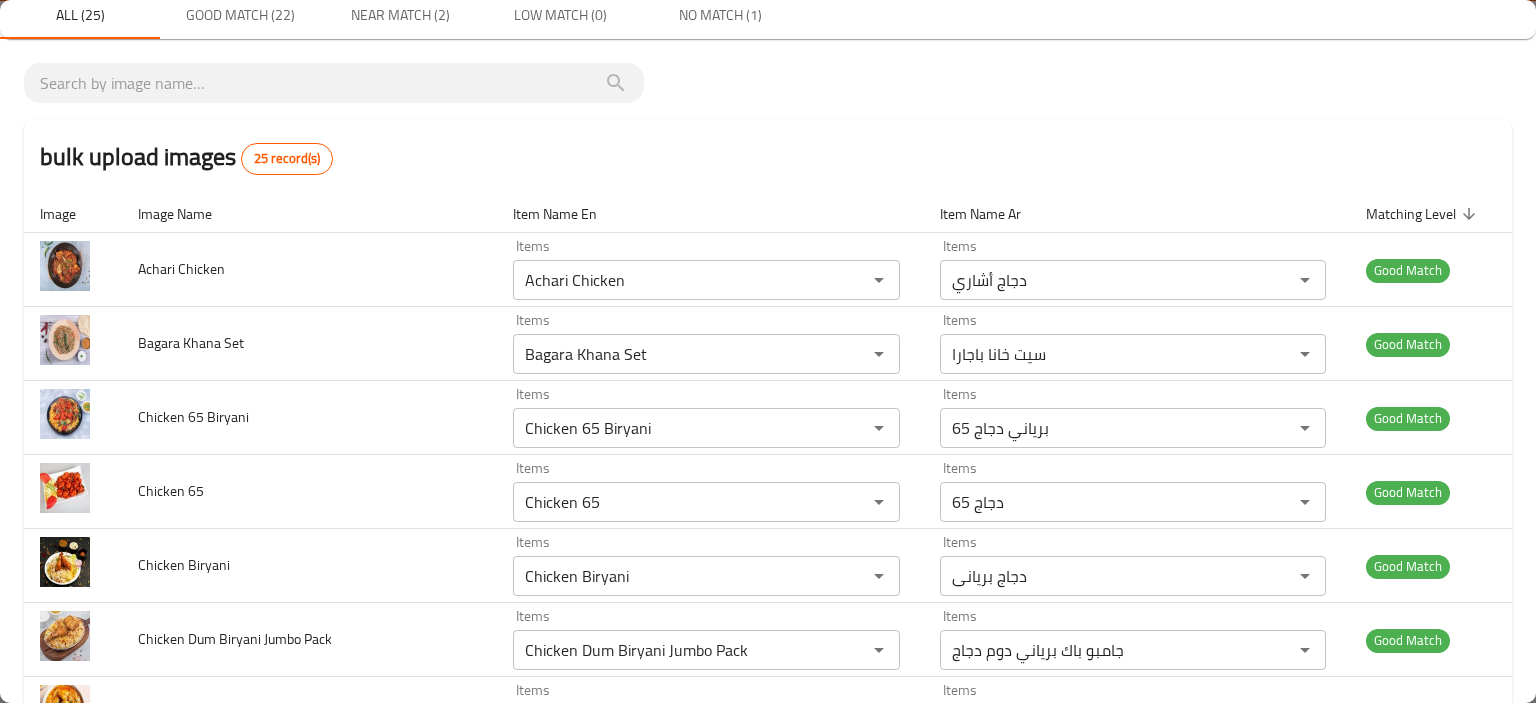 scroll, scrollTop: 0, scrollLeft: 0, axis: both 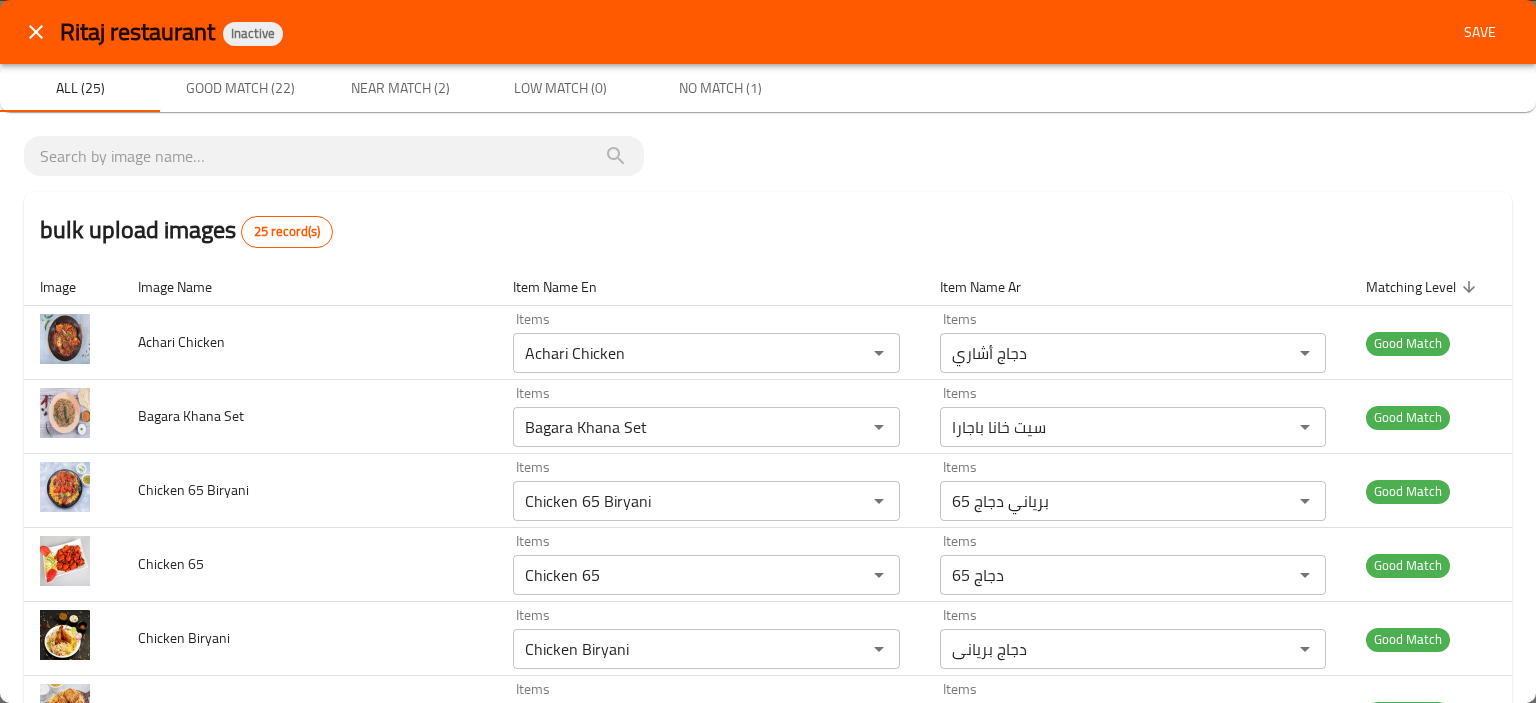 click on "Good Match" at bounding box center (1431, 1527) 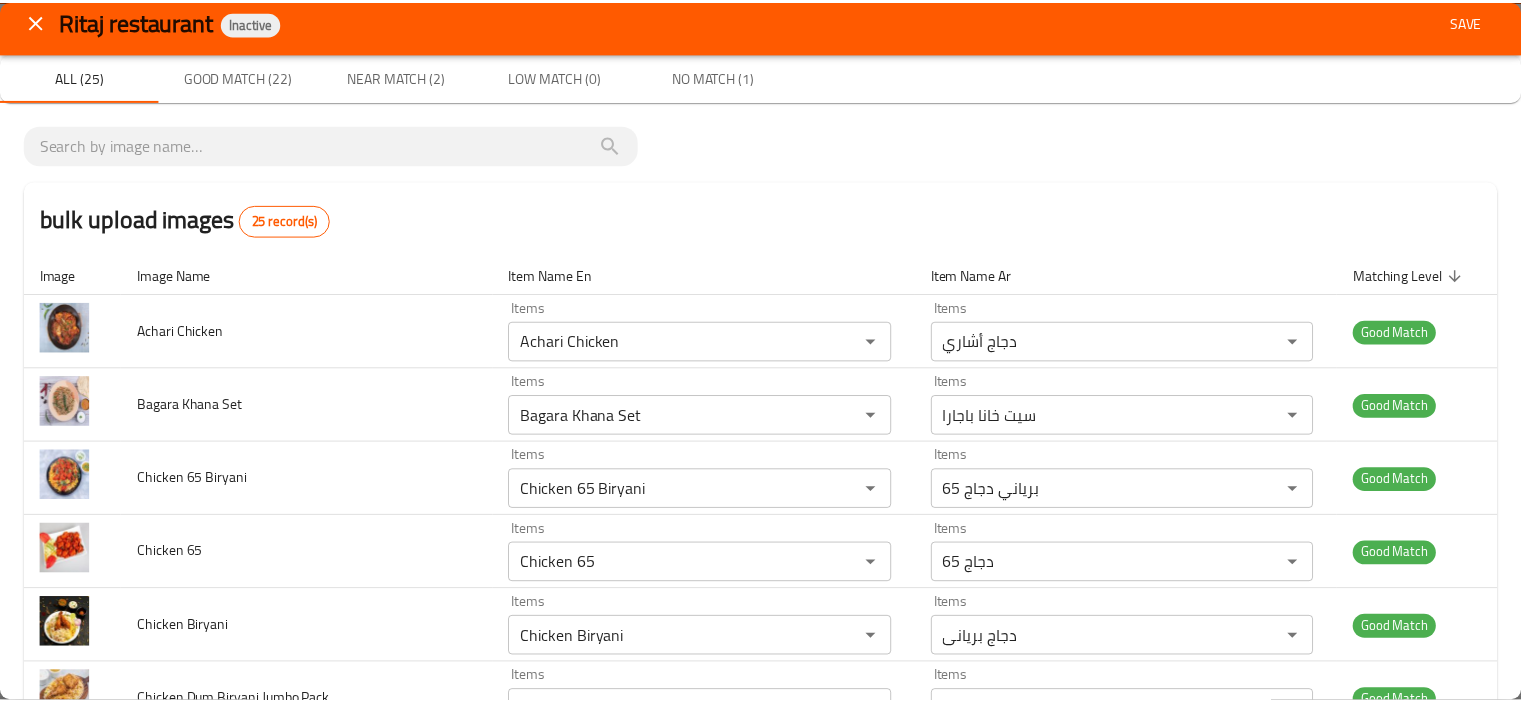 scroll, scrollTop: 0, scrollLeft: 0, axis: both 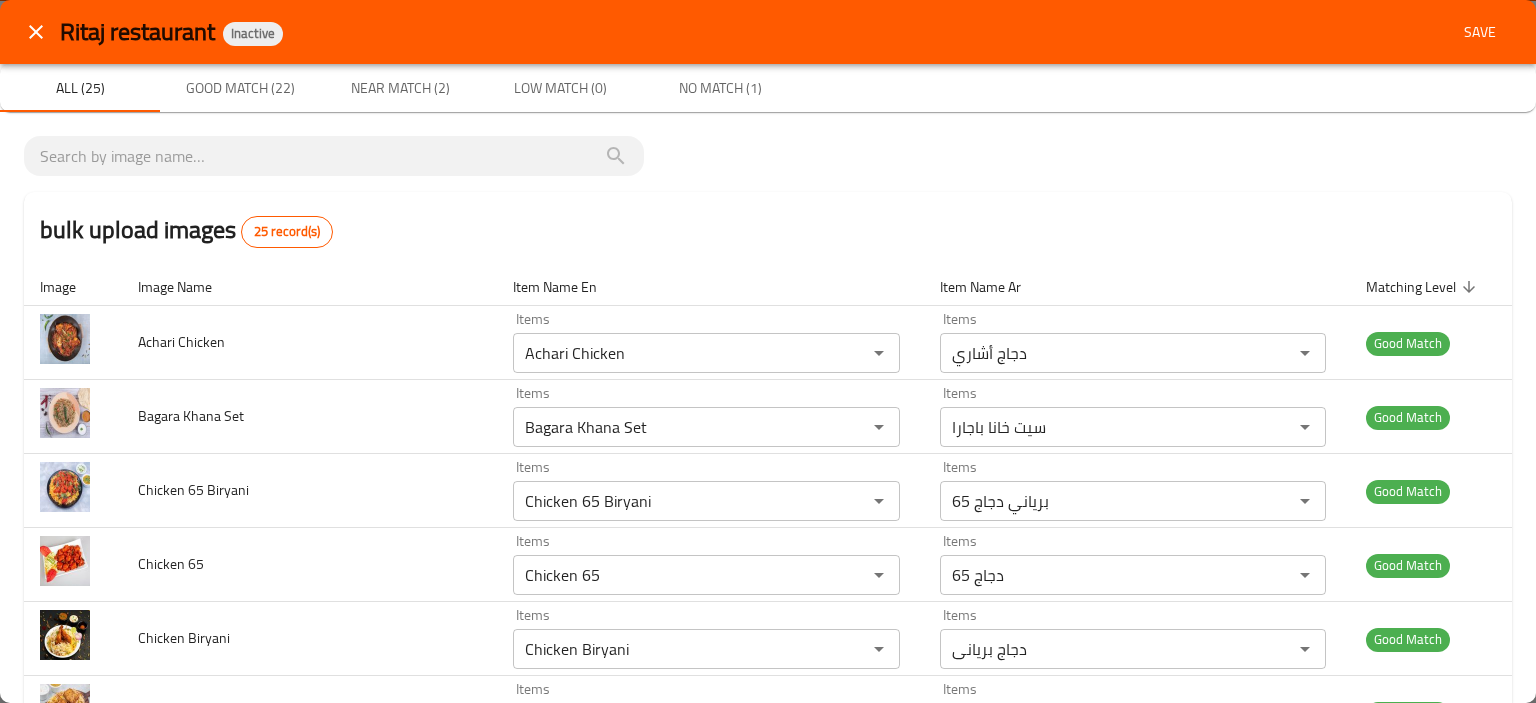click on "Ritaj restaurant Inactive Save" at bounding box center (768, 32) 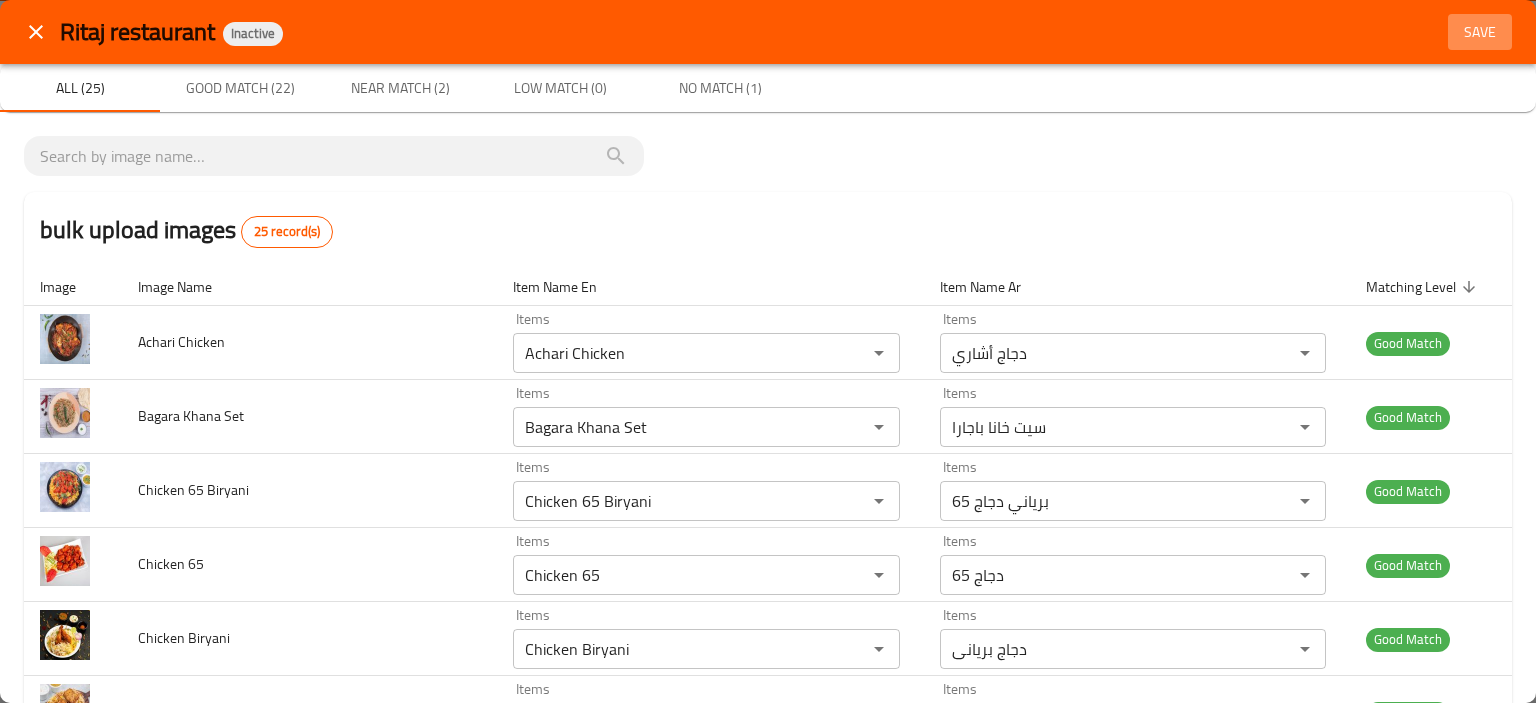 click on "Save" at bounding box center [1480, 32] 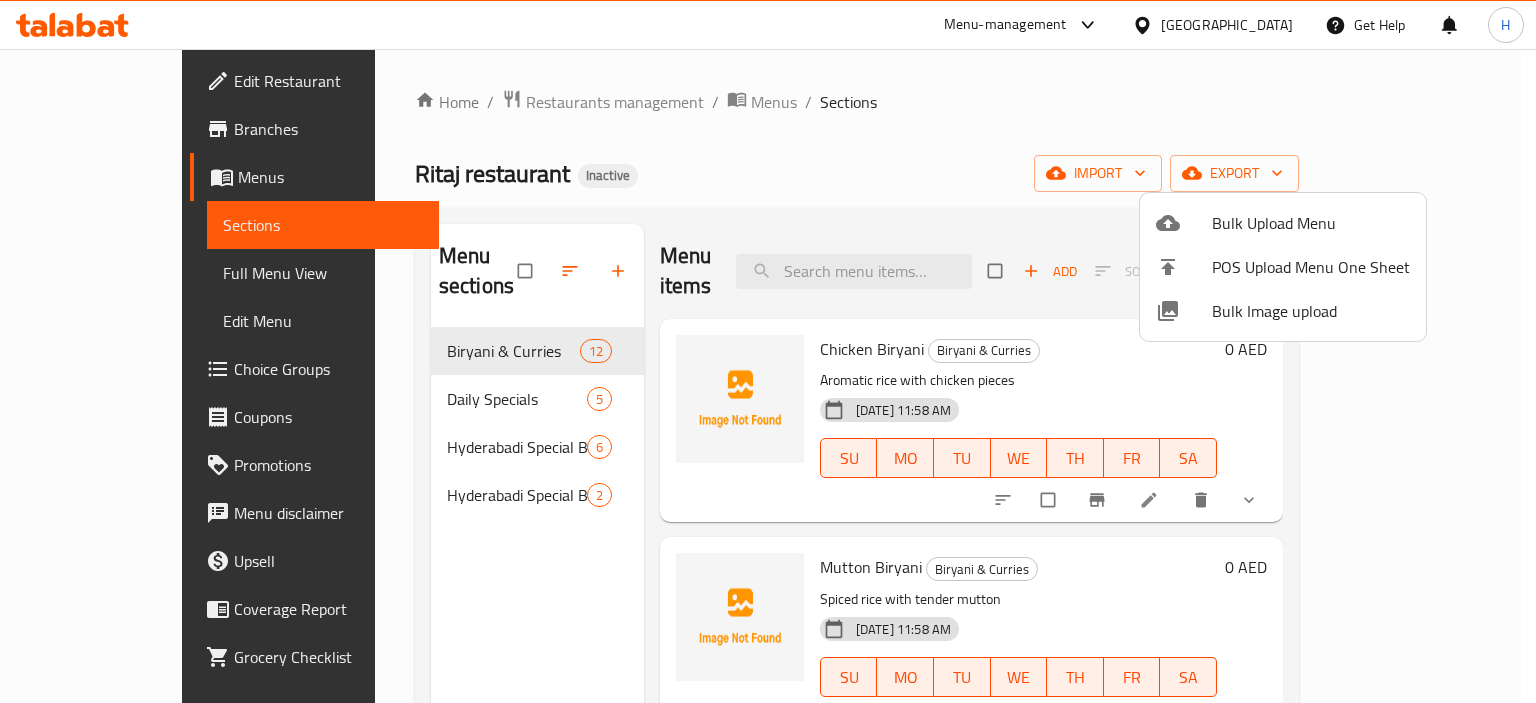 click at bounding box center [768, 351] 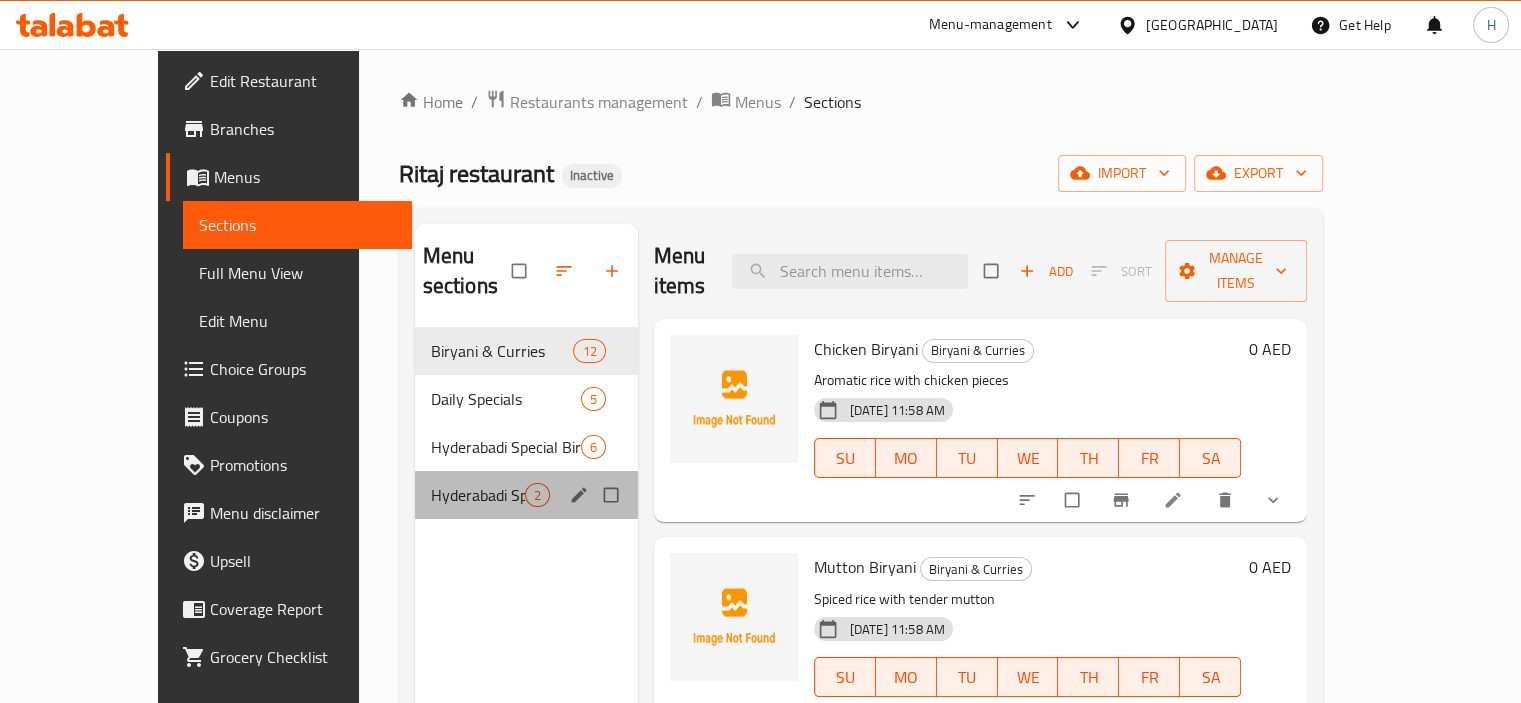 click on "Hyderabadi Special Biryani Party Order" at bounding box center (478, 495) 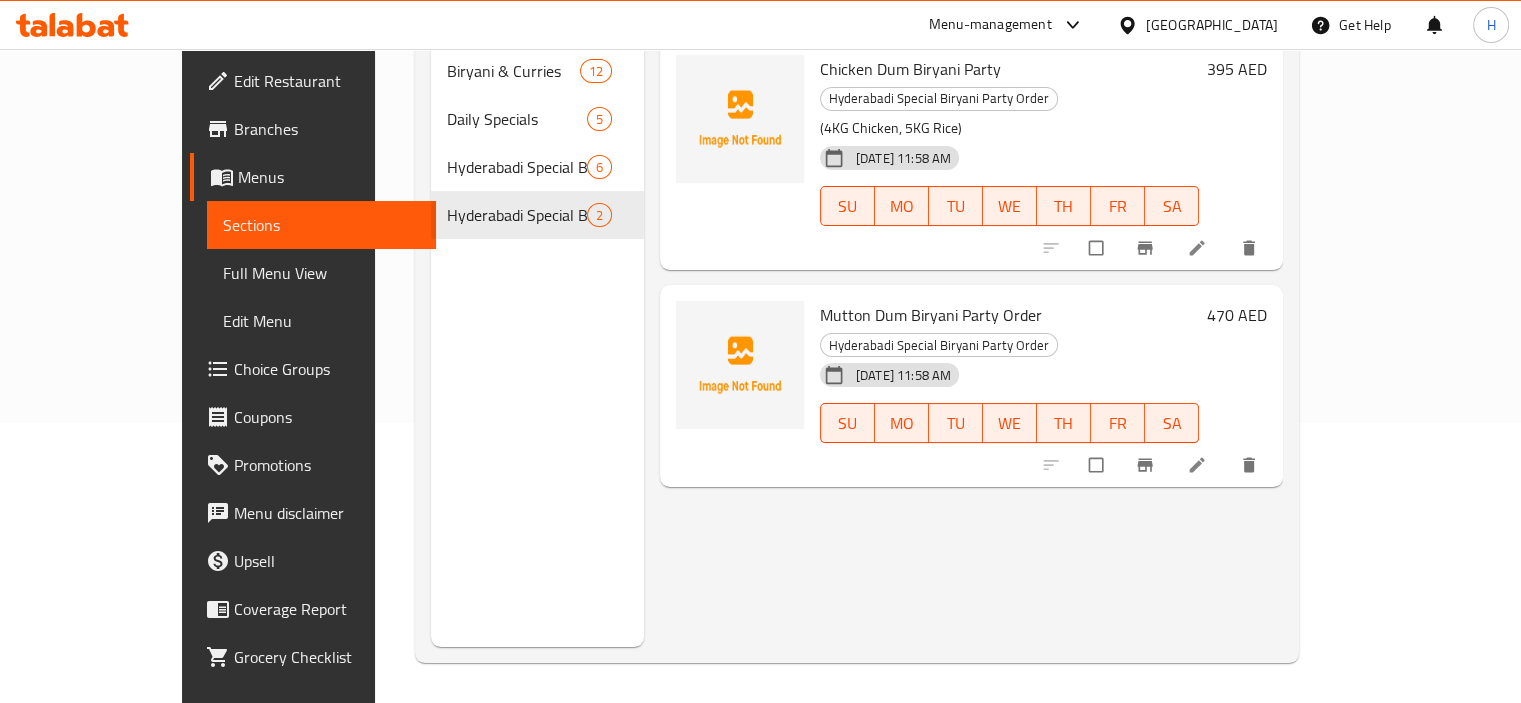 scroll, scrollTop: 80, scrollLeft: 0, axis: vertical 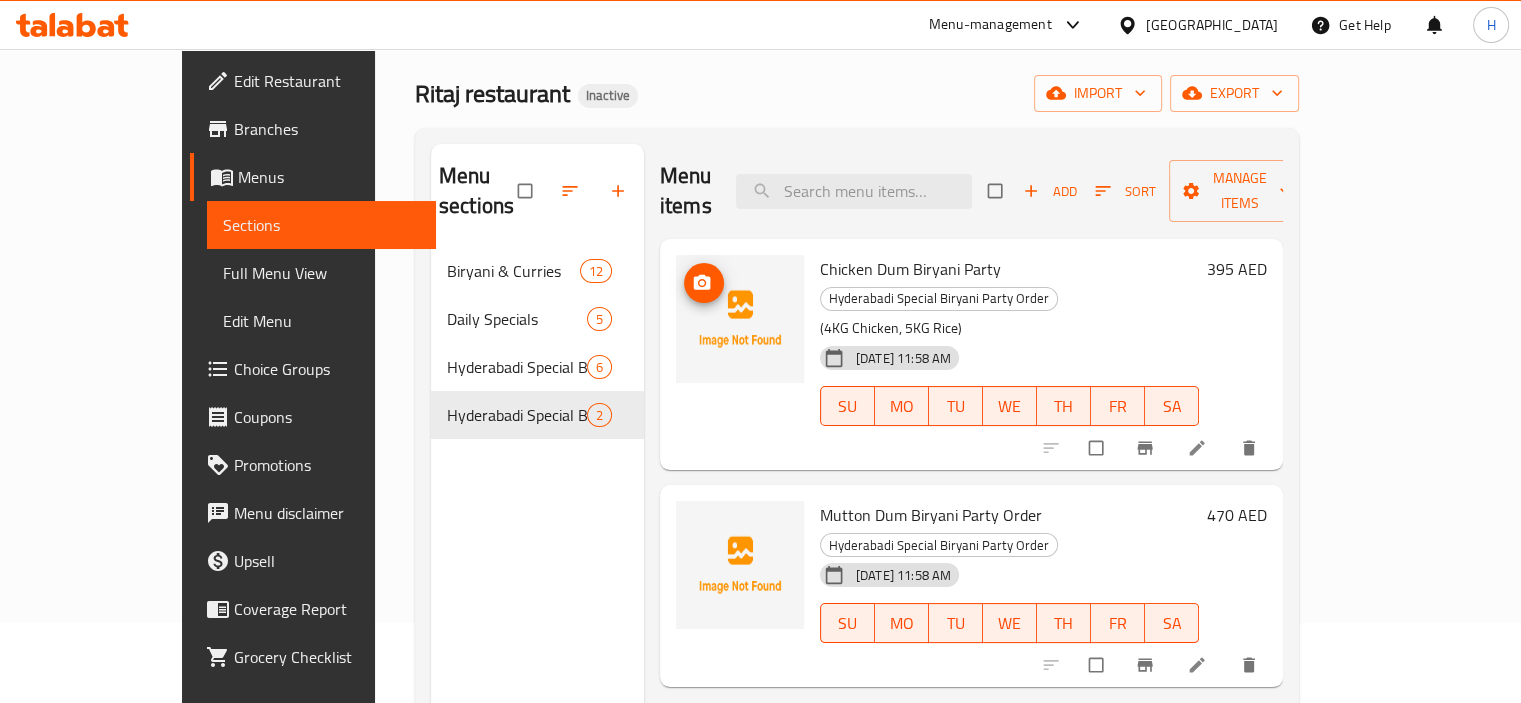 click at bounding box center [704, 283] 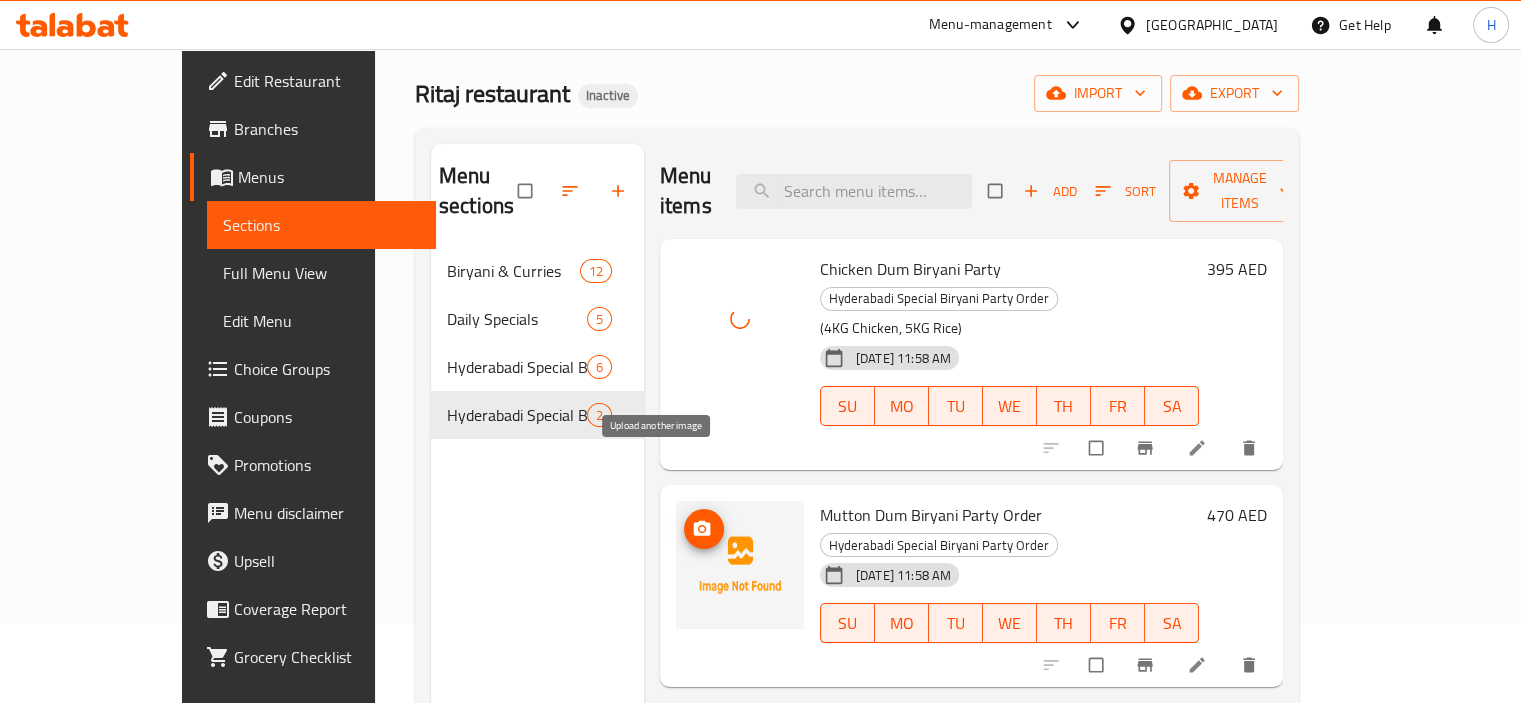click 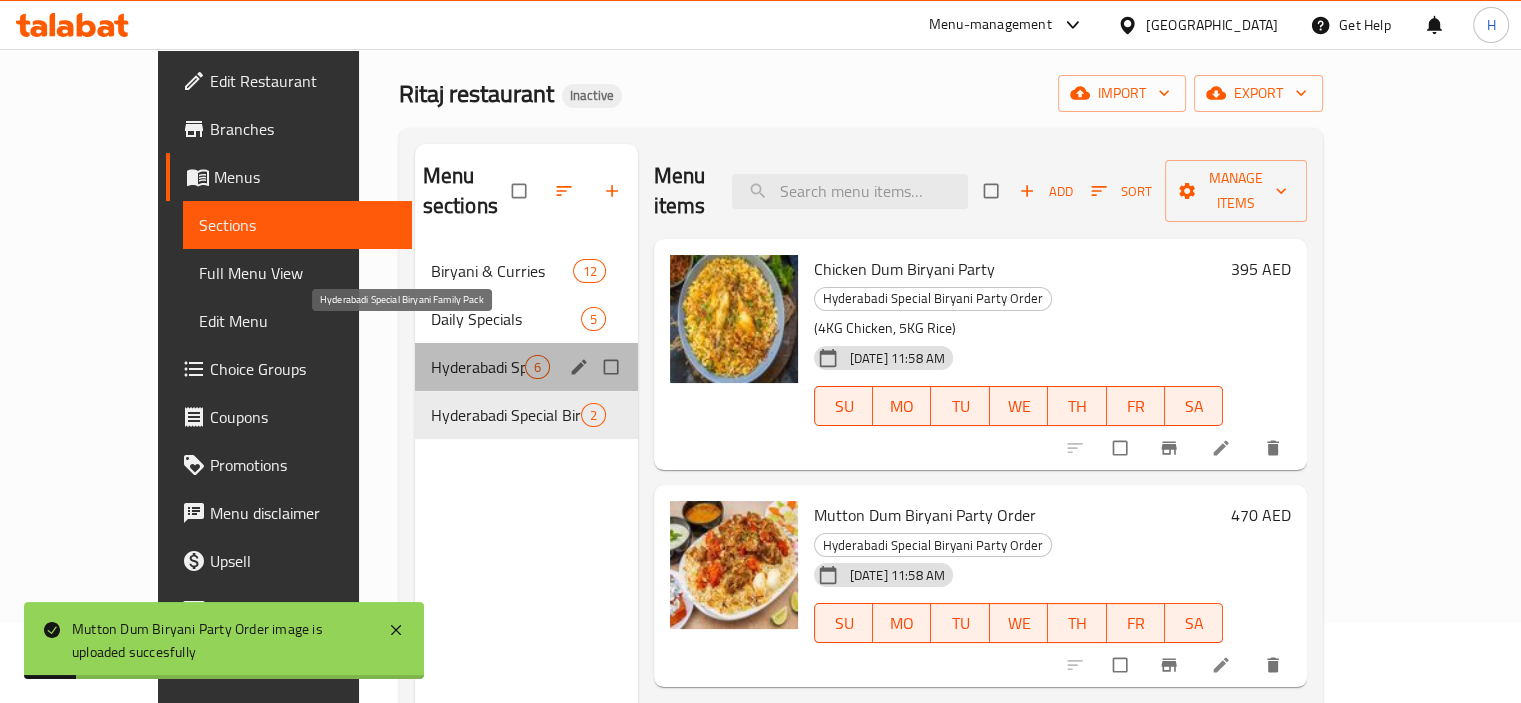 click on "Hyderabadi Special Biryani Family Pack" at bounding box center (478, 367) 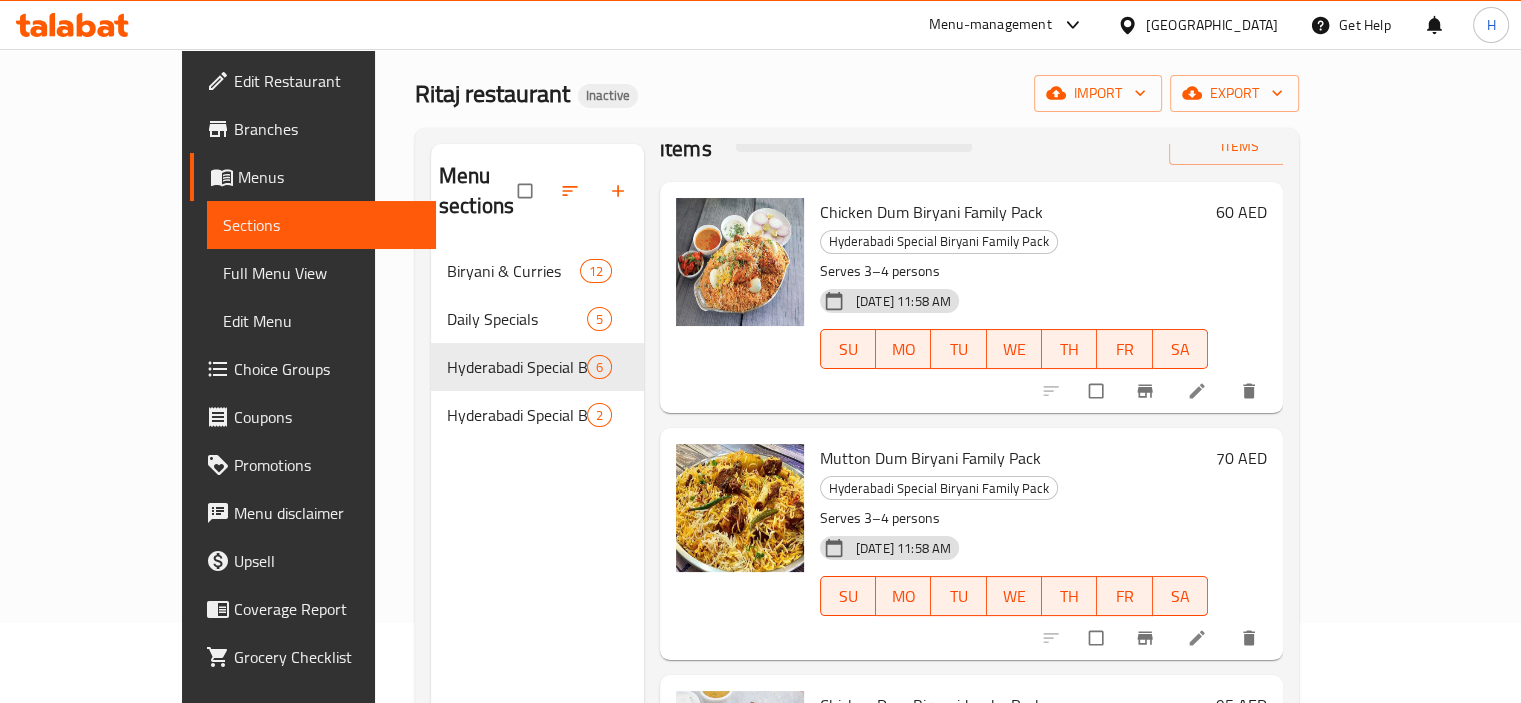 scroll, scrollTop: 0, scrollLeft: 0, axis: both 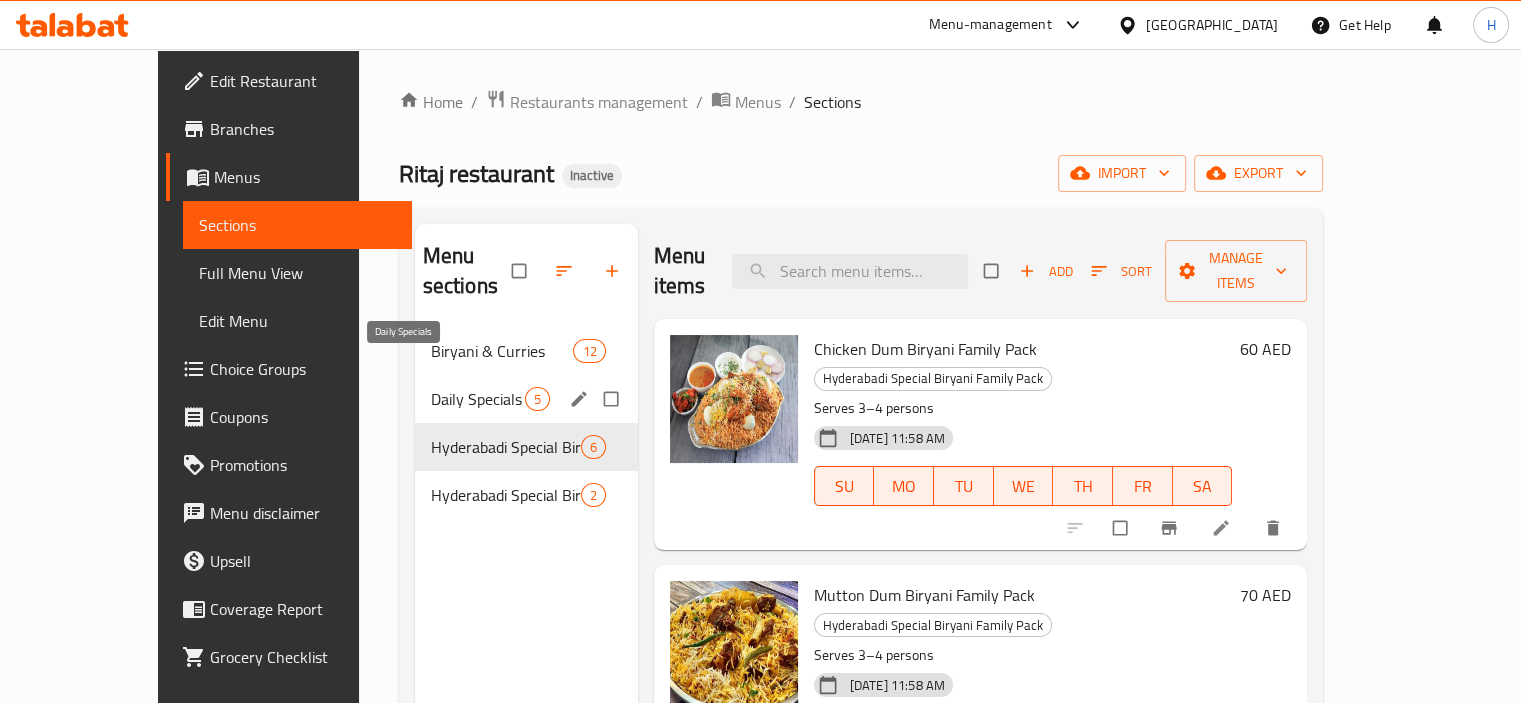 click on "Daily Specials" at bounding box center [478, 399] 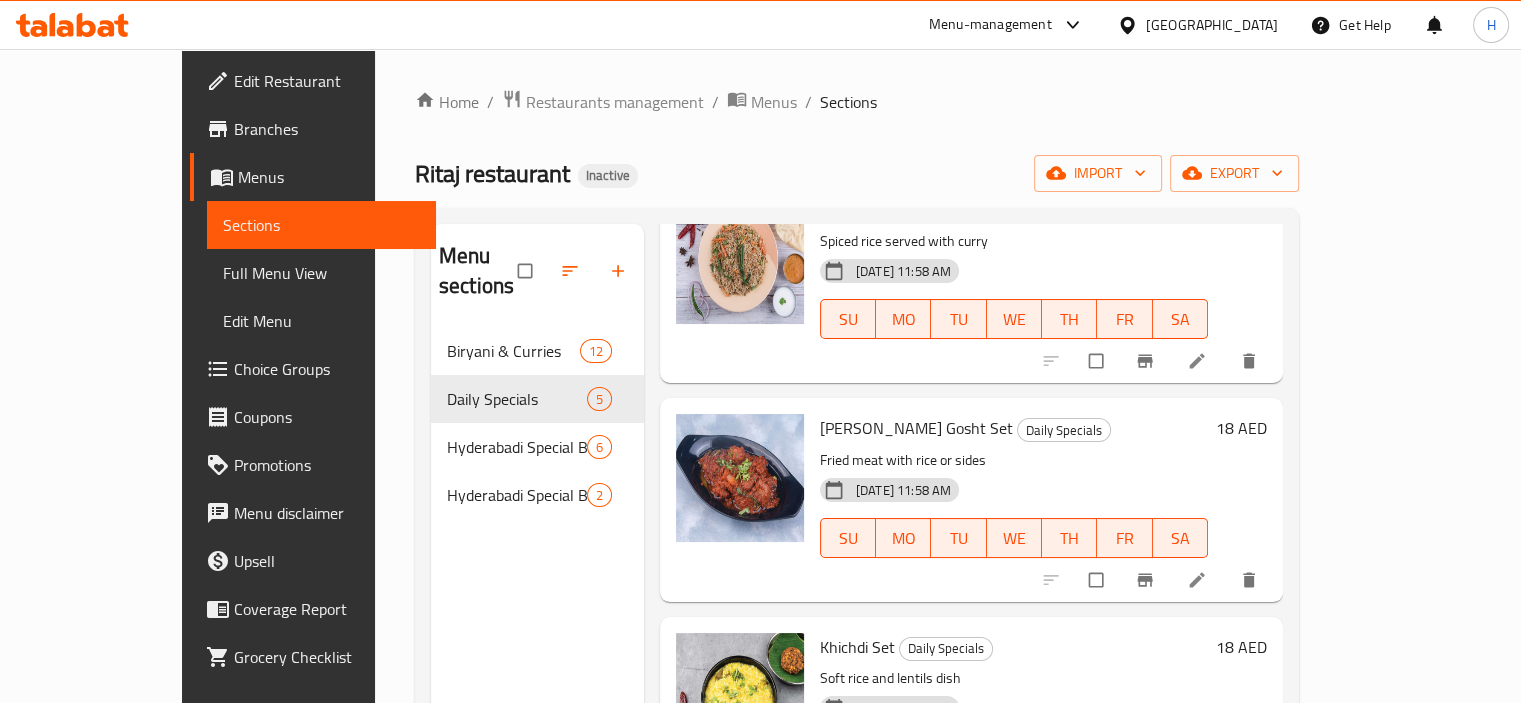 scroll, scrollTop: 439, scrollLeft: 0, axis: vertical 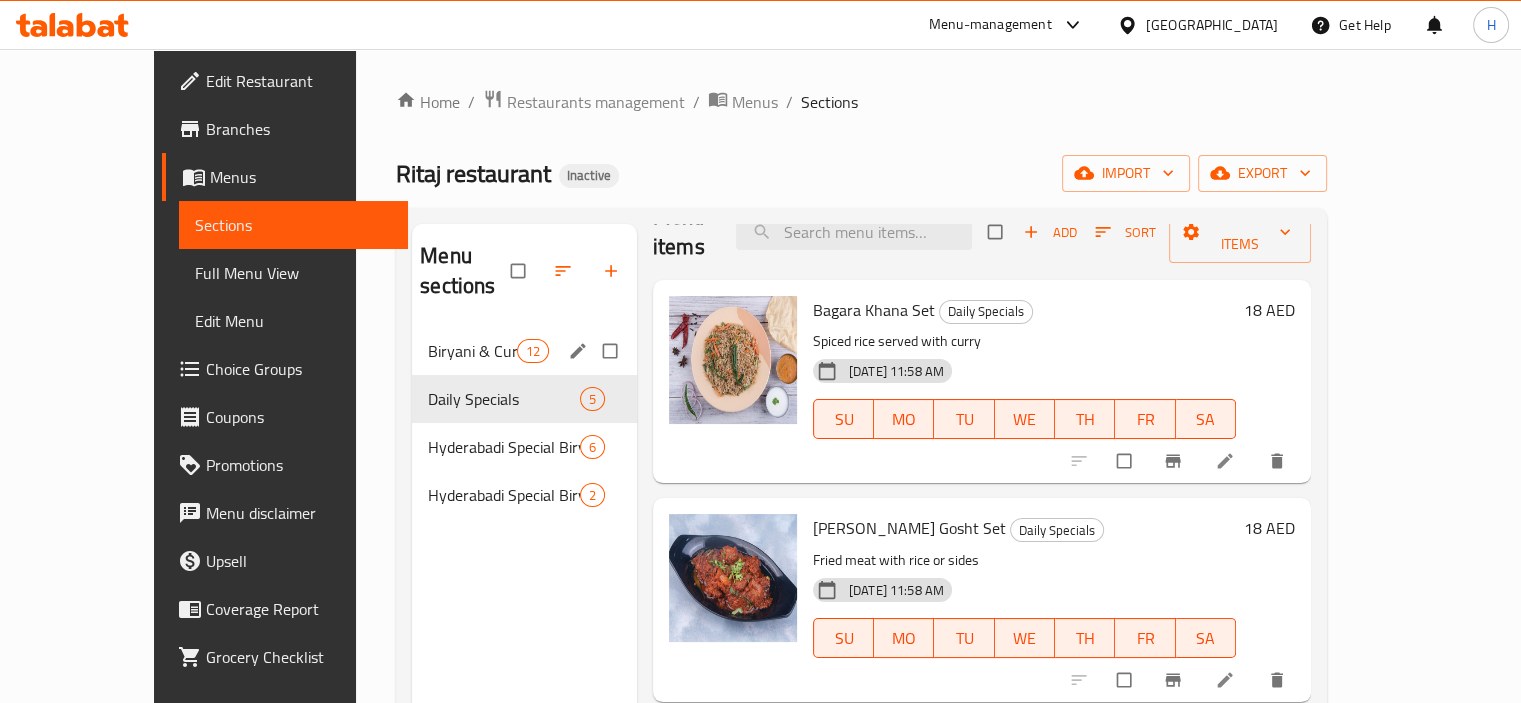 click on "Biryani & Curries 12" at bounding box center (524, 351) 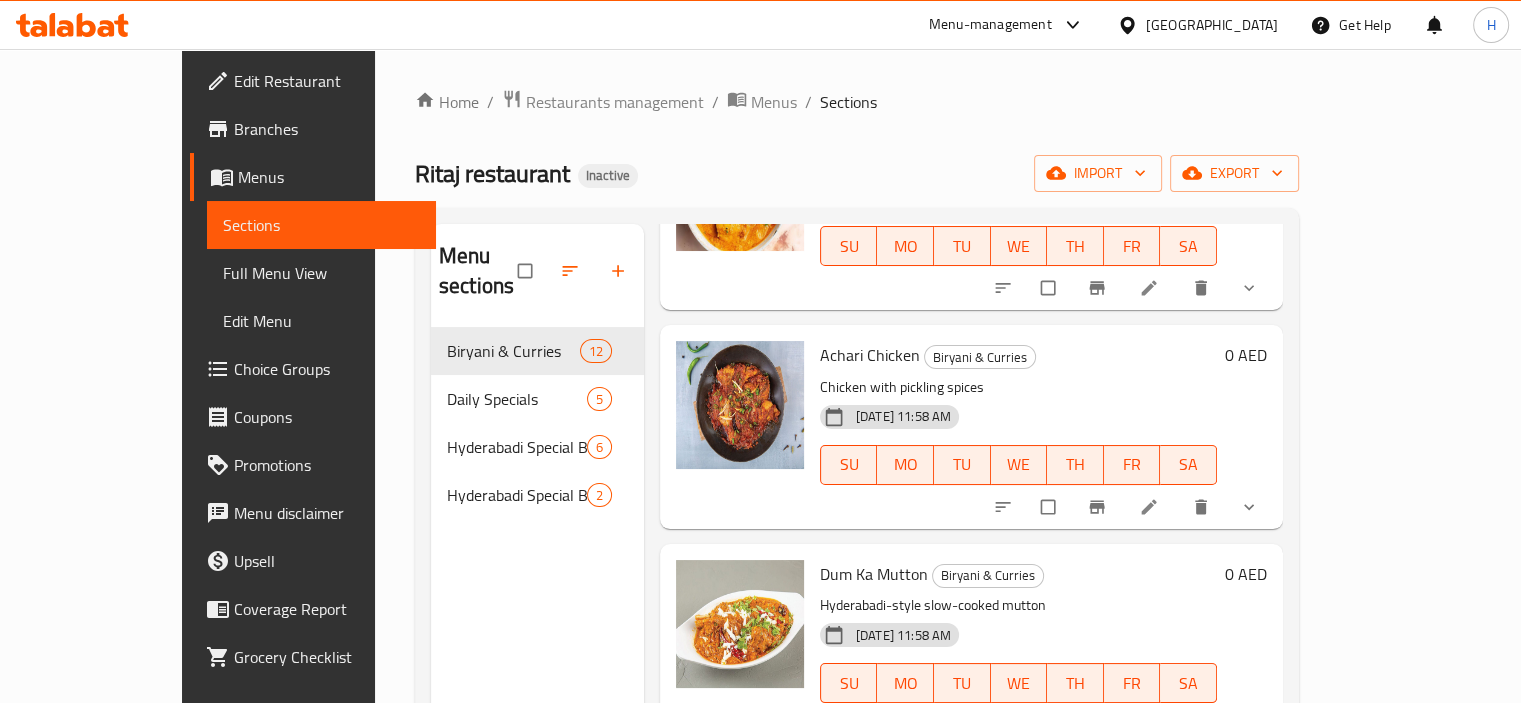scroll, scrollTop: 1968, scrollLeft: 0, axis: vertical 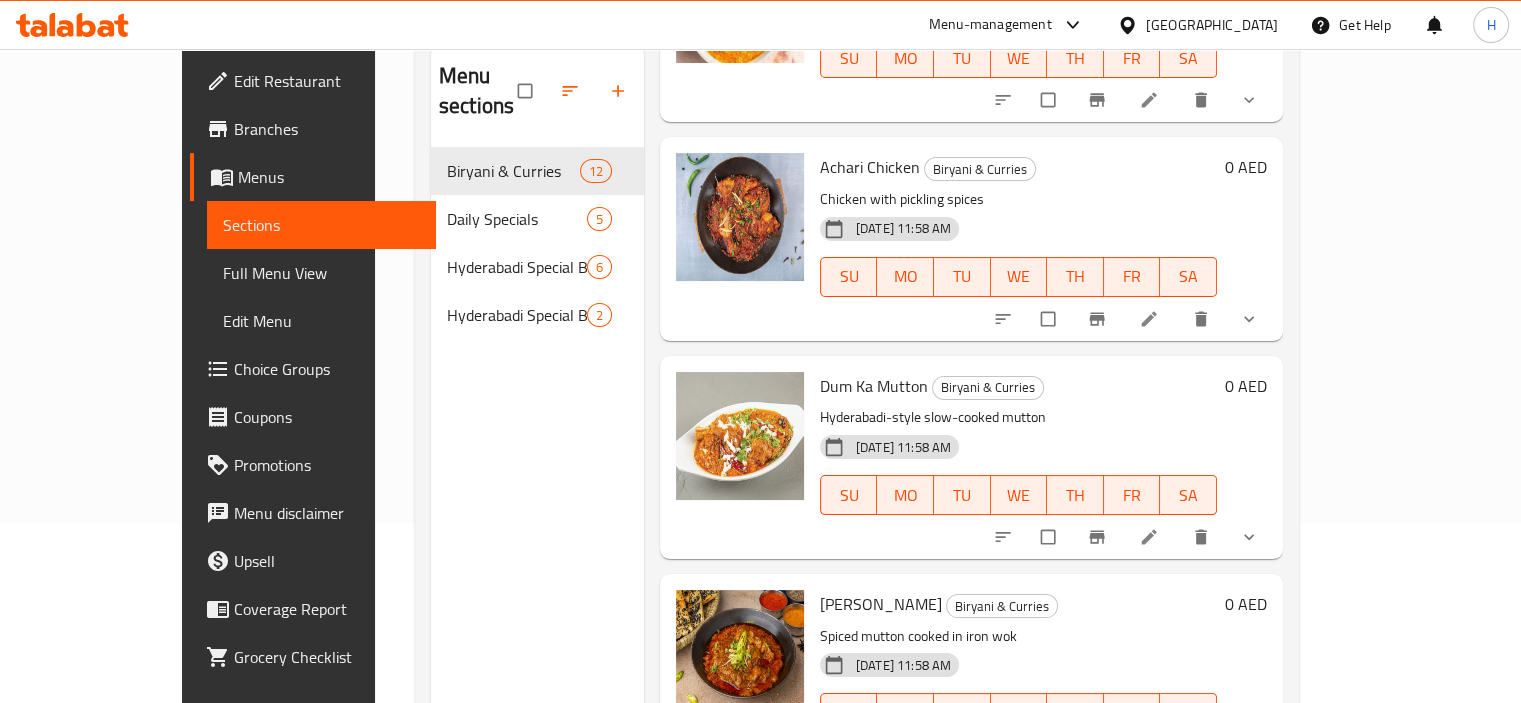 click on "Hyderabadi Special Biryani Party Order" at bounding box center (517, 315) 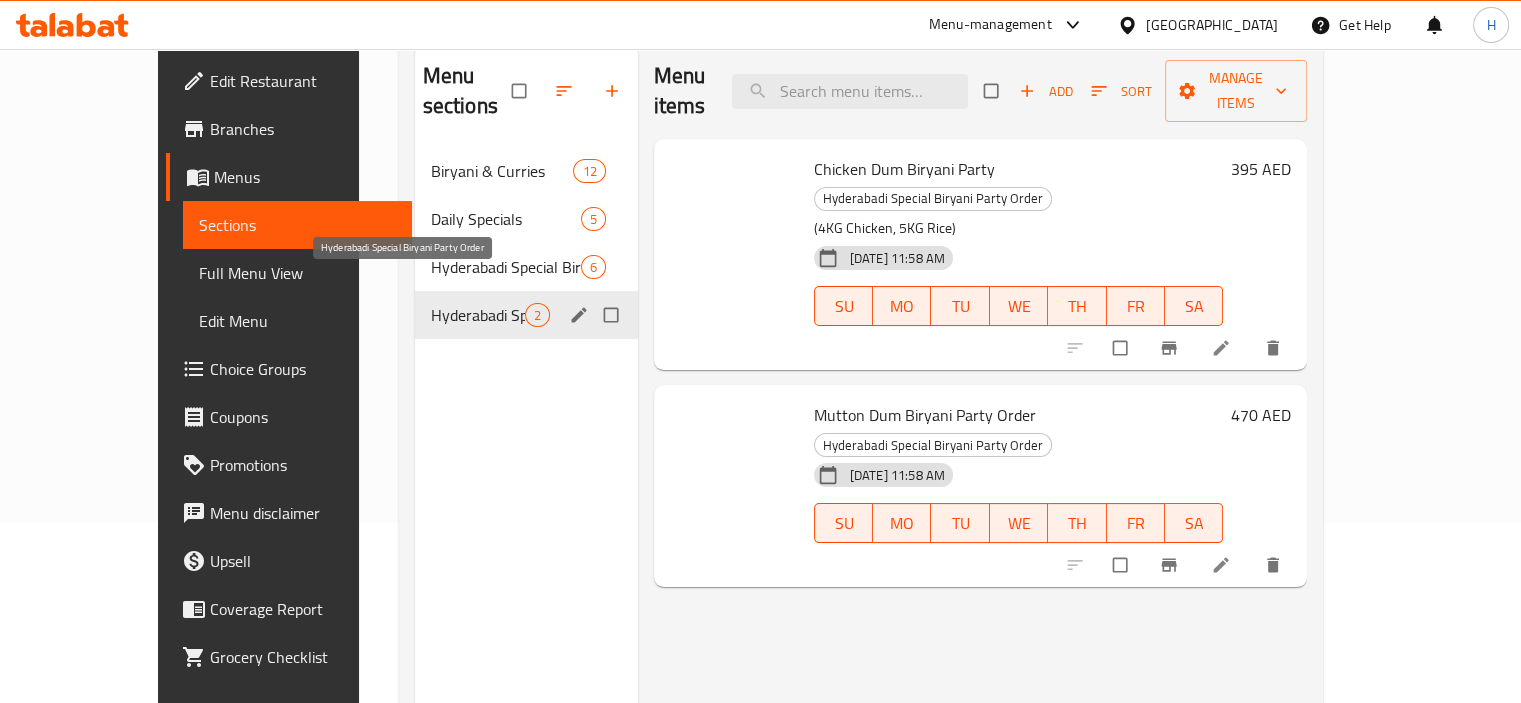 scroll, scrollTop: 0, scrollLeft: 0, axis: both 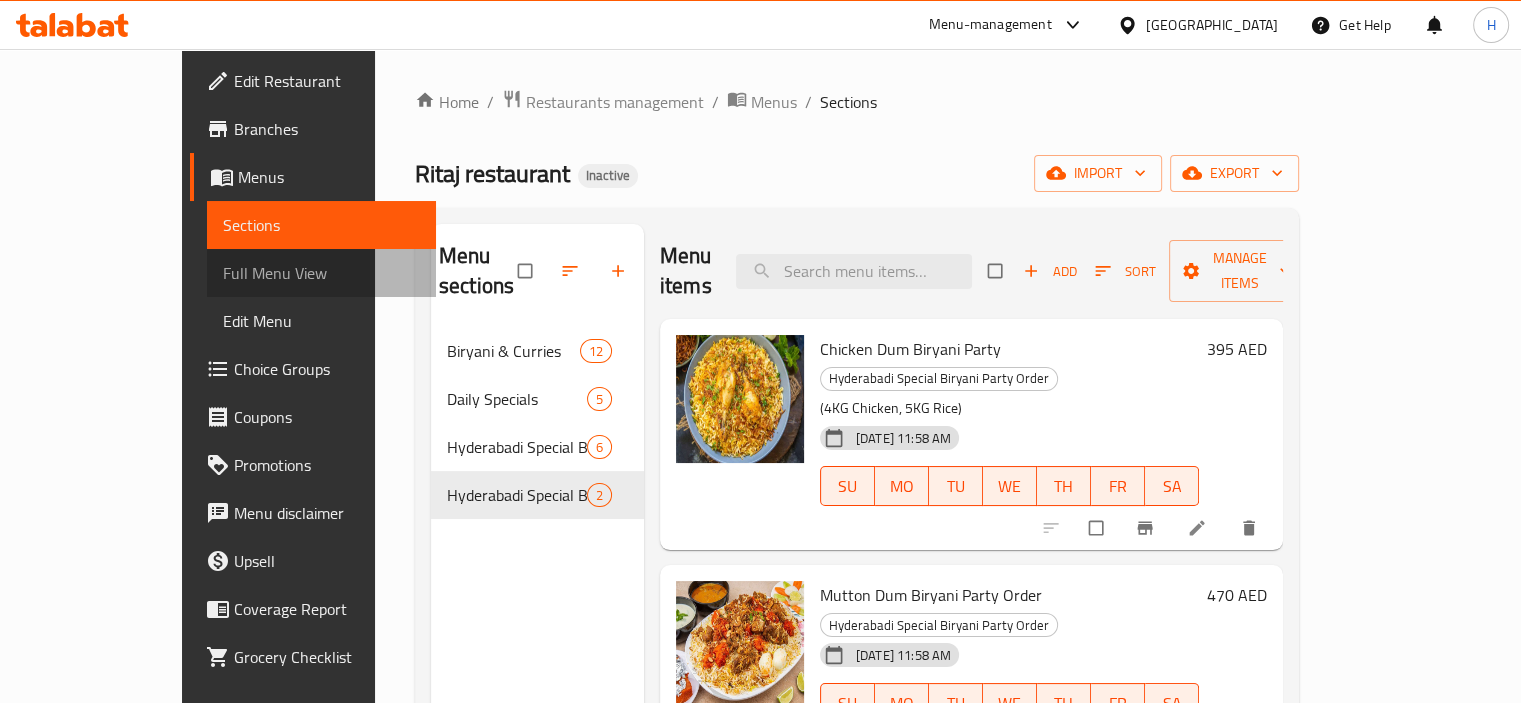 click on "Full Menu View" at bounding box center (321, 273) 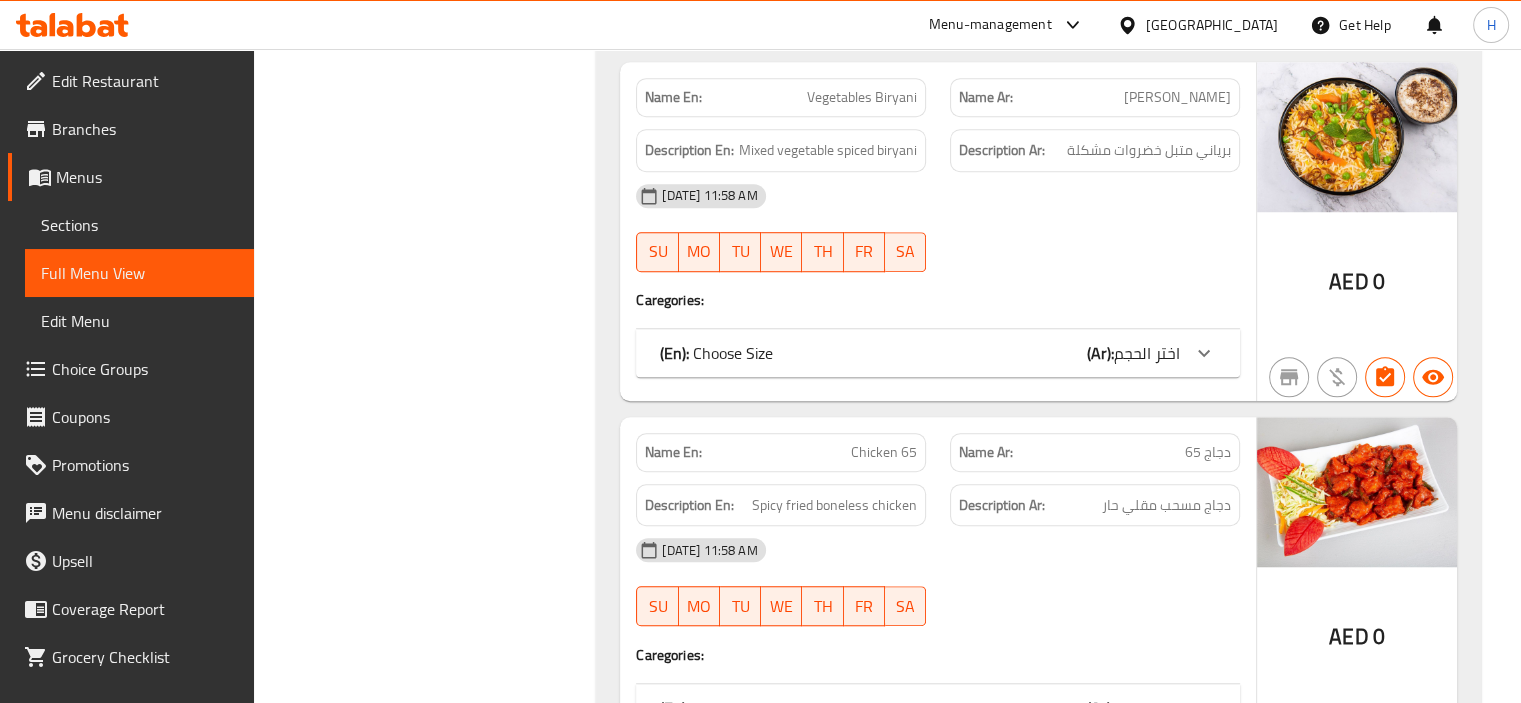 scroll, scrollTop: 1500, scrollLeft: 0, axis: vertical 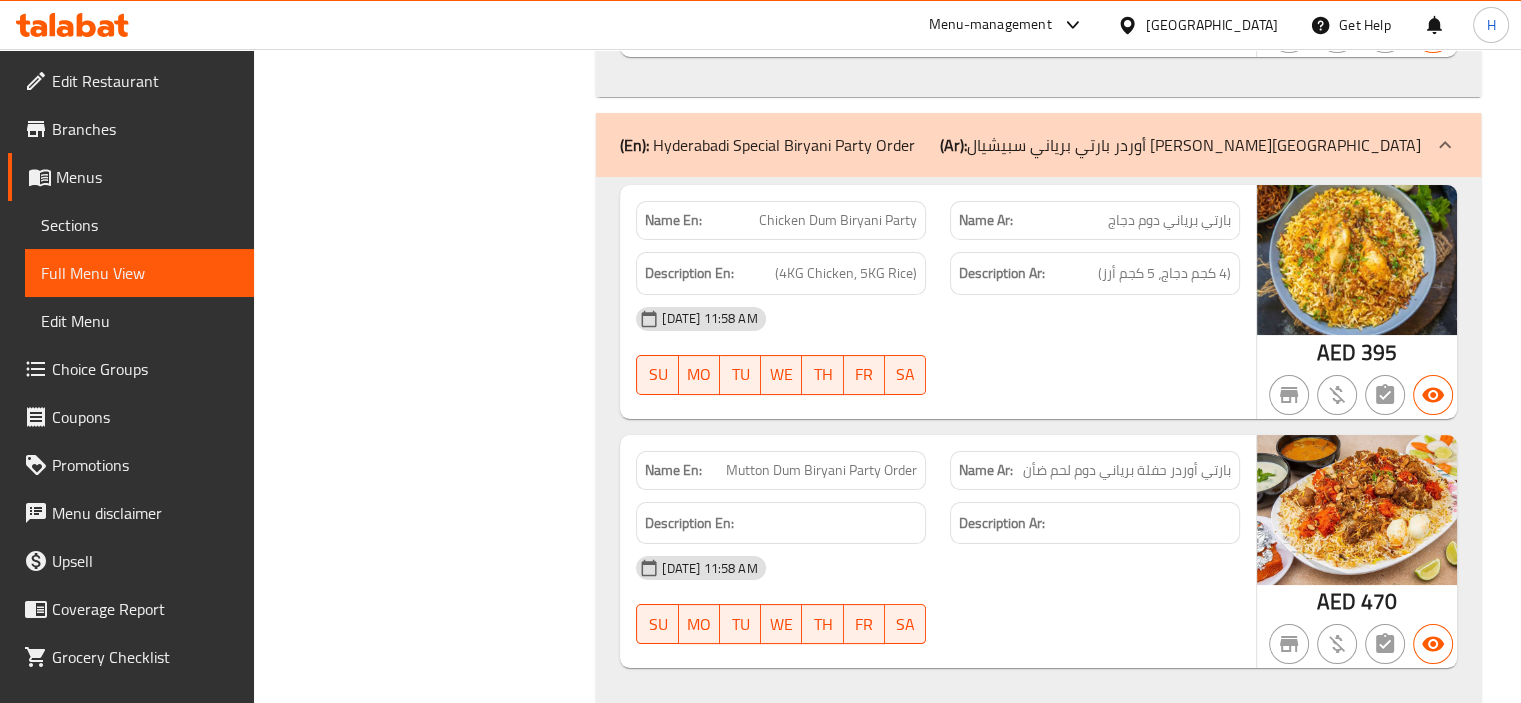 click on "Mutton Dum Biryani Party Order" at bounding box center [872, -6983] 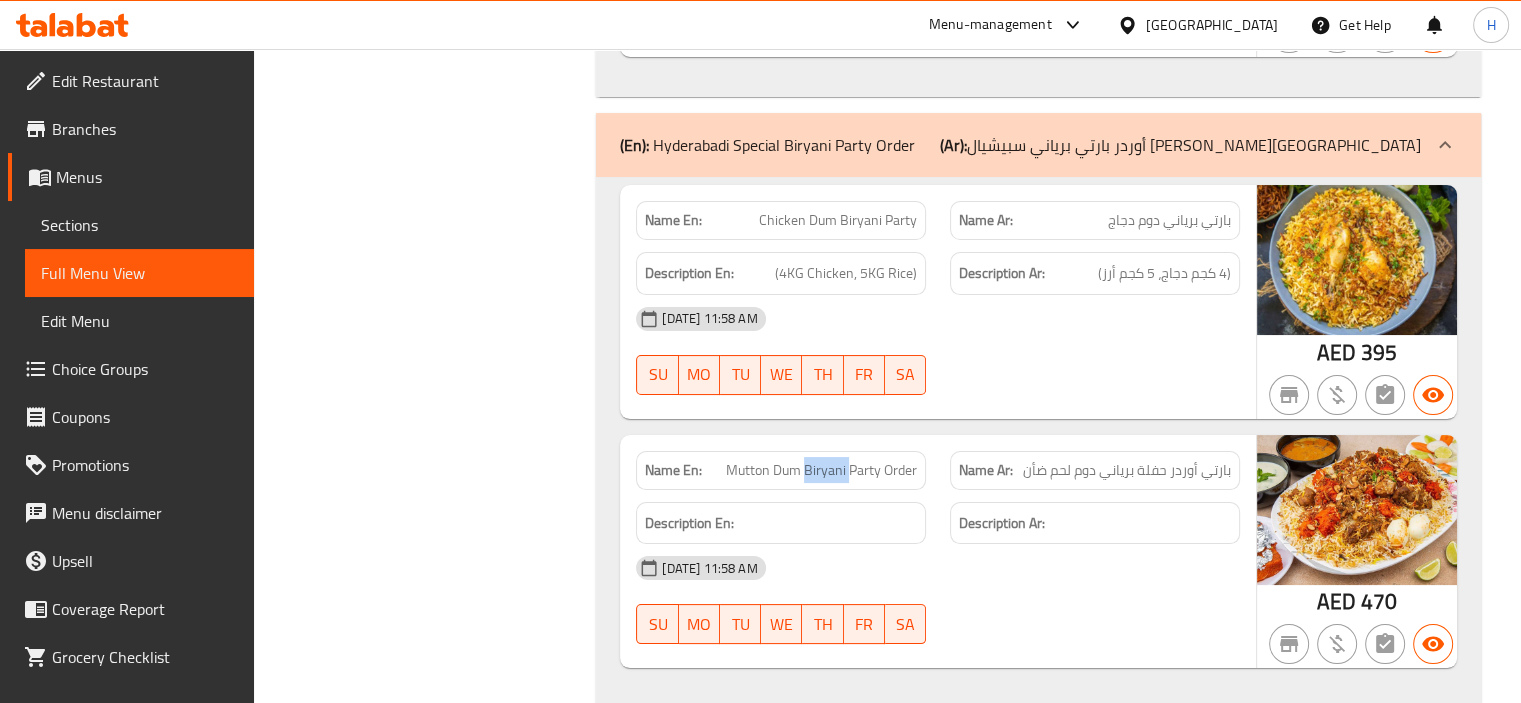 click on "Mutton Dum Biryani Party Order" at bounding box center [872, -6983] 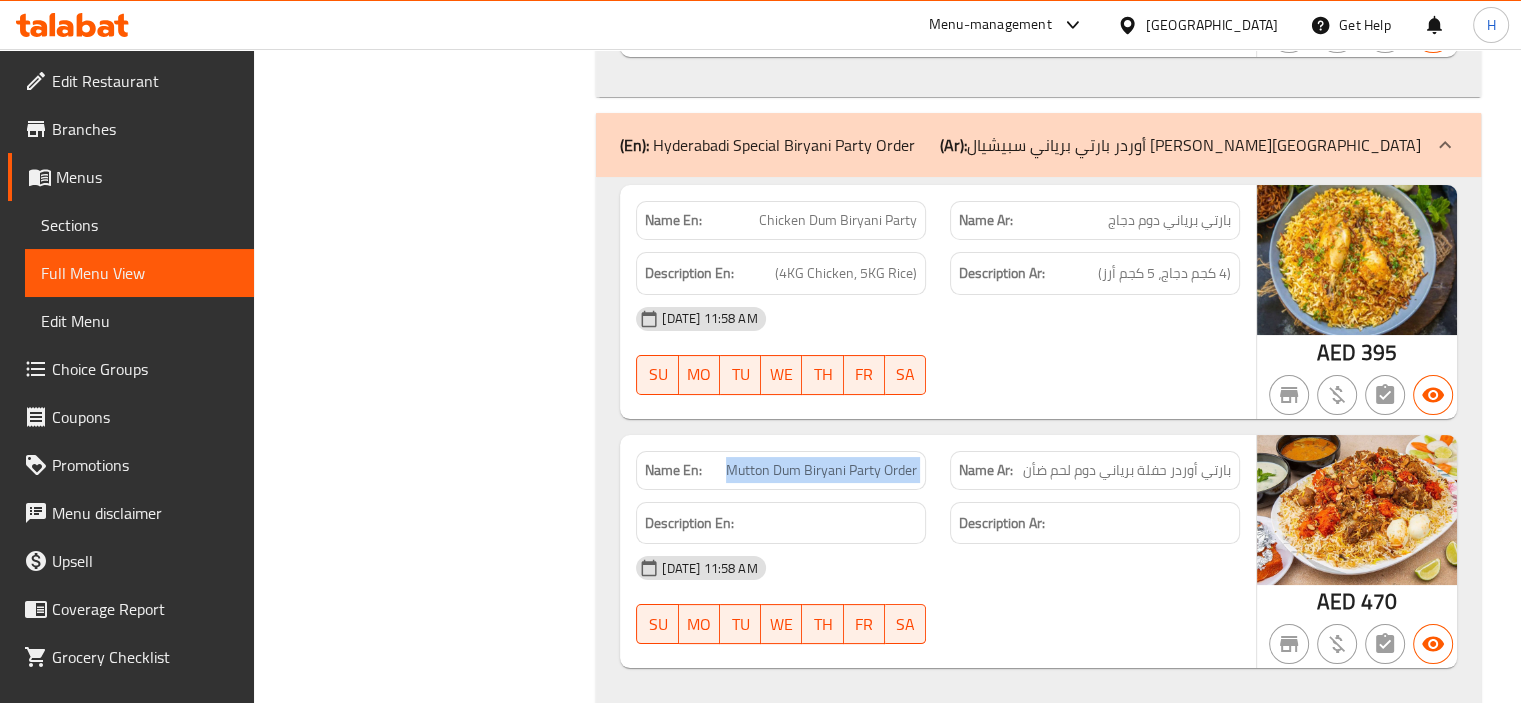 click on "Mutton Dum Biryani Party Order" at bounding box center [872, -6983] 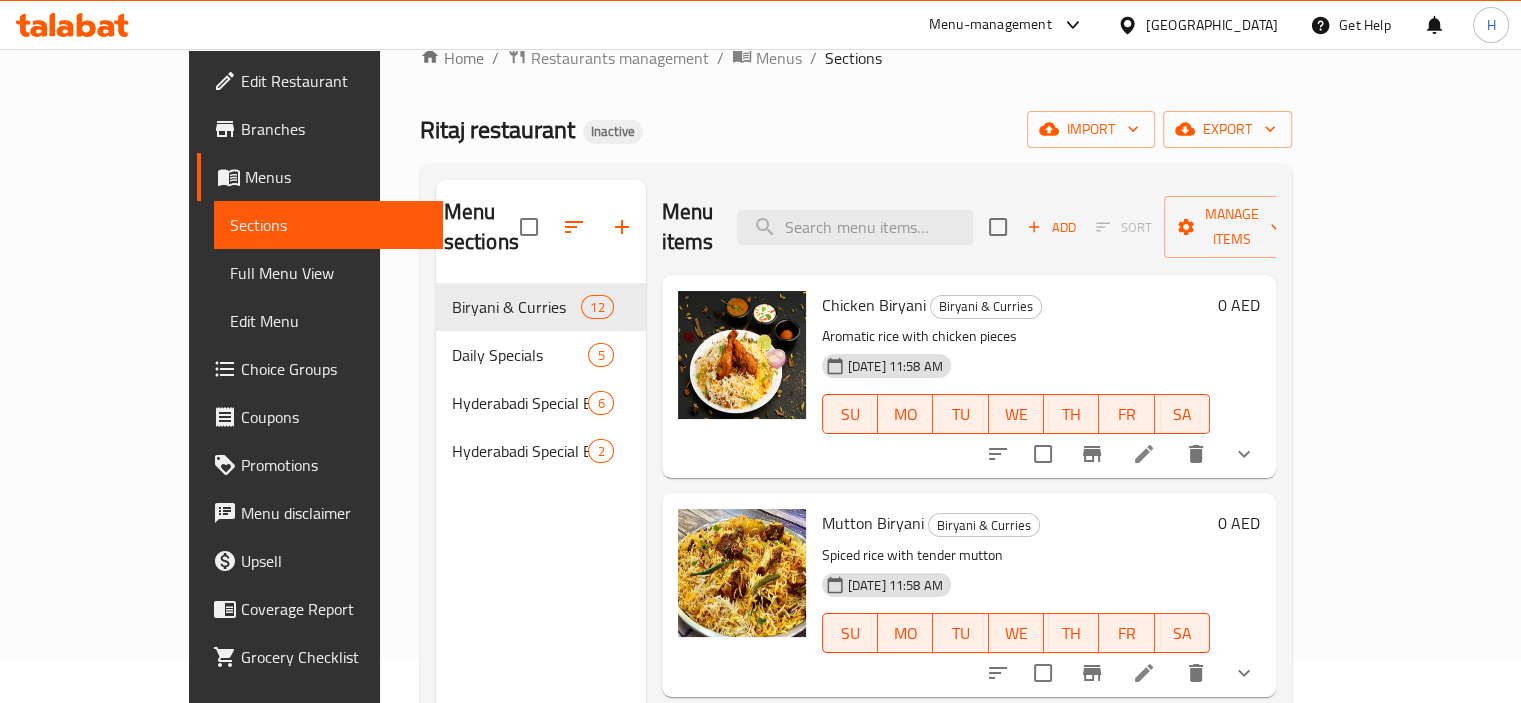 scroll, scrollTop: 0, scrollLeft: 0, axis: both 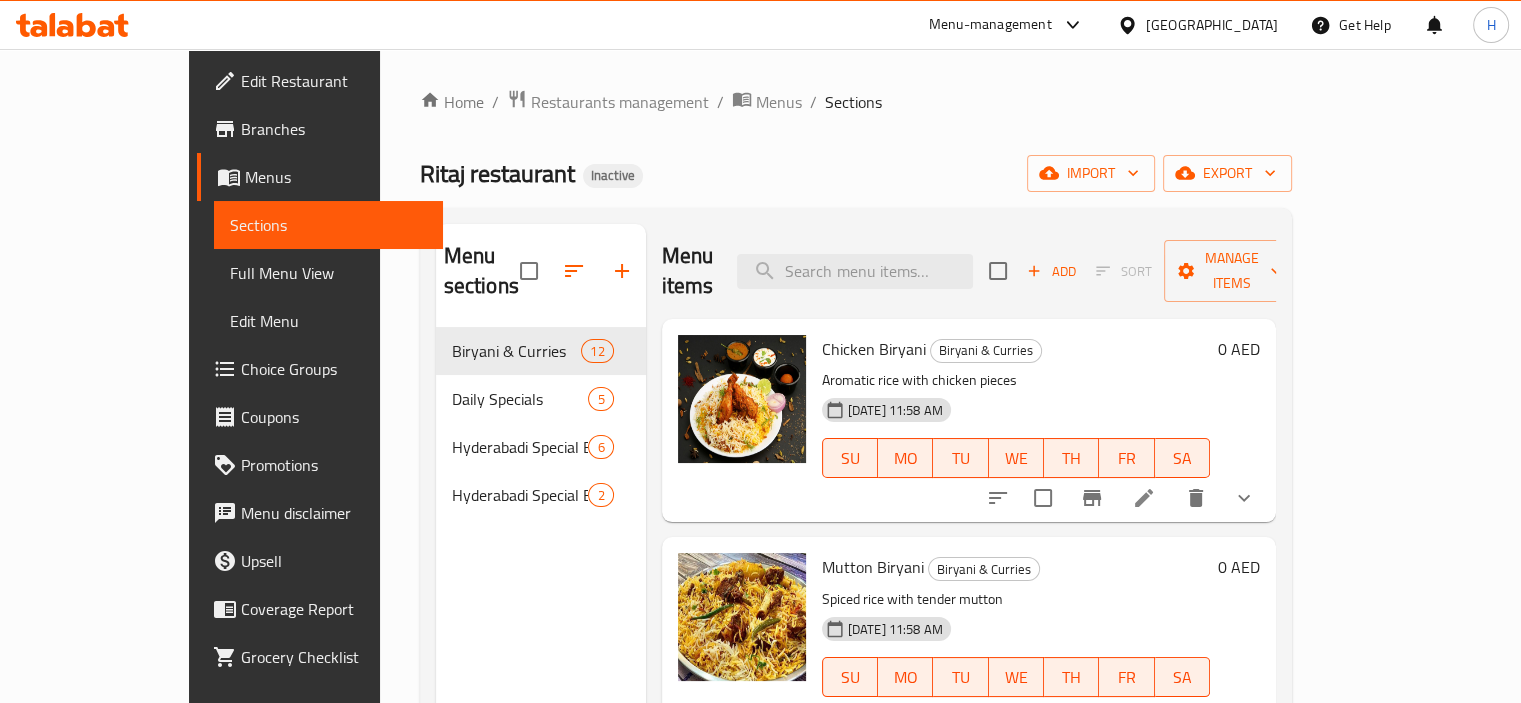 click on "Menu items Add Sort Manage items" at bounding box center [969, 271] 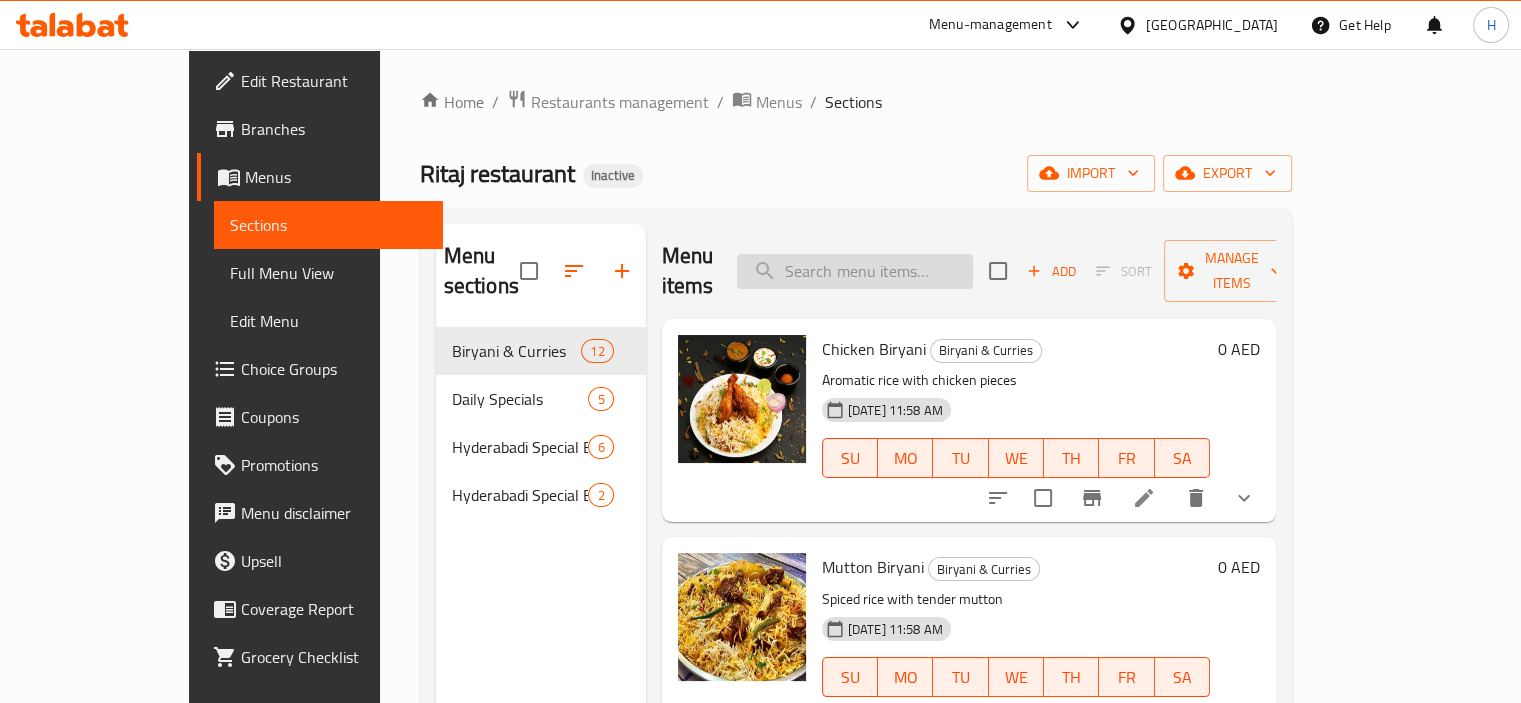 click at bounding box center (855, 271) 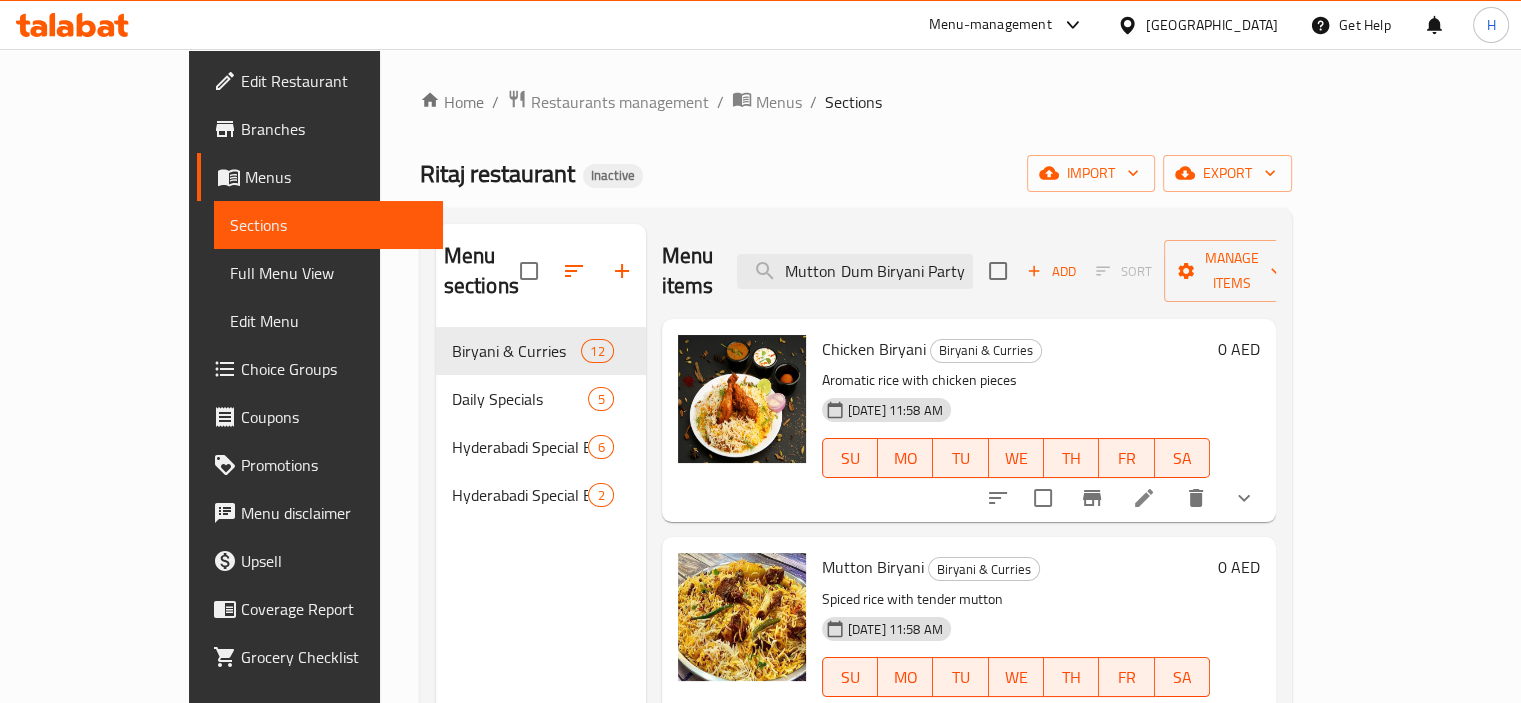 scroll, scrollTop: 0, scrollLeft: 38, axis: horizontal 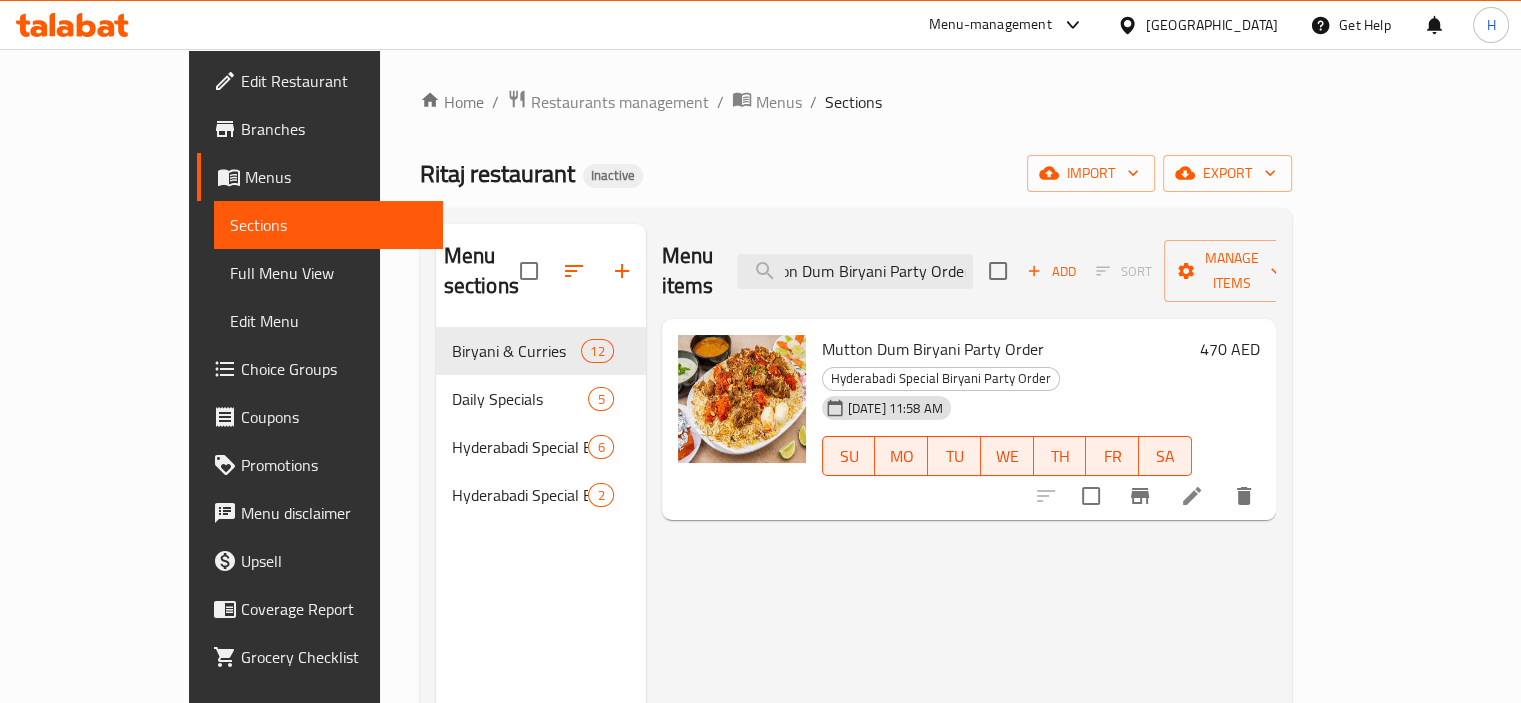 type on "Mutton Dum Biryani Party Order" 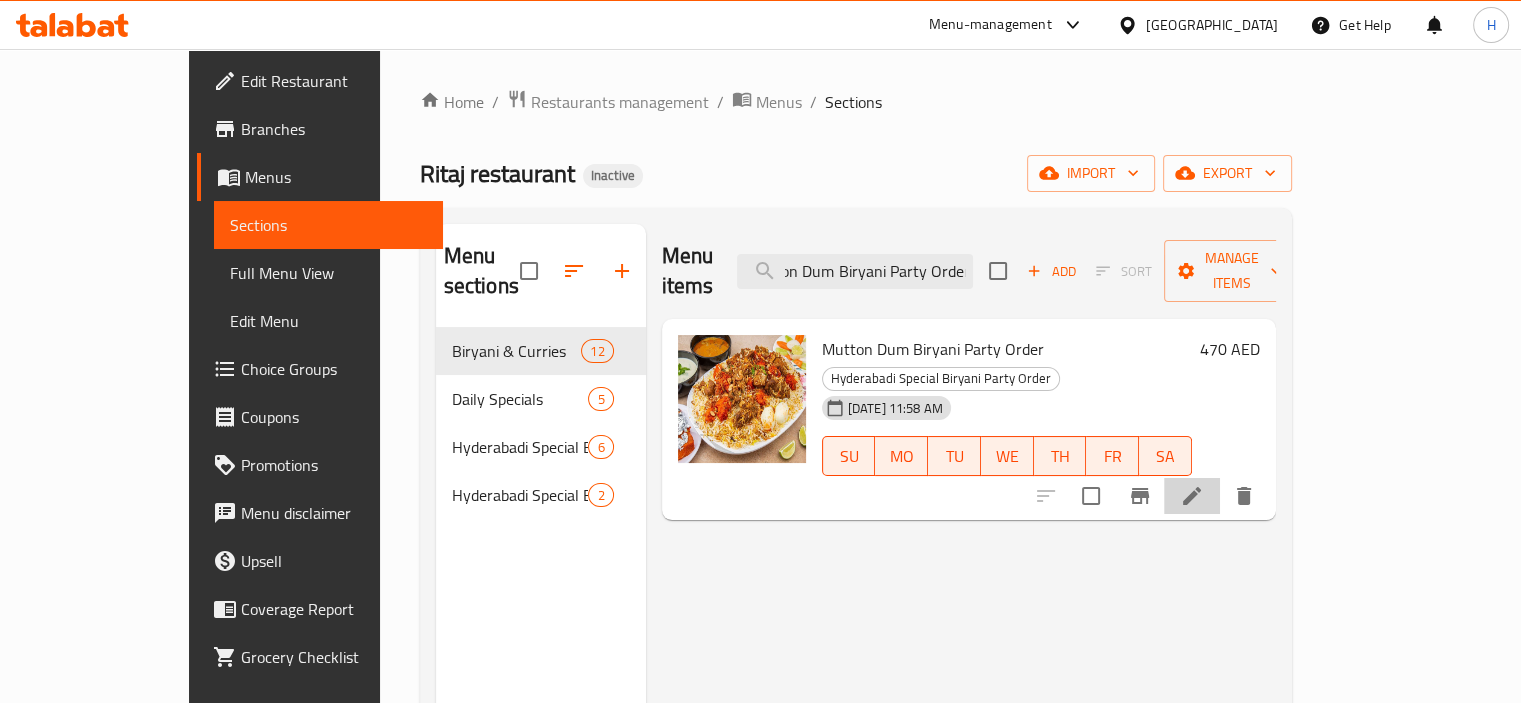 click 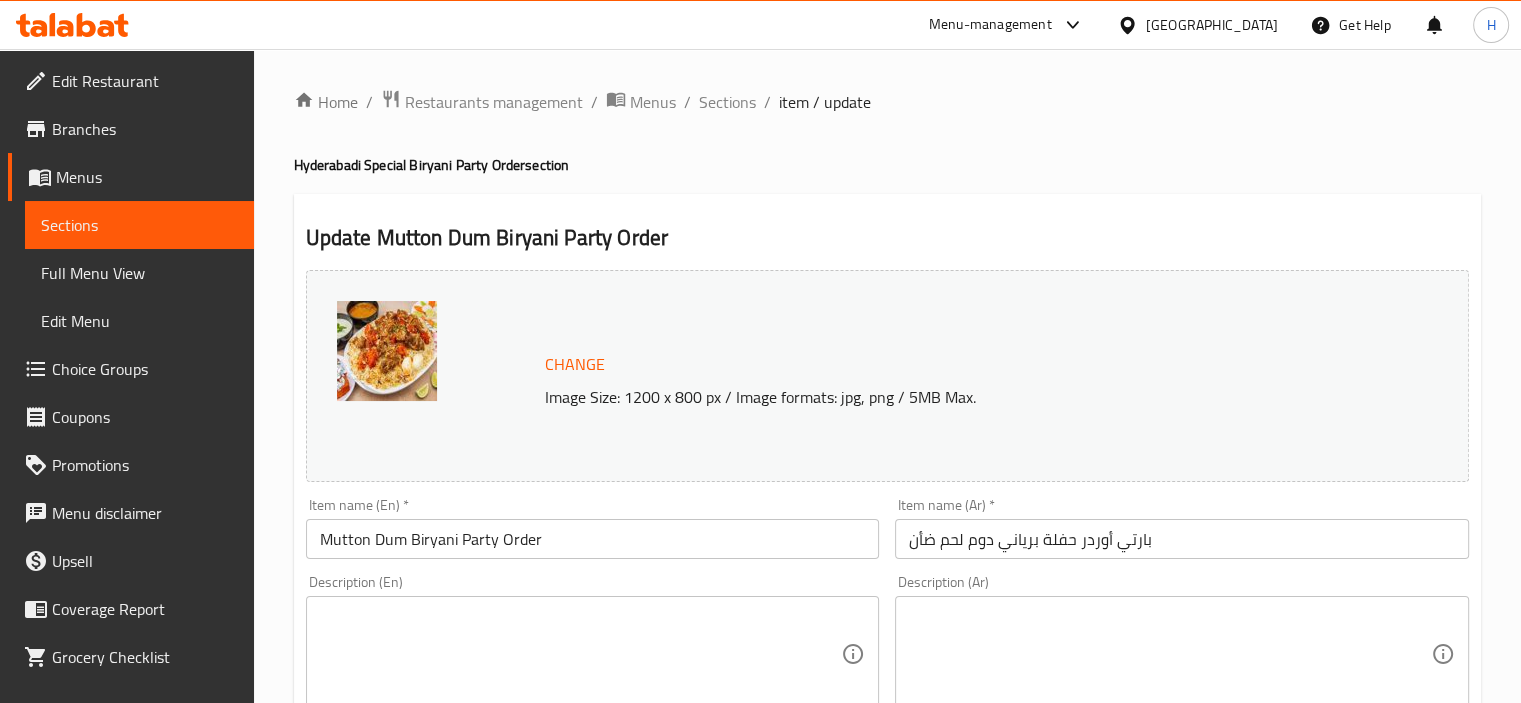click on "بارتي أوردر حفلة برياني دوم لحم ضأن" at bounding box center (1182, 539) 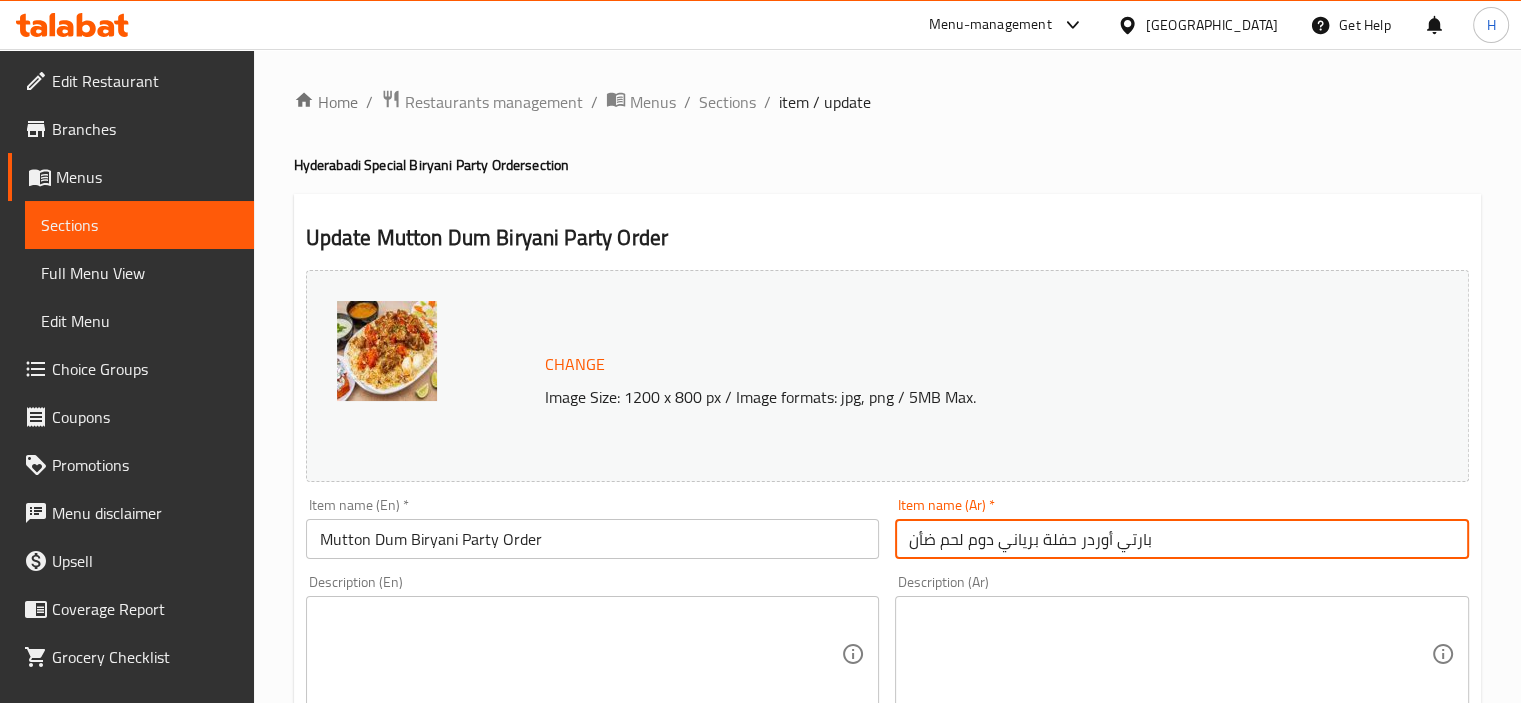 click on "بارتي أوردر حفلة برياني دوم لحم ضأن" at bounding box center (1182, 539) 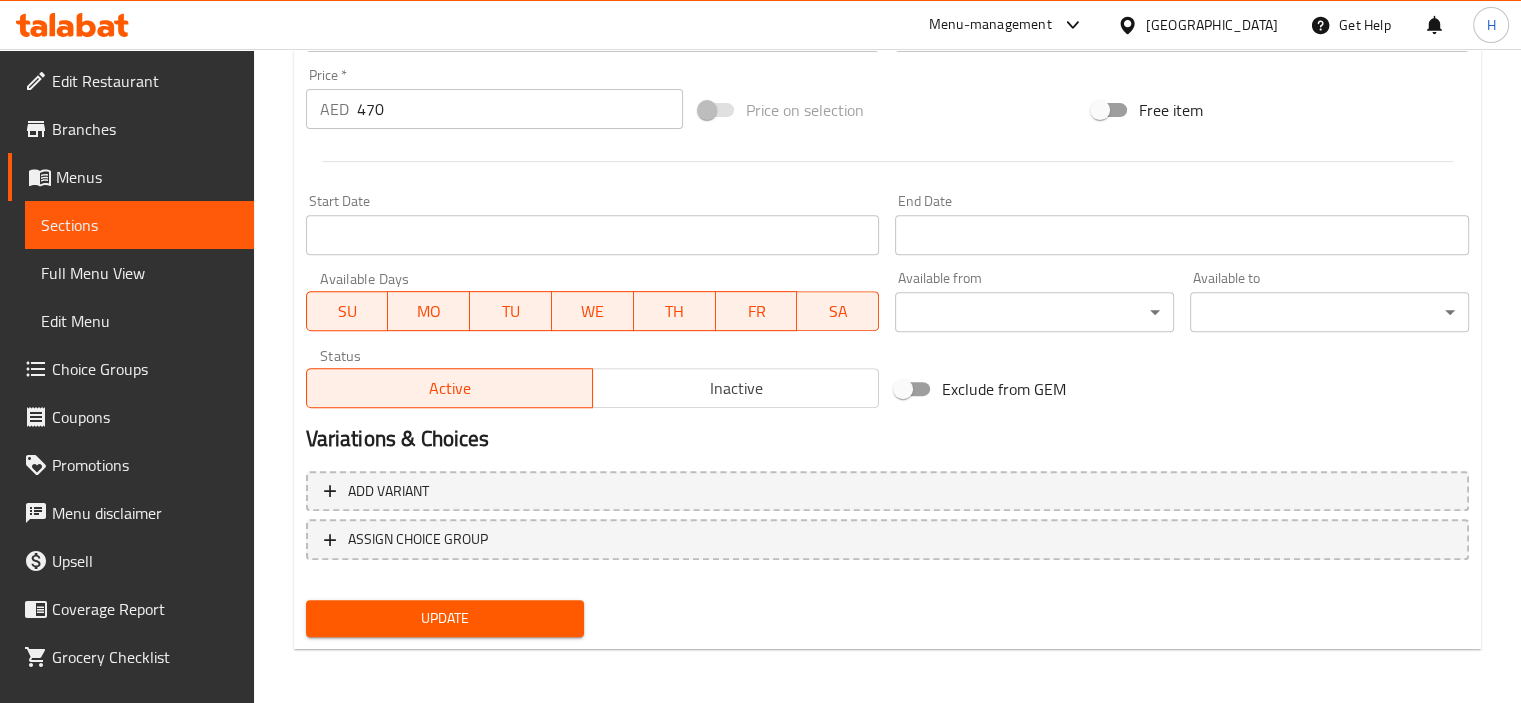 type on "بارتي أوردر برياني دوم لحم ضأن" 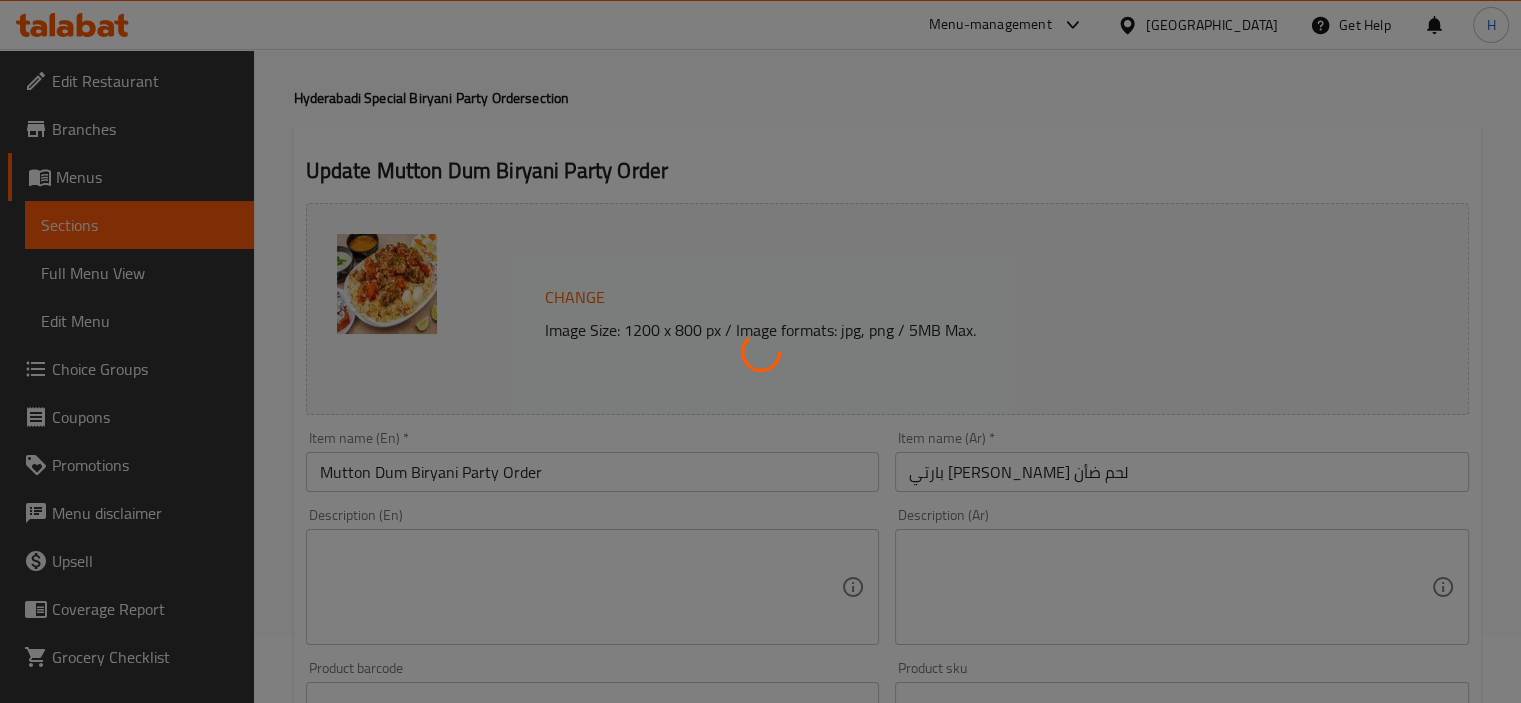 scroll, scrollTop: 37, scrollLeft: 0, axis: vertical 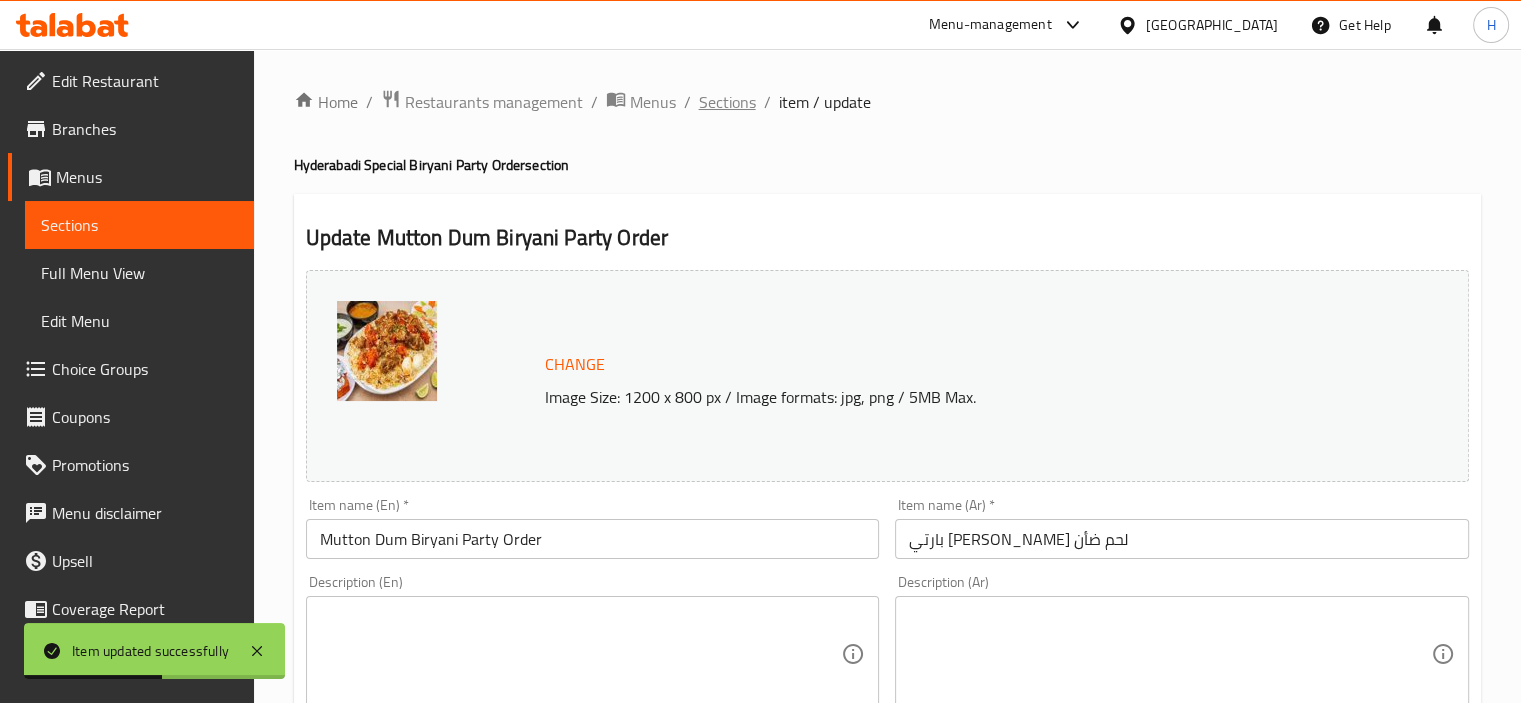 click on "Sections" at bounding box center (727, 102) 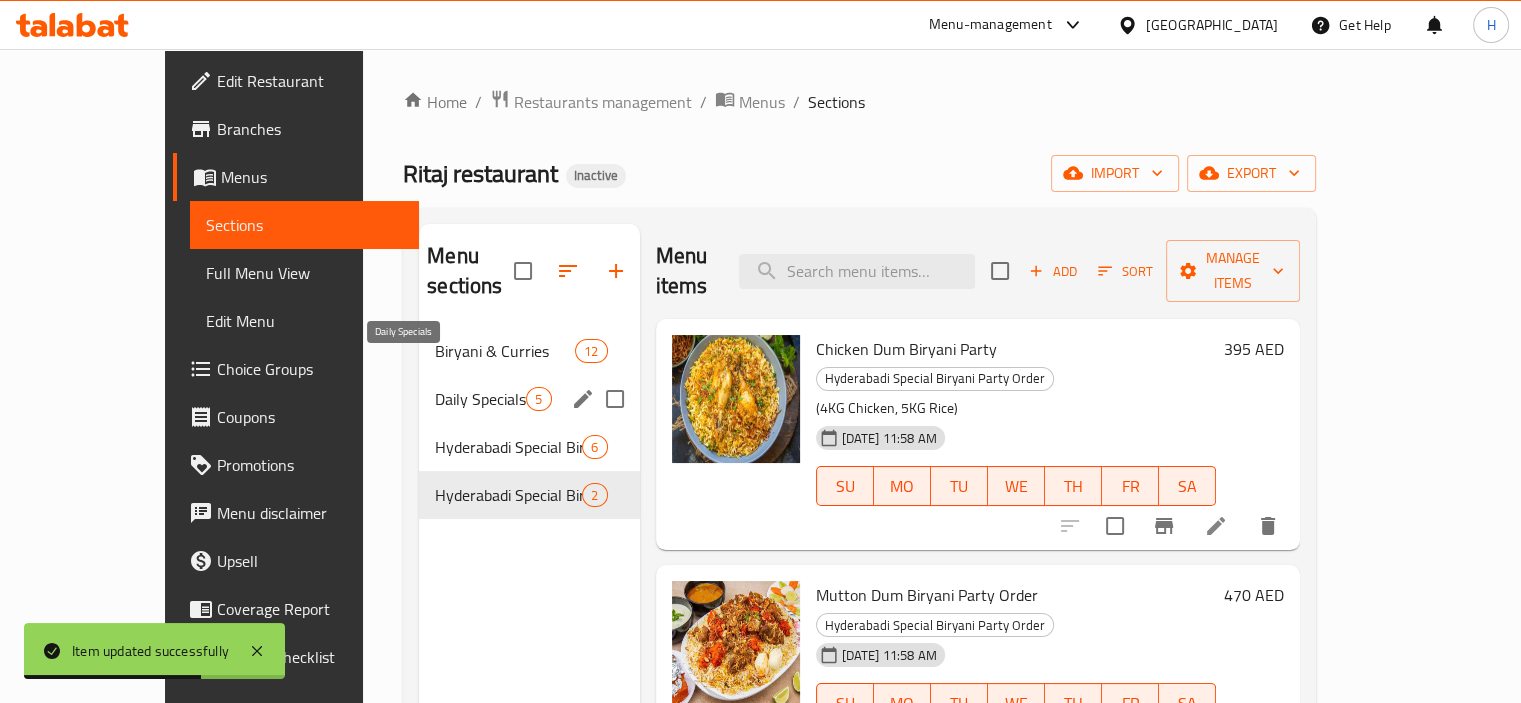 click on "Daily Specials" at bounding box center [480, 399] 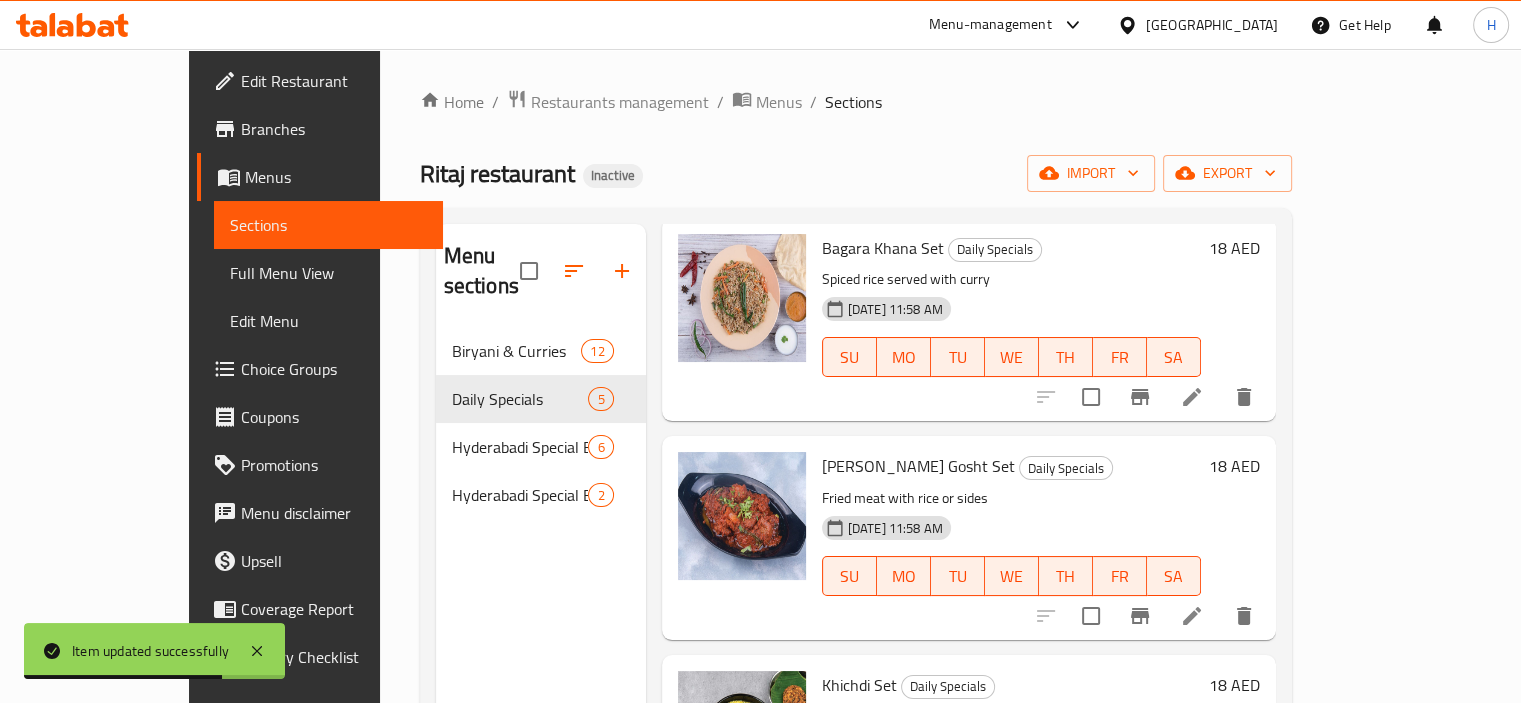 scroll, scrollTop: 439, scrollLeft: 0, axis: vertical 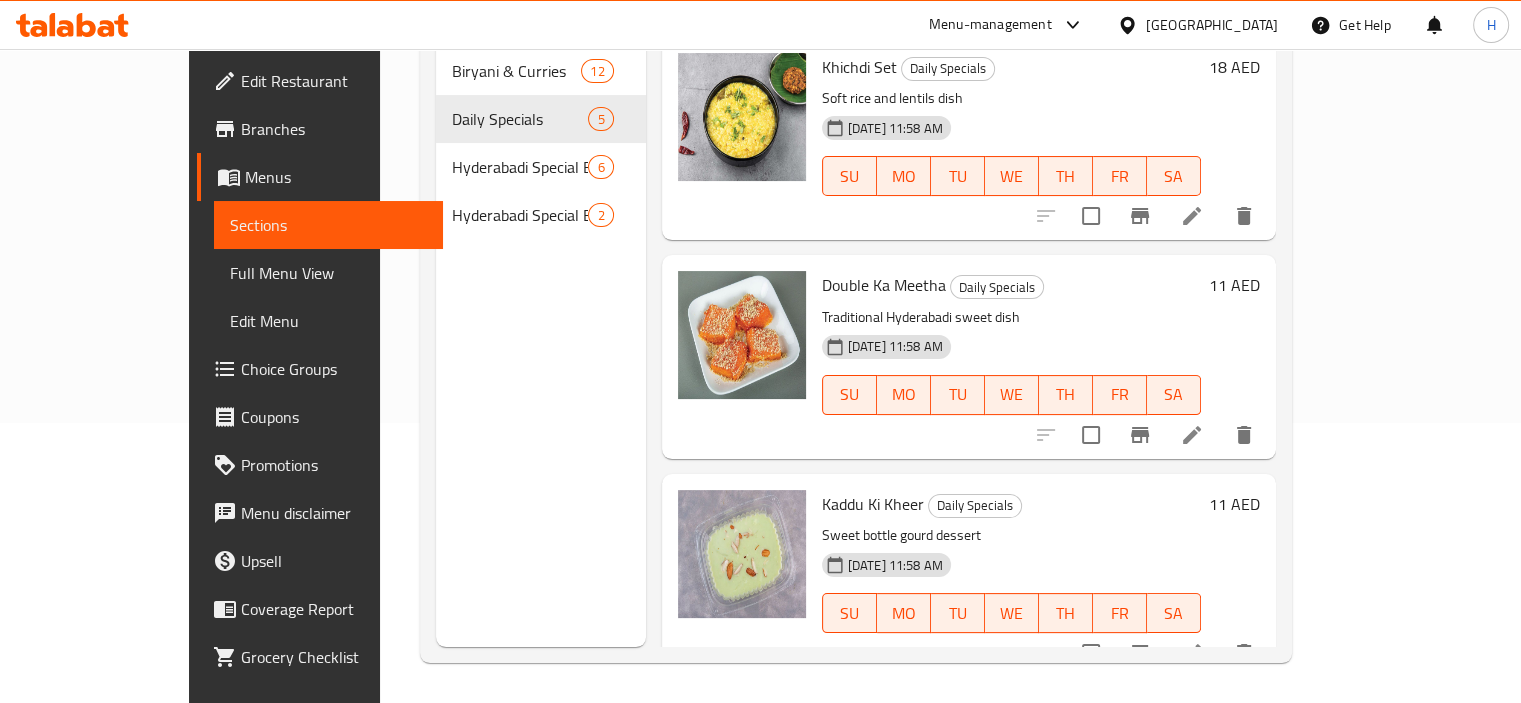 click on "Full Menu View" at bounding box center (328, 273) 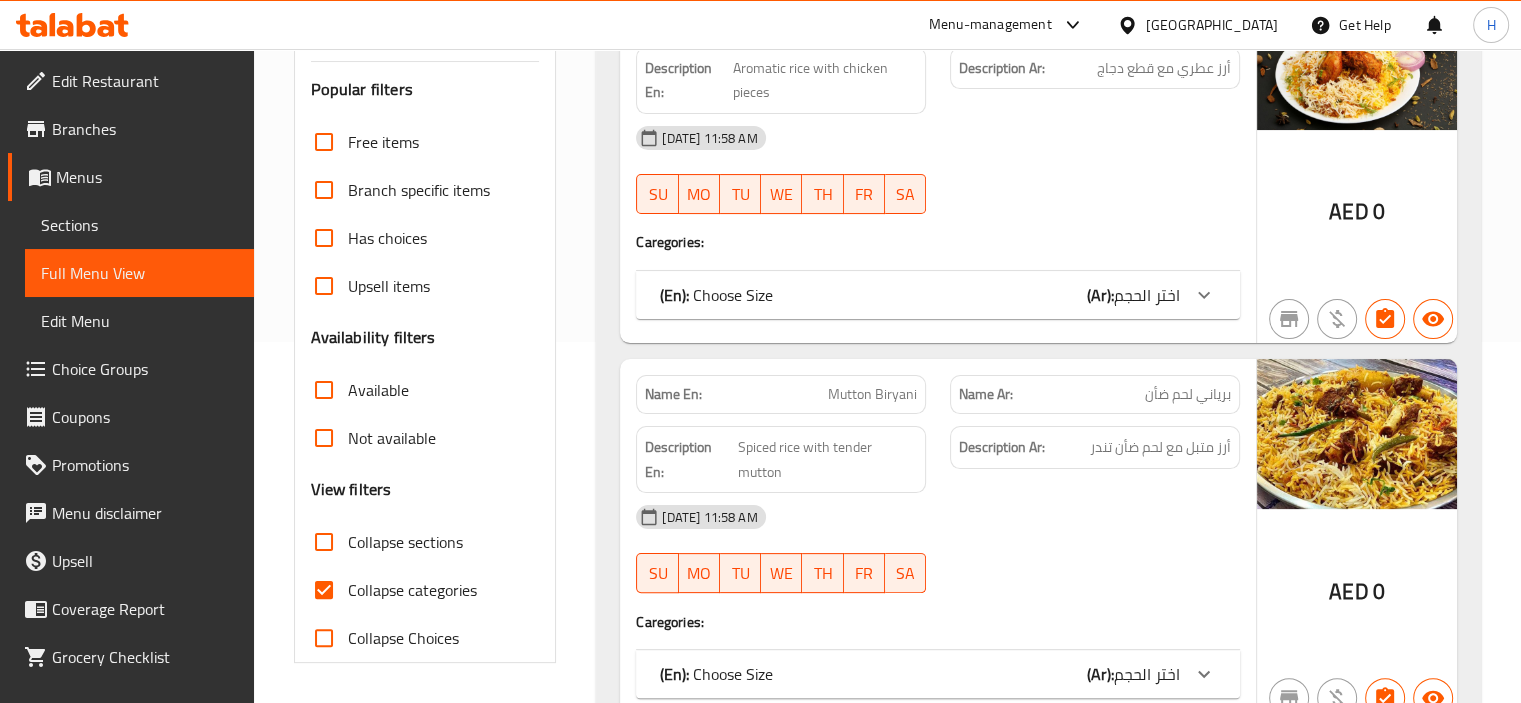 scroll, scrollTop: 480, scrollLeft: 0, axis: vertical 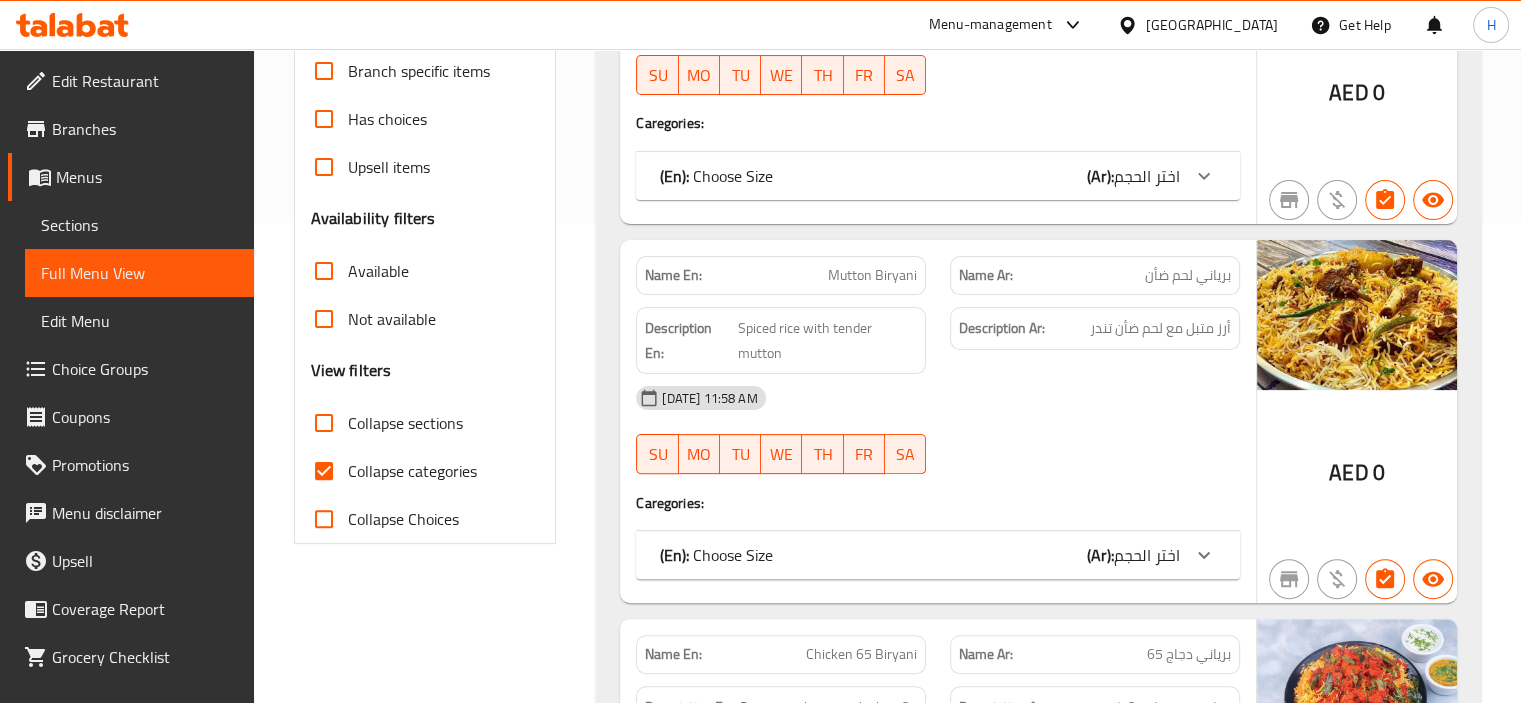 click on "Collapse sections" at bounding box center (405, 423) 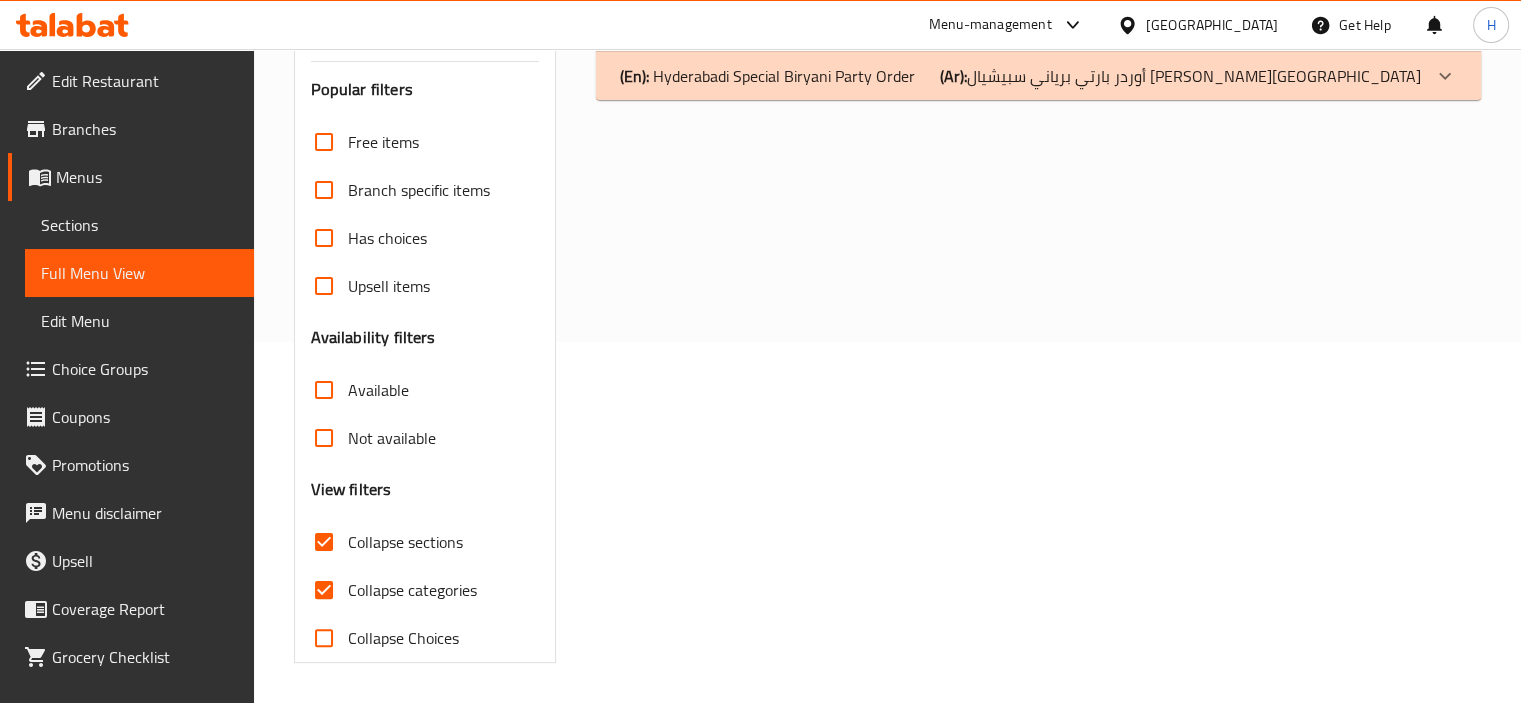 scroll, scrollTop: 360, scrollLeft: 0, axis: vertical 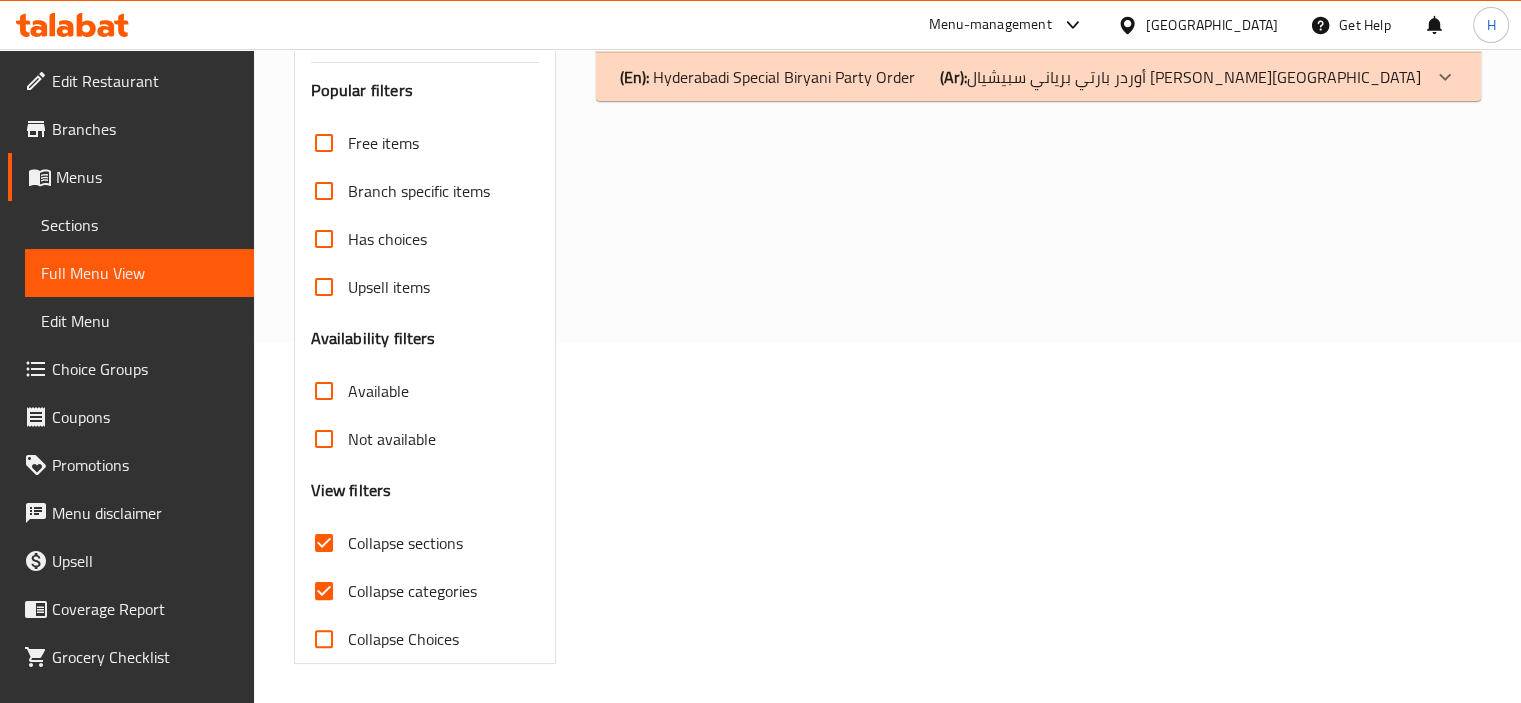 click on "Collapse categories" at bounding box center [412, 591] 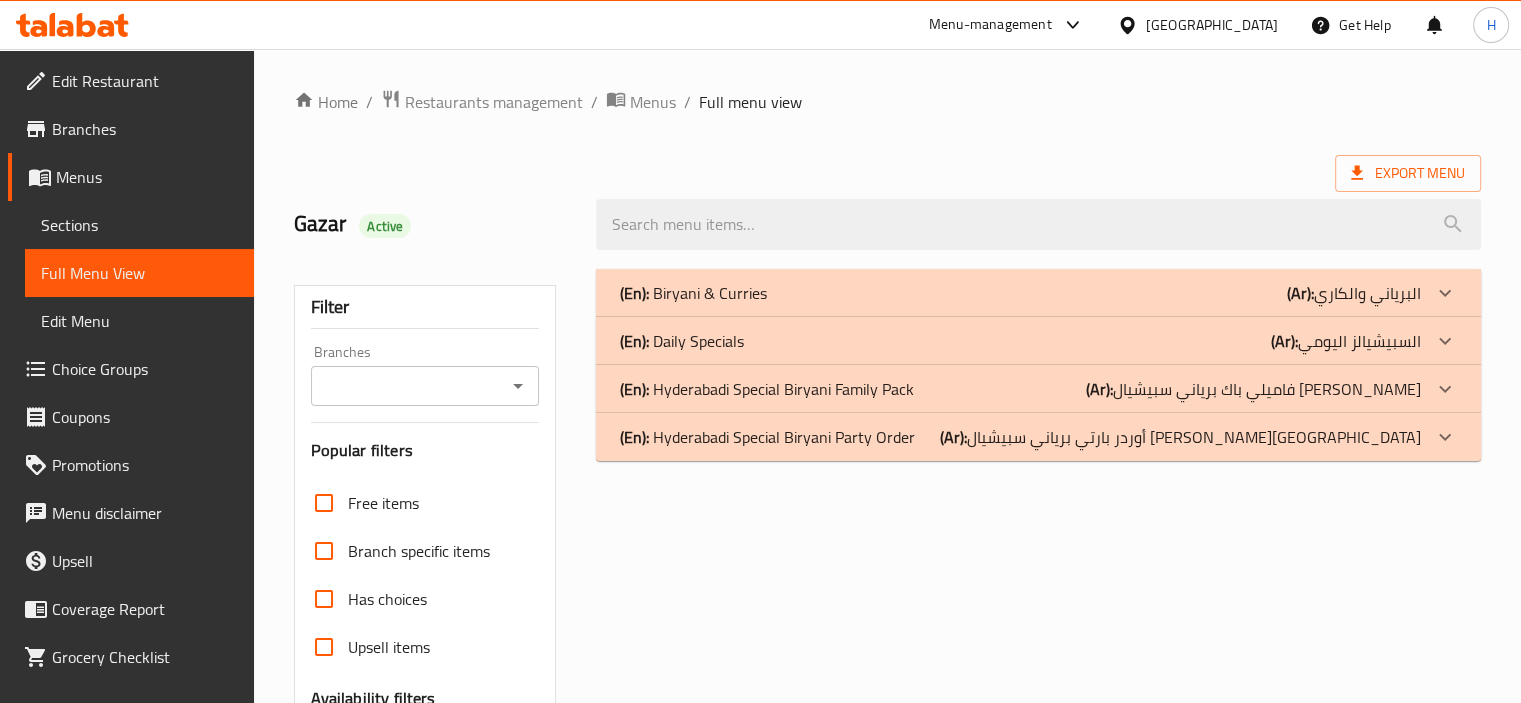 scroll, scrollTop: 0, scrollLeft: 0, axis: both 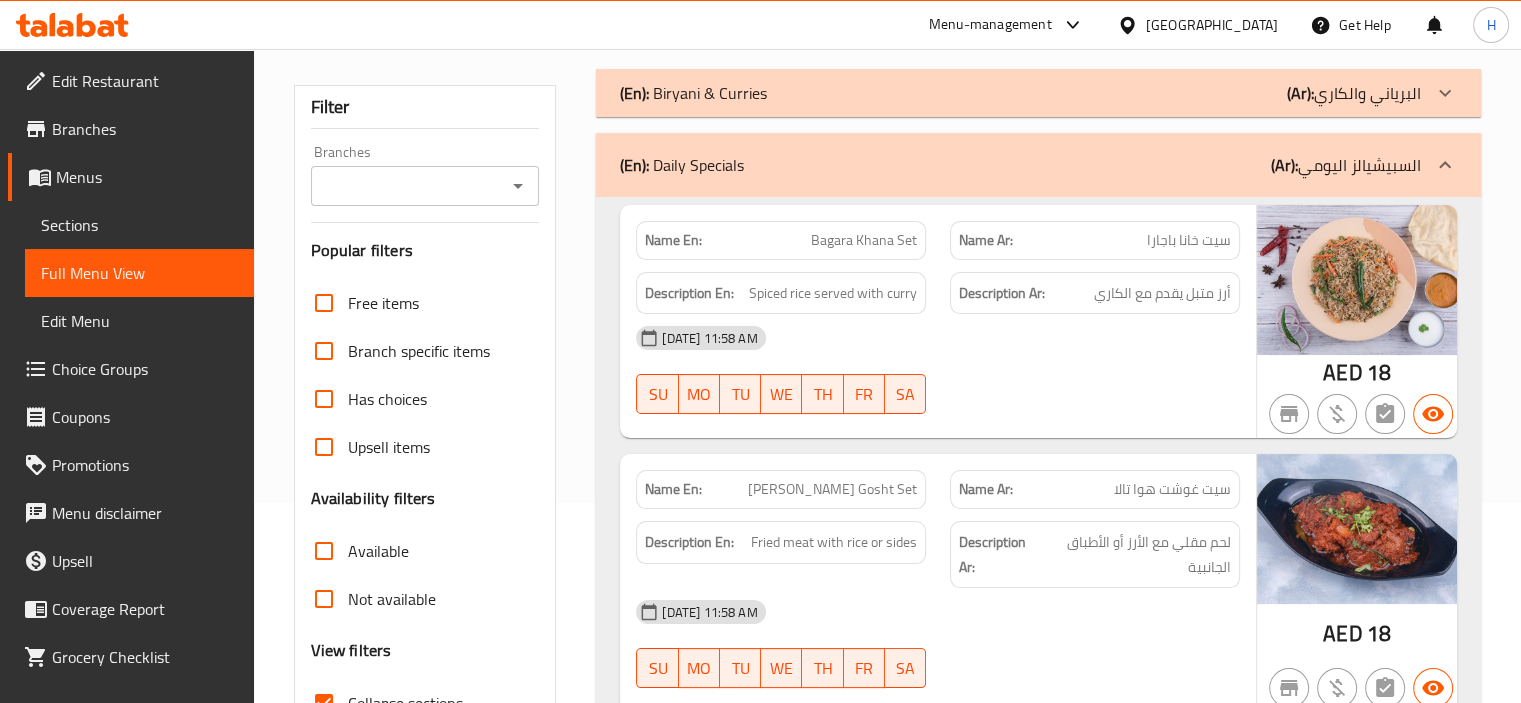 click on "[PERSON_NAME] Gosht Set" at bounding box center [832, 489] 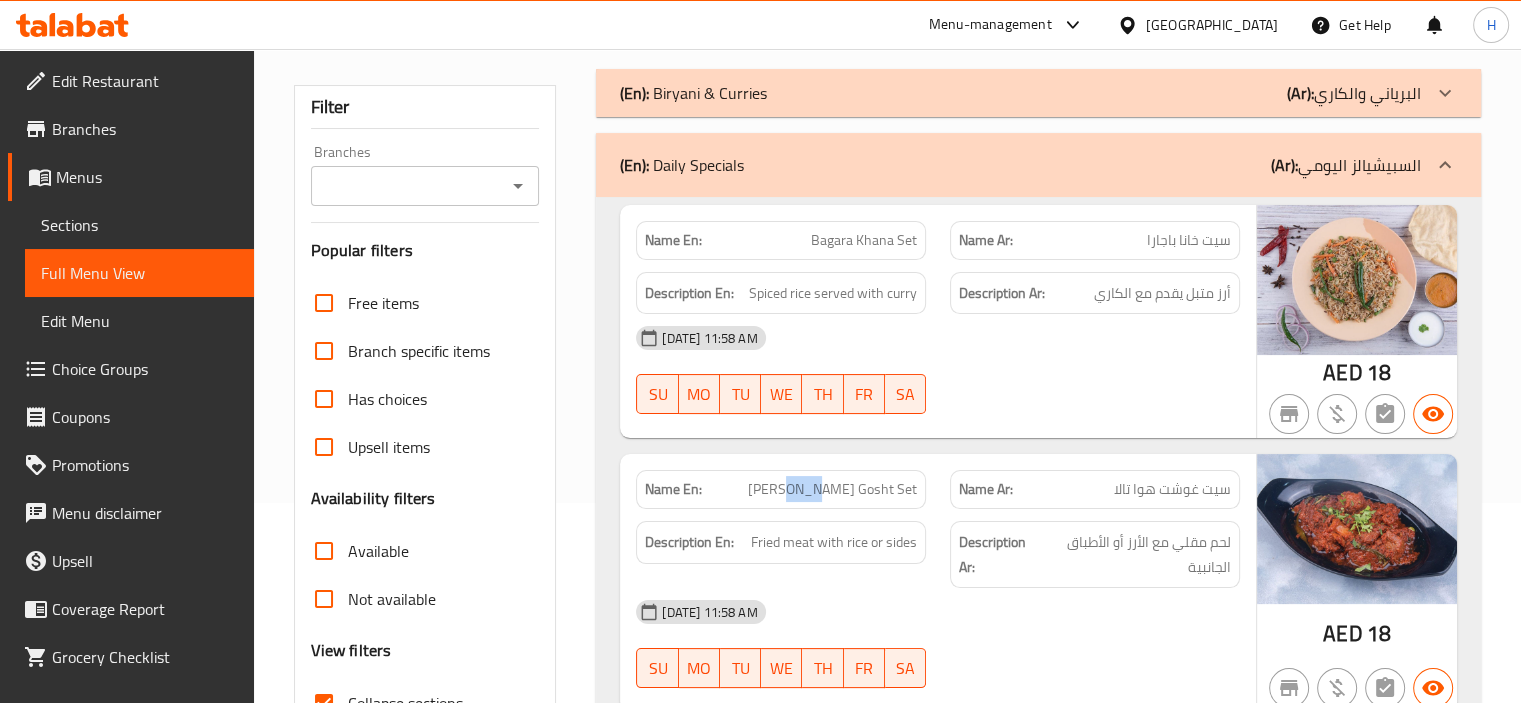 click on "[PERSON_NAME] Gosht Set" at bounding box center [832, 489] 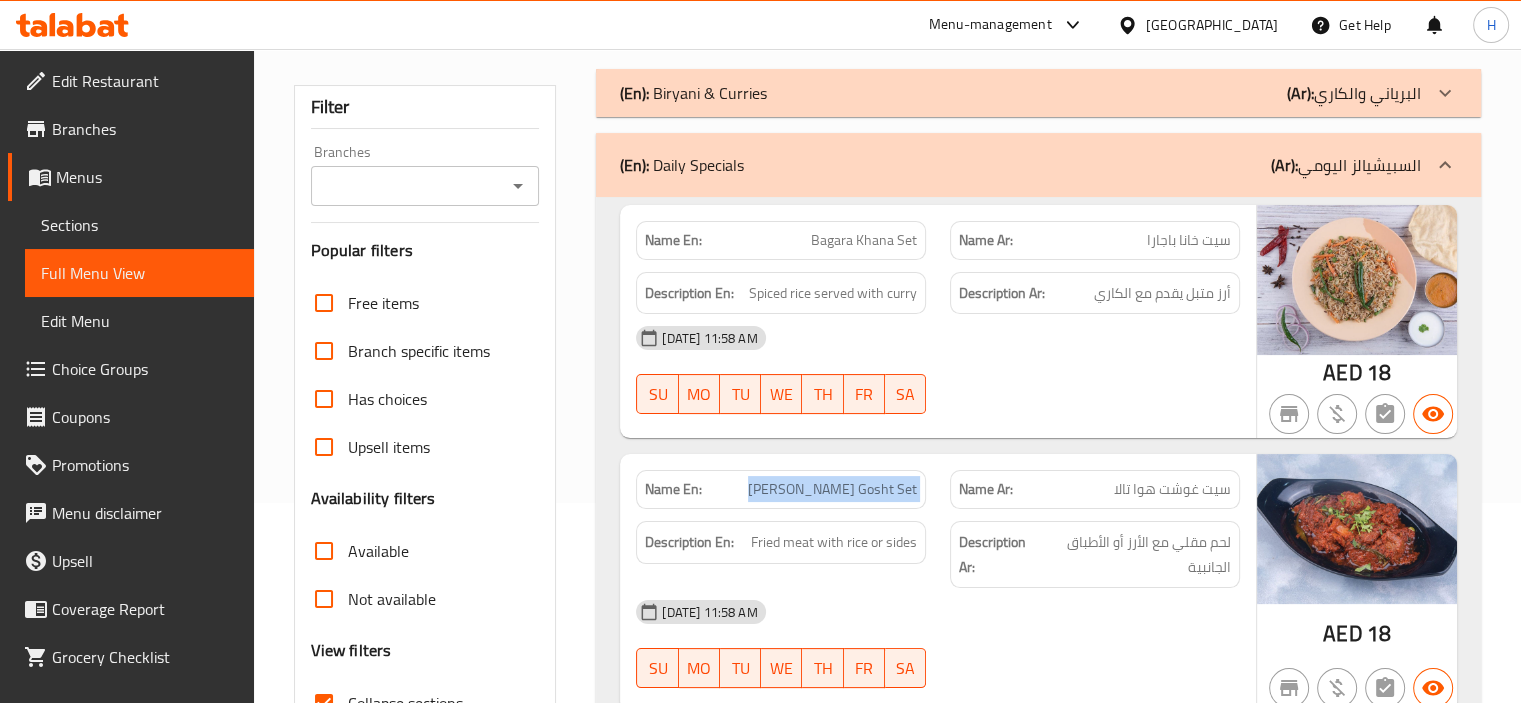 click on "[PERSON_NAME] Gosht Set" at bounding box center (832, 489) 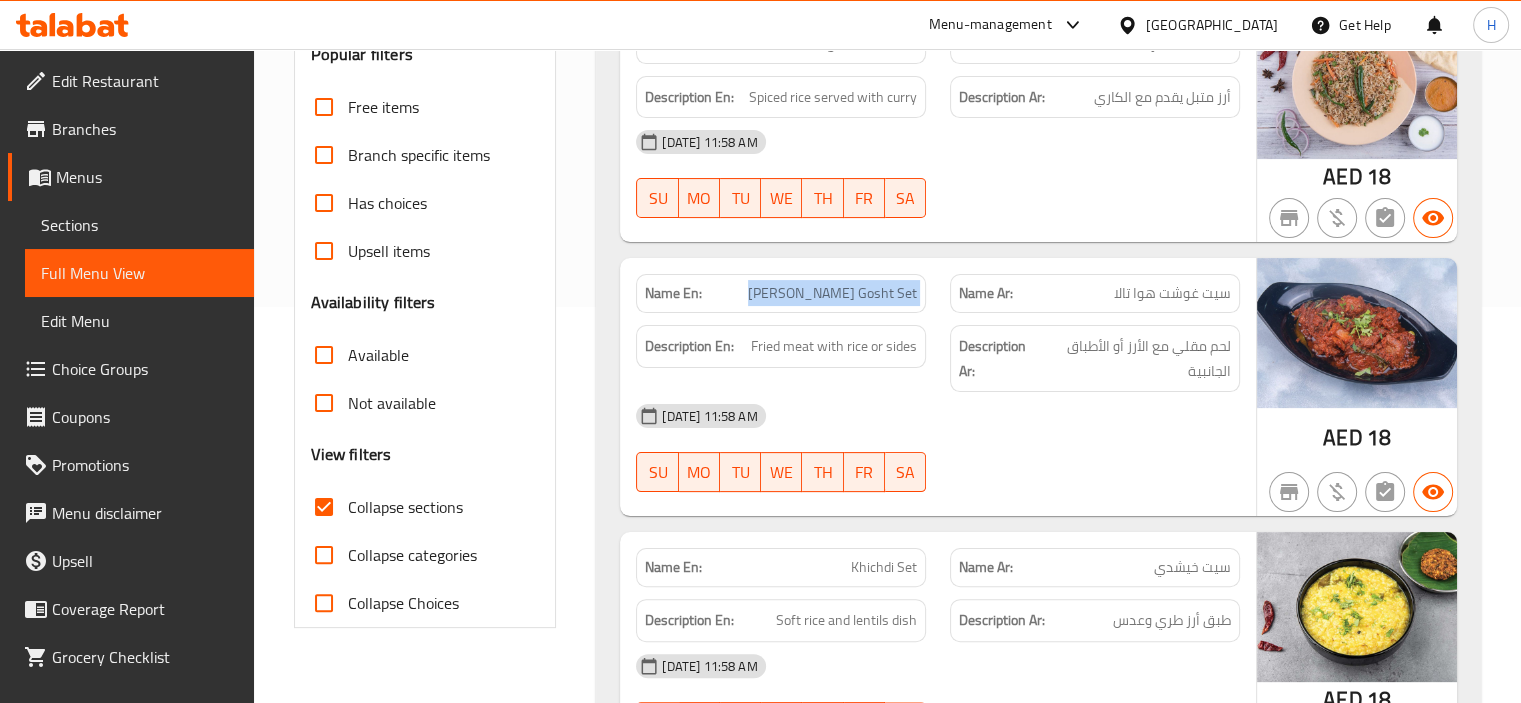 scroll, scrollTop: 500, scrollLeft: 0, axis: vertical 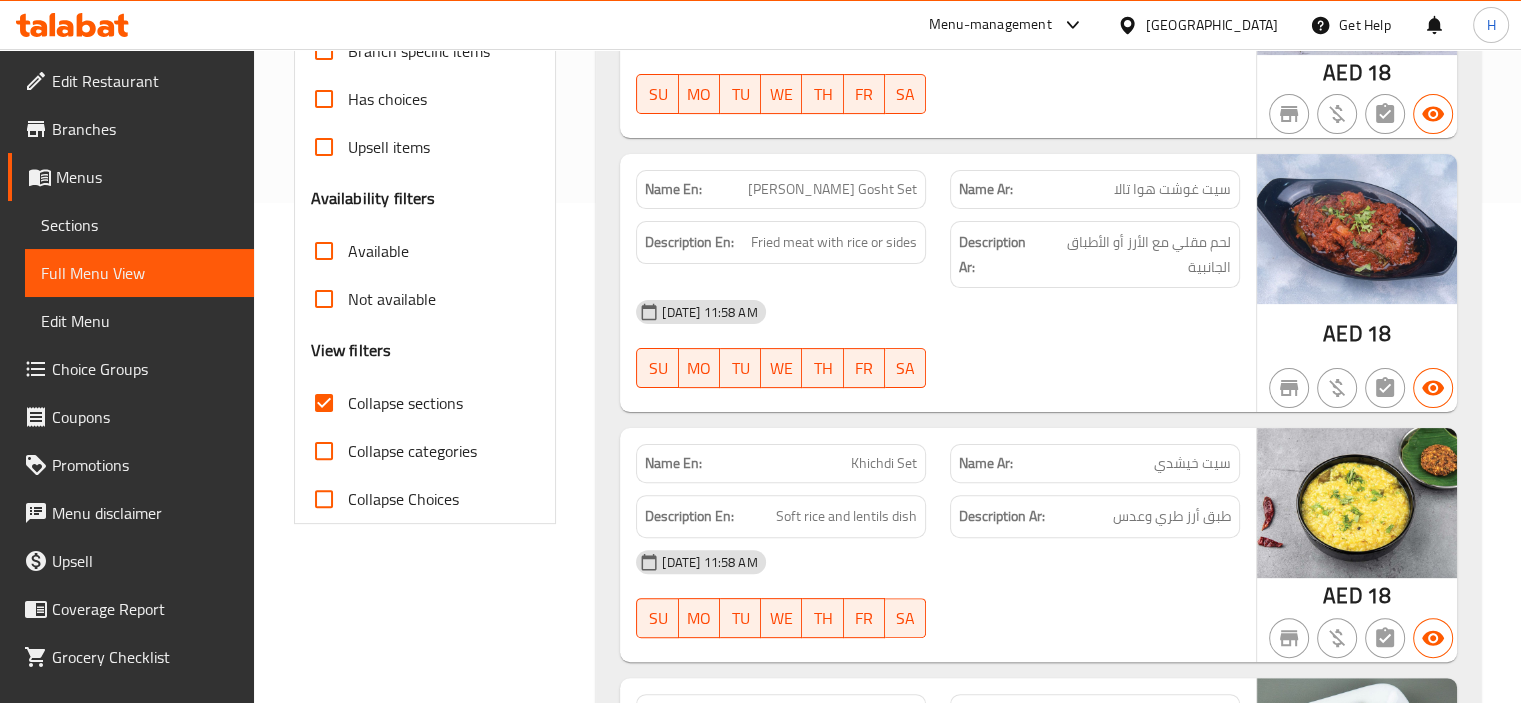 click on "Khichdi Set" at bounding box center (884, 463) 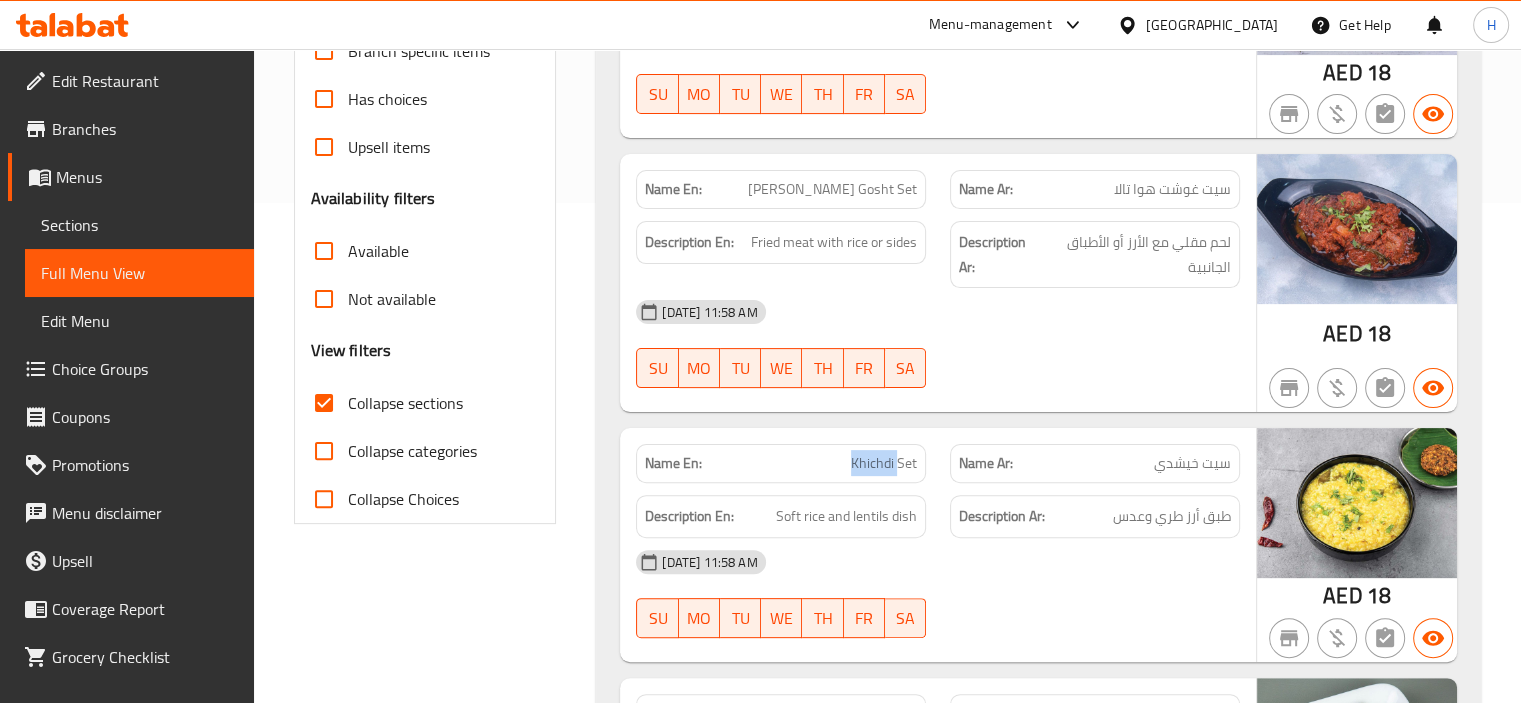 click on "Khichdi Set" at bounding box center (884, 463) 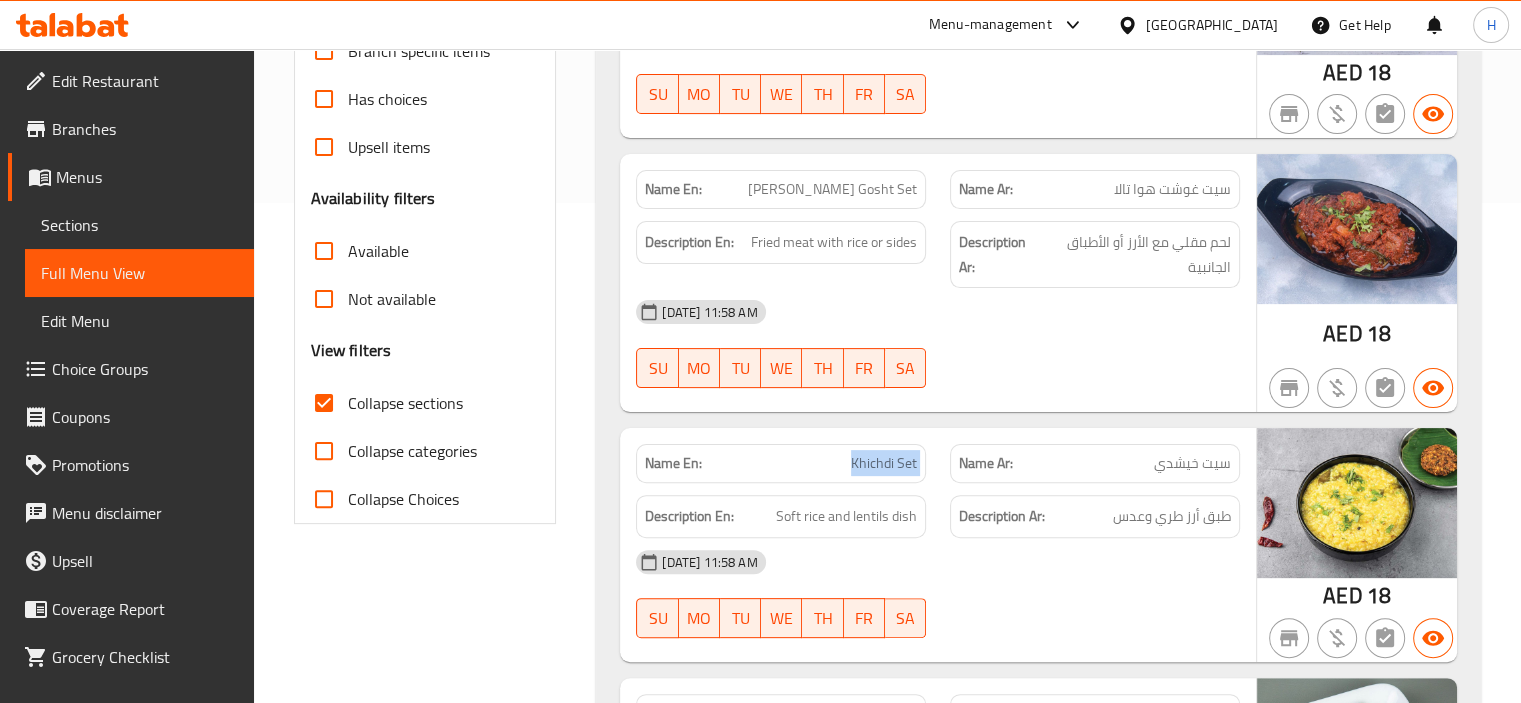 click on "Khichdi Set" at bounding box center [884, 463] 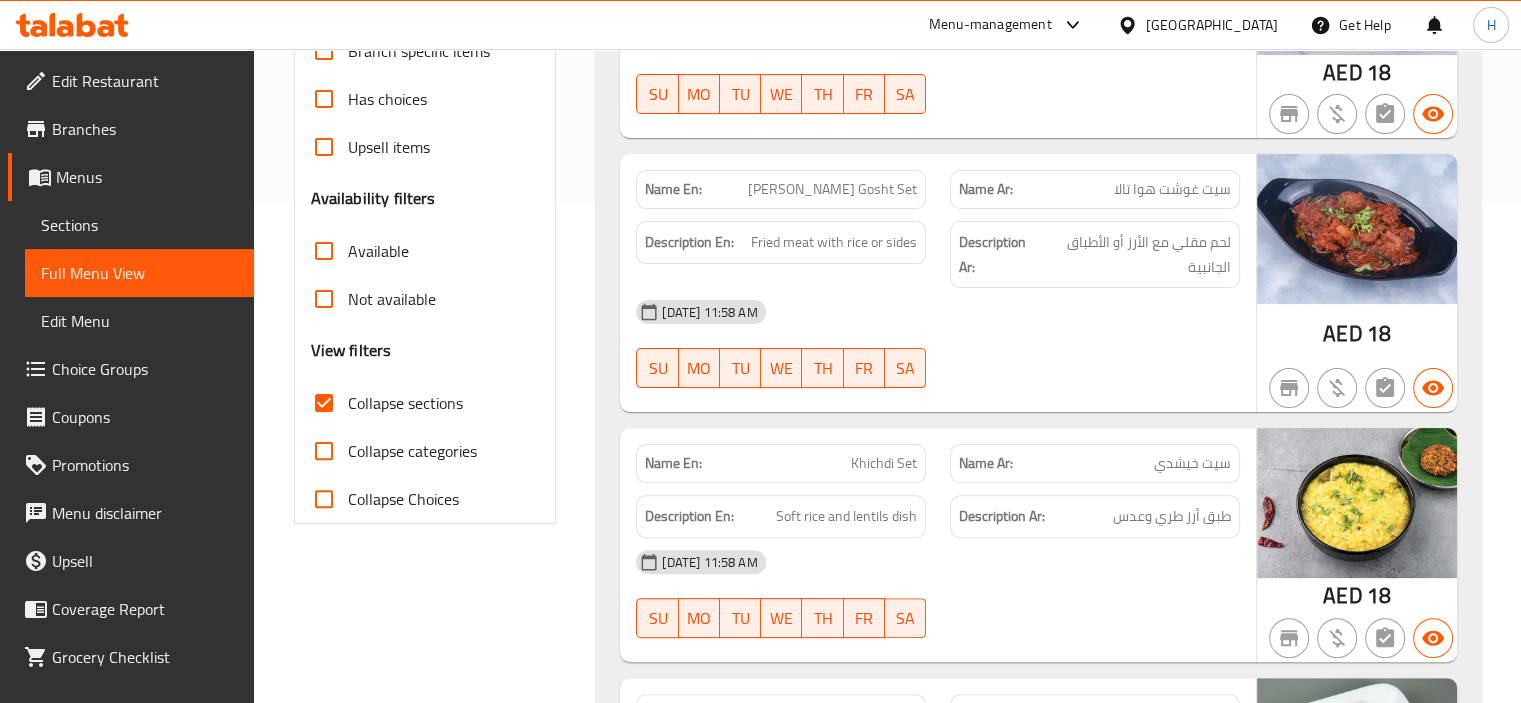 click on "[PERSON_NAME] Gosht Set" at bounding box center [832, 189] 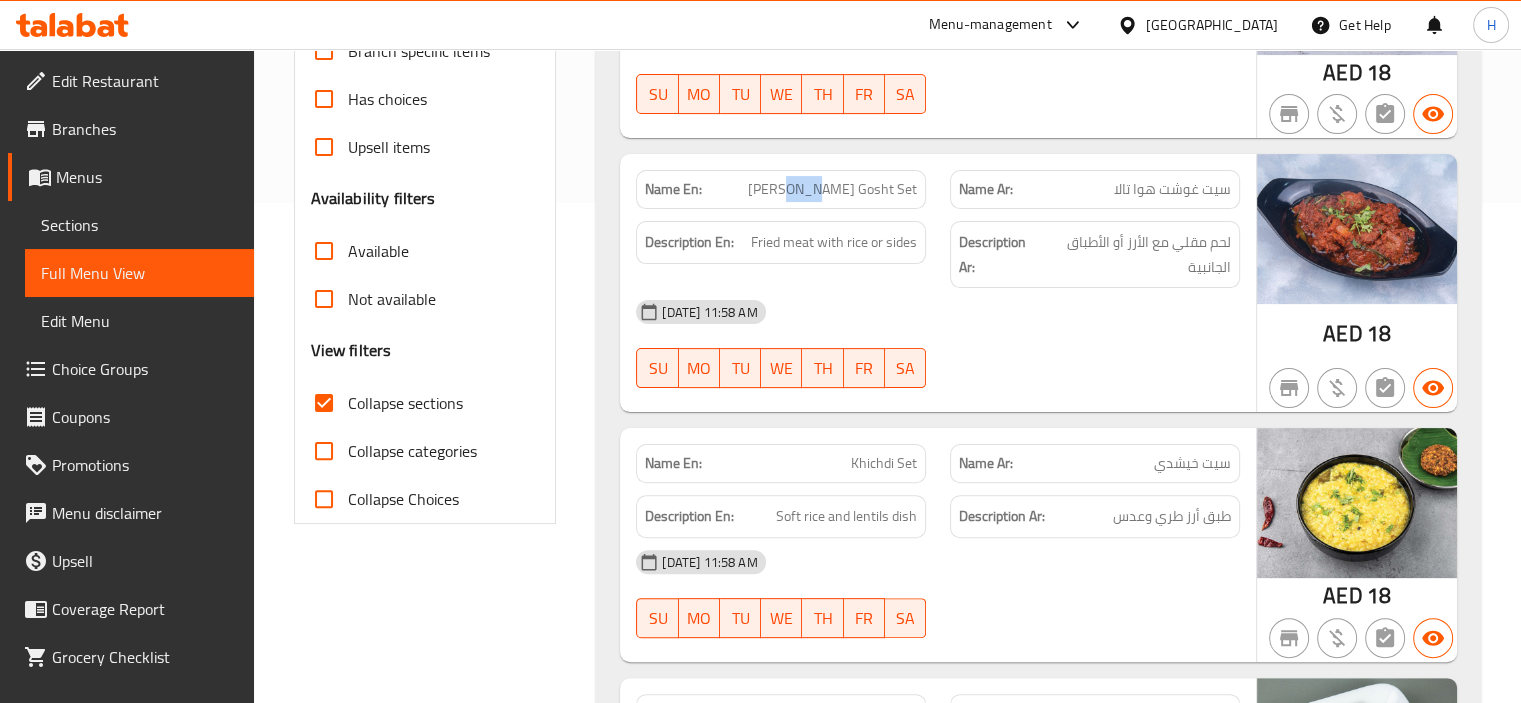 click on "[PERSON_NAME] Gosht Set" at bounding box center (832, 189) 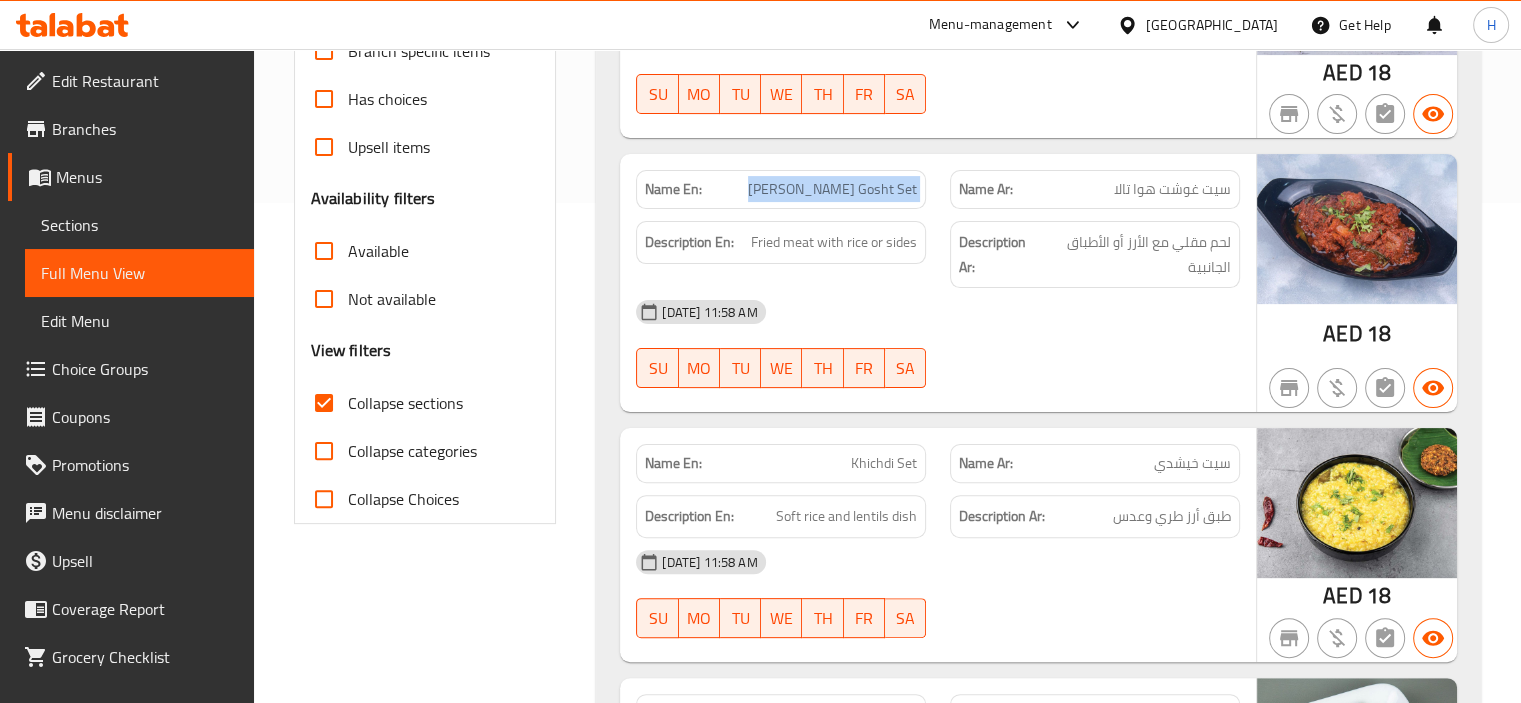click on "[PERSON_NAME] Gosht Set" at bounding box center [832, 189] 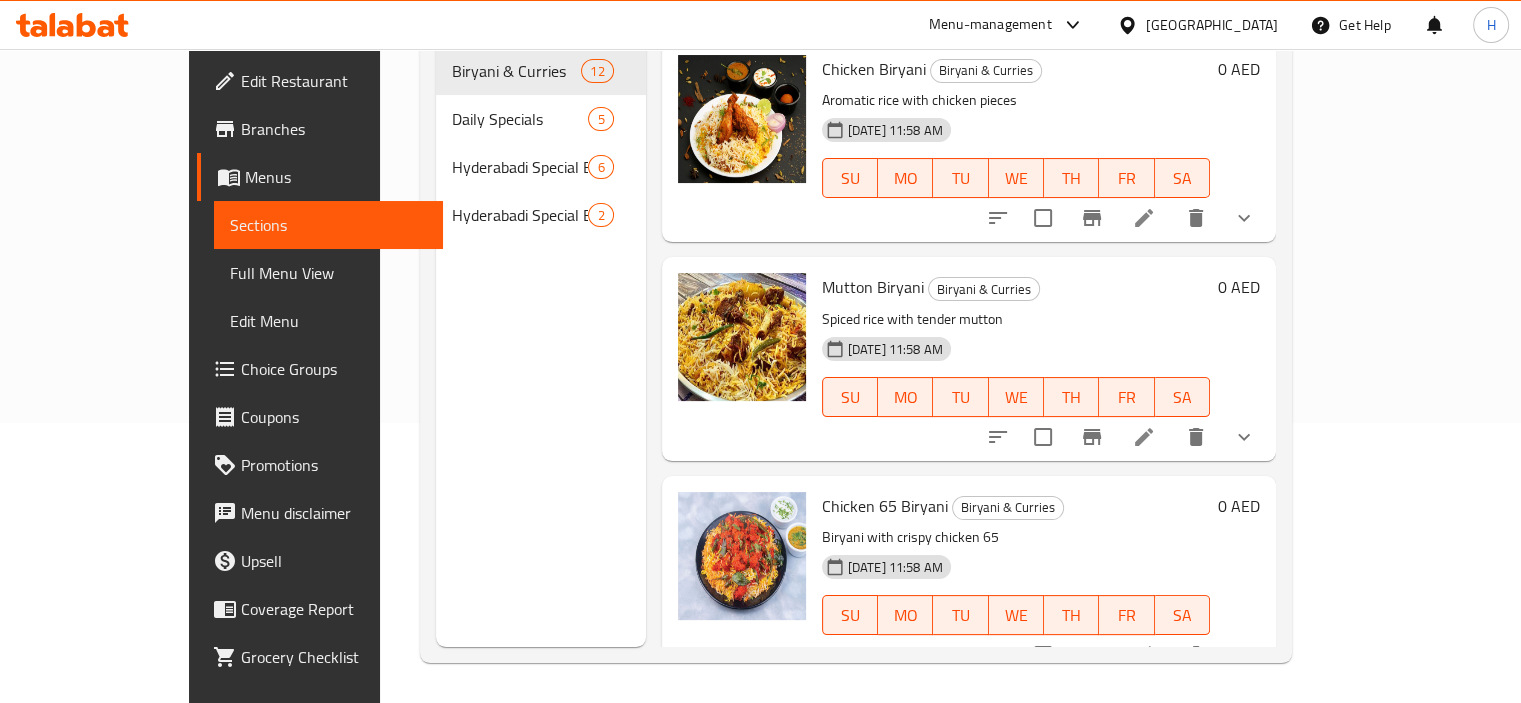 scroll, scrollTop: 280, scrollLeft: 0, axis: vertical 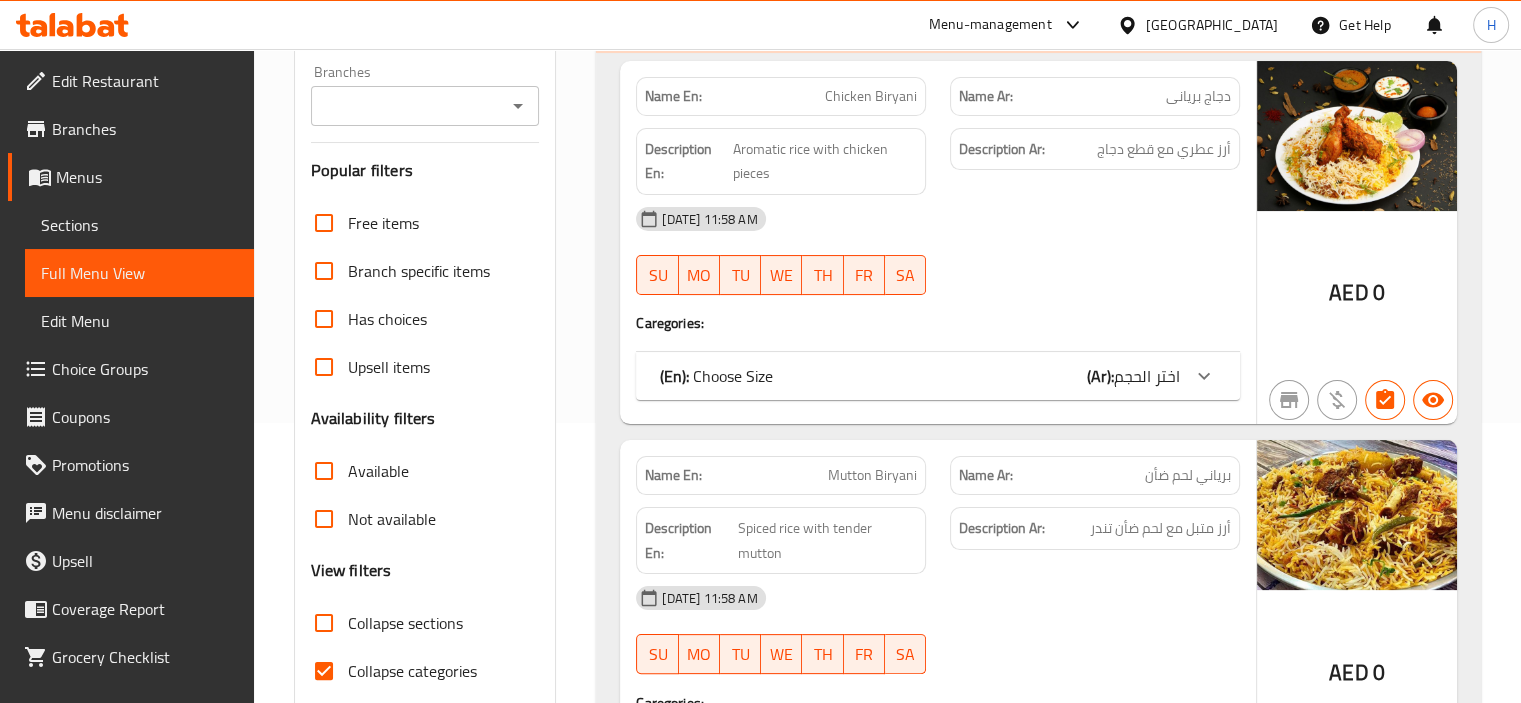 click on "Collapse categories" at bounding box center [412, 671] 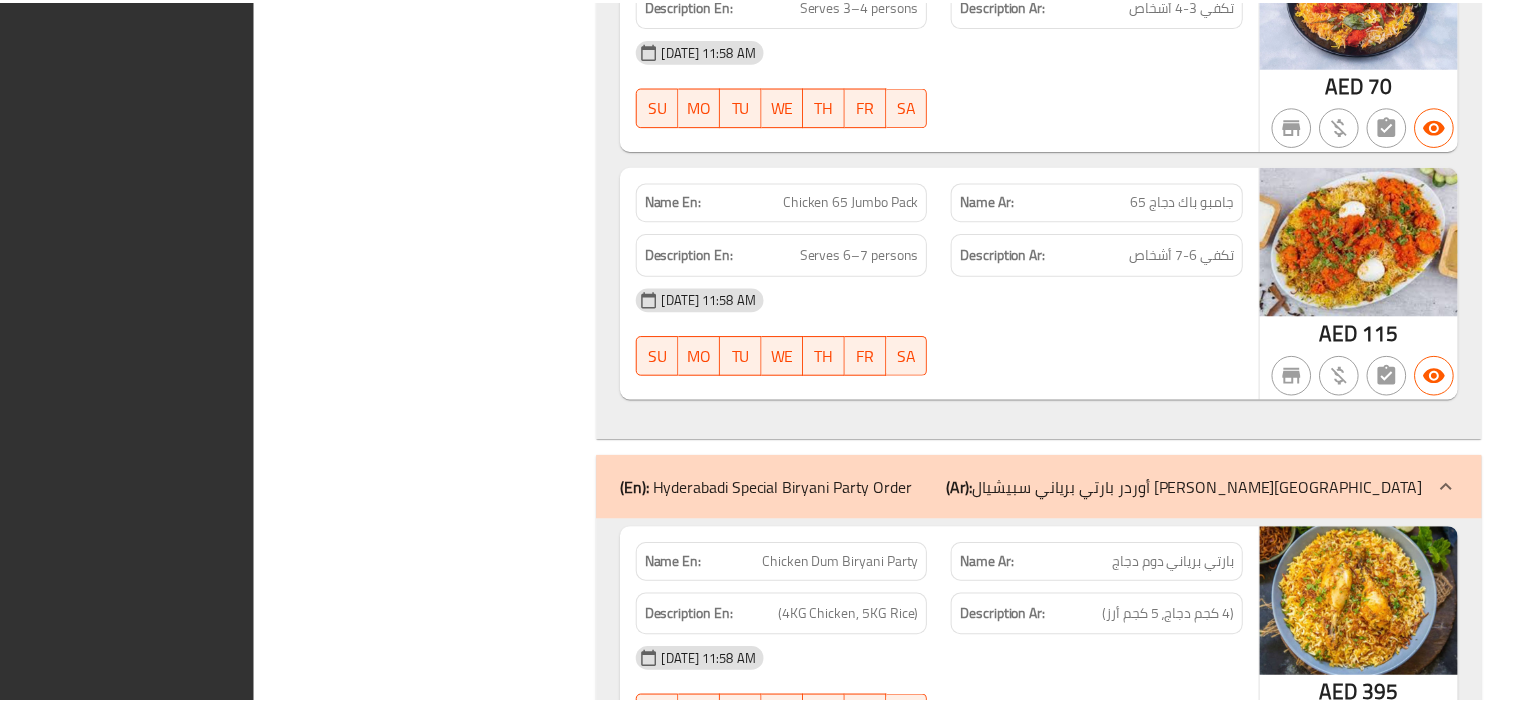 scroll, scrollTop: 11368, scrollLeft: 0, axis: vertical 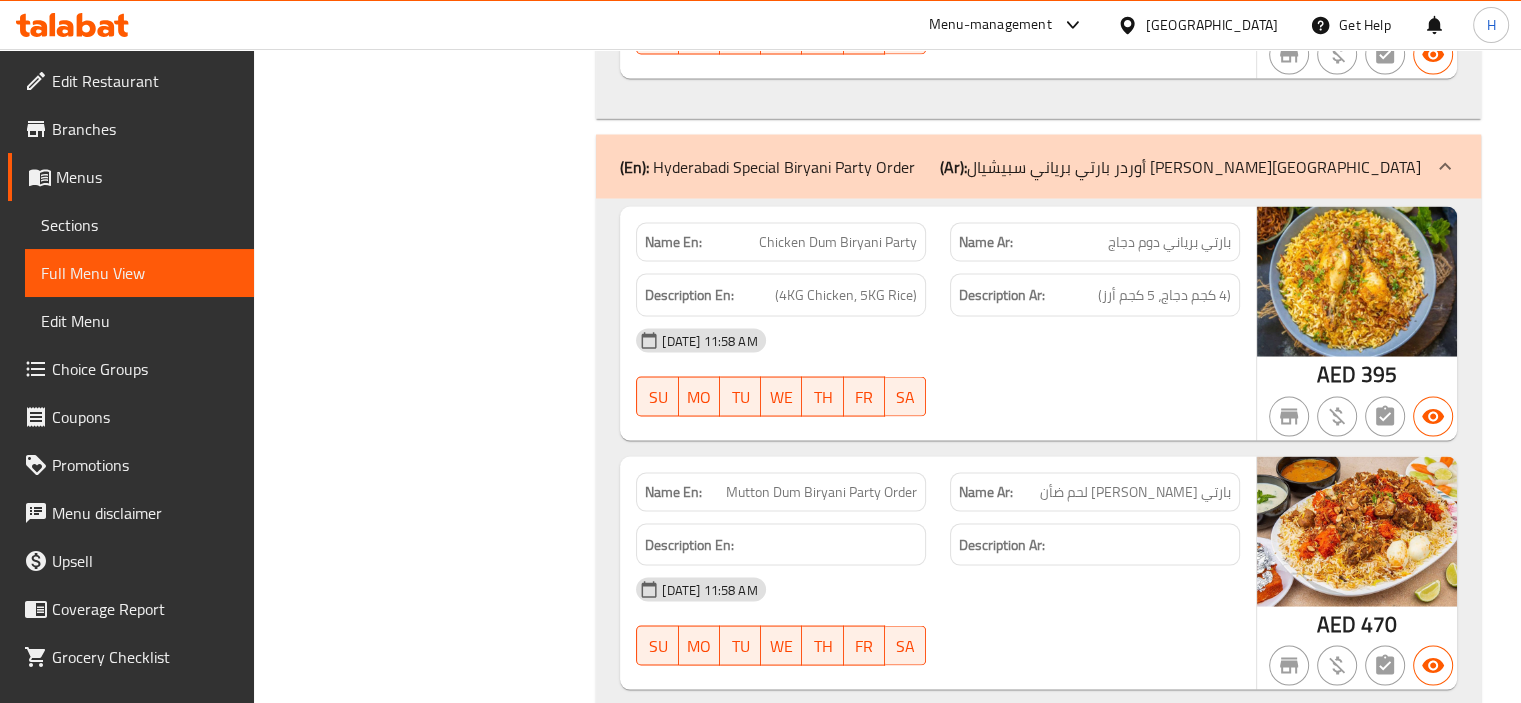 click on "14-07-2025 11:58 AM SU MO TU WE TH FR SA" at bounding box center (938, -10837) 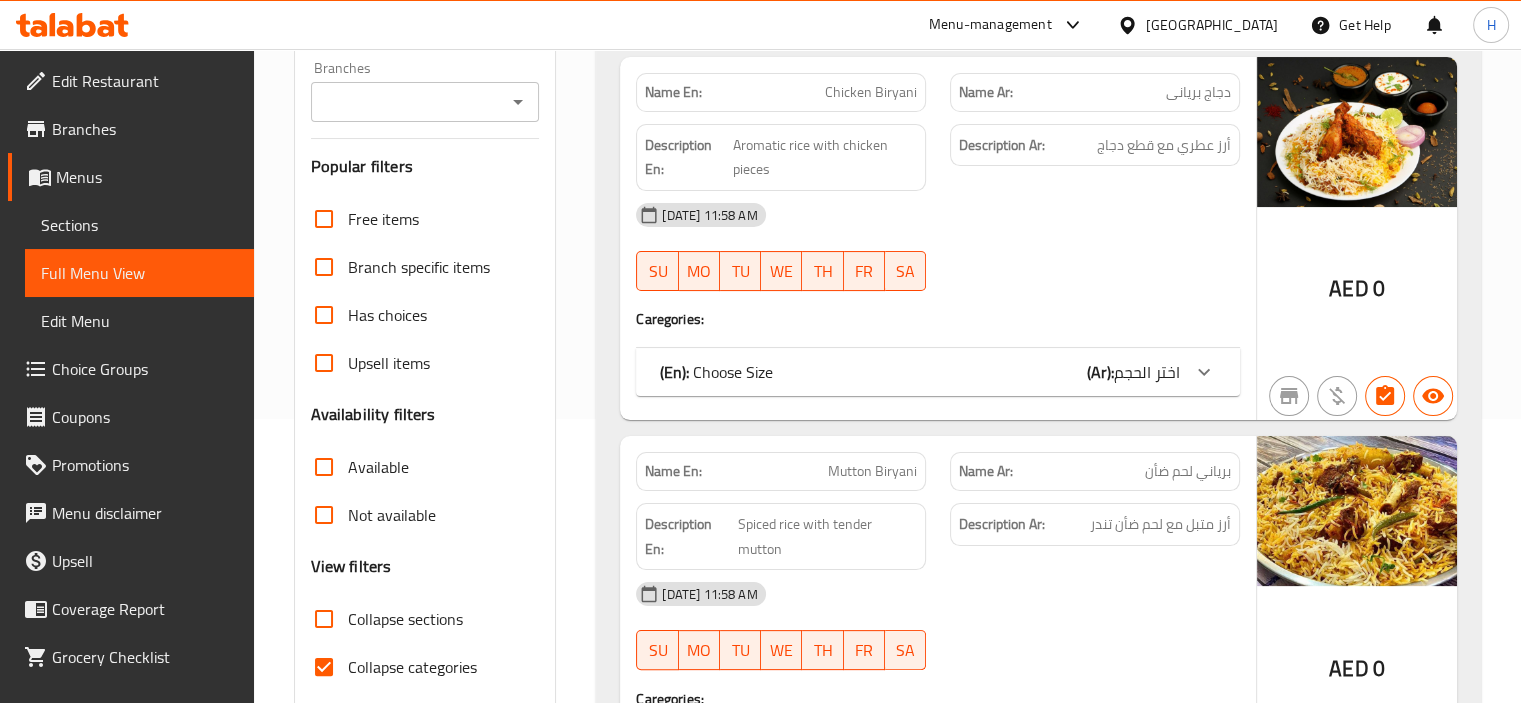 scroll, scrollTop: 400, scrollLeft: 0, axis: vertical 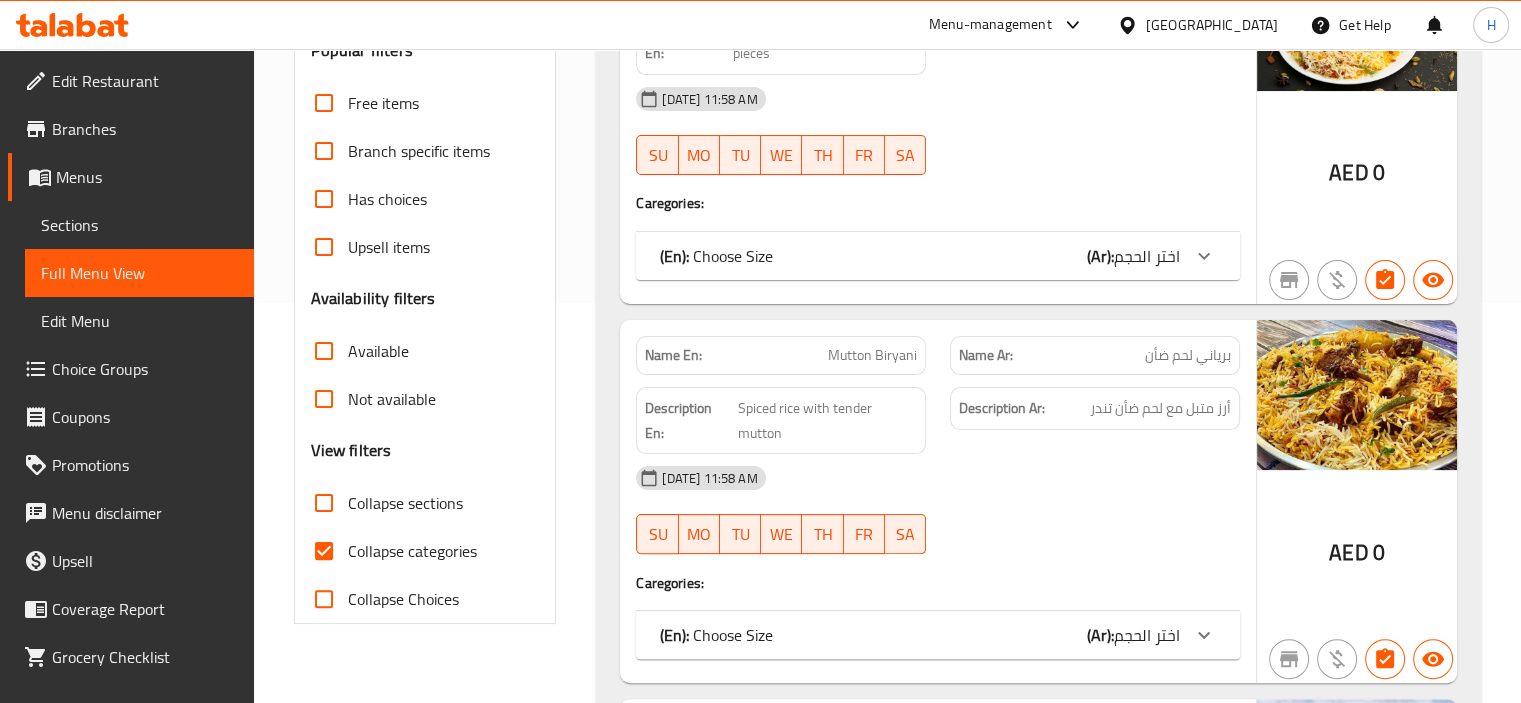 click on "Collapse sections" at bounding box center (405, 503) 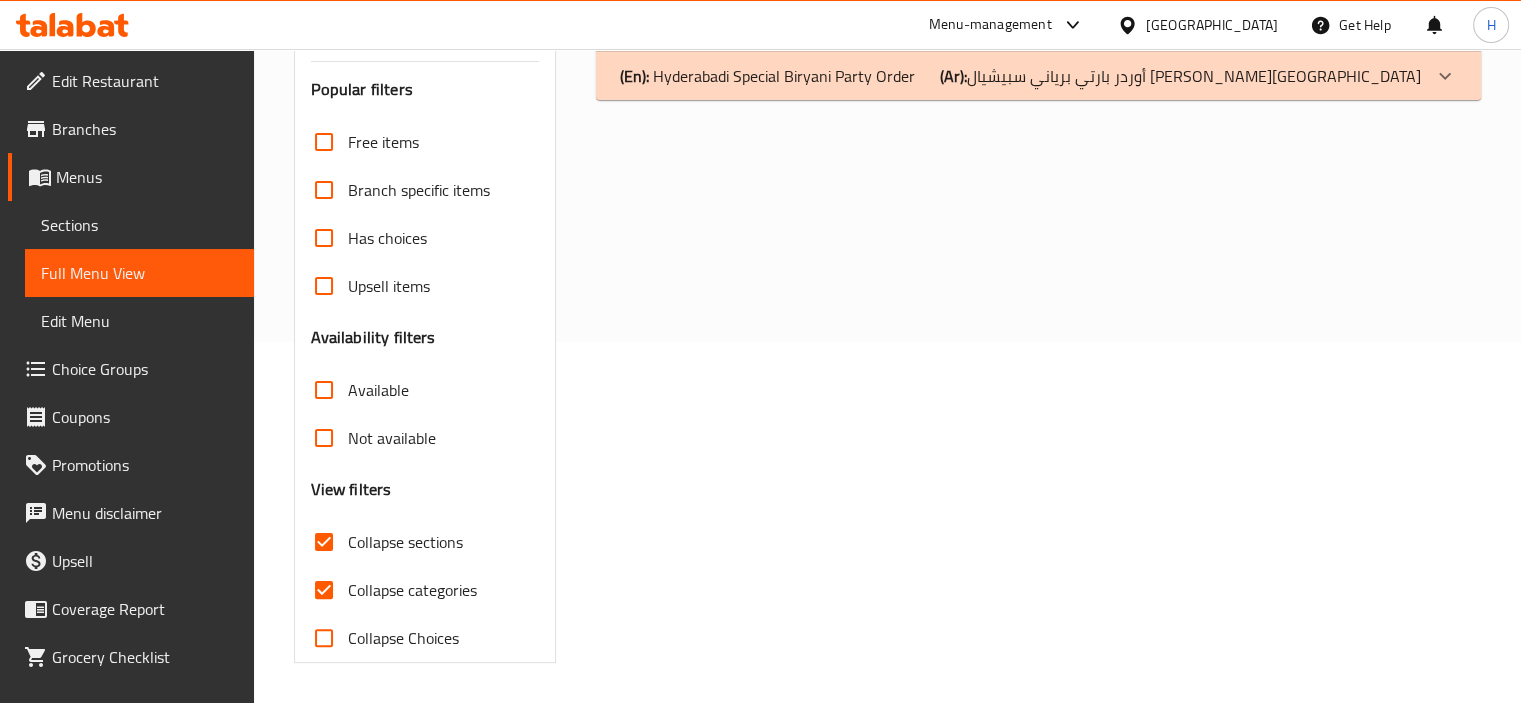 scroll, scrollTop: 360, scrollLeft: 0, axis: vertical 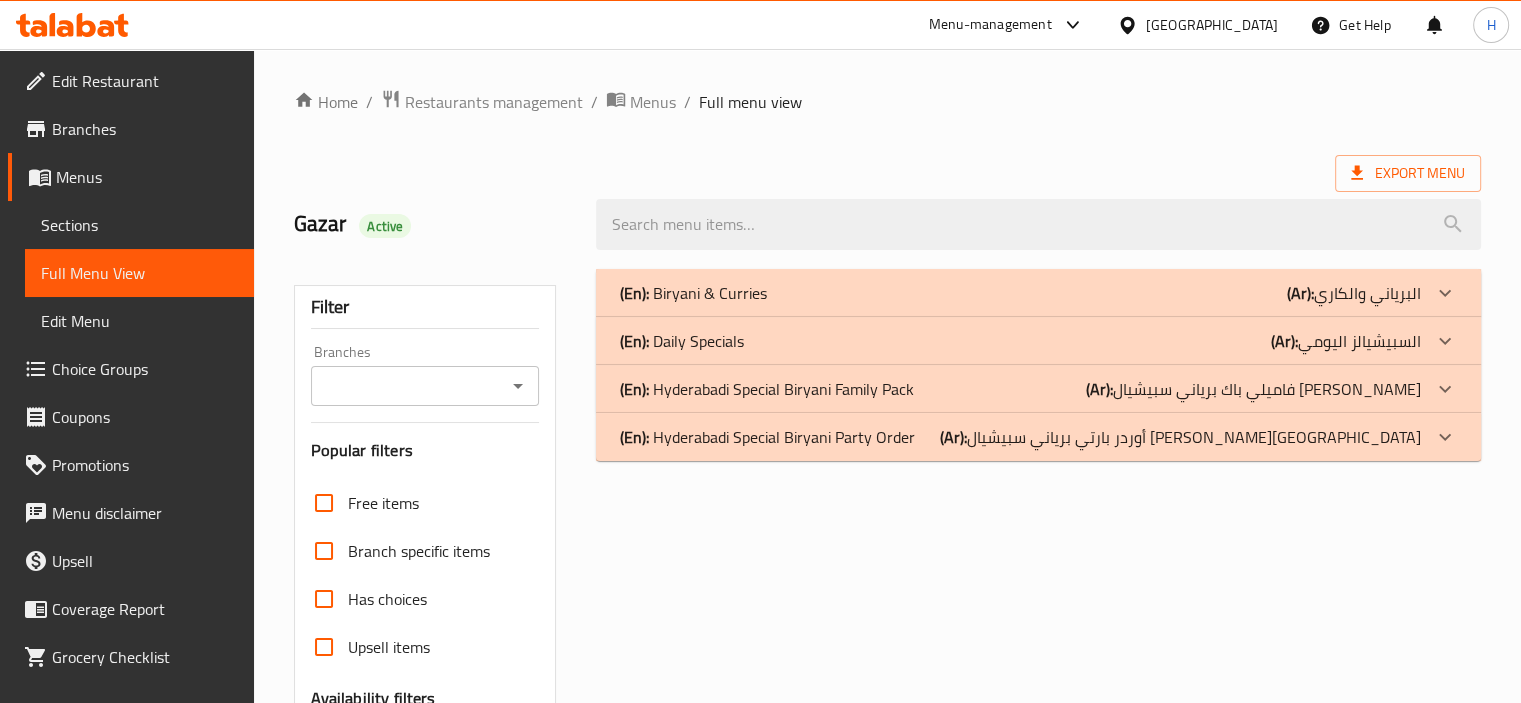 click on "(En):   Biryani & Curries (Ar): البرياني والكاري" at bounding box center (1038, 293) 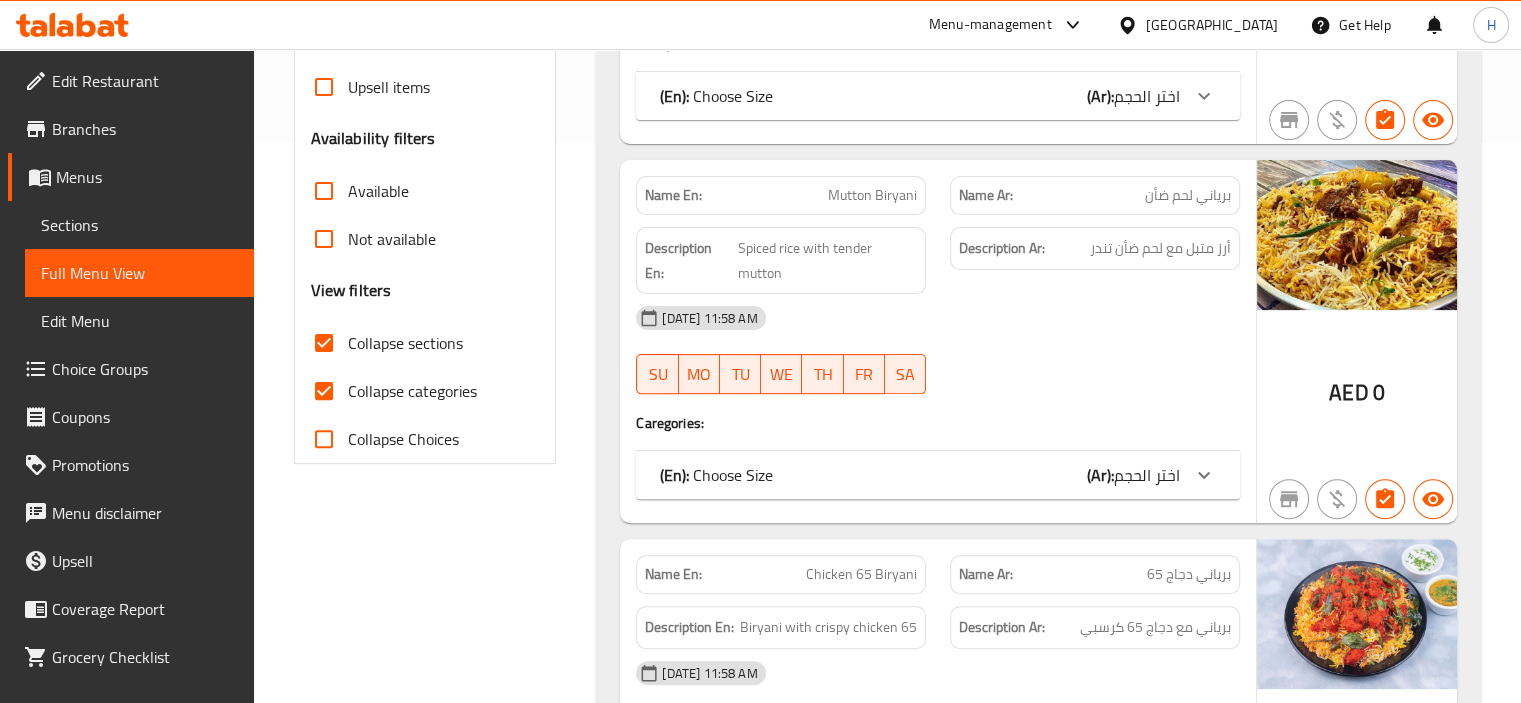 scroll, scrollTop: 480, scrollLeft: 0, axis: vertical 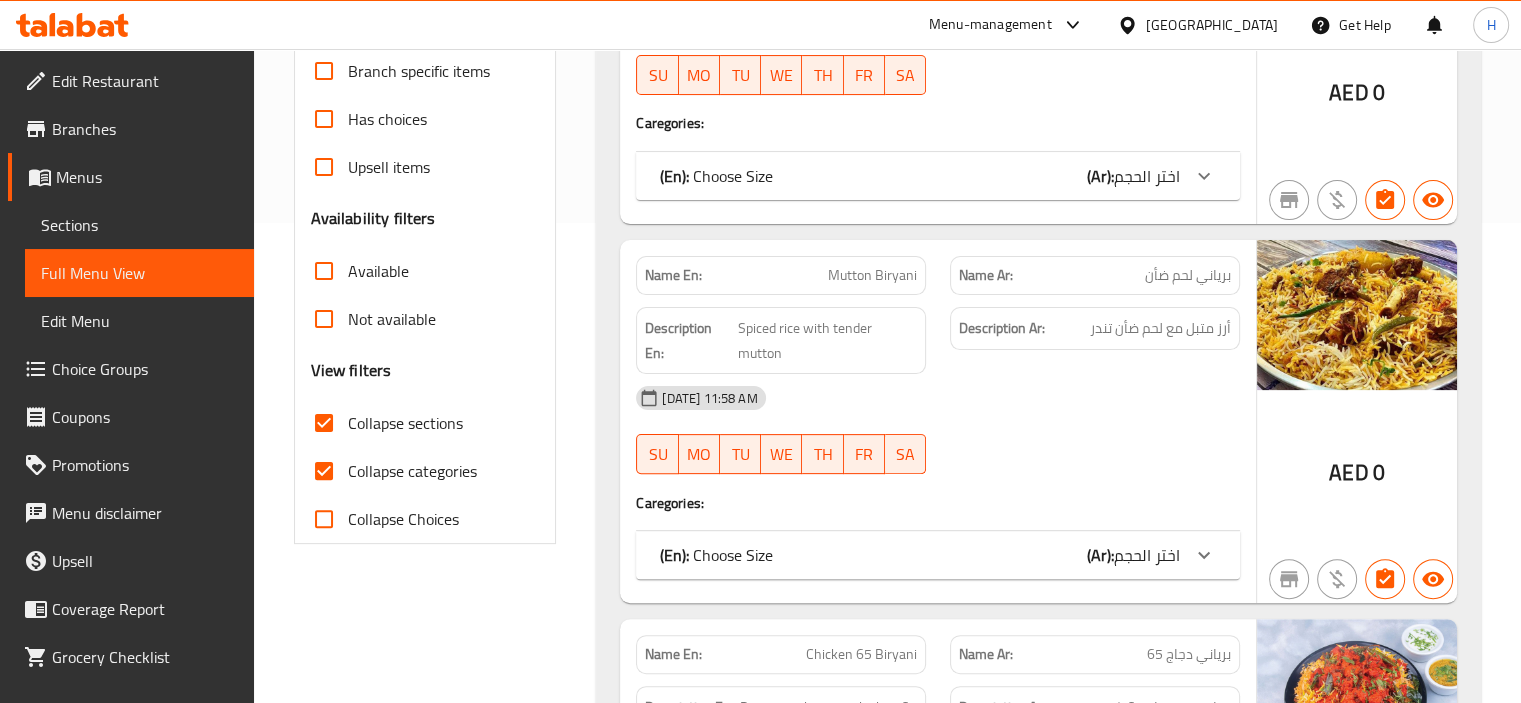 click on "Name En: Mutton Biryani" at bounding box center [781, 275] 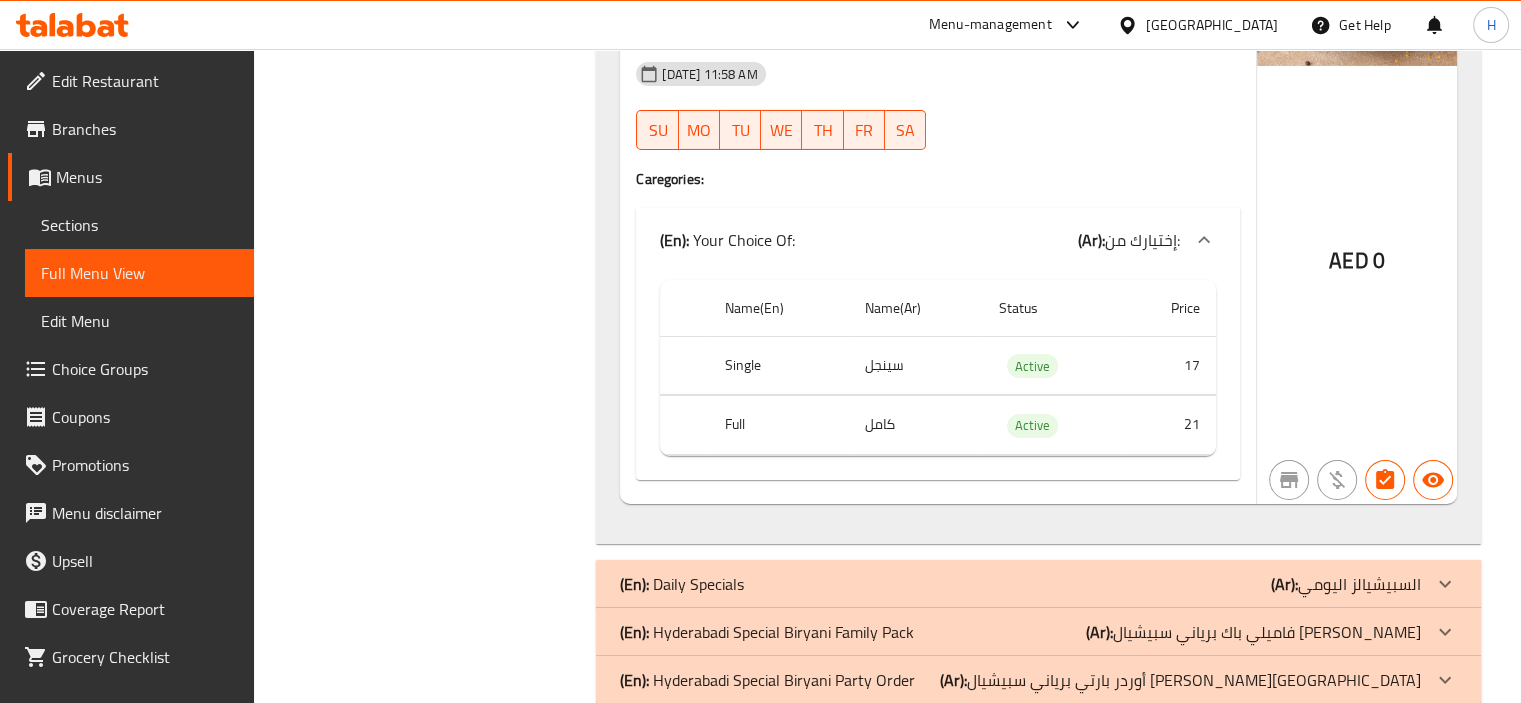 scroll, scrollTop: 6971, scrollLeft: 0, axis: vertical 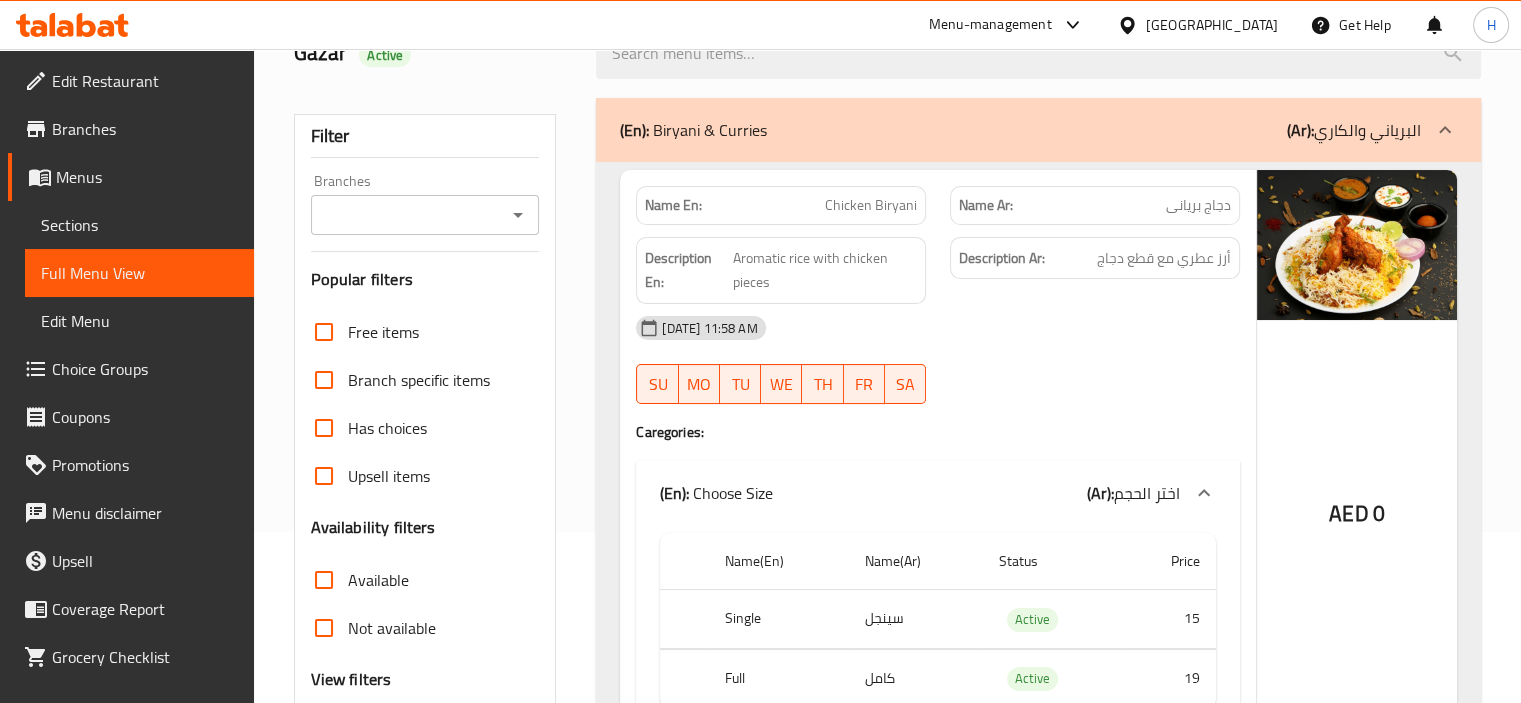 click on "(En):   Biryani & Curries (Ar): البرياني والكاري" at bounding box center (1038, 130) 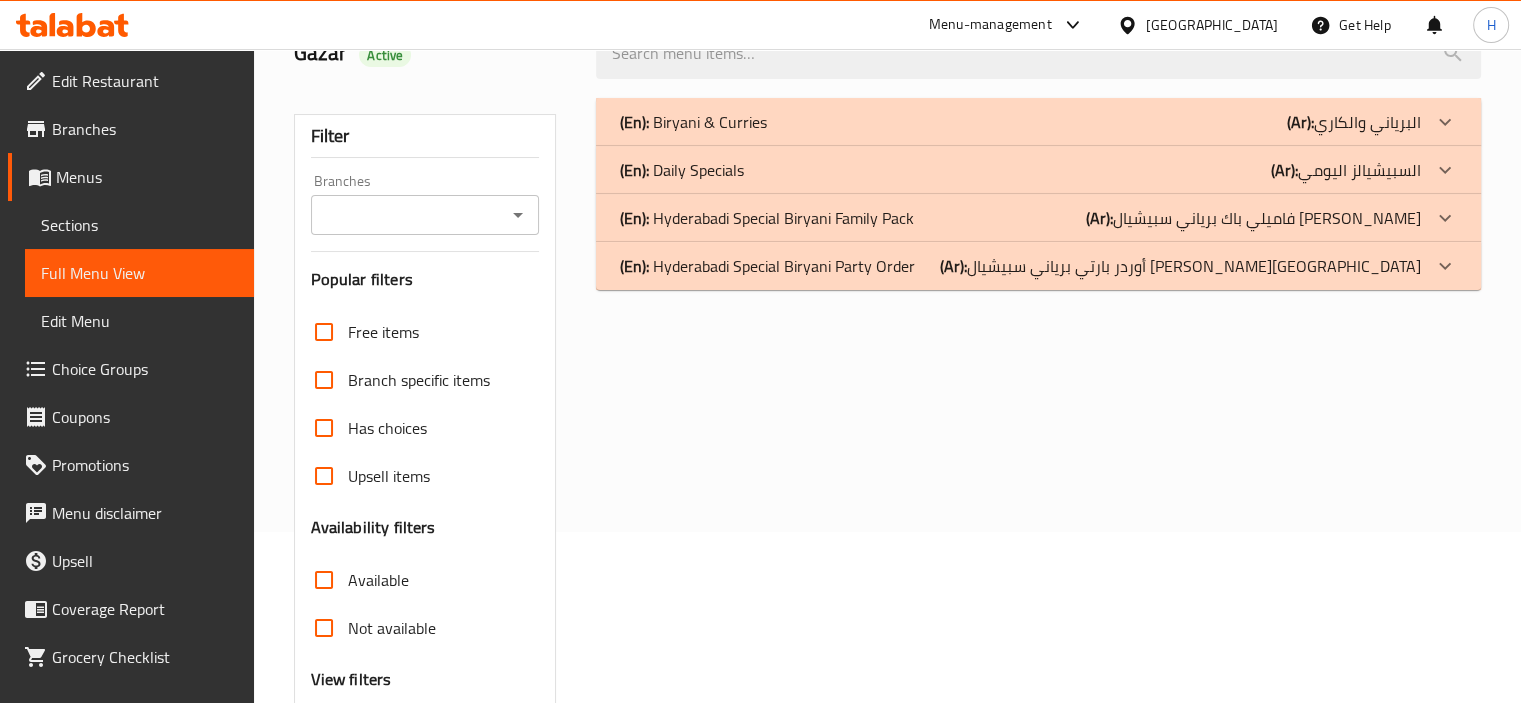 click on "(En):   Daily Specials (Ar): السبيشيالز اليومي" at bounding box center [1038, 122] 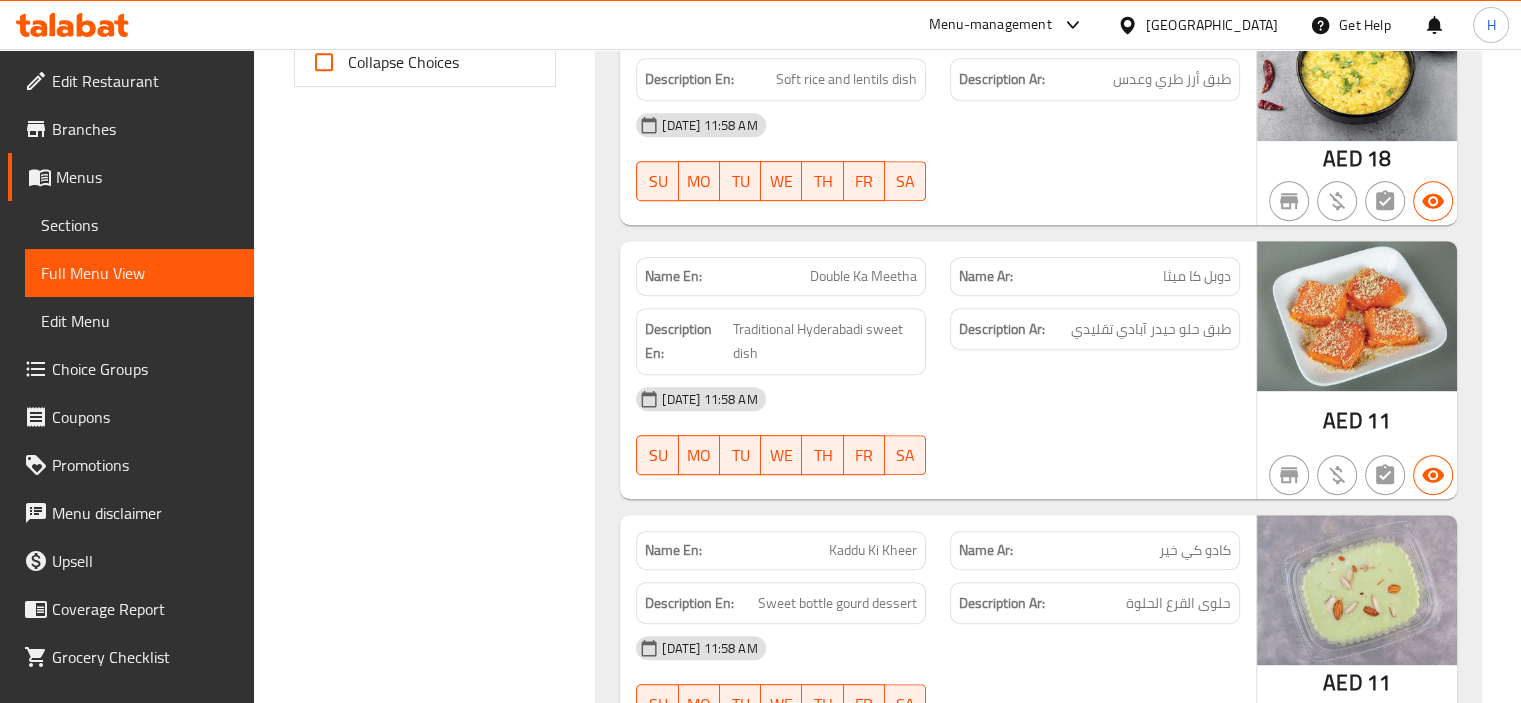 scroll, scrollTop: 1071, scrollLeft: 0, axis: vertical 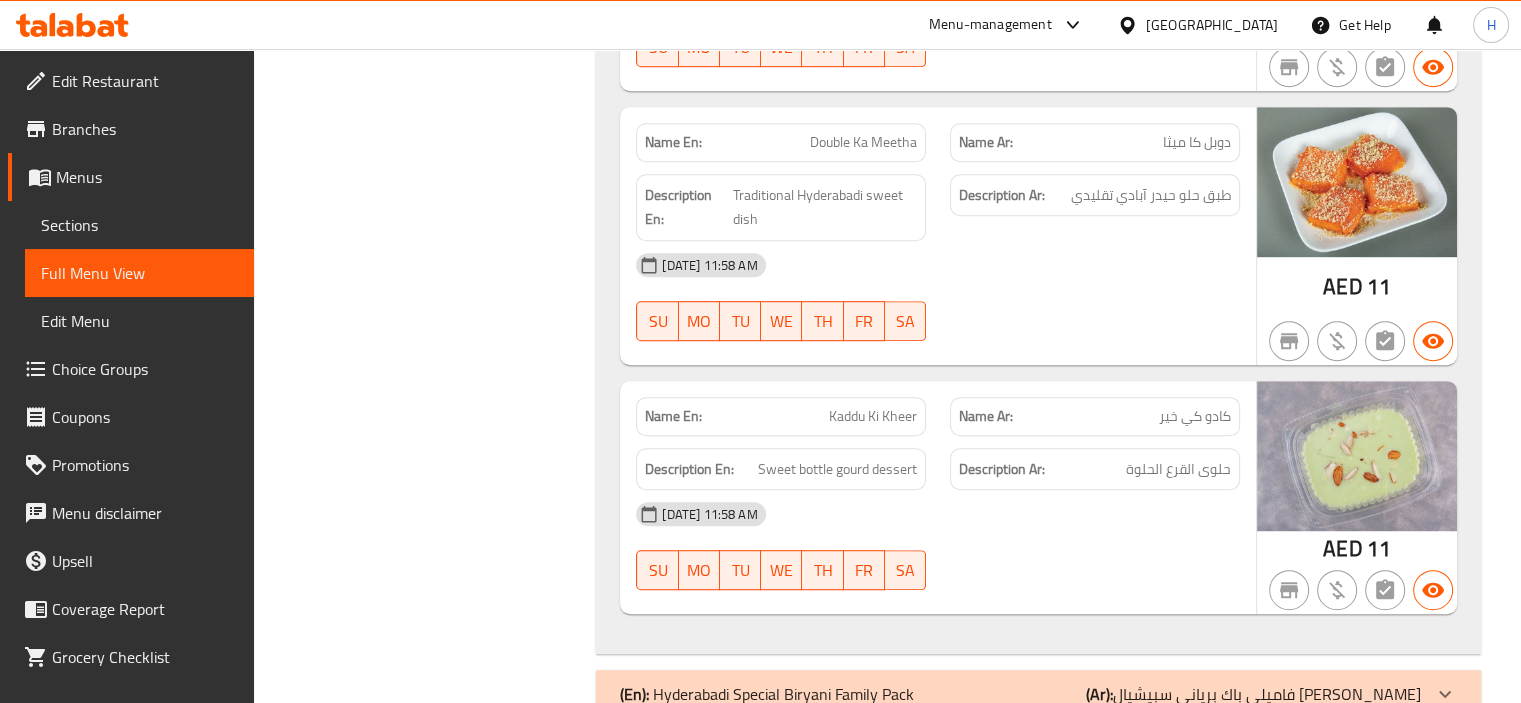 click on "Name En: Kaddu Ki Kheer" at bounding box center [781, 416] 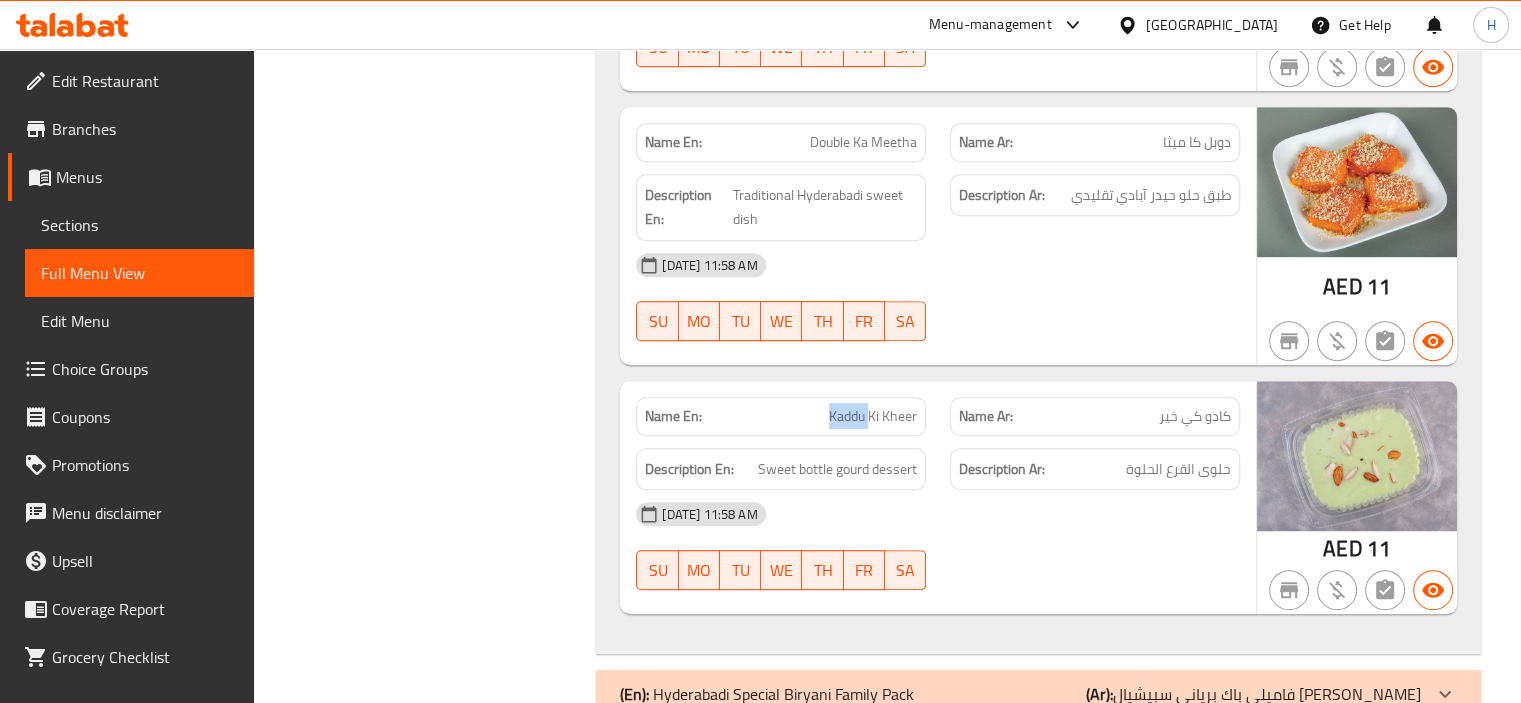 click on "Name En: Kaddu Ki Kheer" at bounding box center [781, 416] 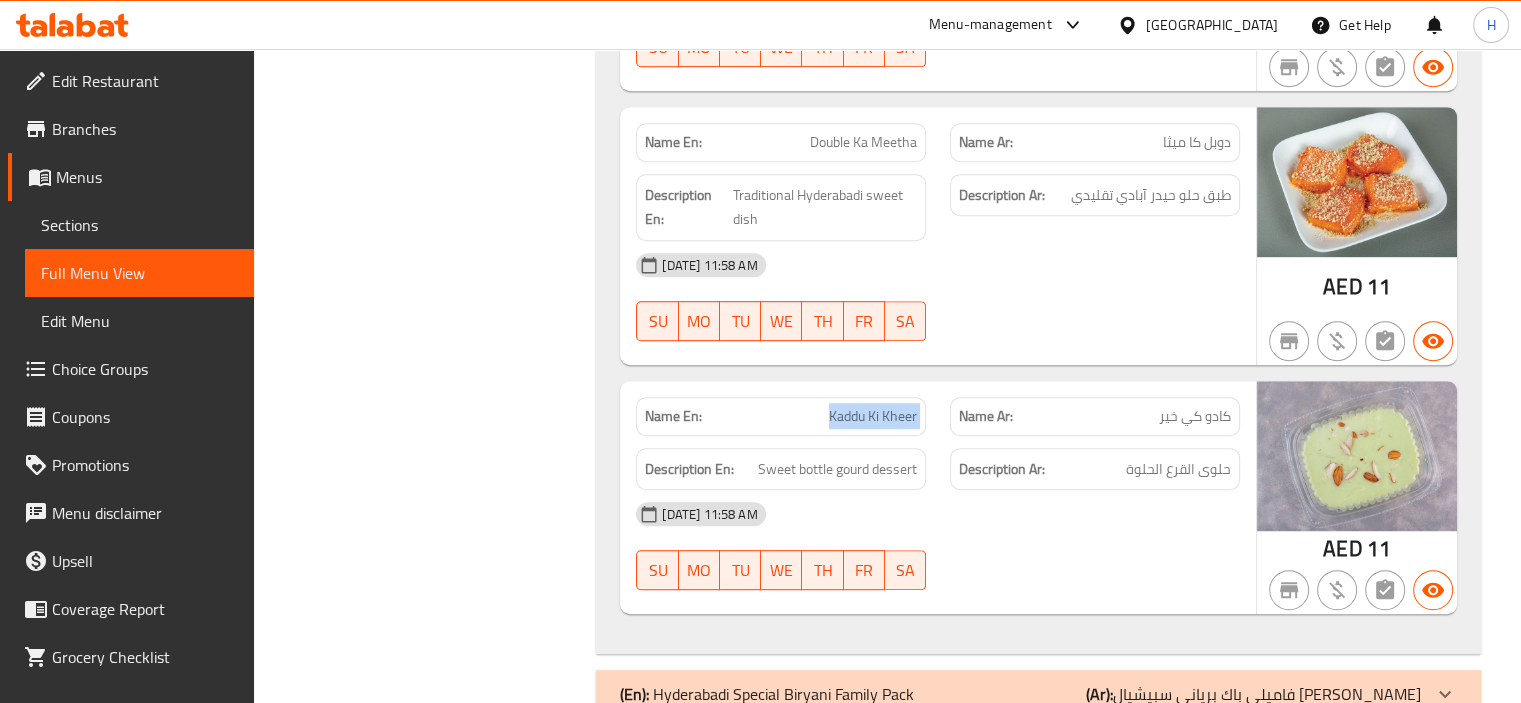 click on "Name En: Kaddu Ki Kheer" at bounding box center (781, 416) 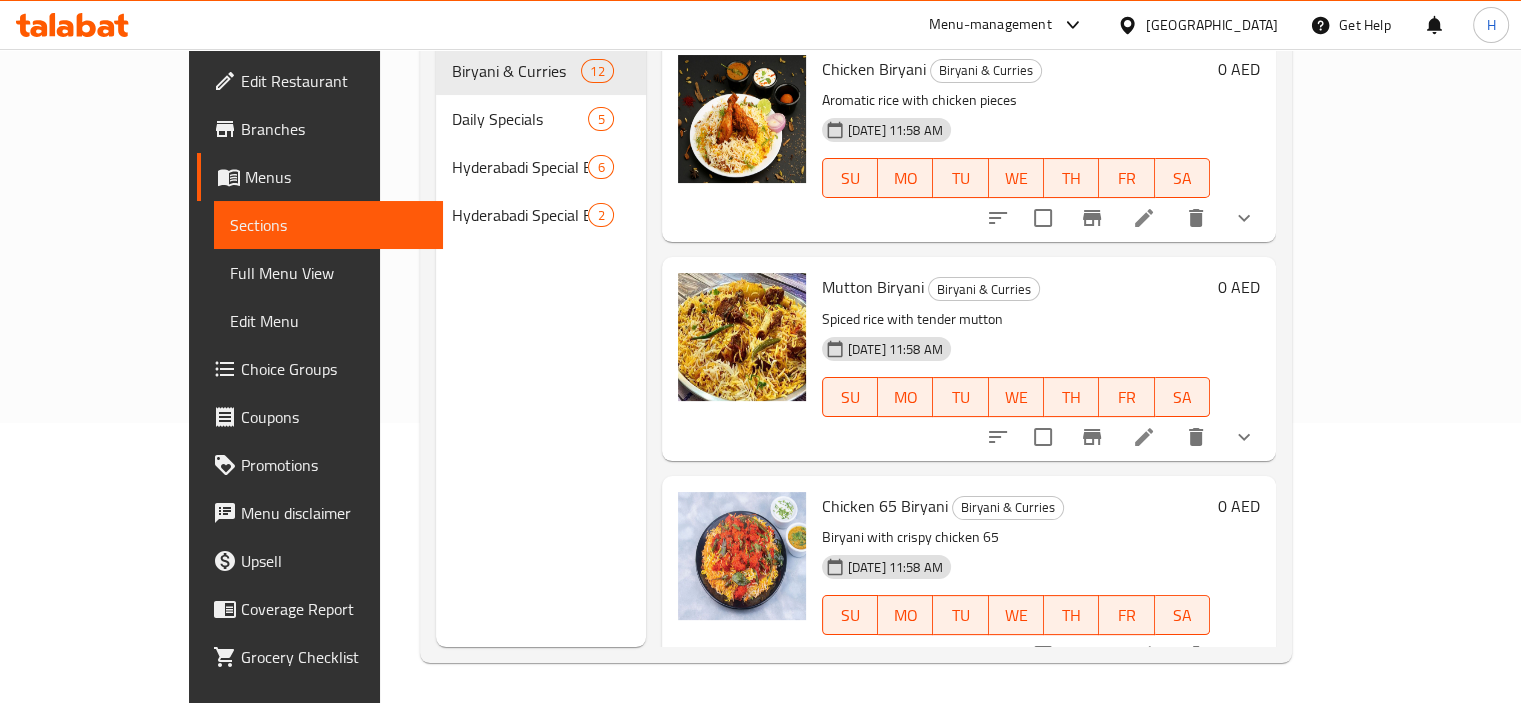 scroll, scrollTop: 280, scrollLeft: 0, axis: vertical 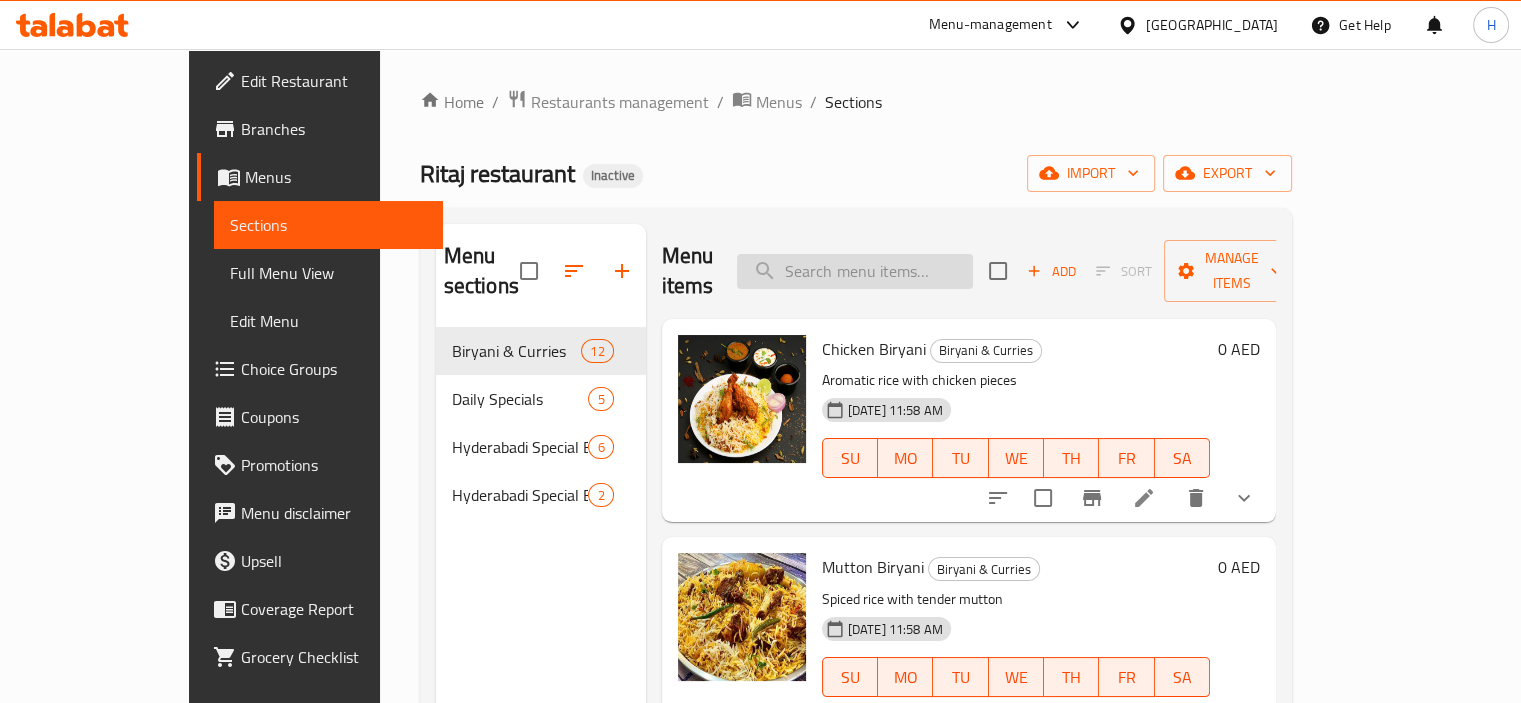 click at bounding box center (855, 271) 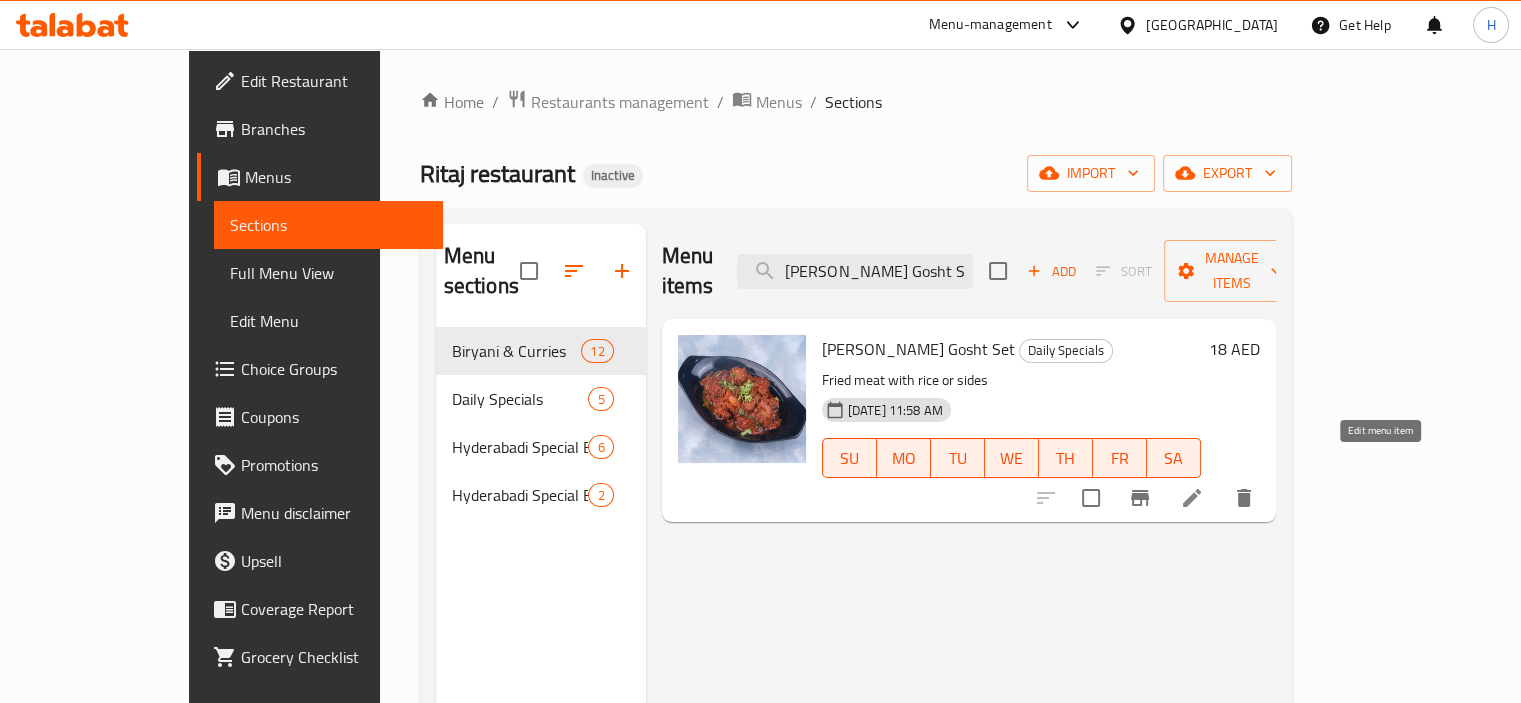 type on "[PERSON_NAME] Gosht Set" 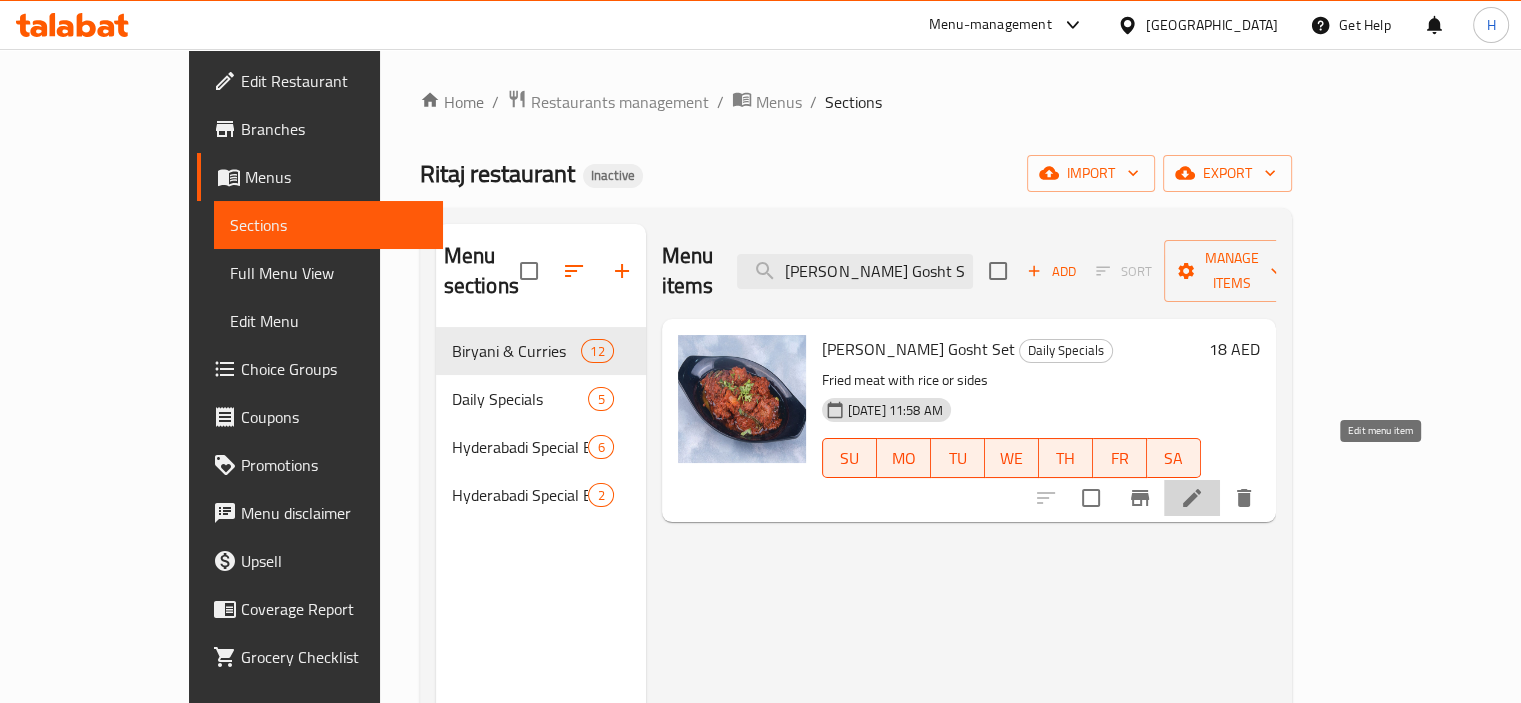 click 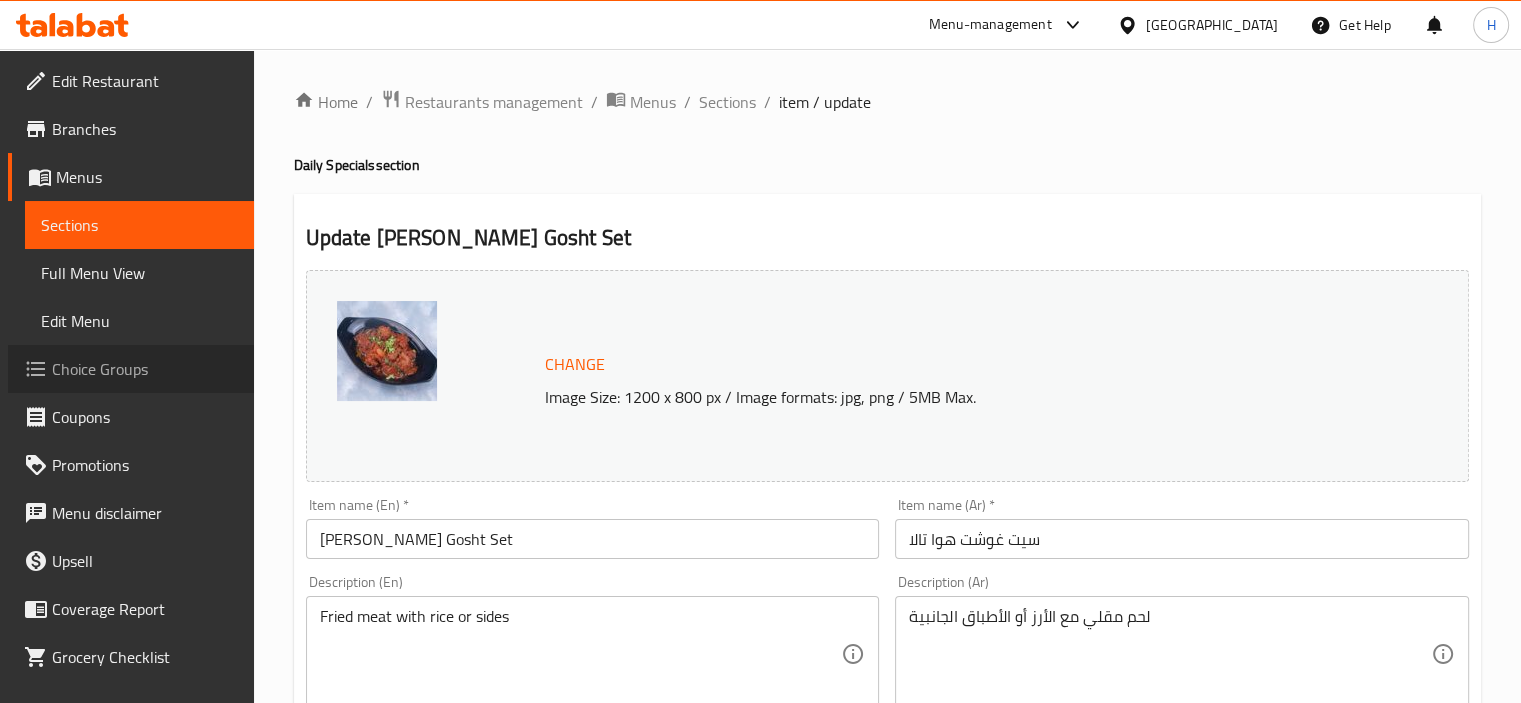 click on "Choice Groups" at bounding box center (145, 369) 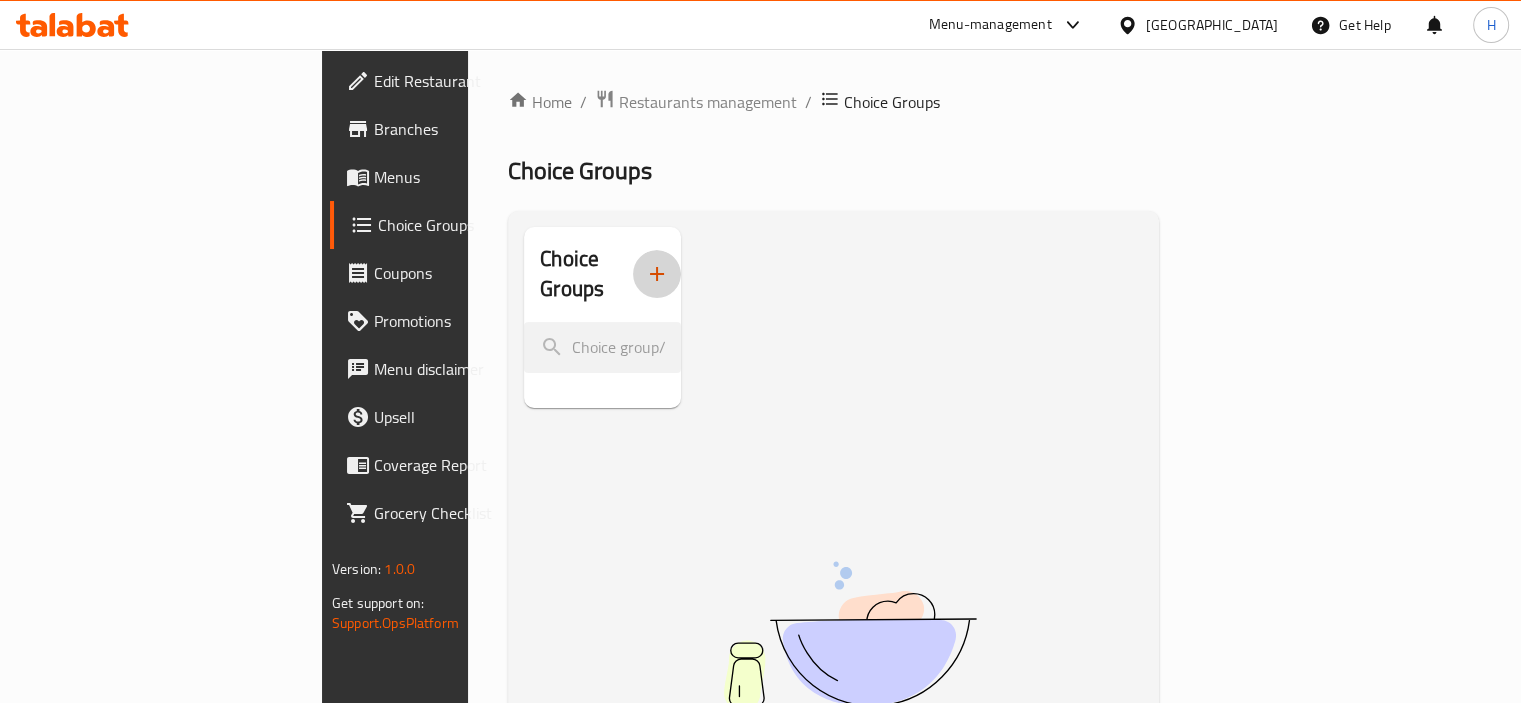 click 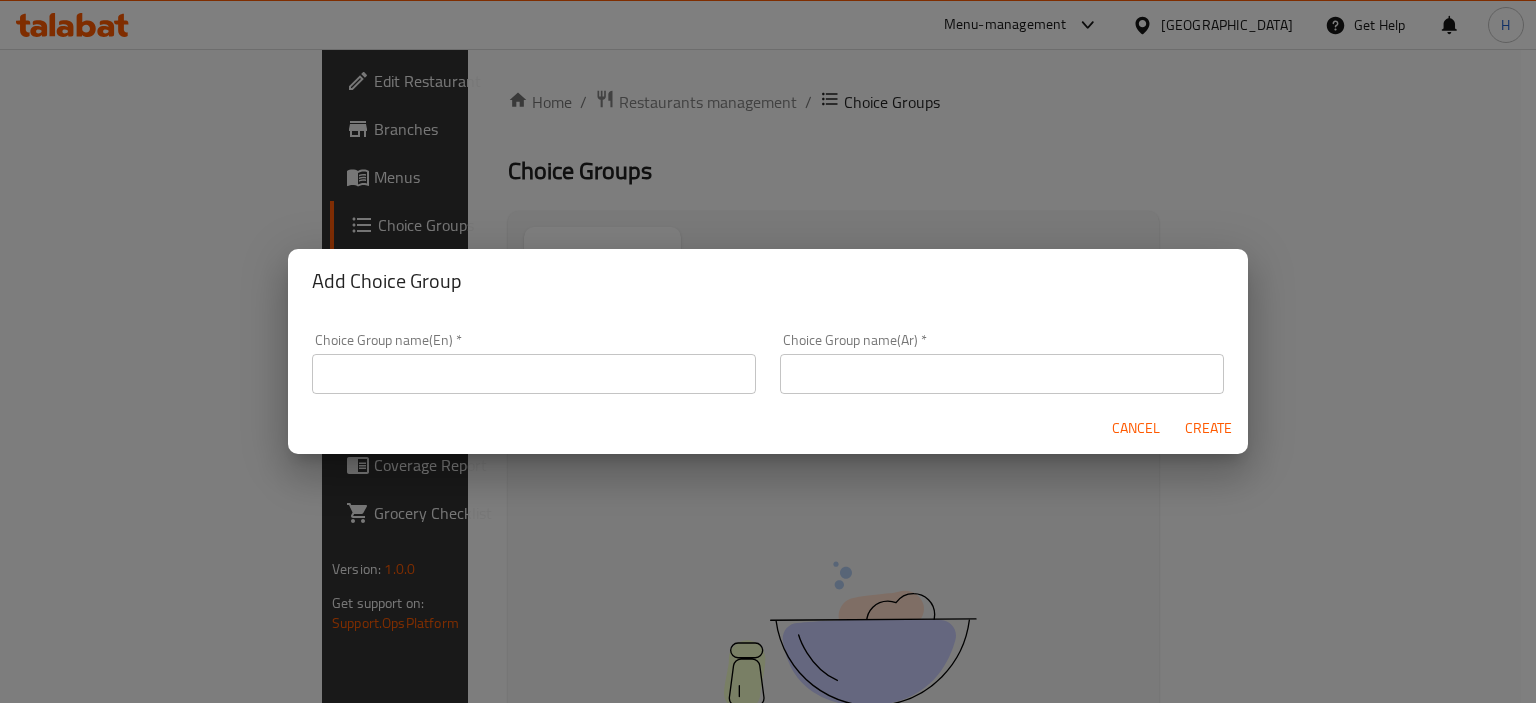 click at bounding box center (534, 374) 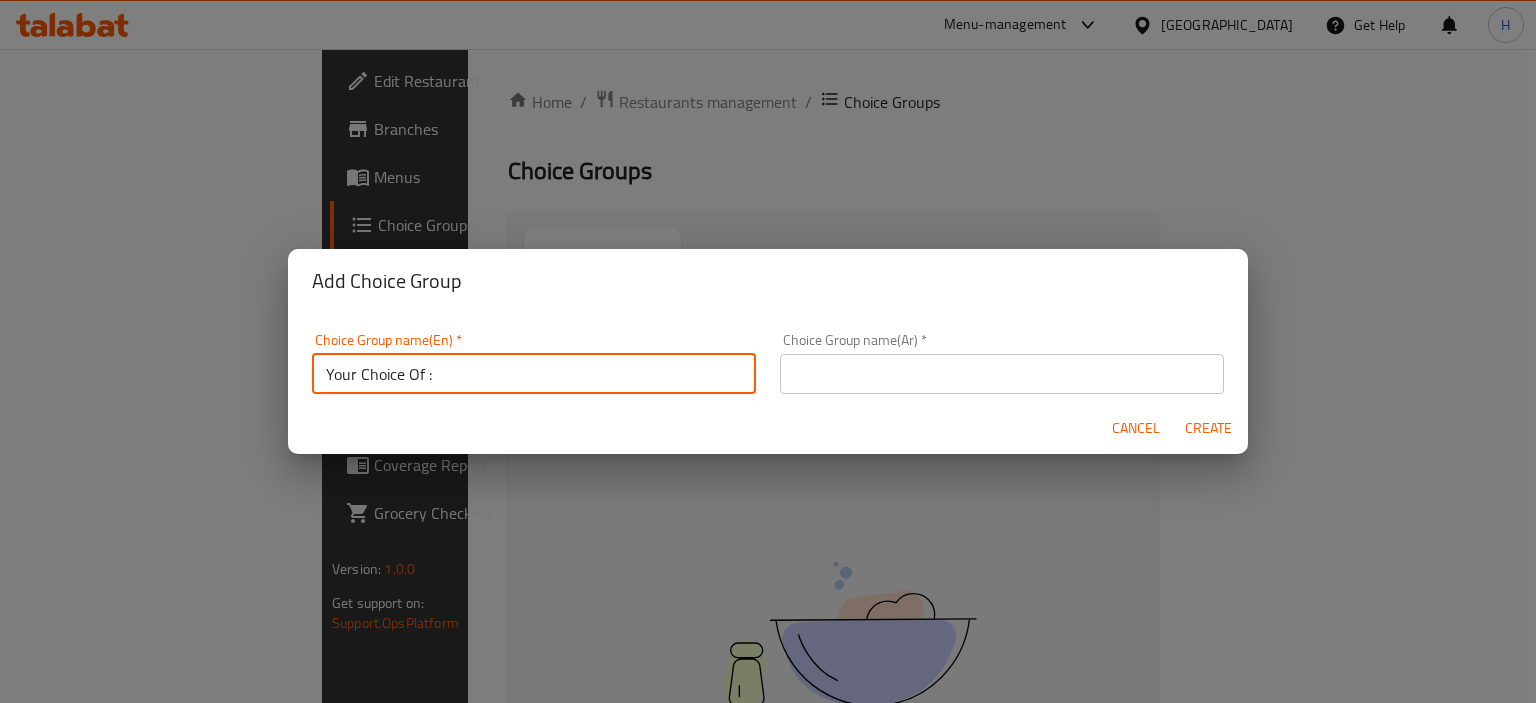click on "Your Choice Of :" at bounding box center (534, 374) 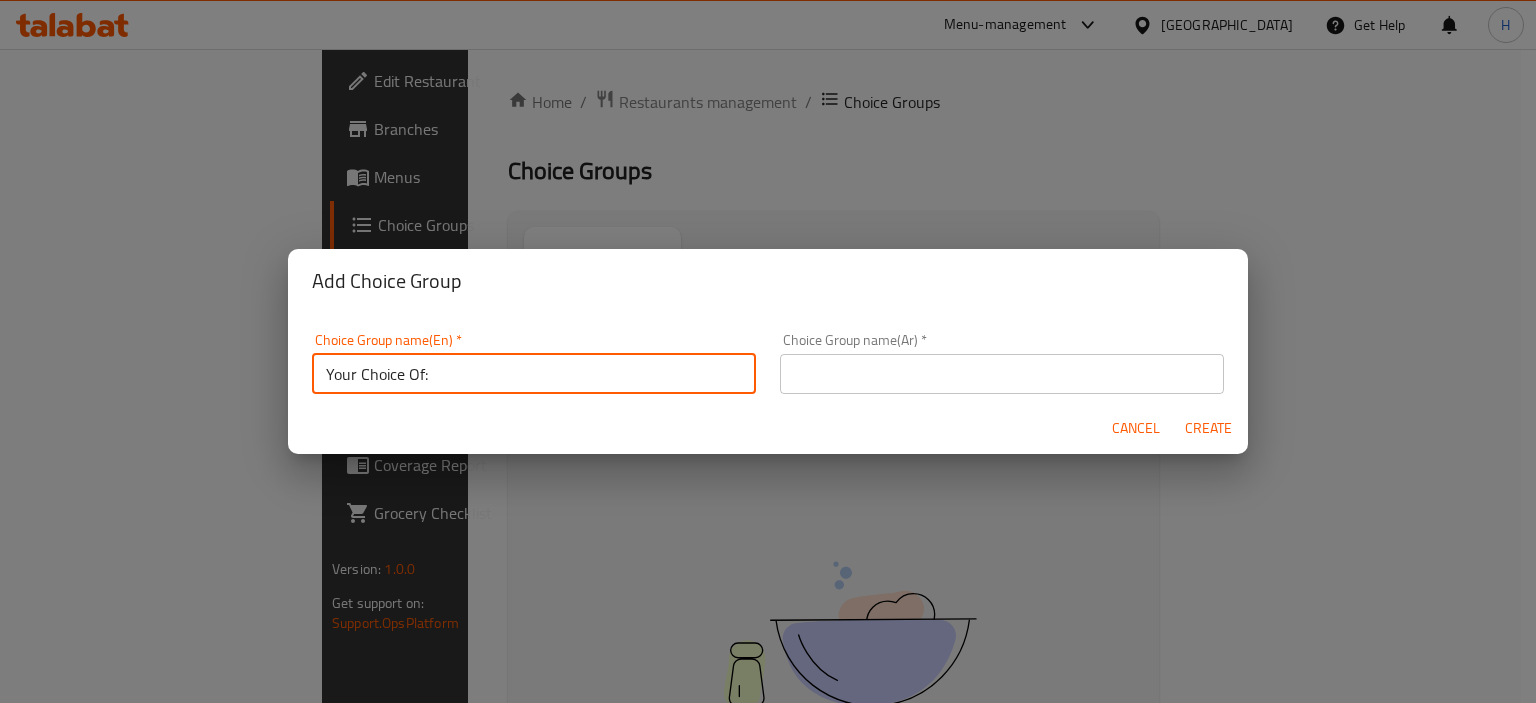 type on "Your Choice Of:" 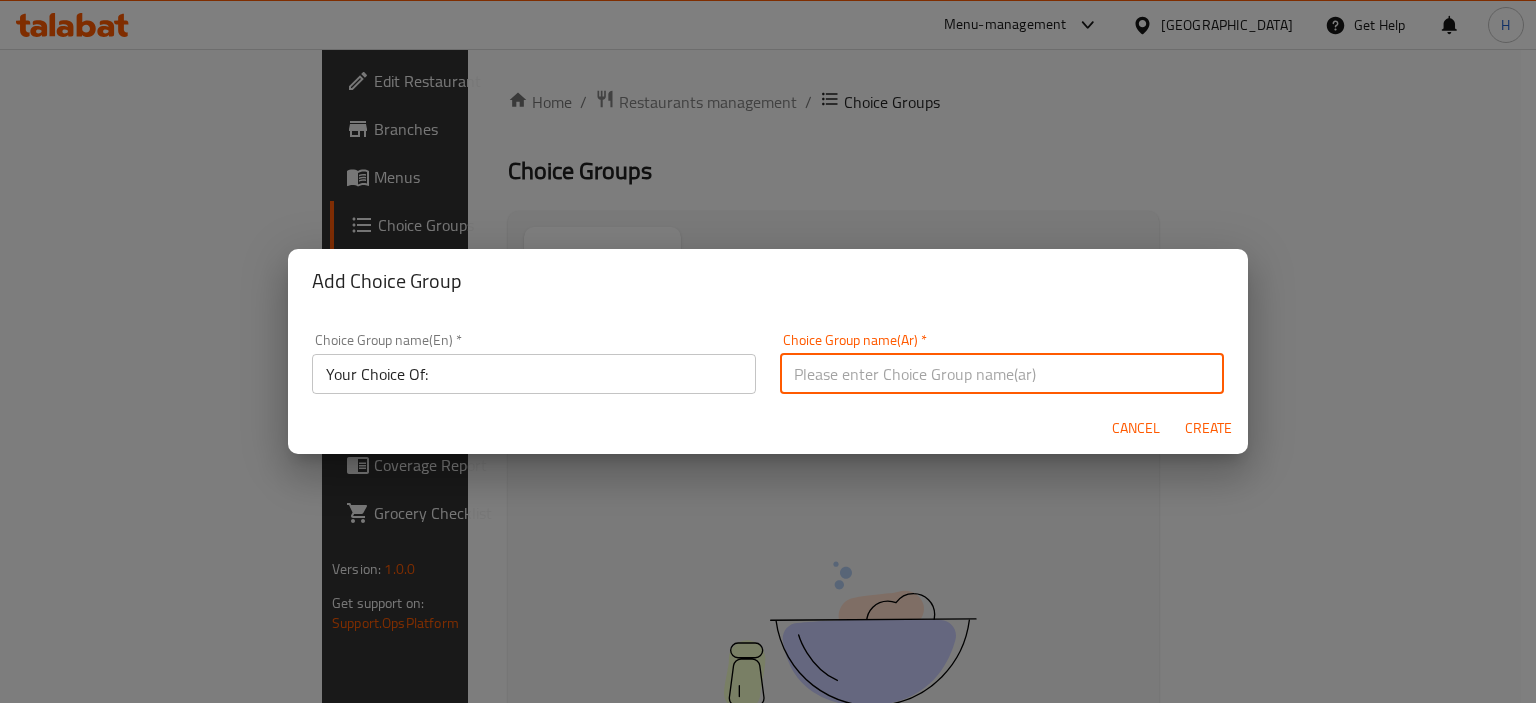 click at bounding box center [1002, 374] 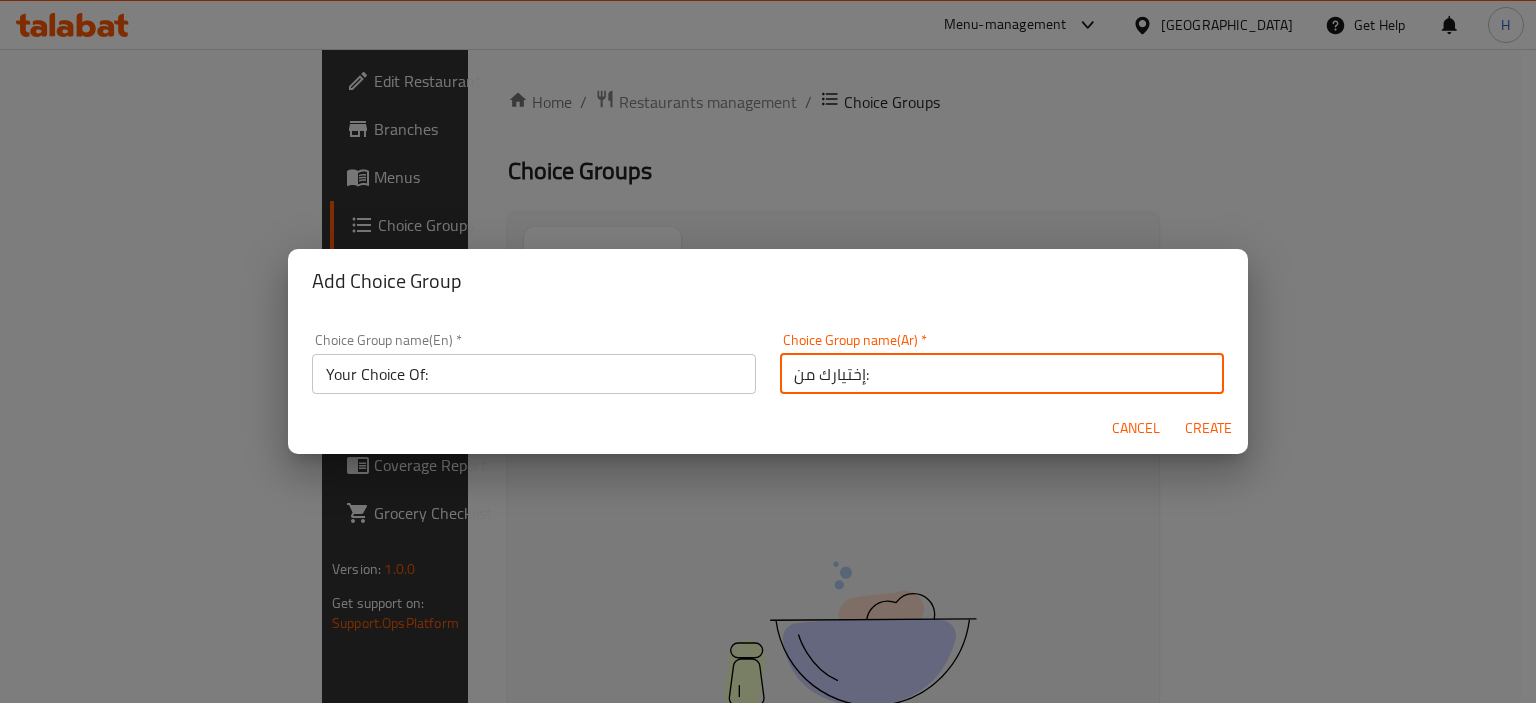 click on "Create" at bounding box center (1208, 428) 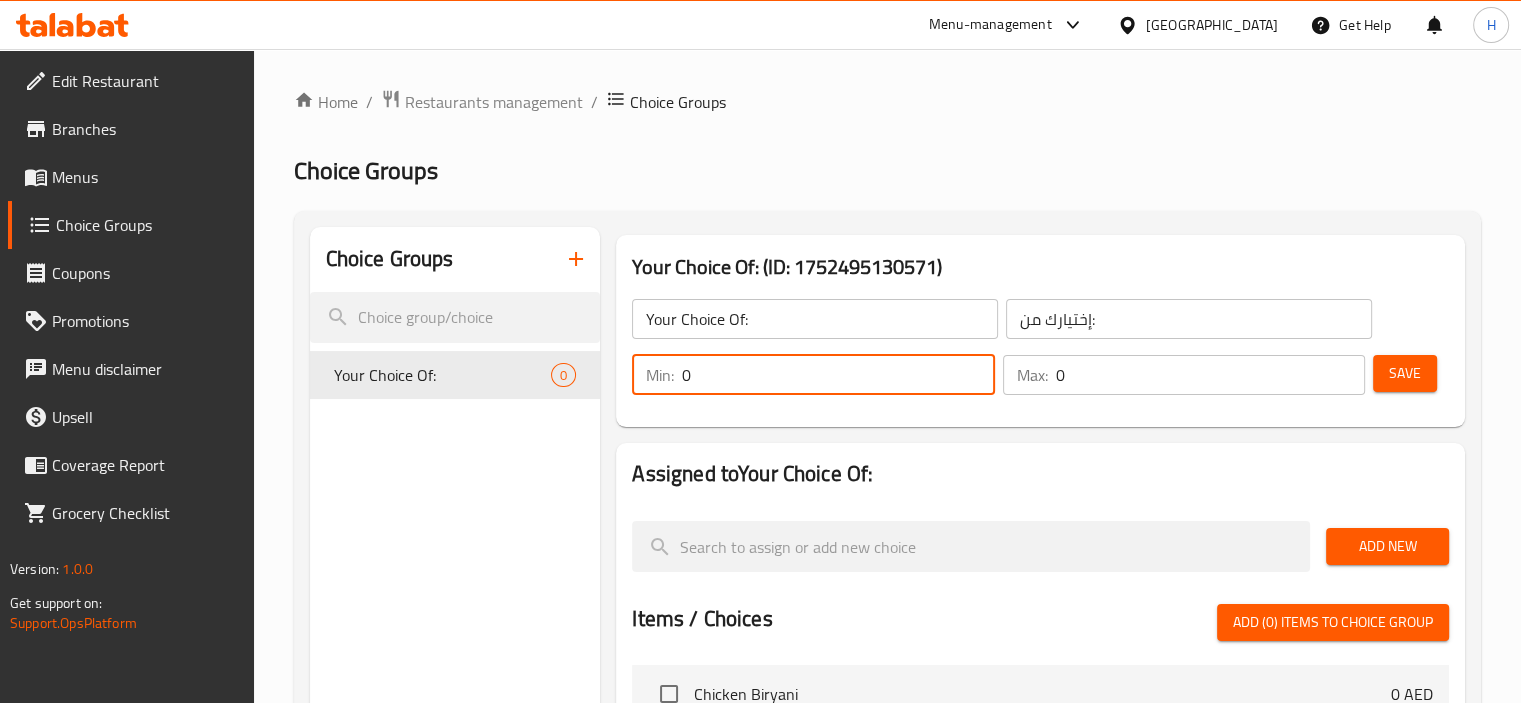 drag, startPoint x: 712, startPoint y: 375, endPoint x: 661, endPoint y: 381, distance: 51.351727 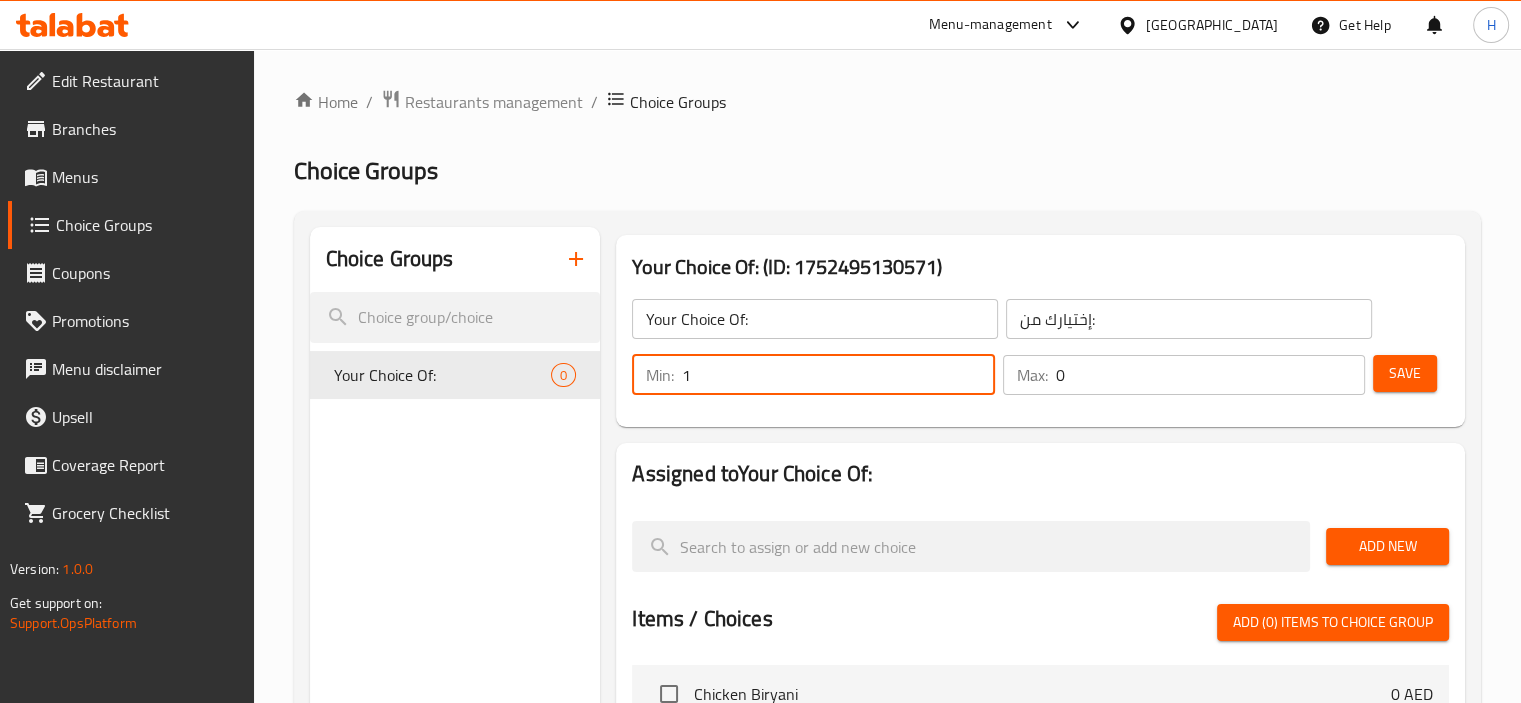 type on "1" 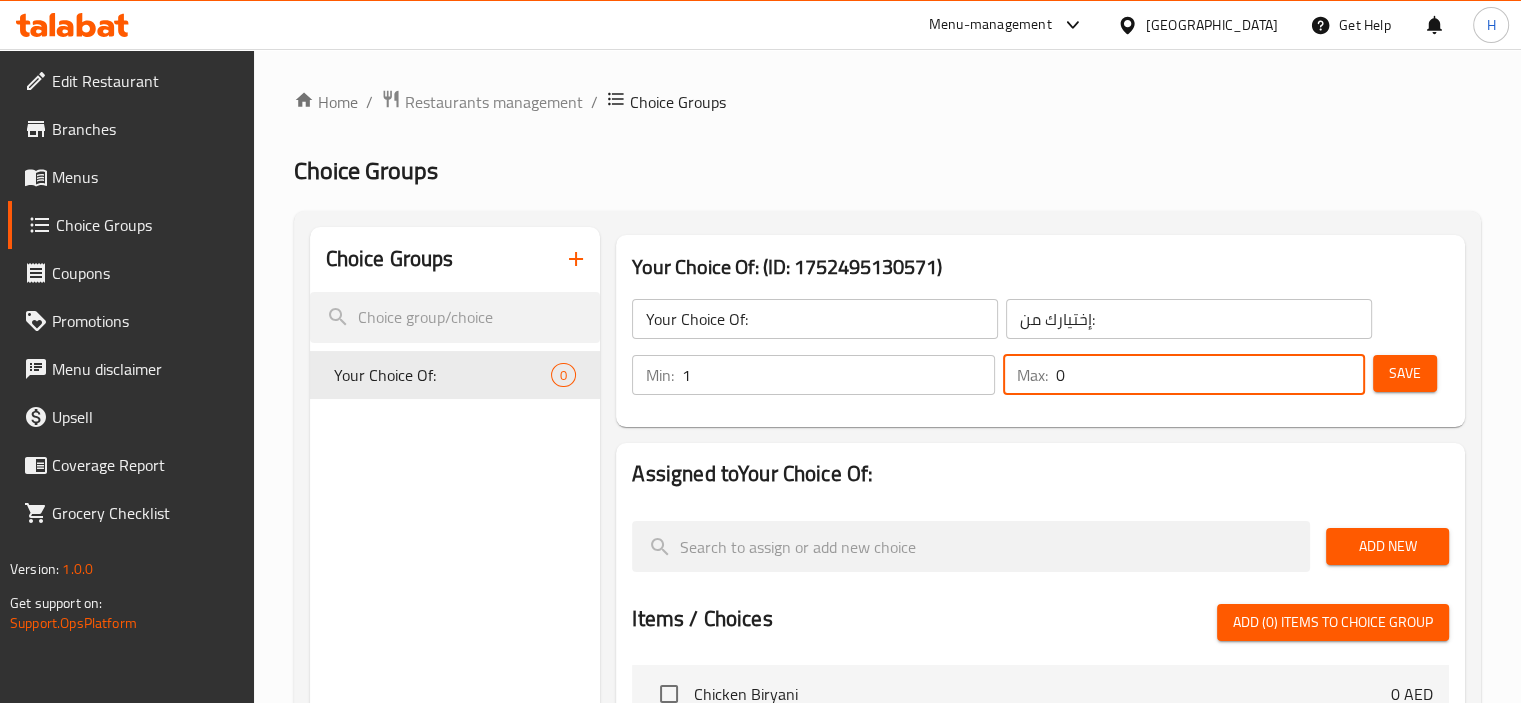 drag, startPoint x: 1100, startPoint y: 382, endPoint x: 1050, endPoint y: 377, distance: 50.24938 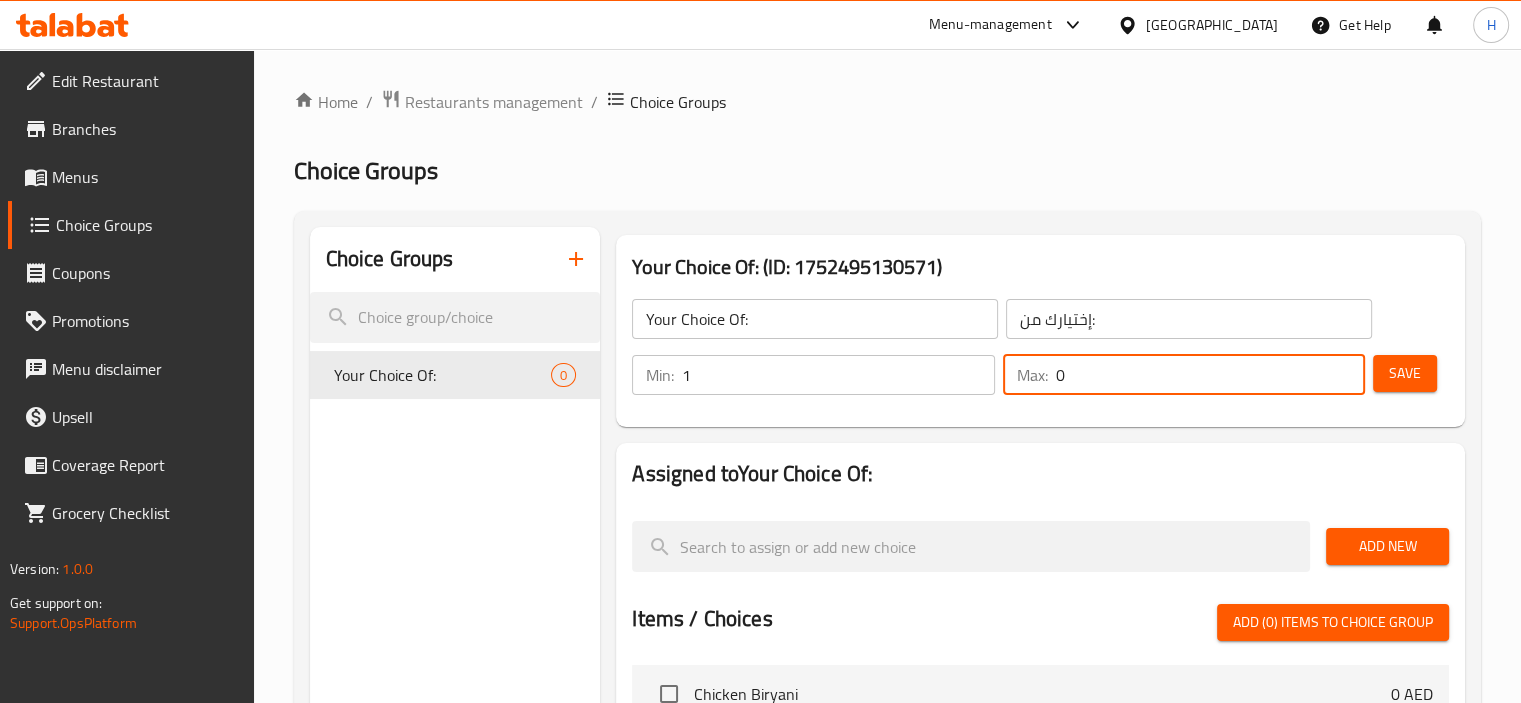 click on "Max: 0 ​" at bounding box center (1184, 375) 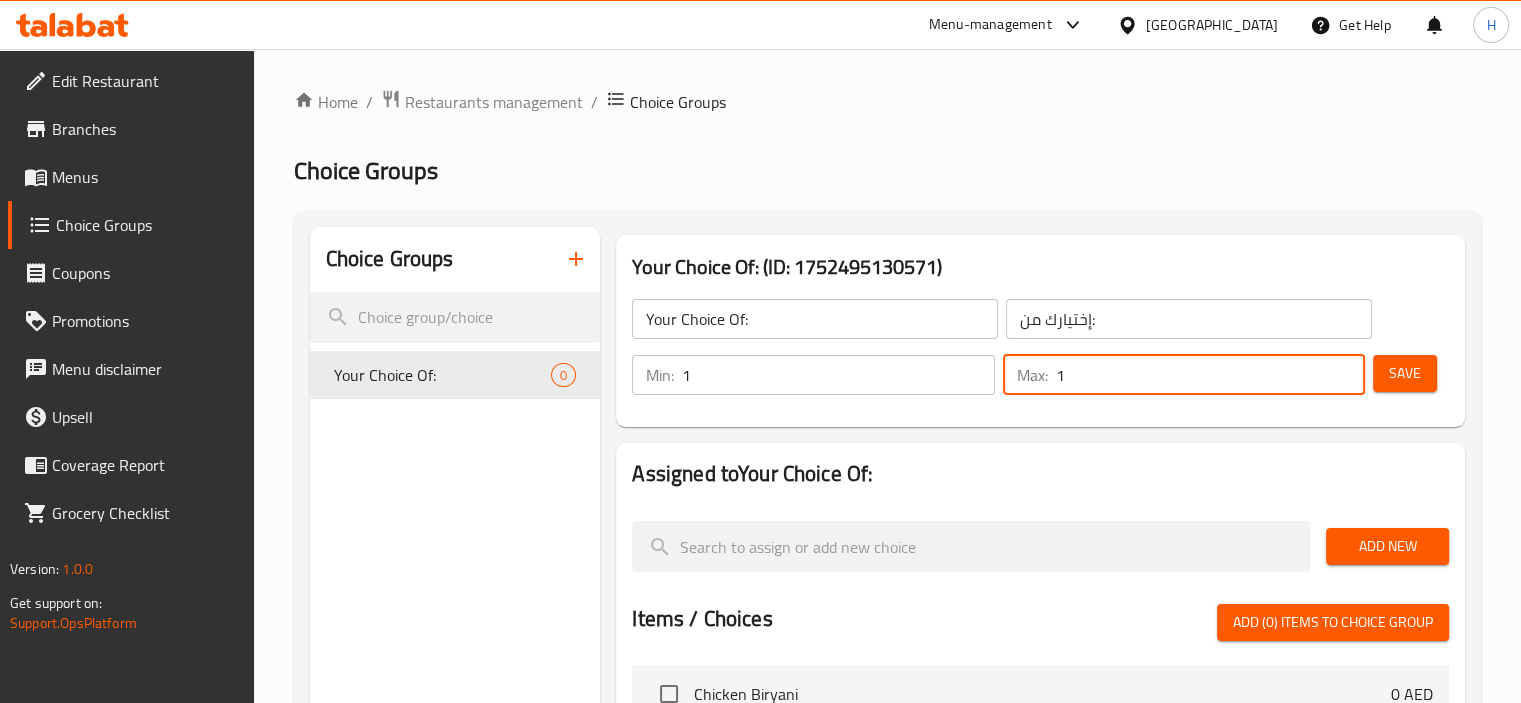 type on "1" 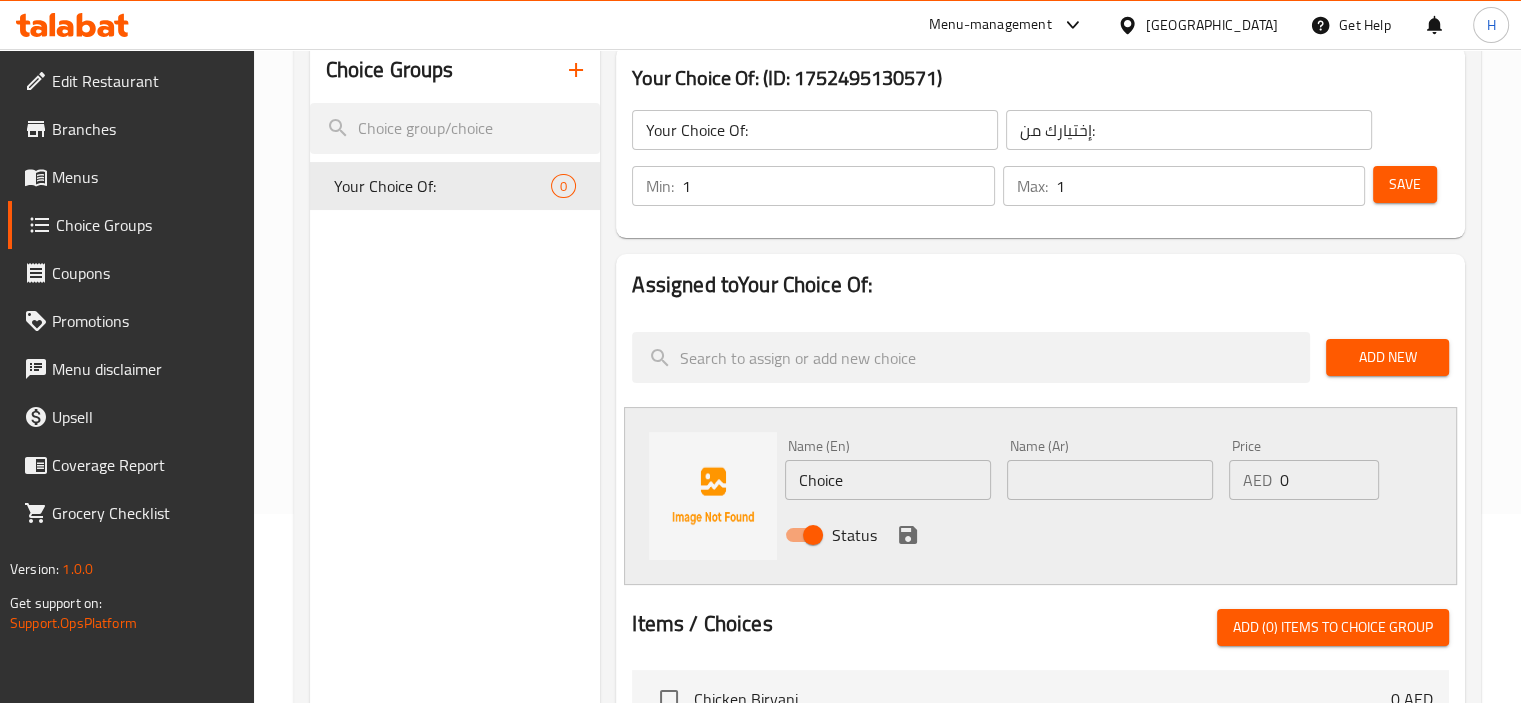 scroll, scrollTop: 200, scrollLeft: 0, axis: vertical 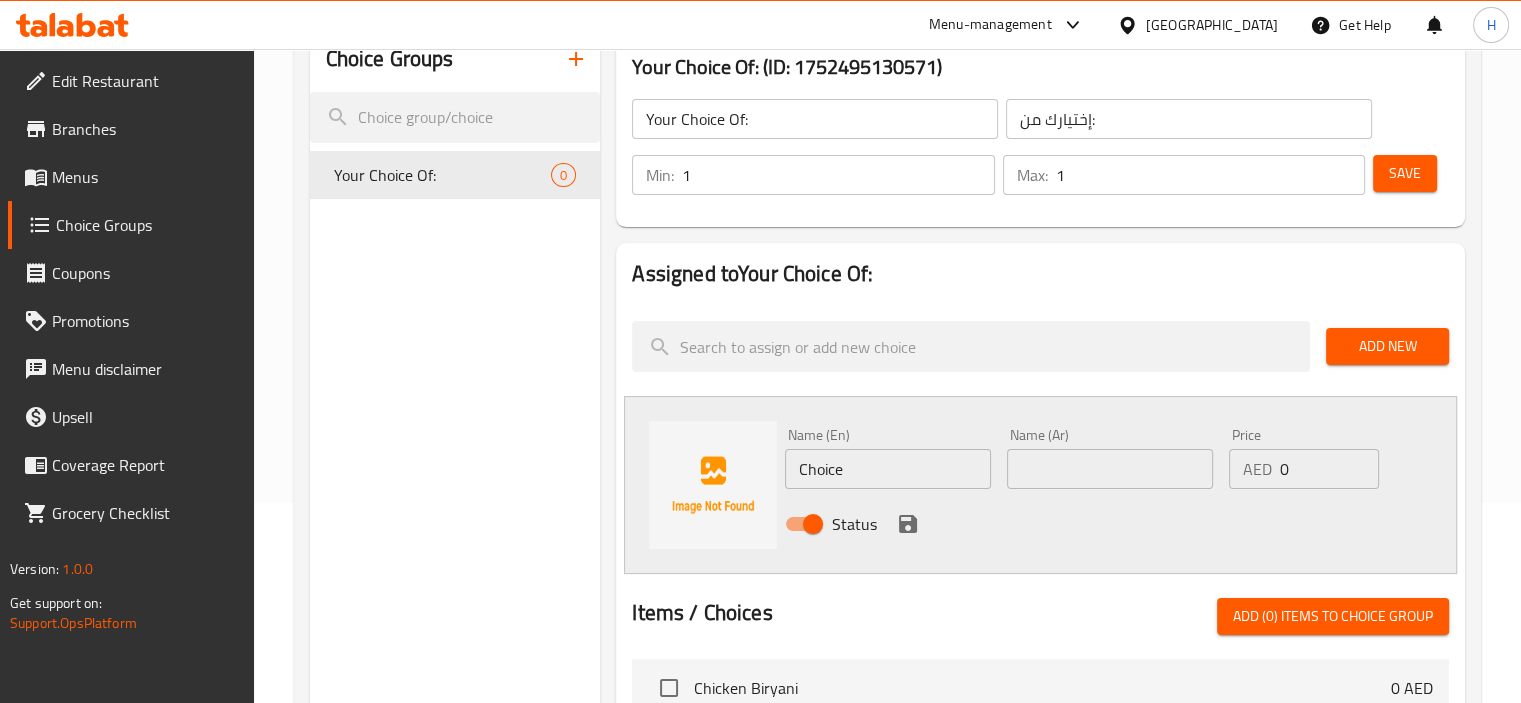 click on "Choice" at bounding box center [888, 469] 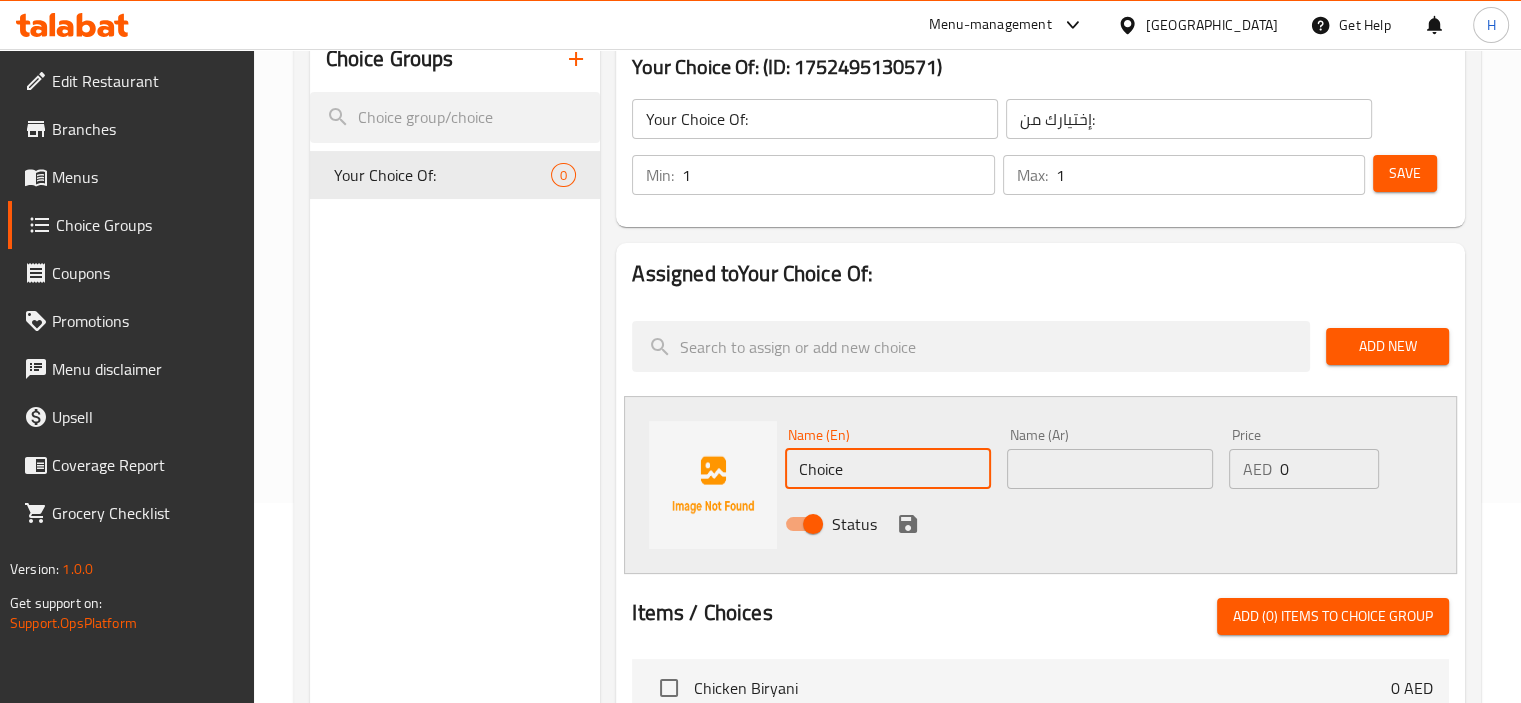 paste on "[PERSON_NAME] Gosht Set" 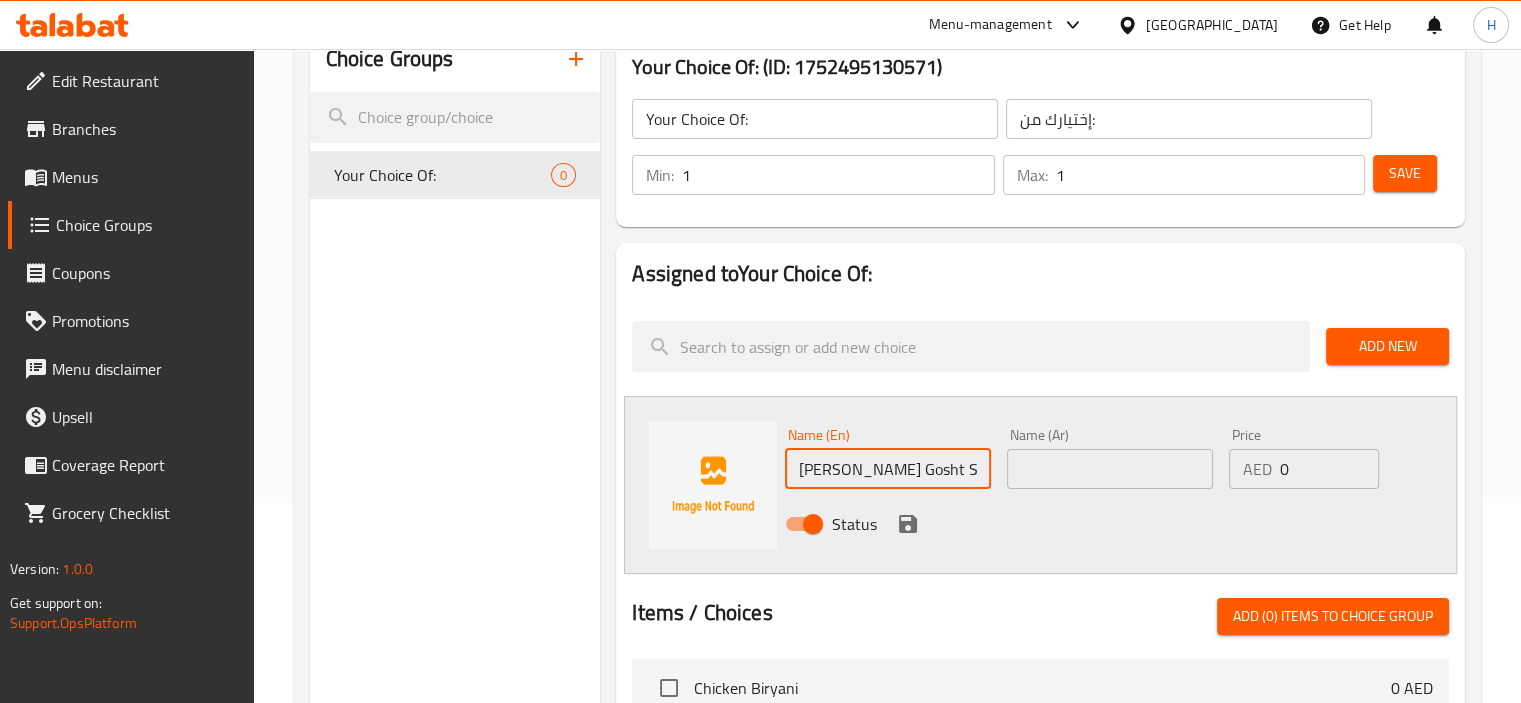 type on "[PERSON_NAME] Gosht Set" 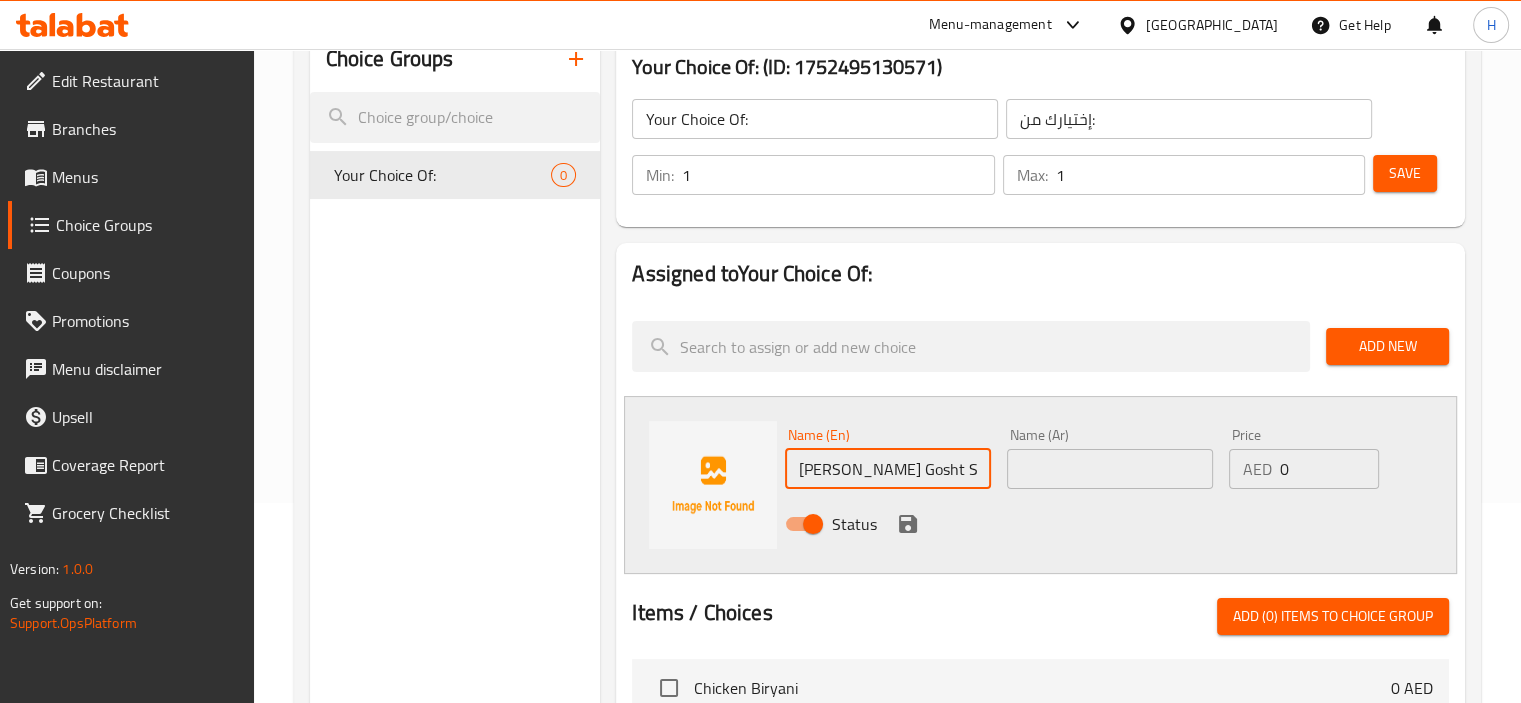 click on "[PERSON_NAME] Gosht Set" at bounding box center [888, 469] 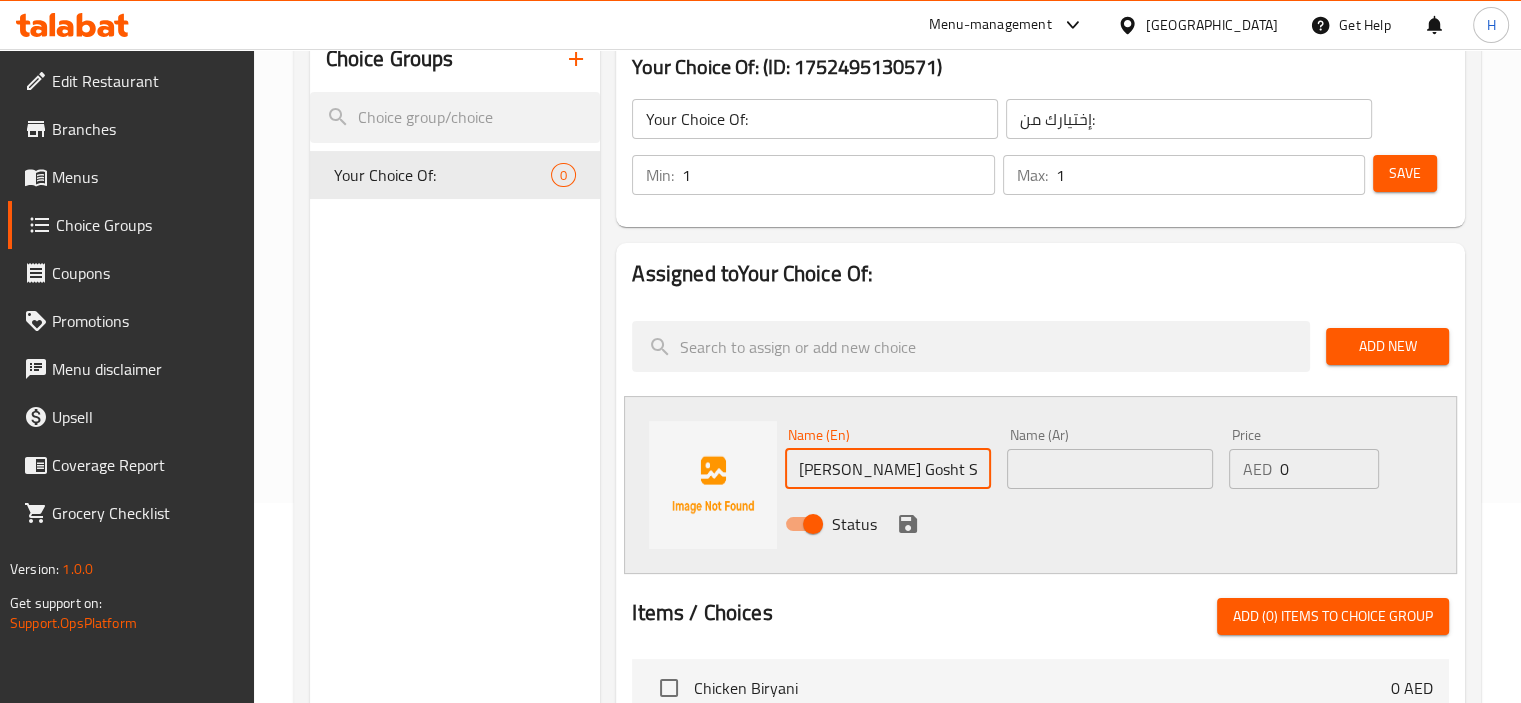 click at bounding box center [1110, 469] 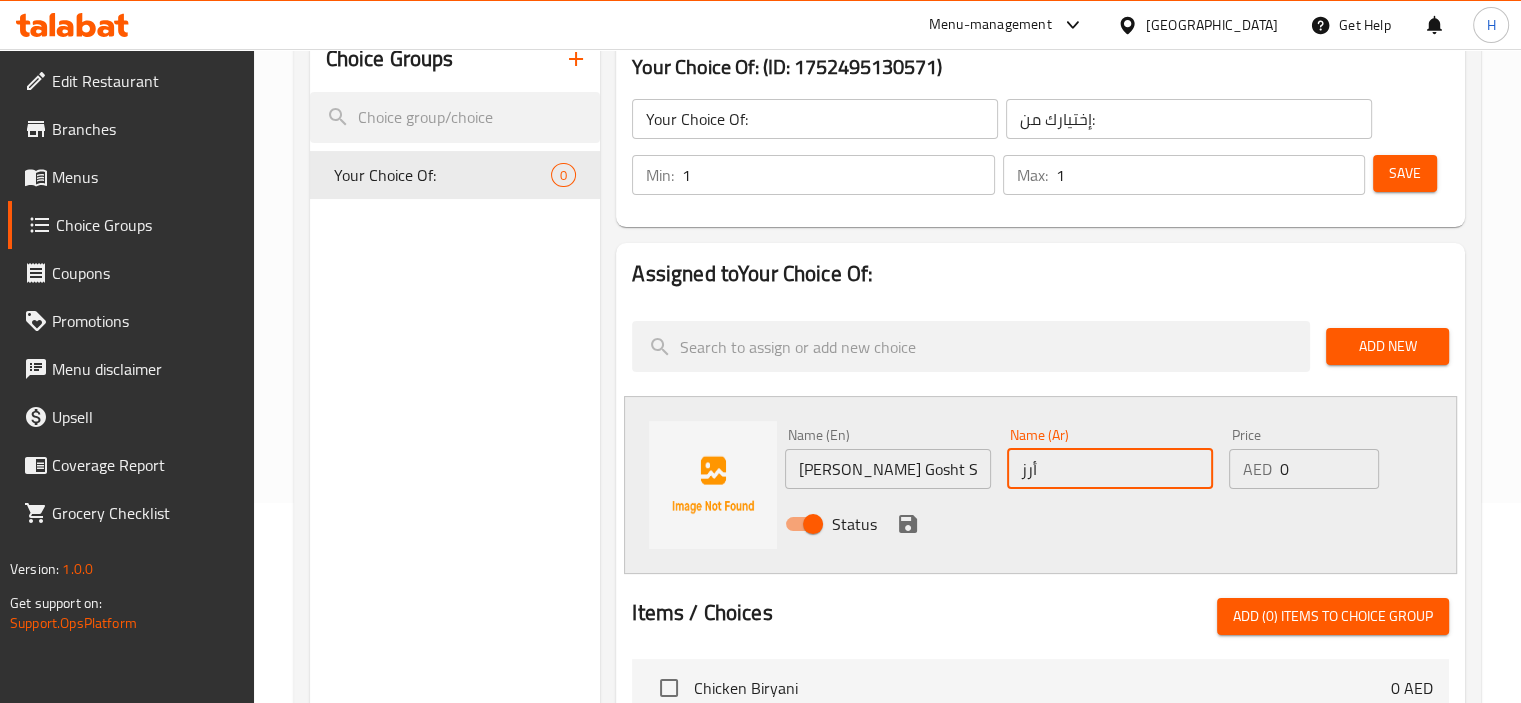 type on "أرز" 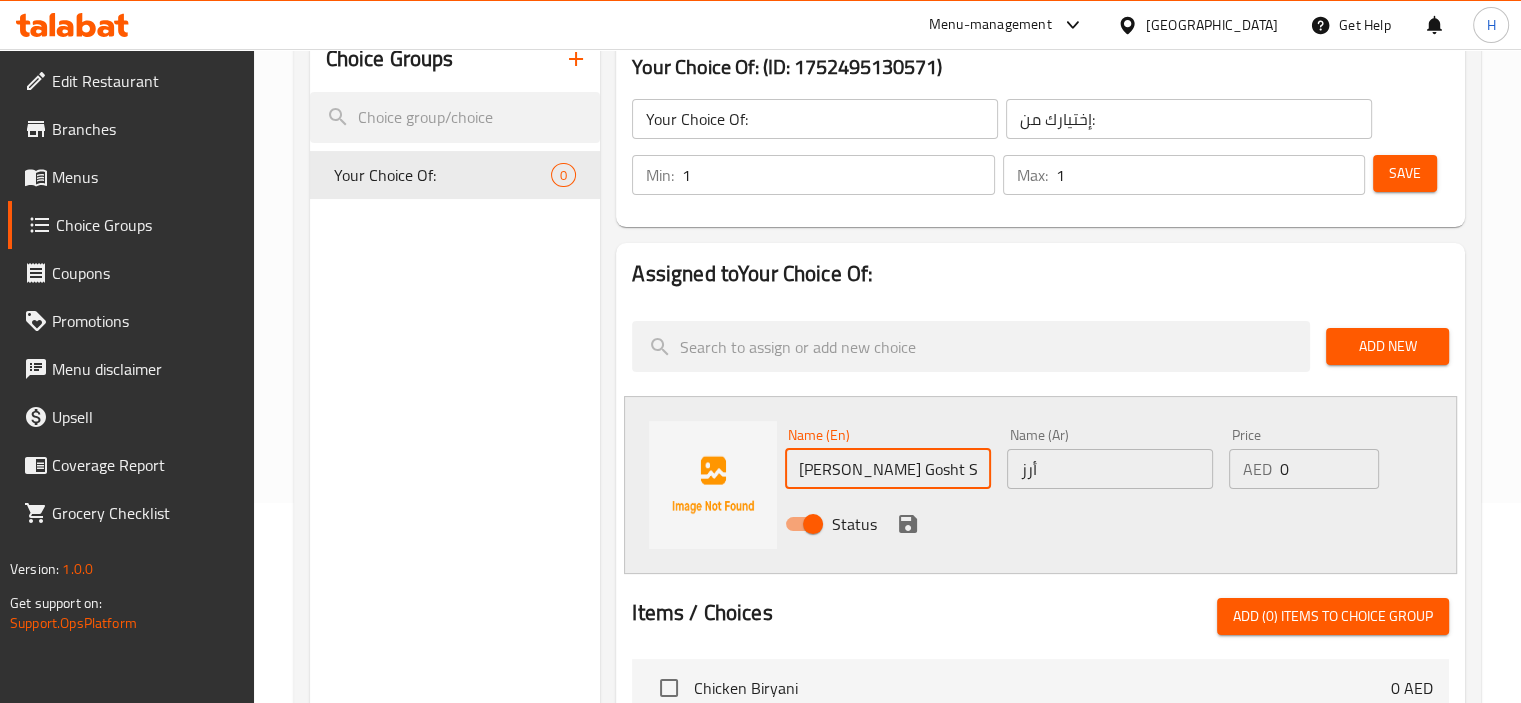 click on "[PERSON_NAME] Gosht Set" at bounding box center (888, 469) 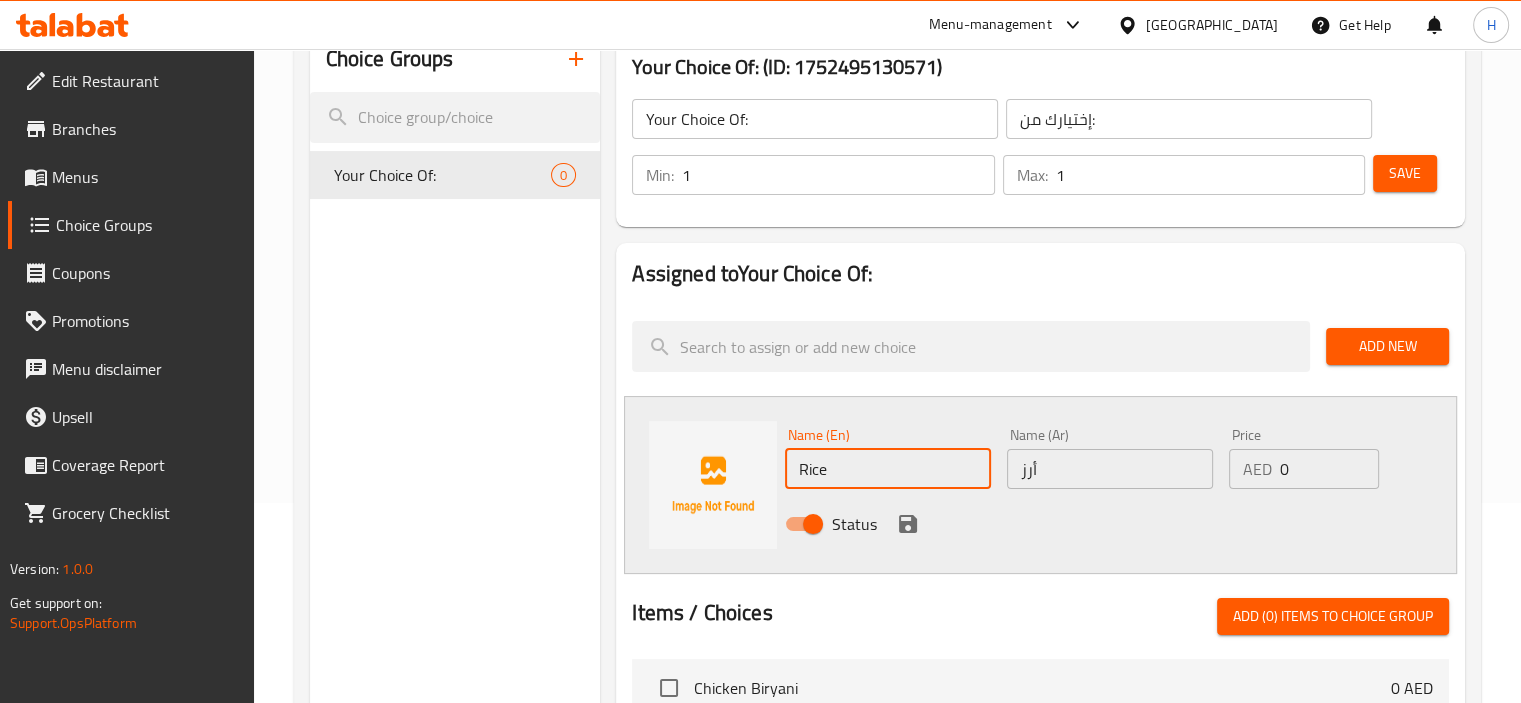type on "Rice" 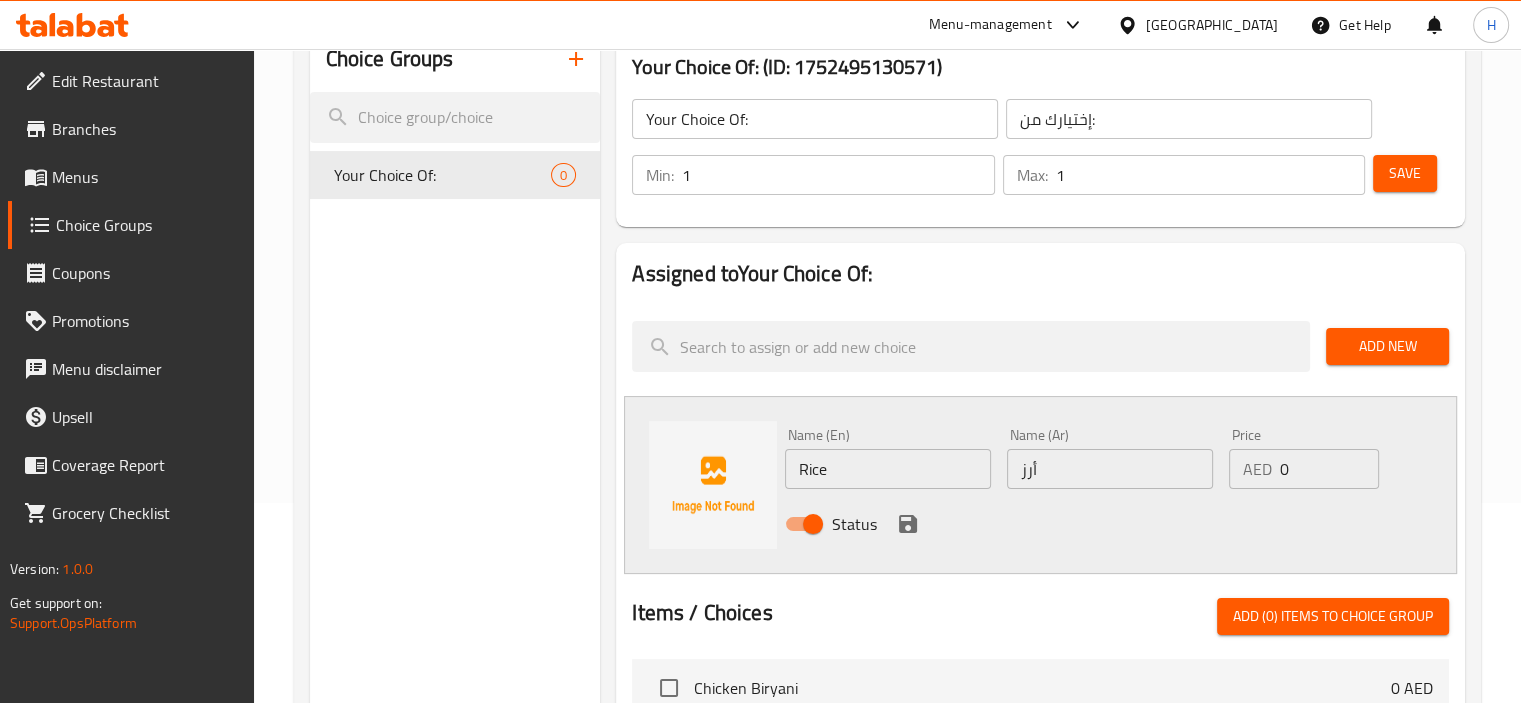 drag, startPoint x: 1224, startPoint y: 531, endPoint x: 1200, endPoint y: 531, distance: 24 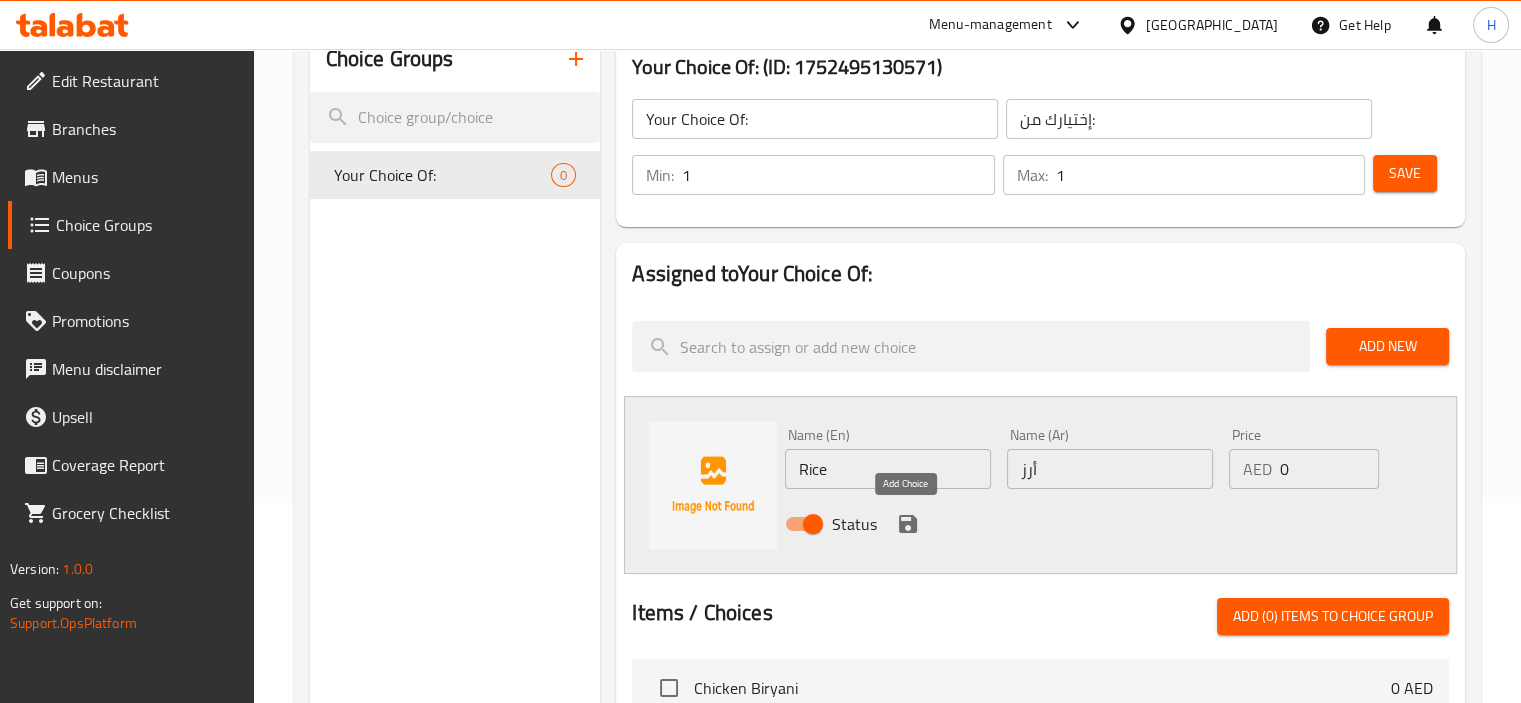 click 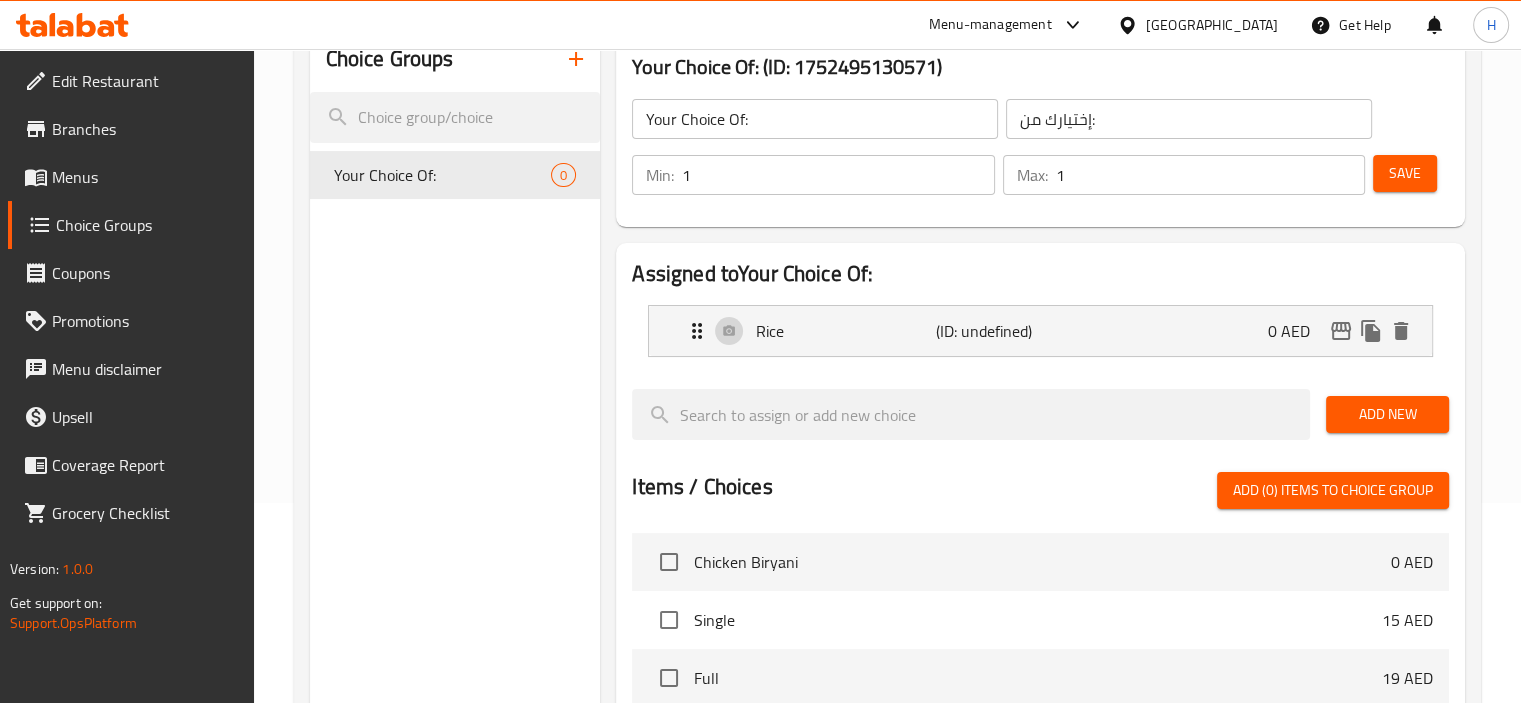 click on "Add New" at bounding box center [1387, 414] 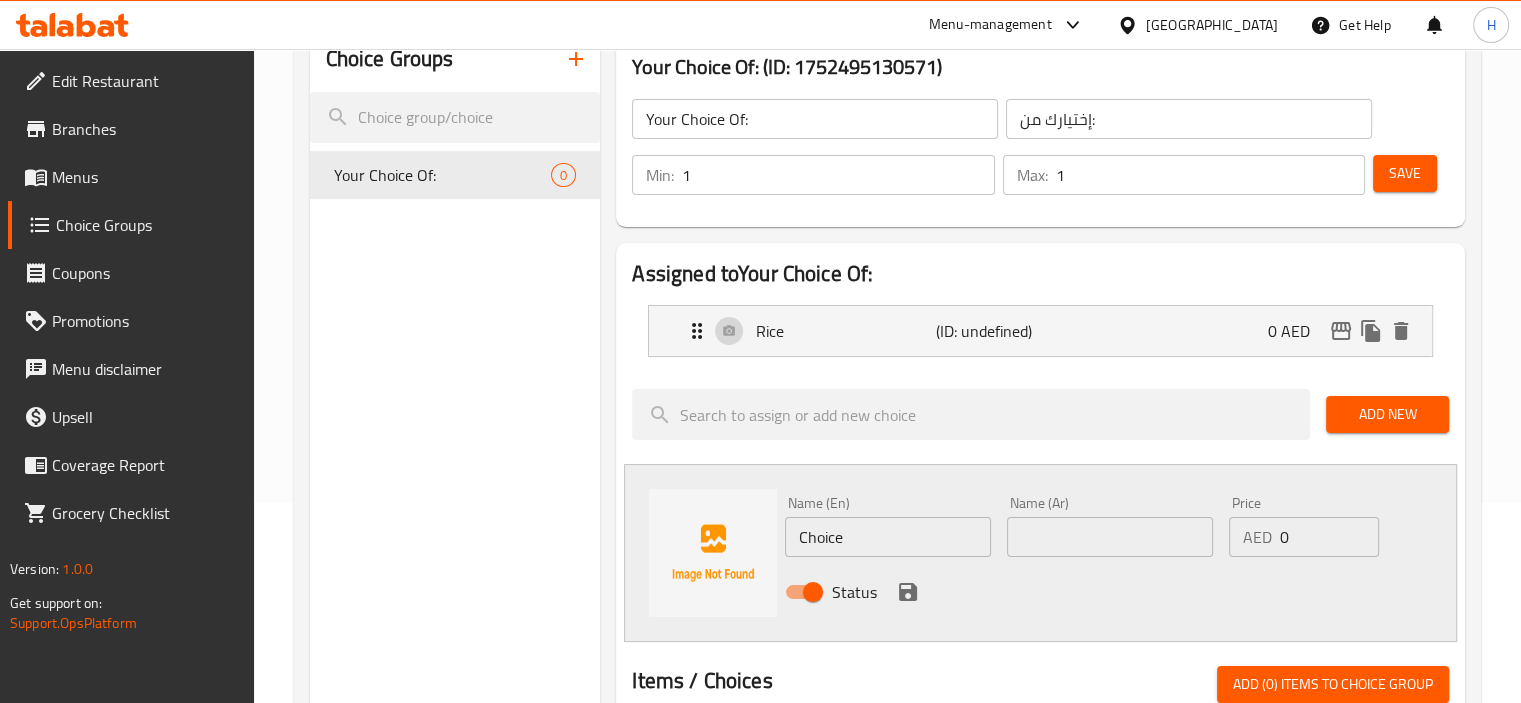 click on "Choice" at bounding box center (888, 537) 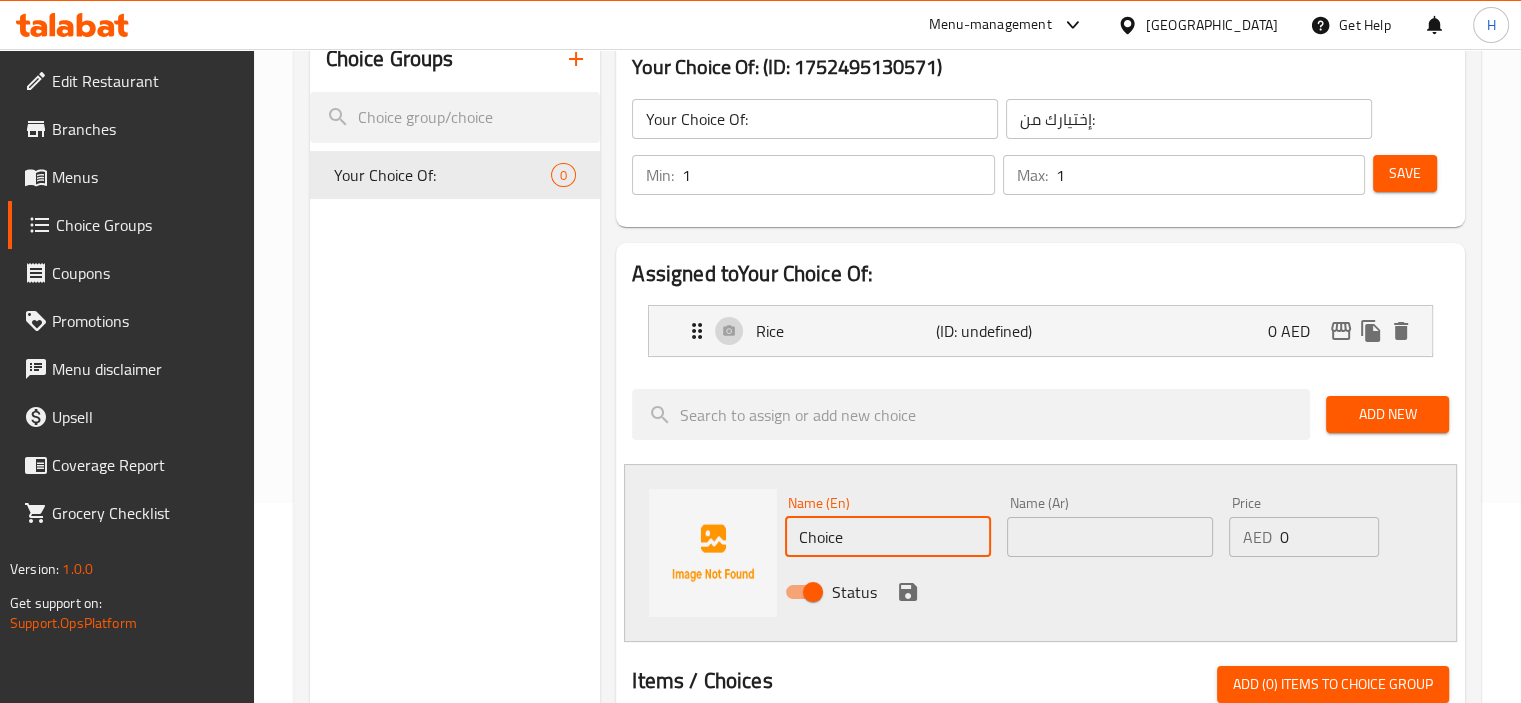 click on "Choice" at bounding box center (888, 537) 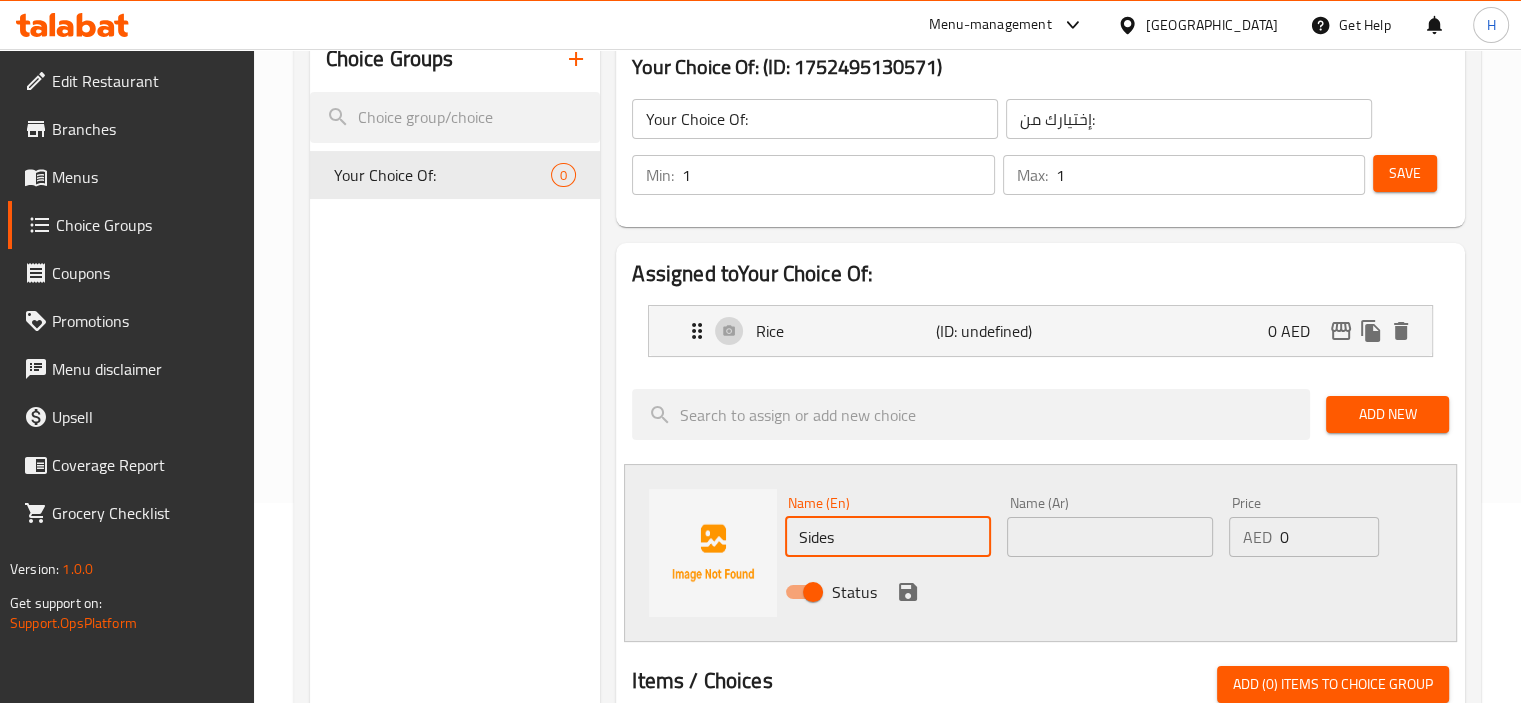 type on "Sides" 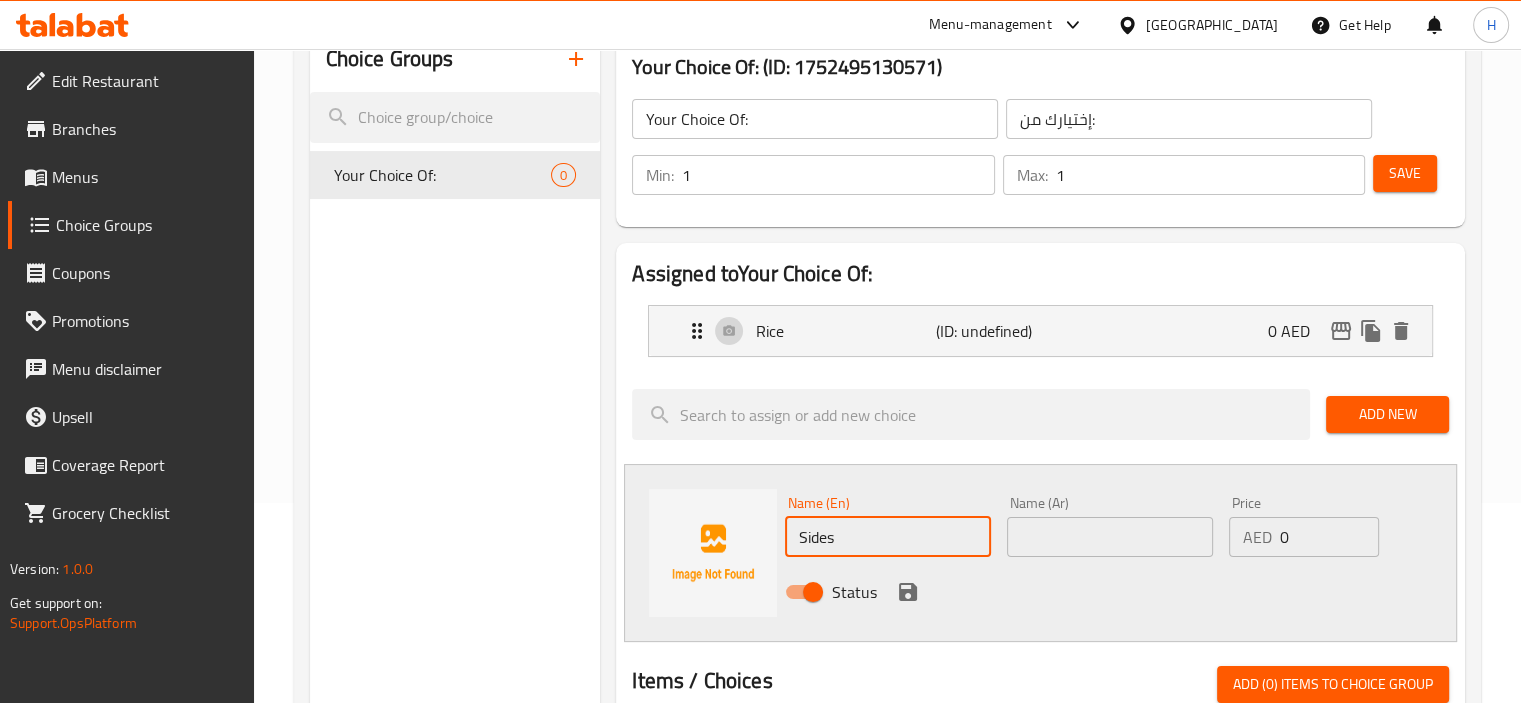 click at bounding box center (1110, 537) 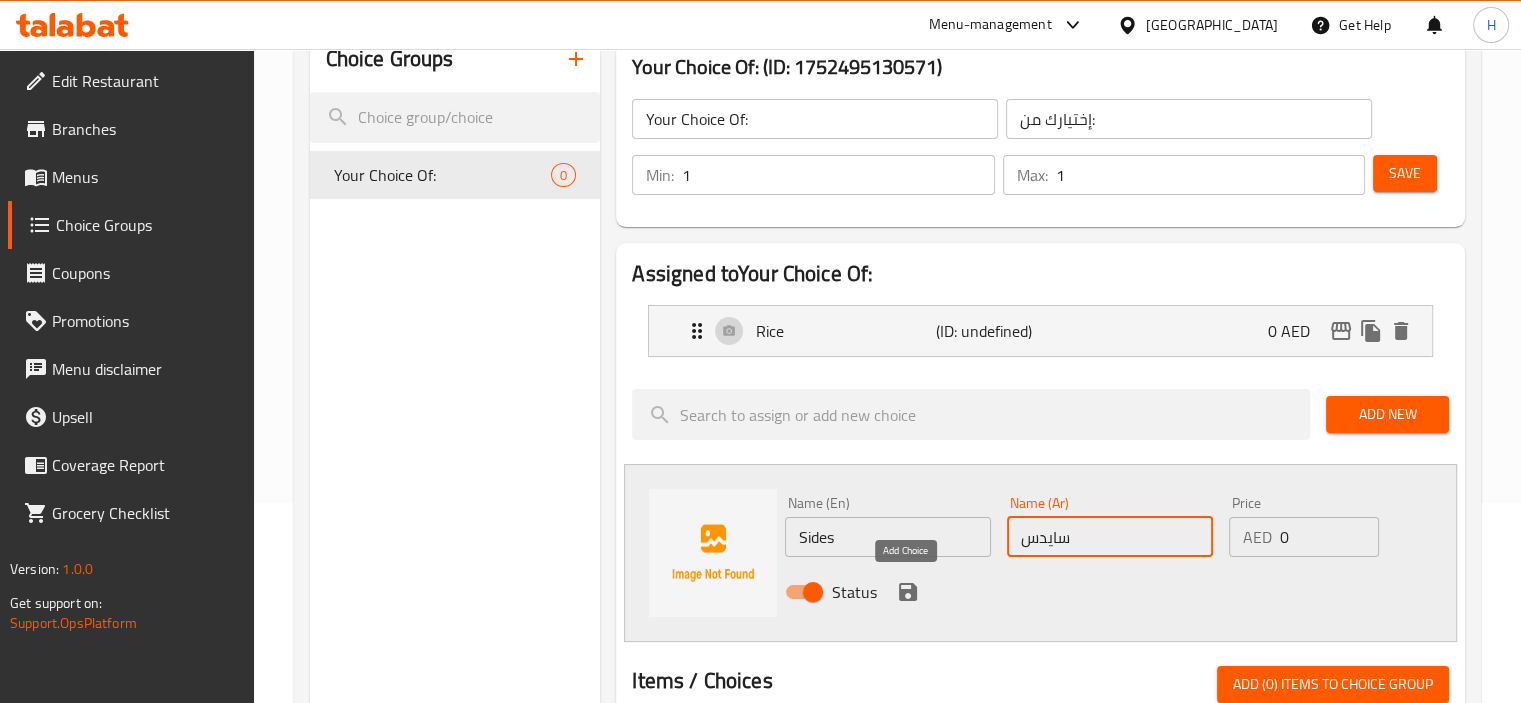 type on "سايدس" 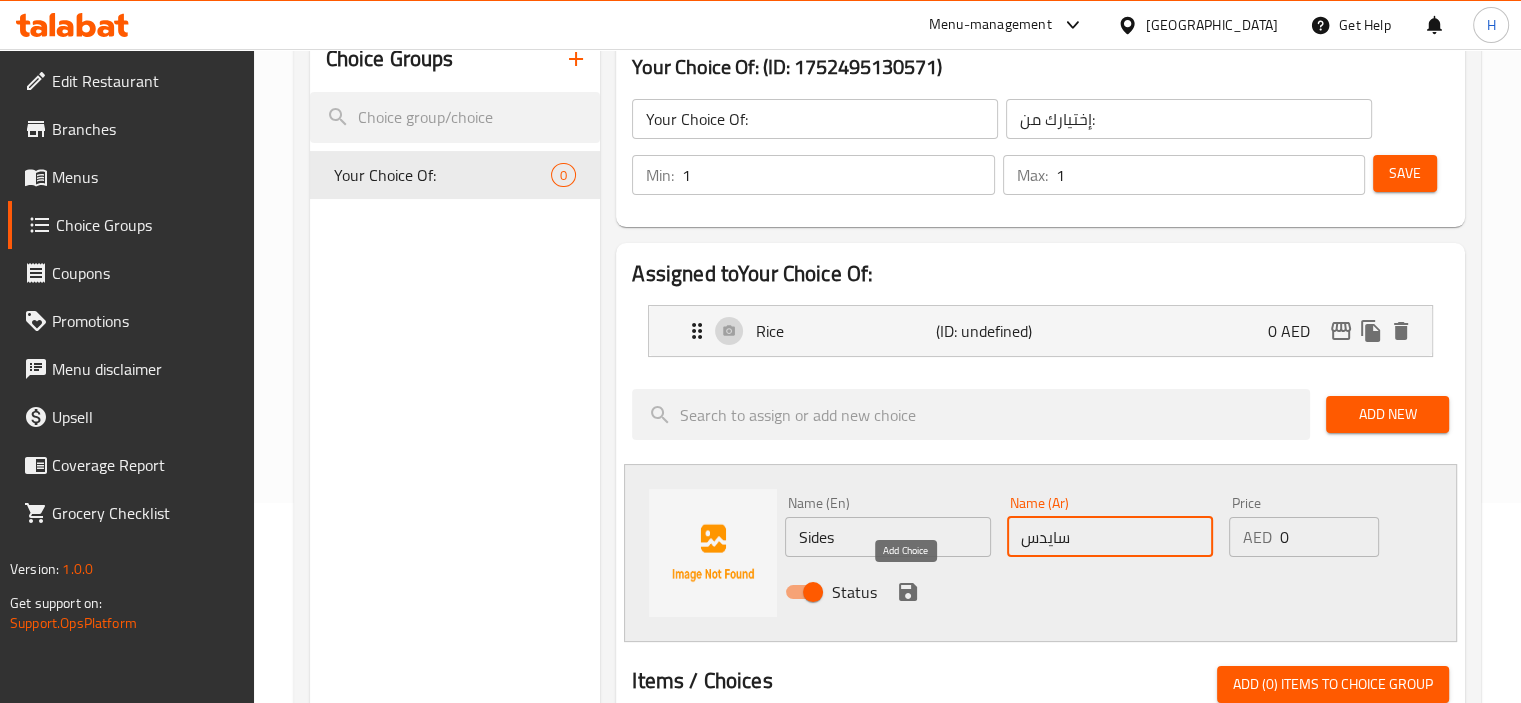click 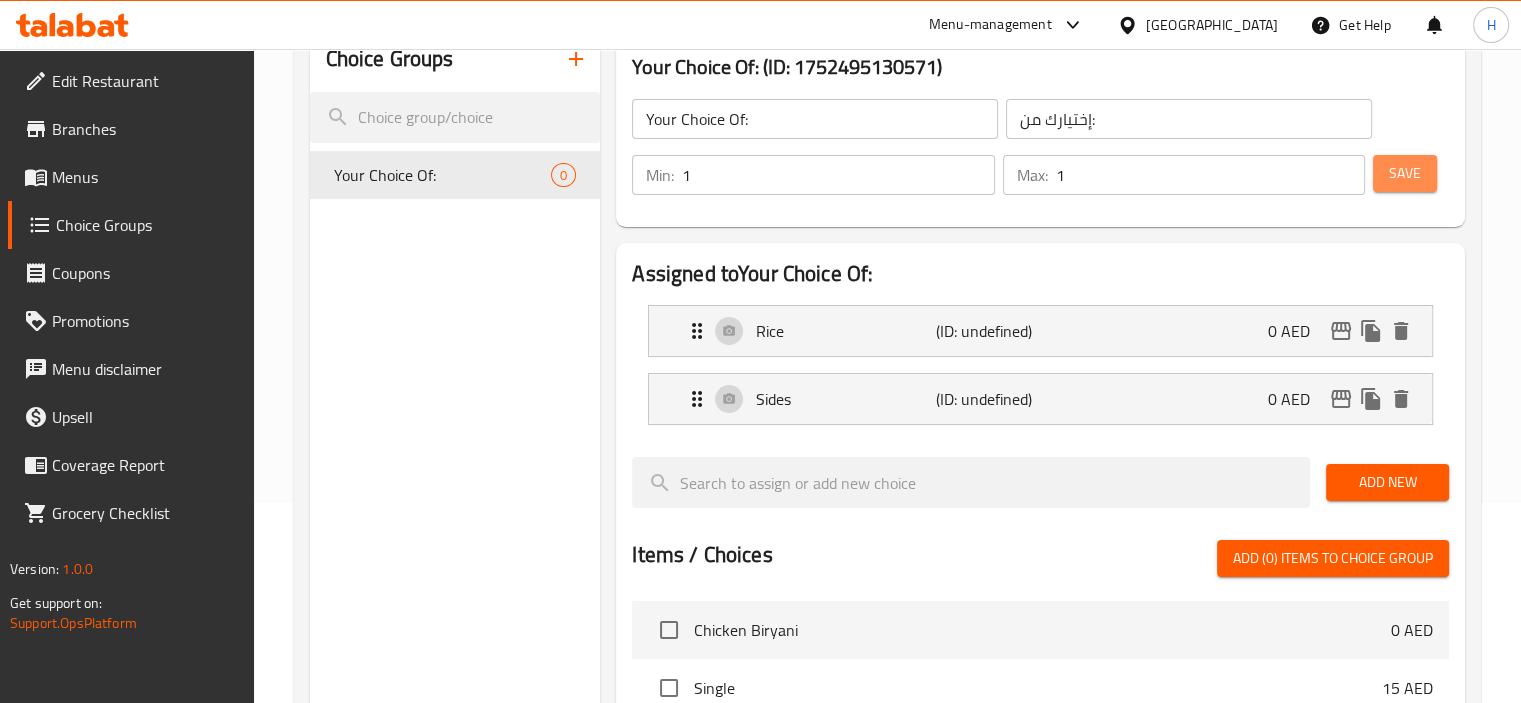 click on "Save" at bounding box center [1405, 173] 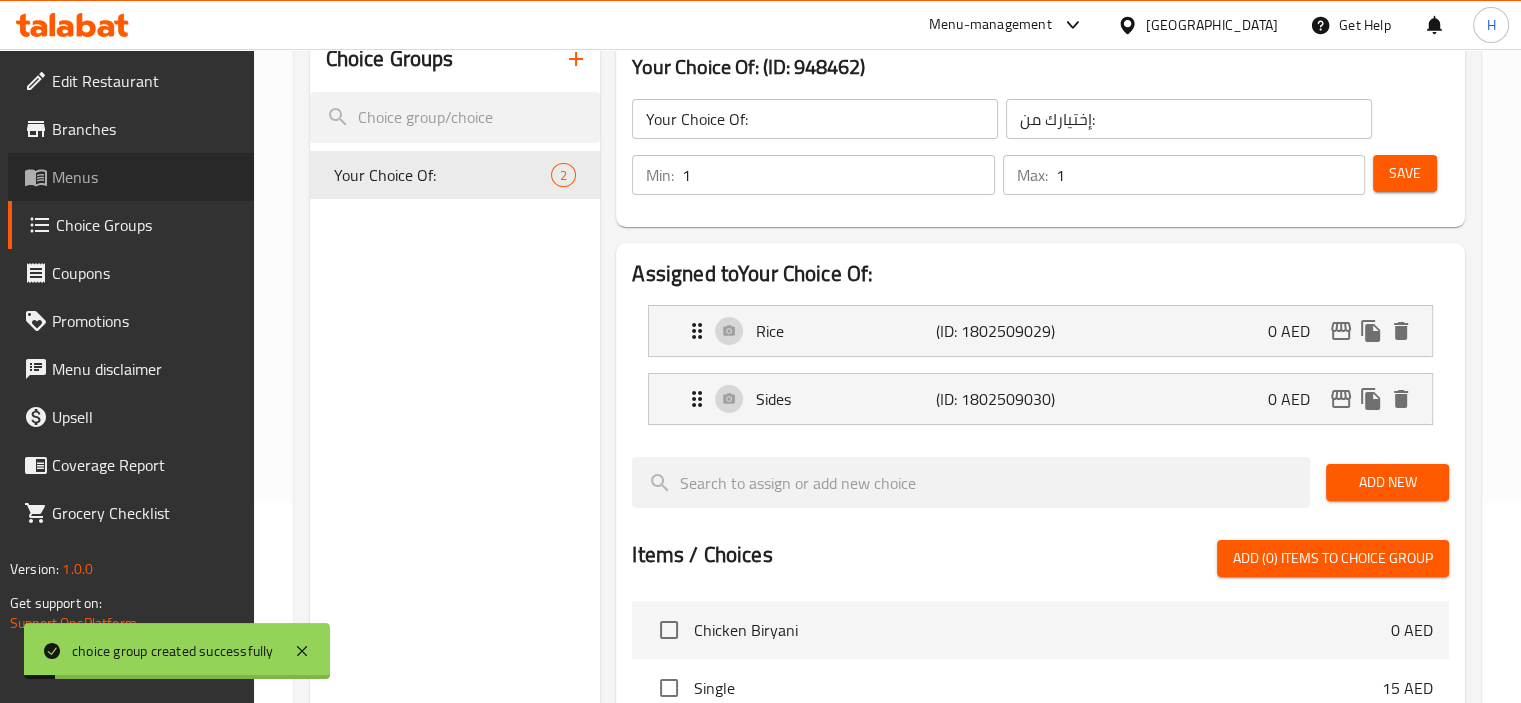 click on "Menus" at bounding box center (145, 177) 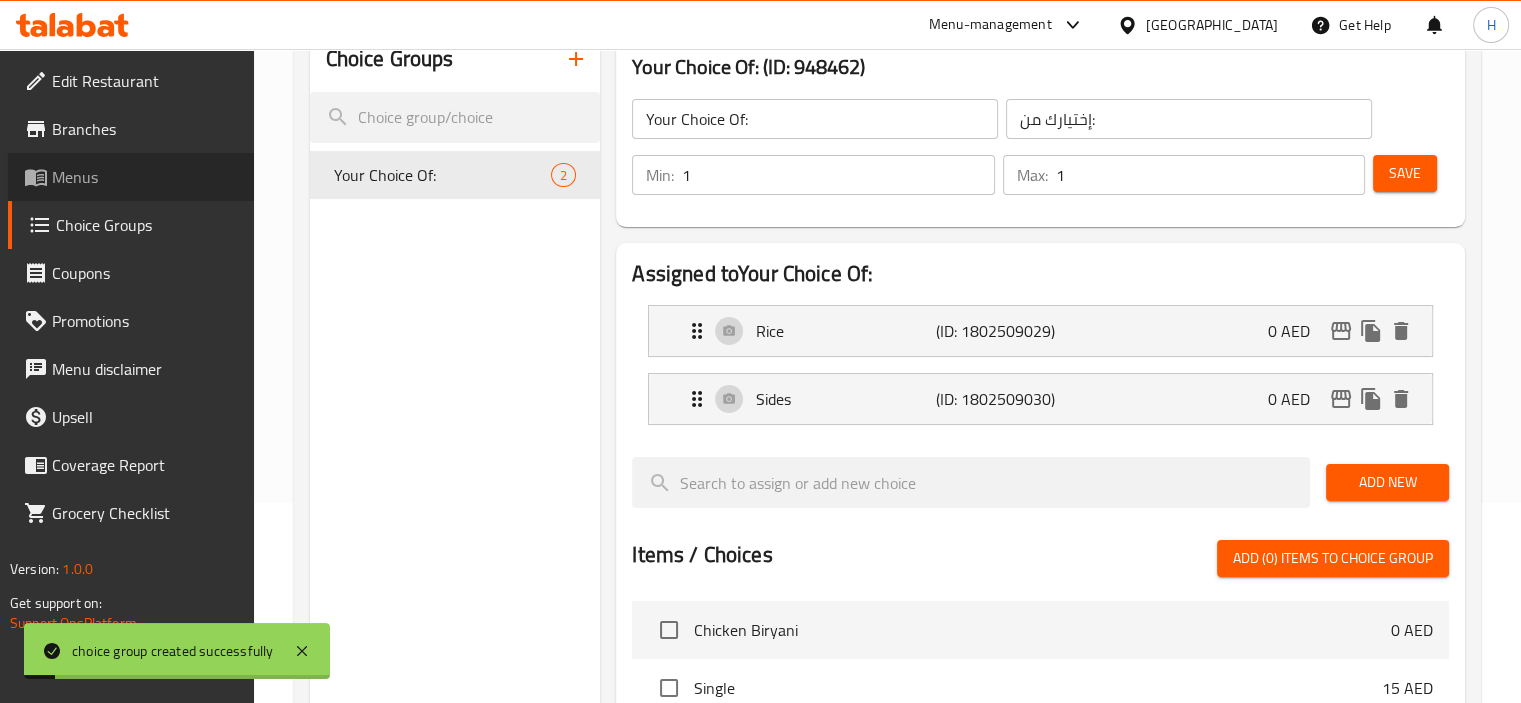 scroll, scrollTop: 0, scrollLeft: 0, axis: both 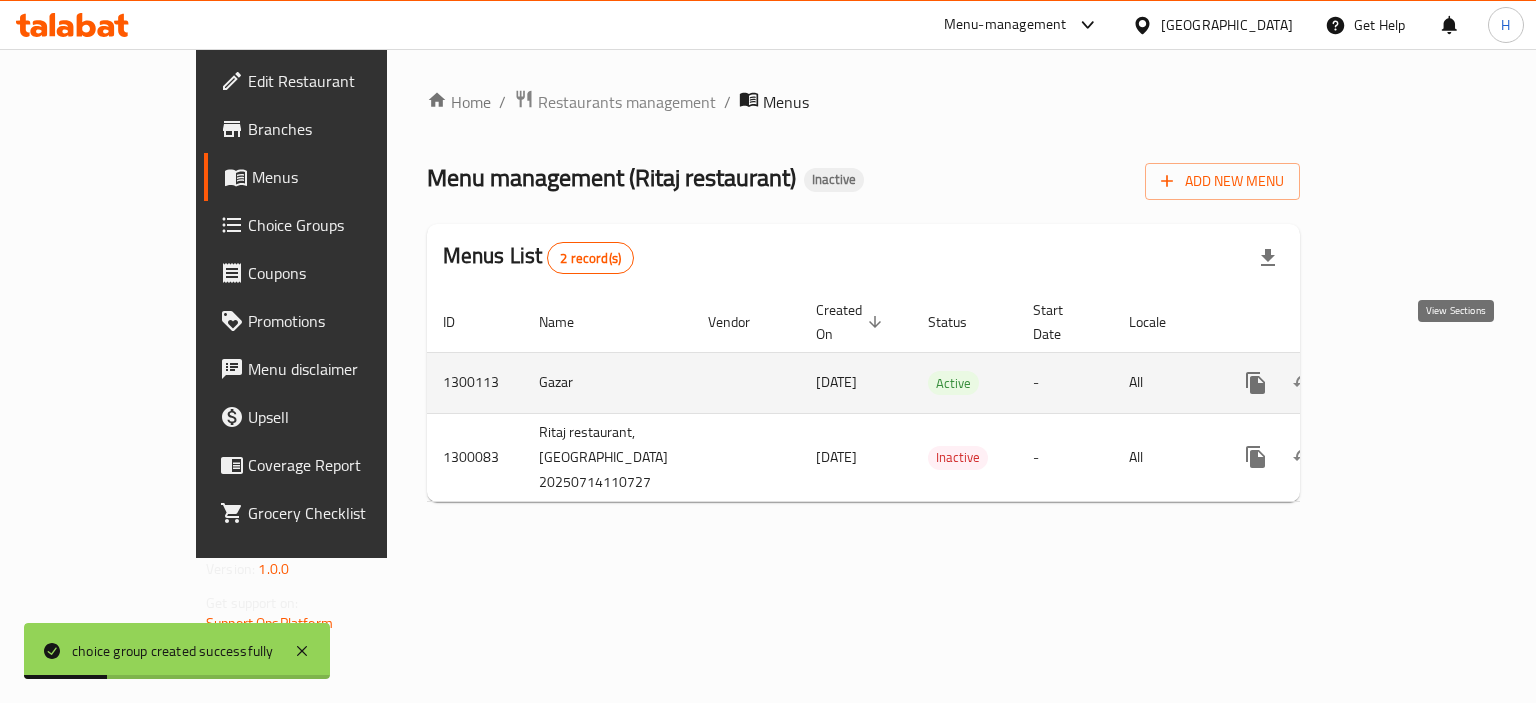 click 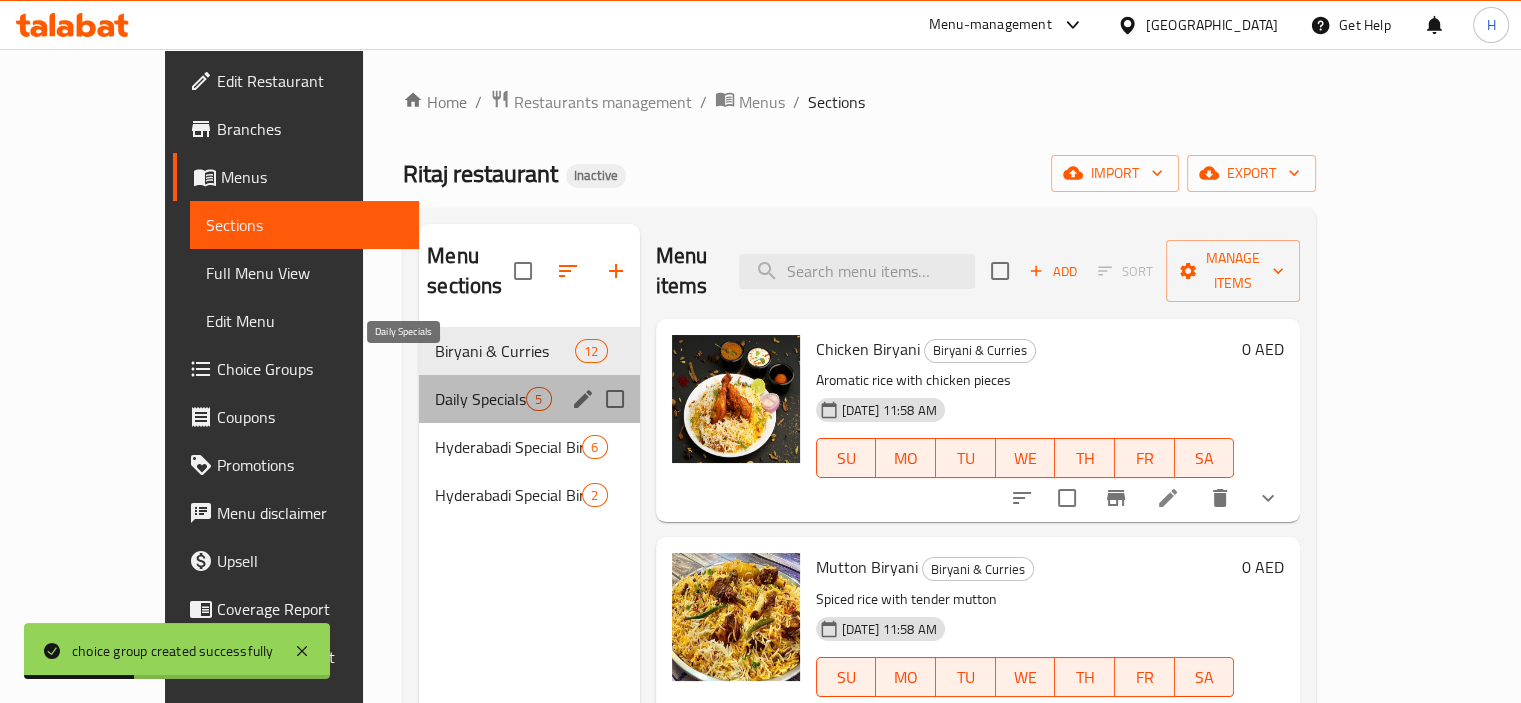 click on "Daily Specials" at bounding box center (480, 399) 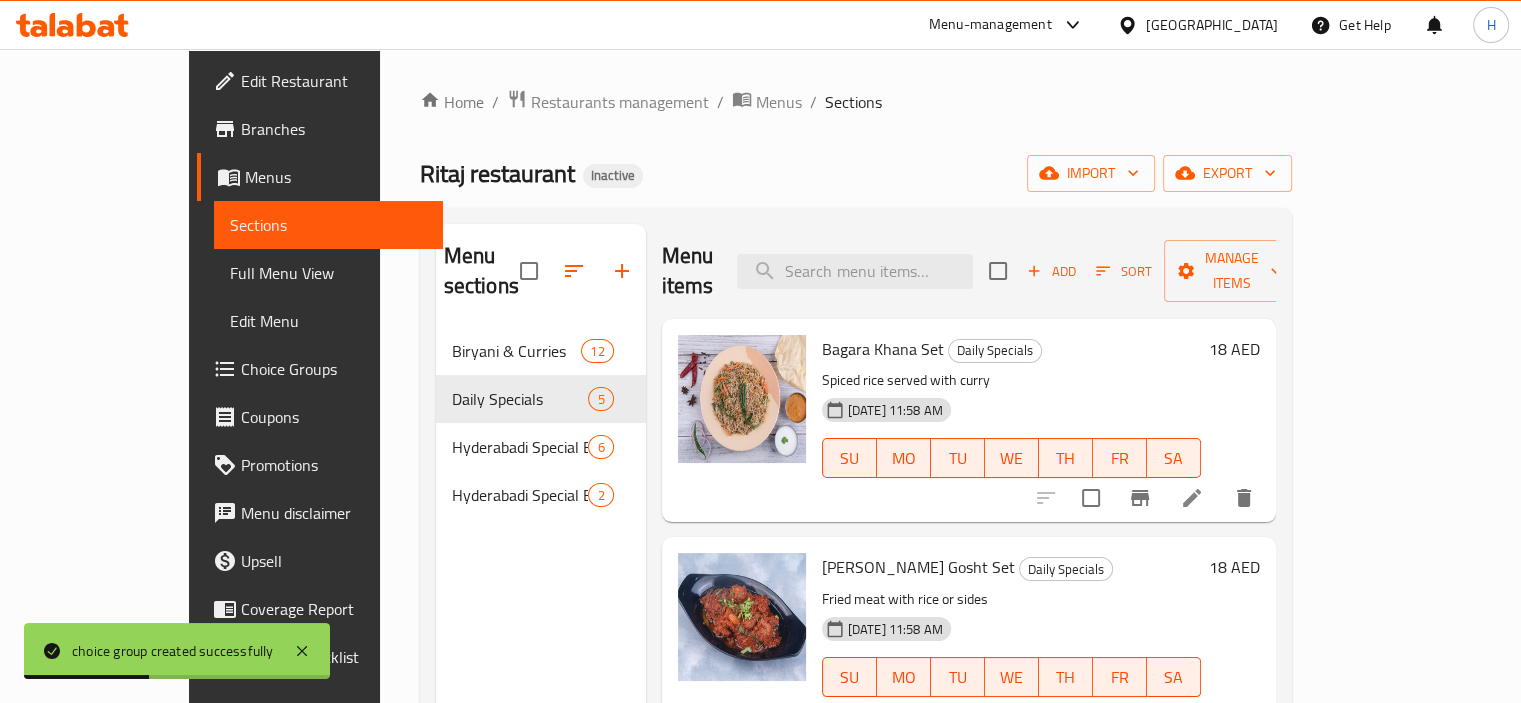 scroll, scrollTop: 439, scrollLeft: 0, axis: vertical 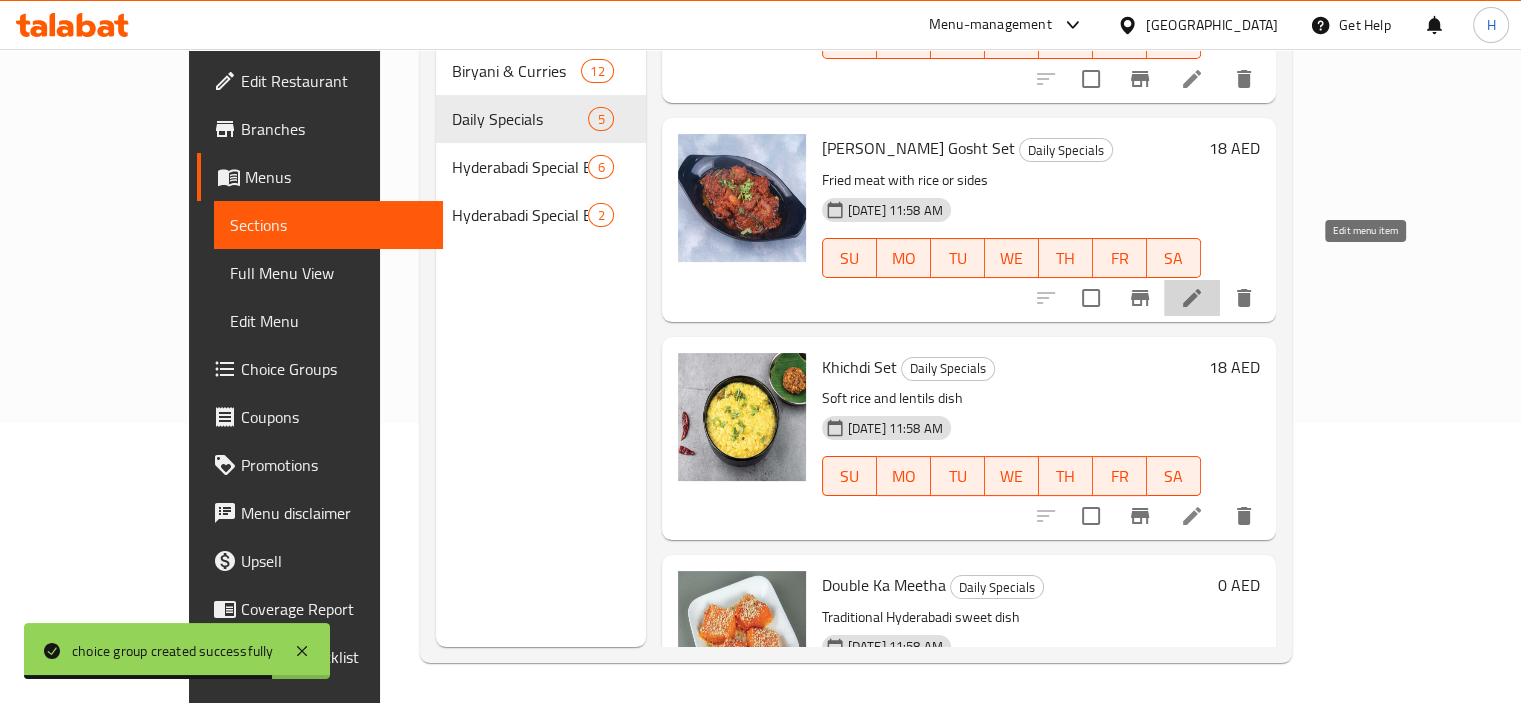 click 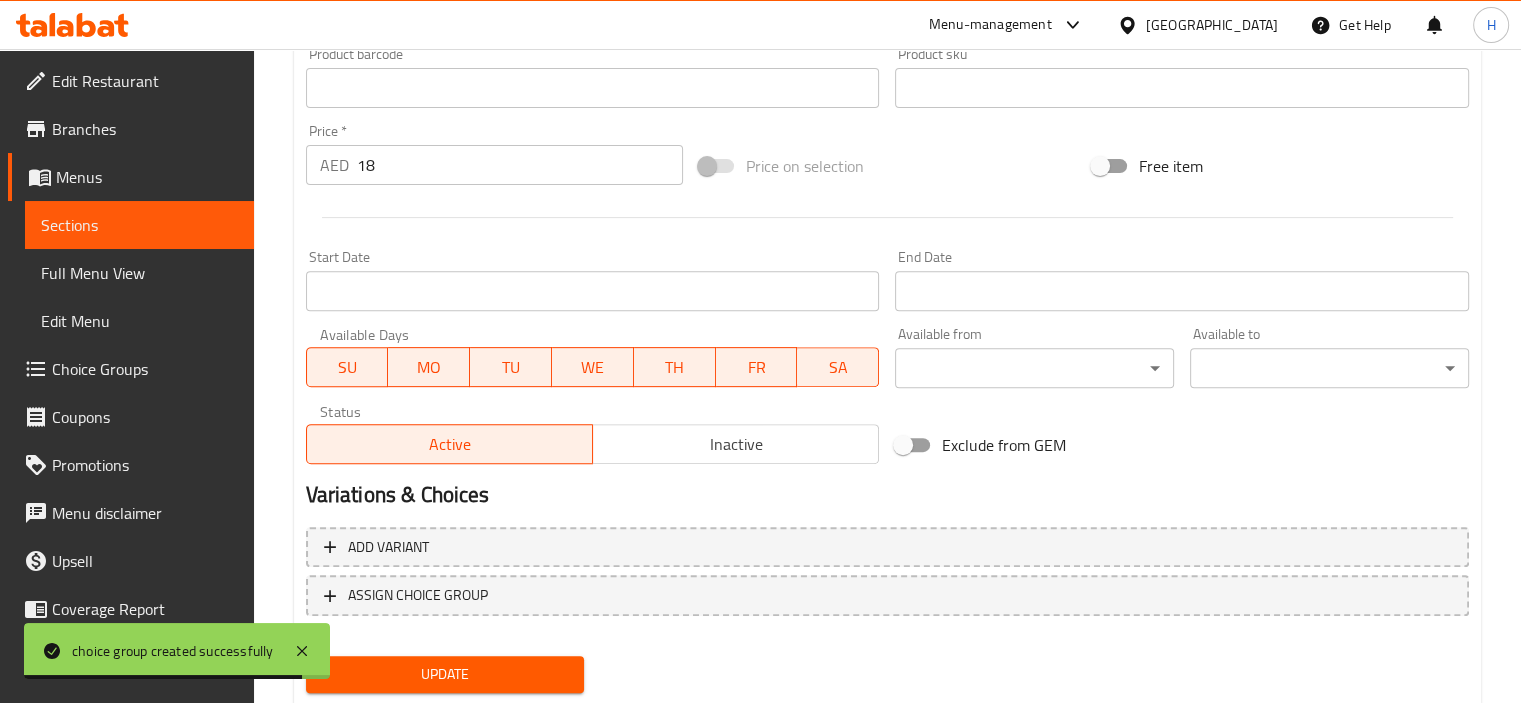 scroll, scrollTop: 737, scrollLeft: 0, axis: vertical 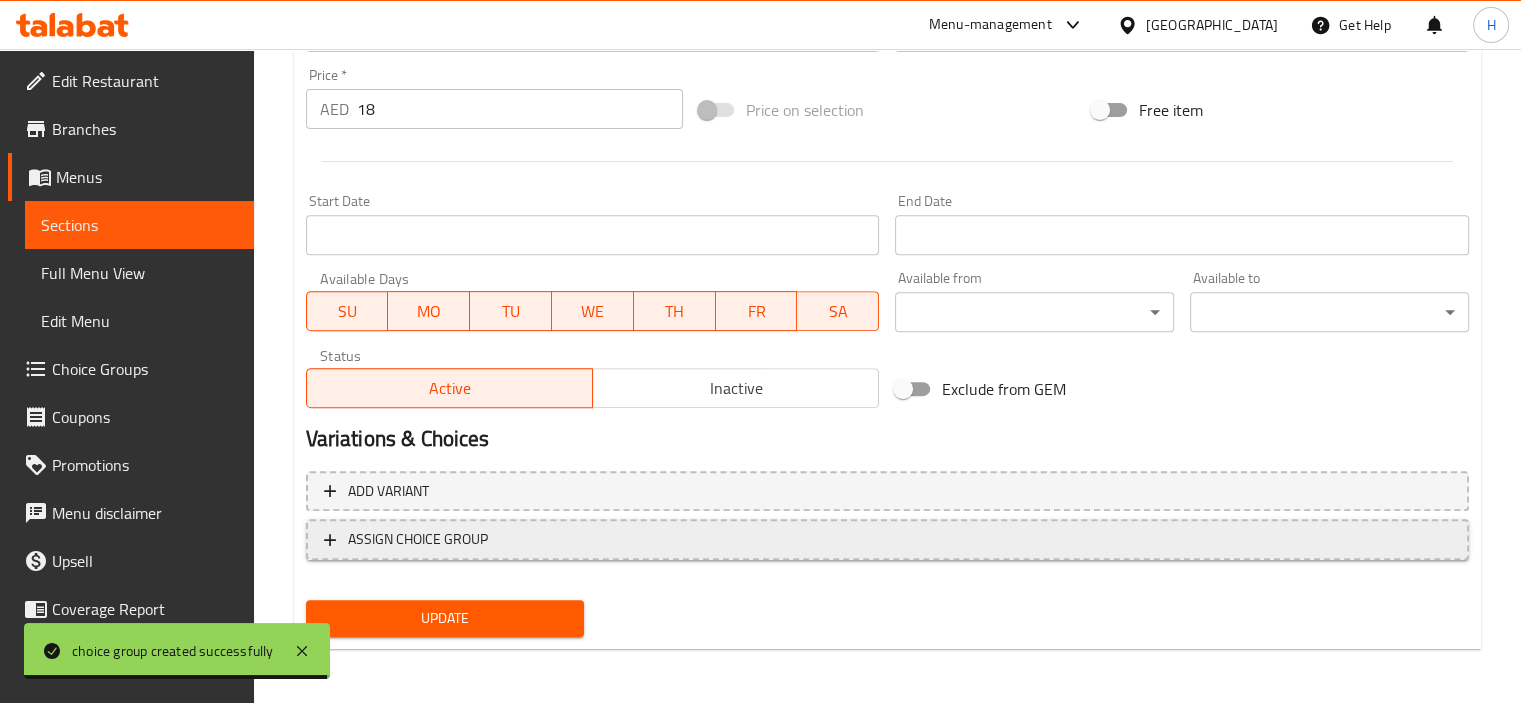 click on "ASSIGN CHOICE GROUP" at bounding box center [418, 539] 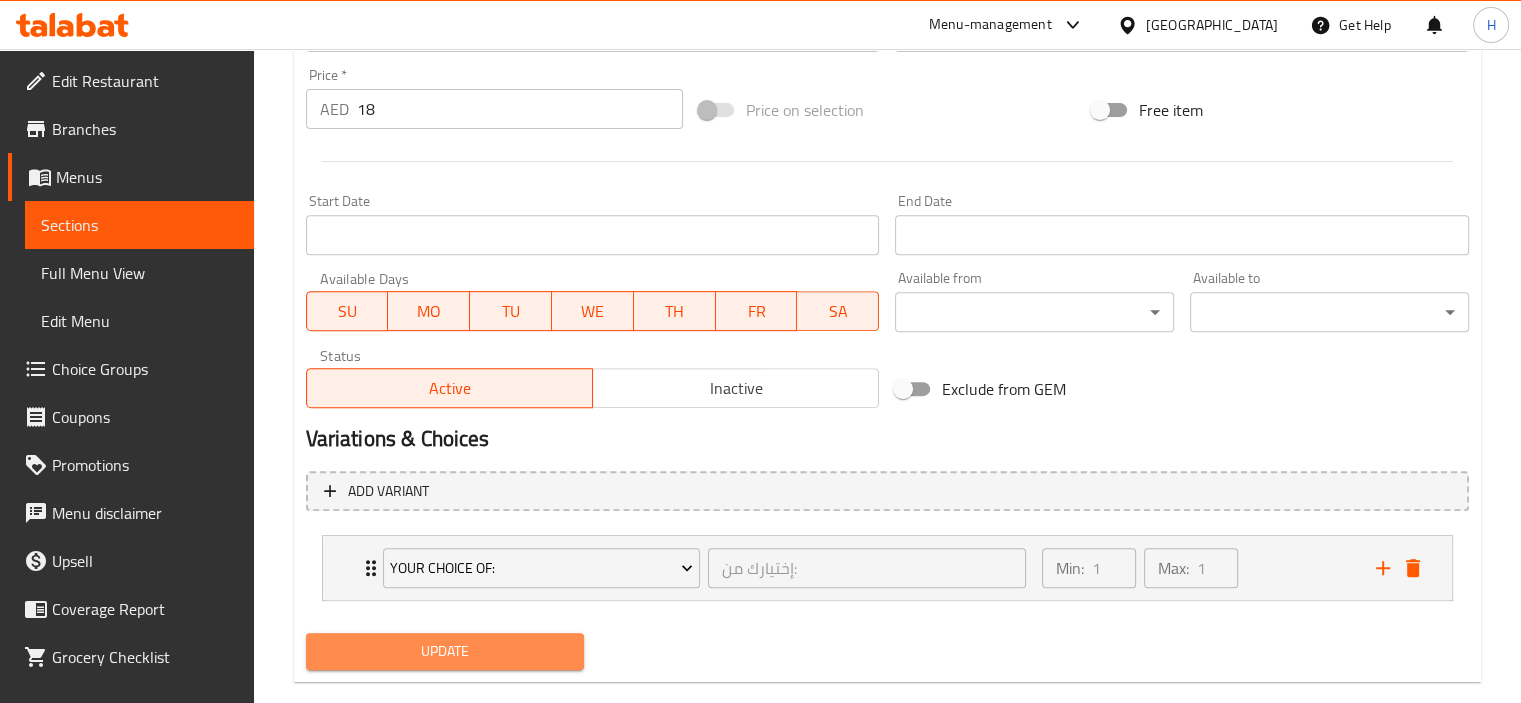 click on "Update" at bounding box center (445, 651) 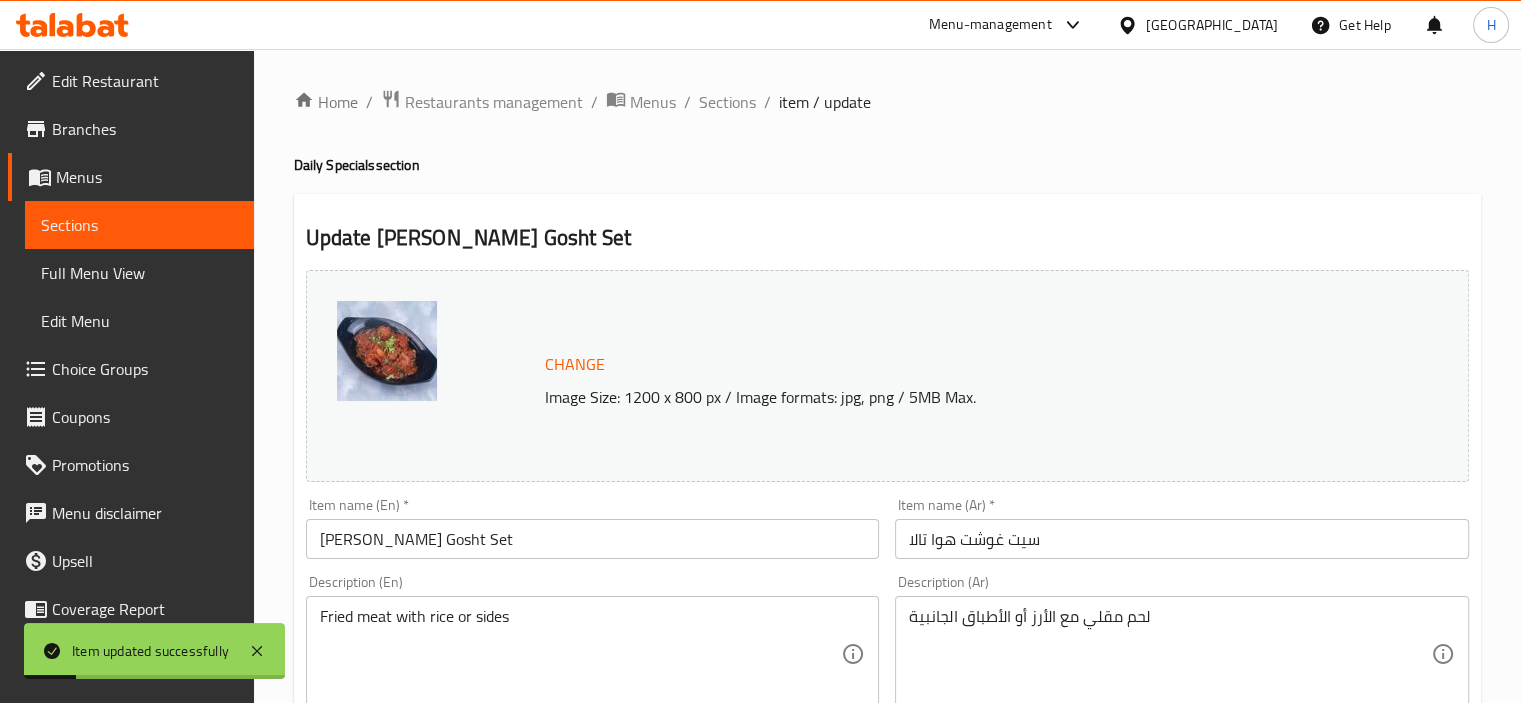scroll, scrollTop: 200, scrollLeft: 0, axis: vertical 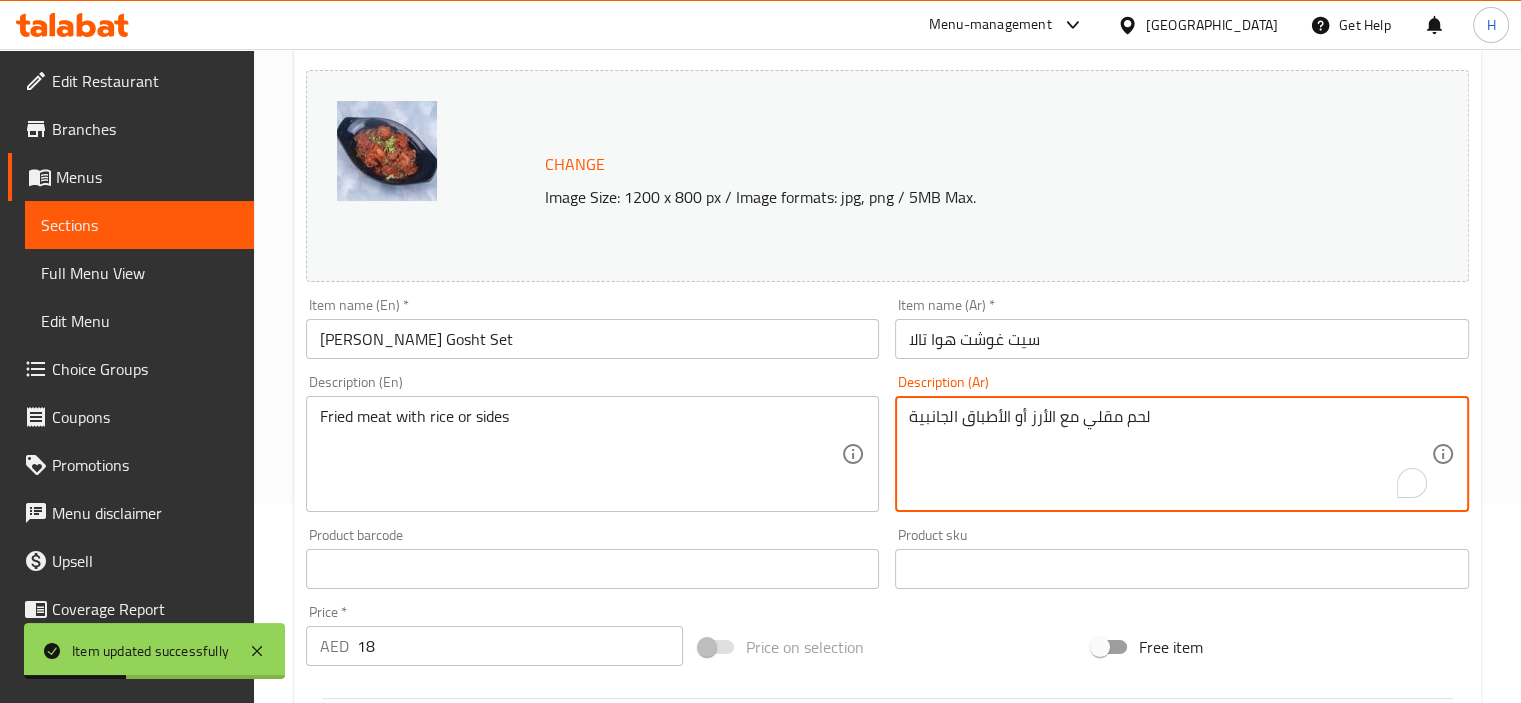 drag, startPoint x: 1010, startPoint y: 414, endPoint x: 900, endPoint y: 415, distance: 110.00455 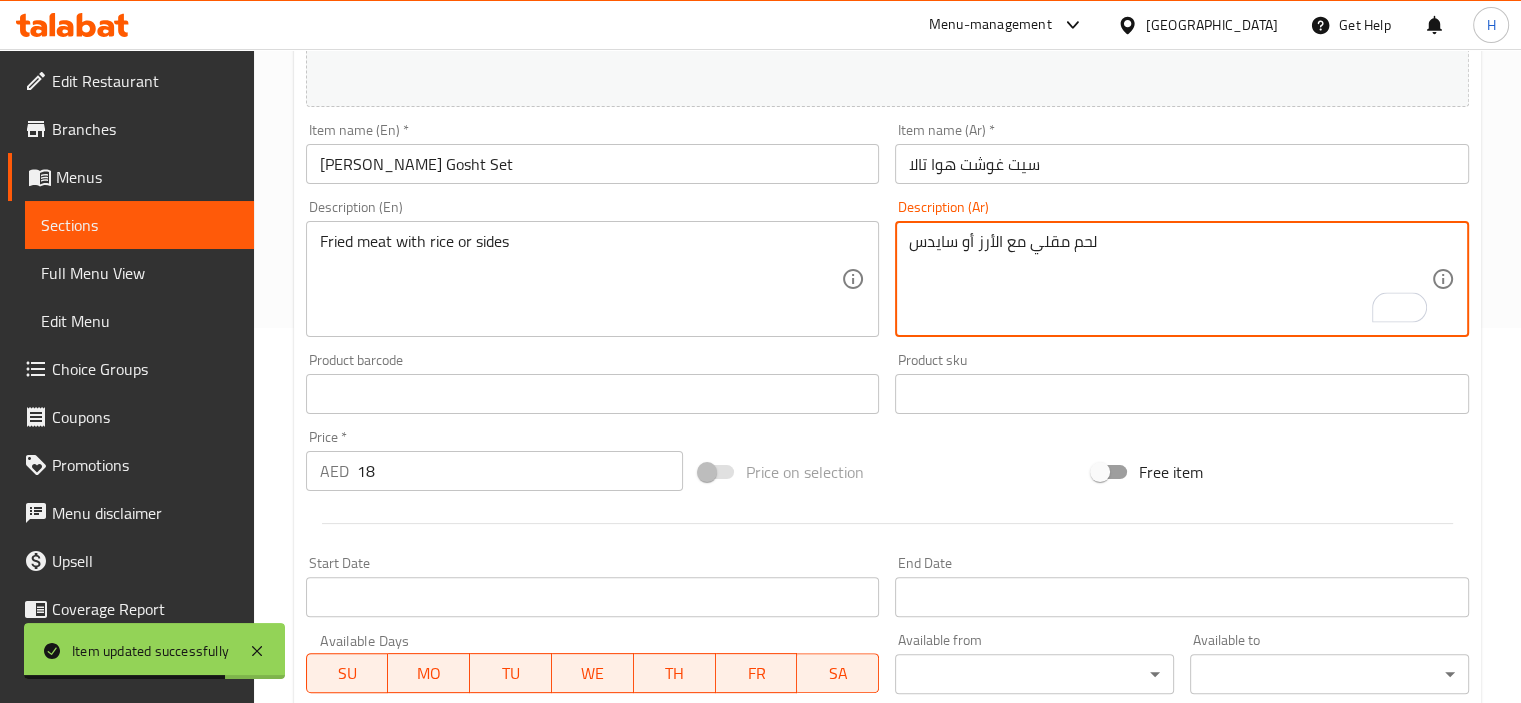 scroll, scrollTop: 771, scrollLeft: 0, axis: vertical 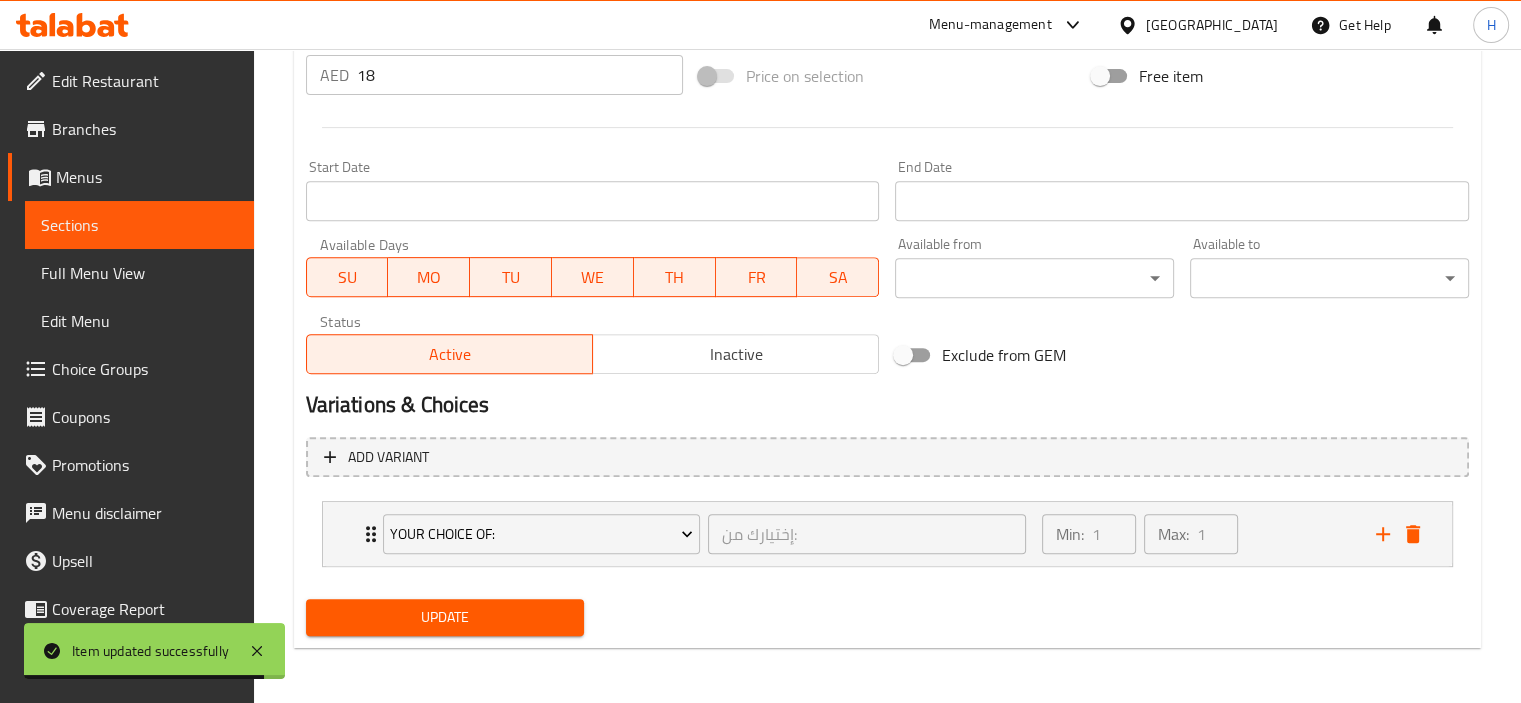 type on "لحم مقلي مع الأرز أو سايدس" 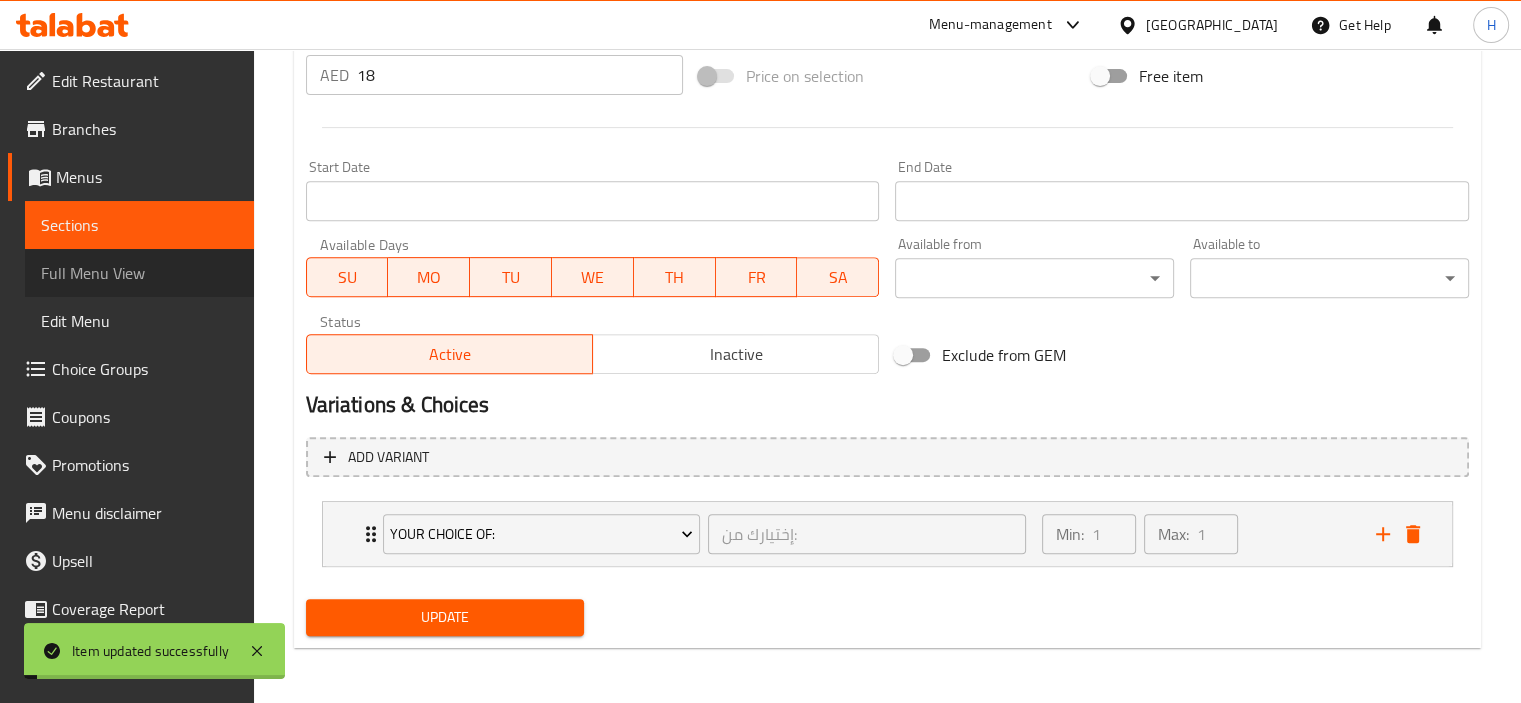 click on "Full Menu View" at bounding box center (139, 273) 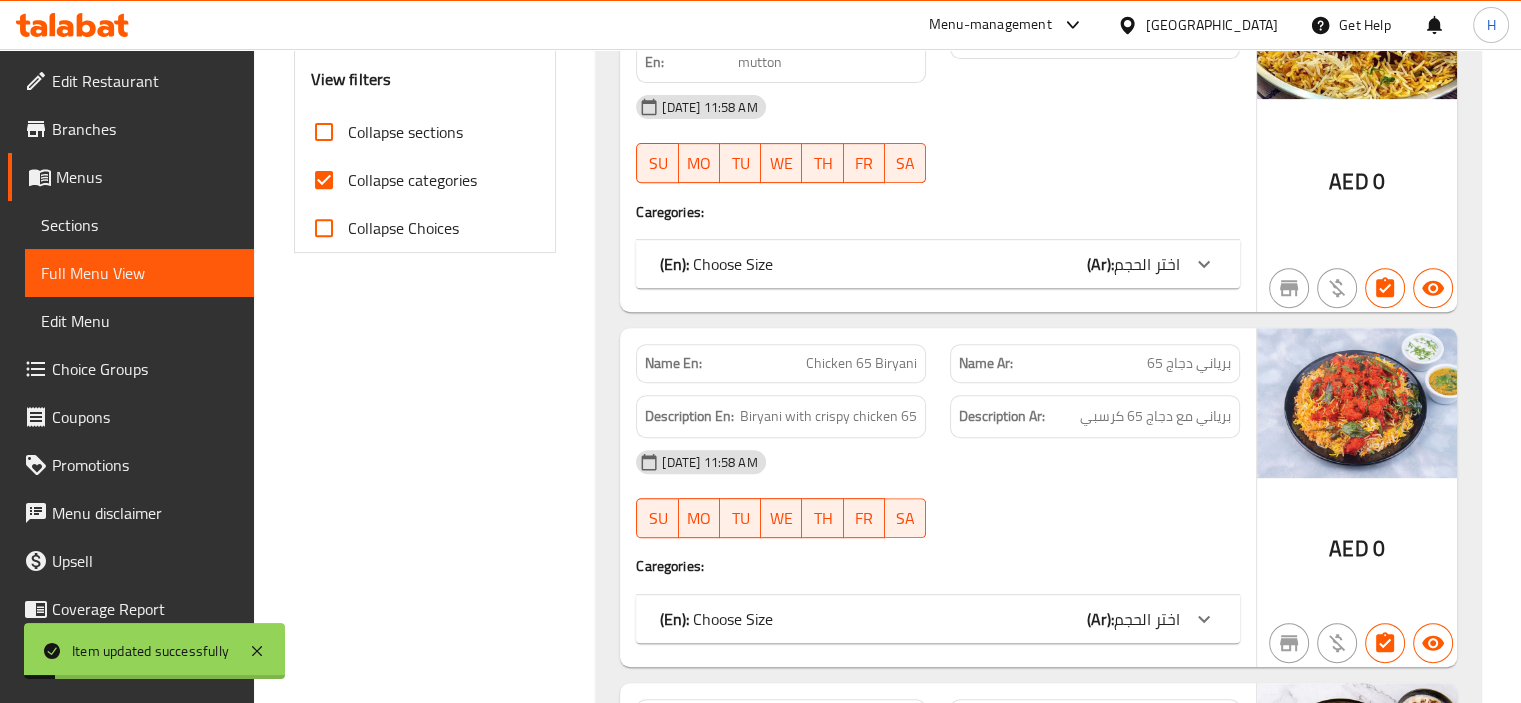 click on "Collapse sections" at bounding box center (405, 132) 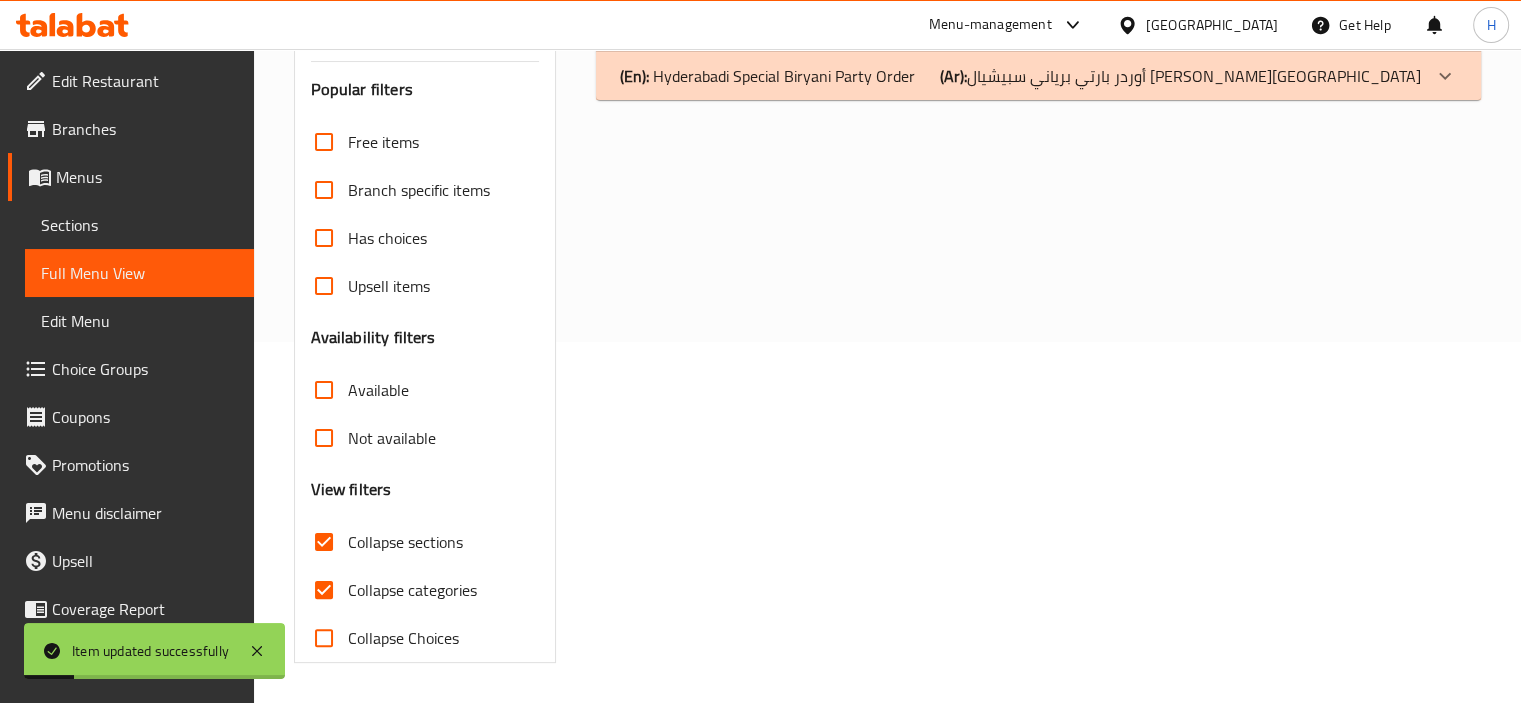 scroll, scrollTop: 360, scrollLeft: 0, axis: vertical 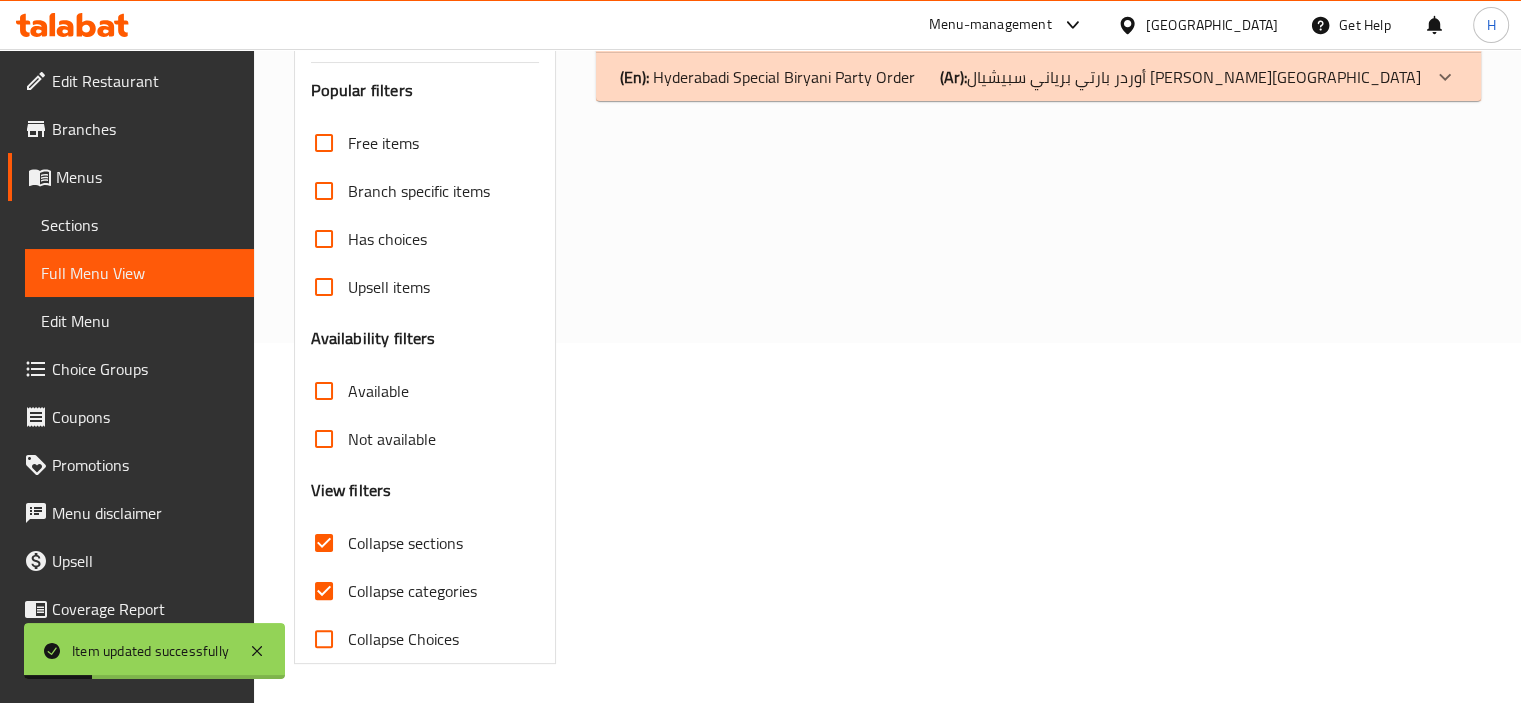 click on "Collapse categories" at bounding box center (412, 591) 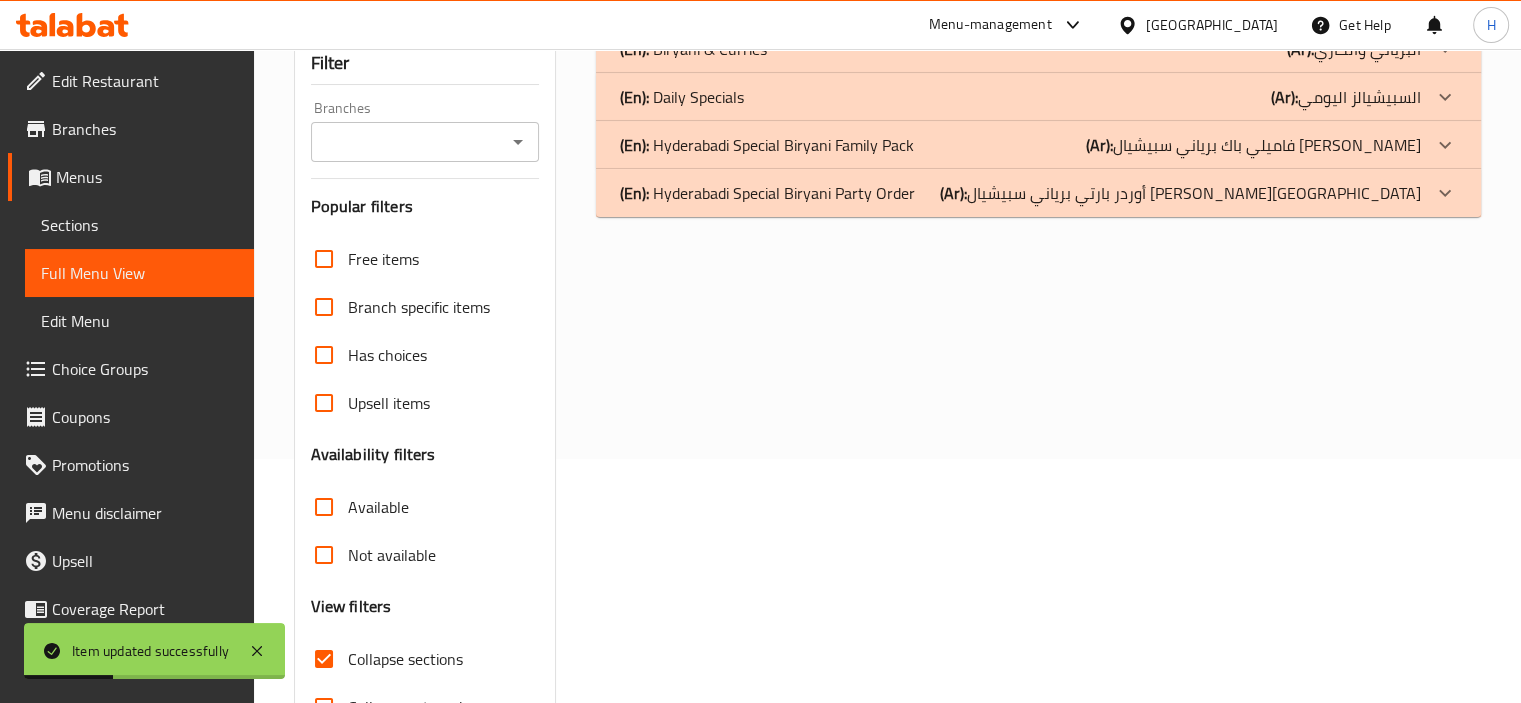 scroll, scrollTop: 160, scrollLeft: 0, axis: vertical 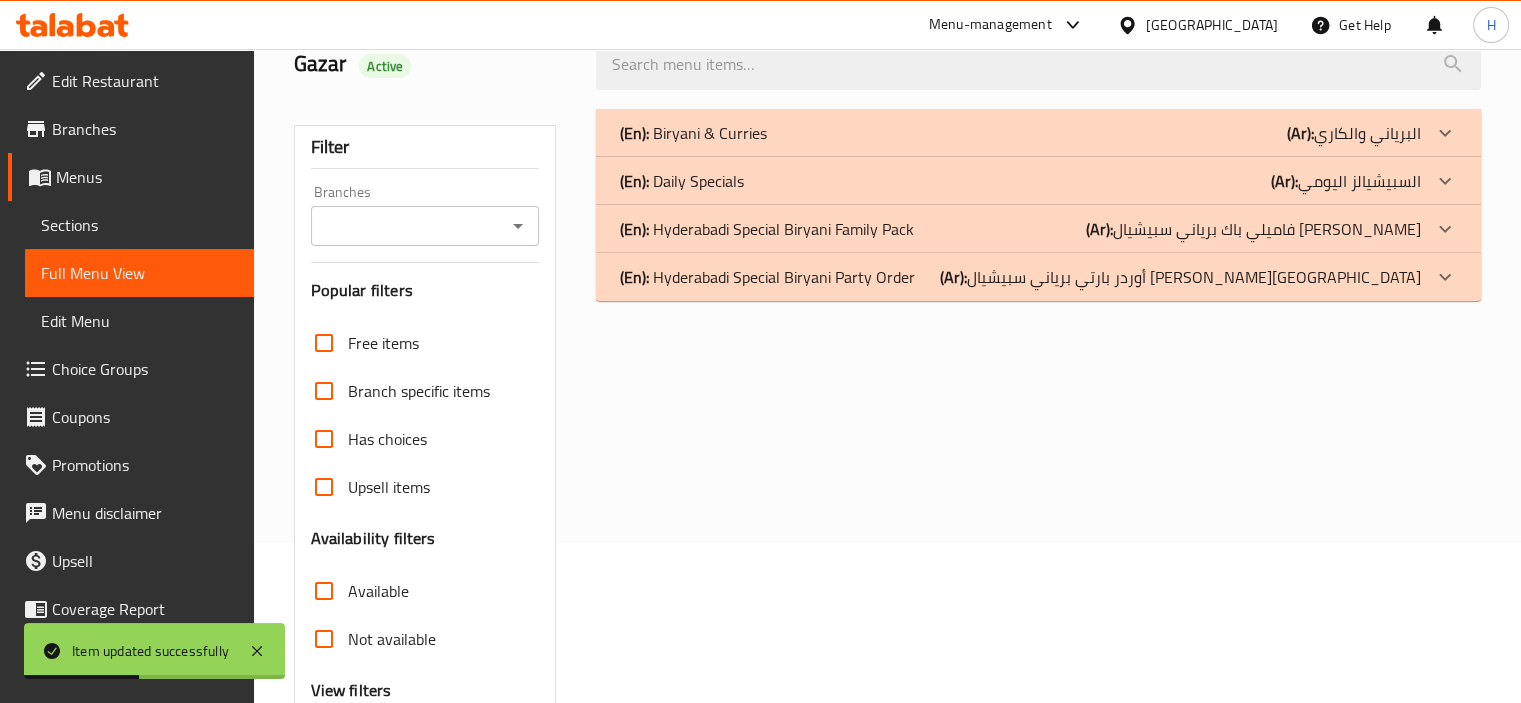 click on "(En):   Daily Specials (Ar): السبيشيالز اليومي" at bounding box center [1020, 133] 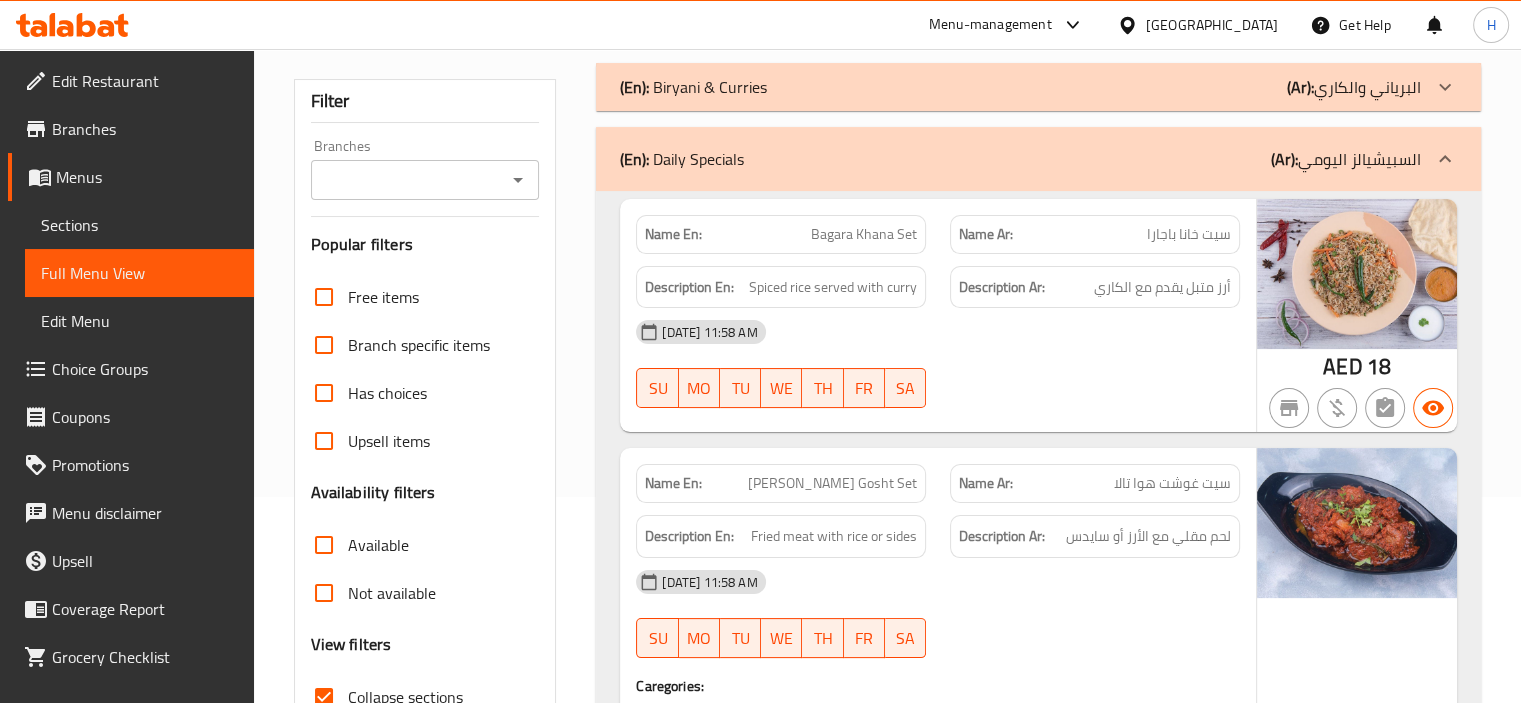 scroll, scrollTop: 160, scrollLeft: 0, axis: vertical 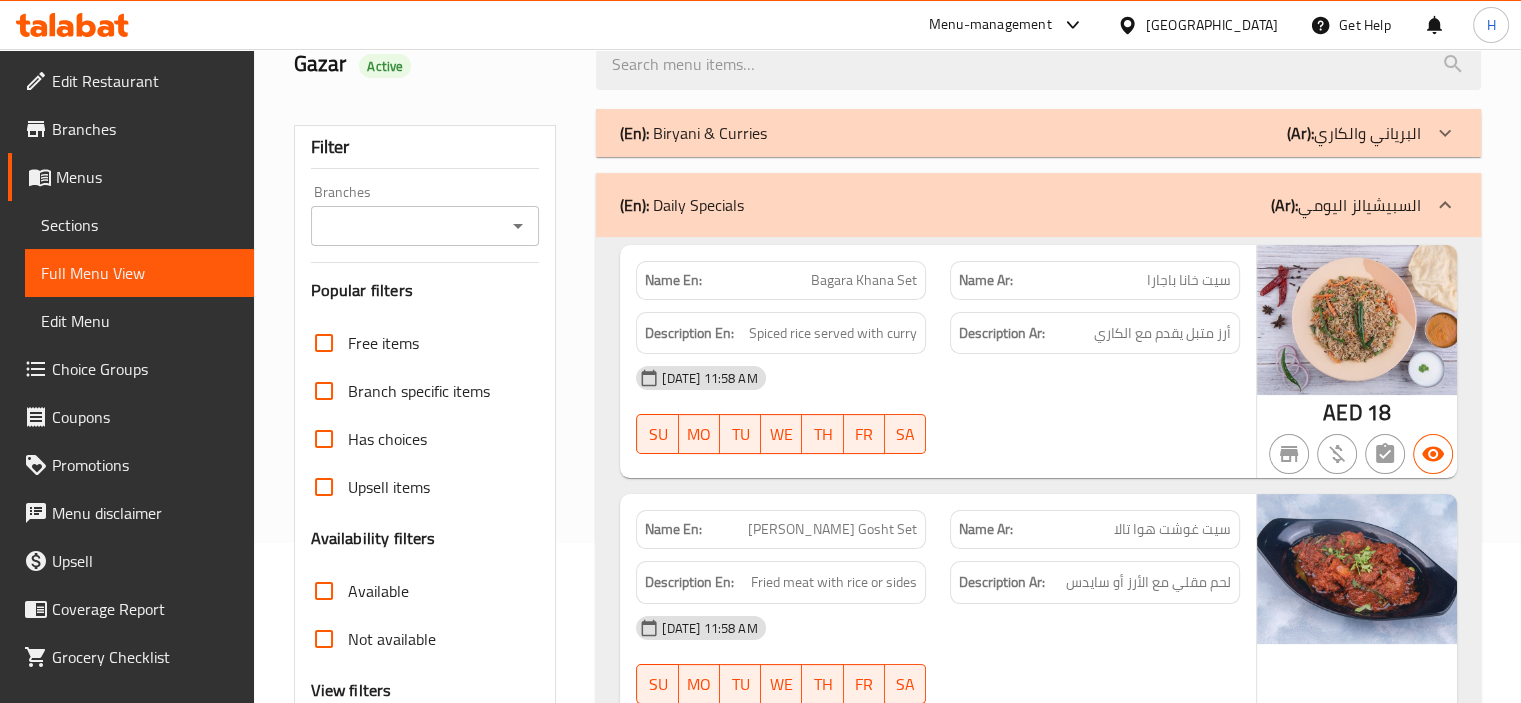 click on "(En):   Daily Specials (Ar): السبيشيالز اليومي" at bounding box center (1038, 205) 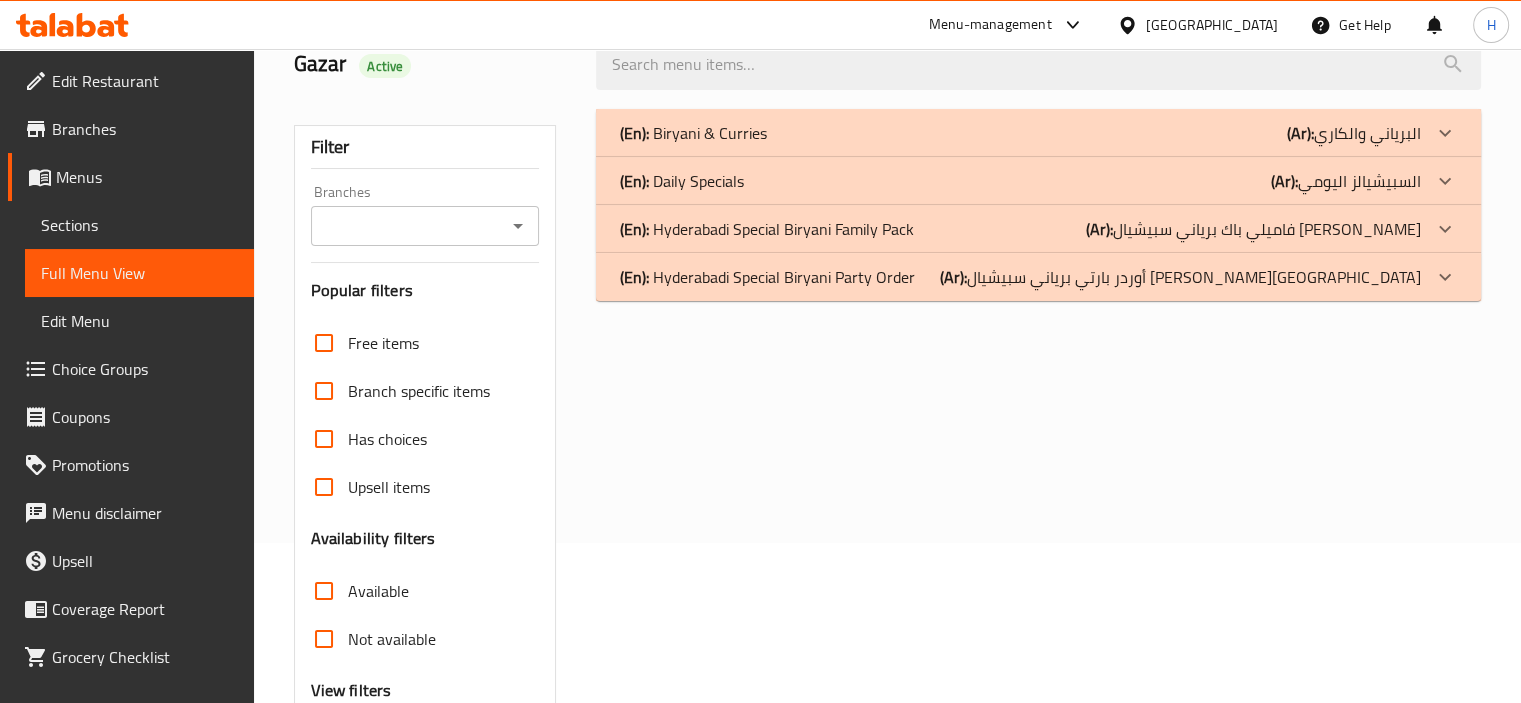 click on "(En):   Hyderabadi Special Biryani Family Pack" at bounding box center [693, 133] 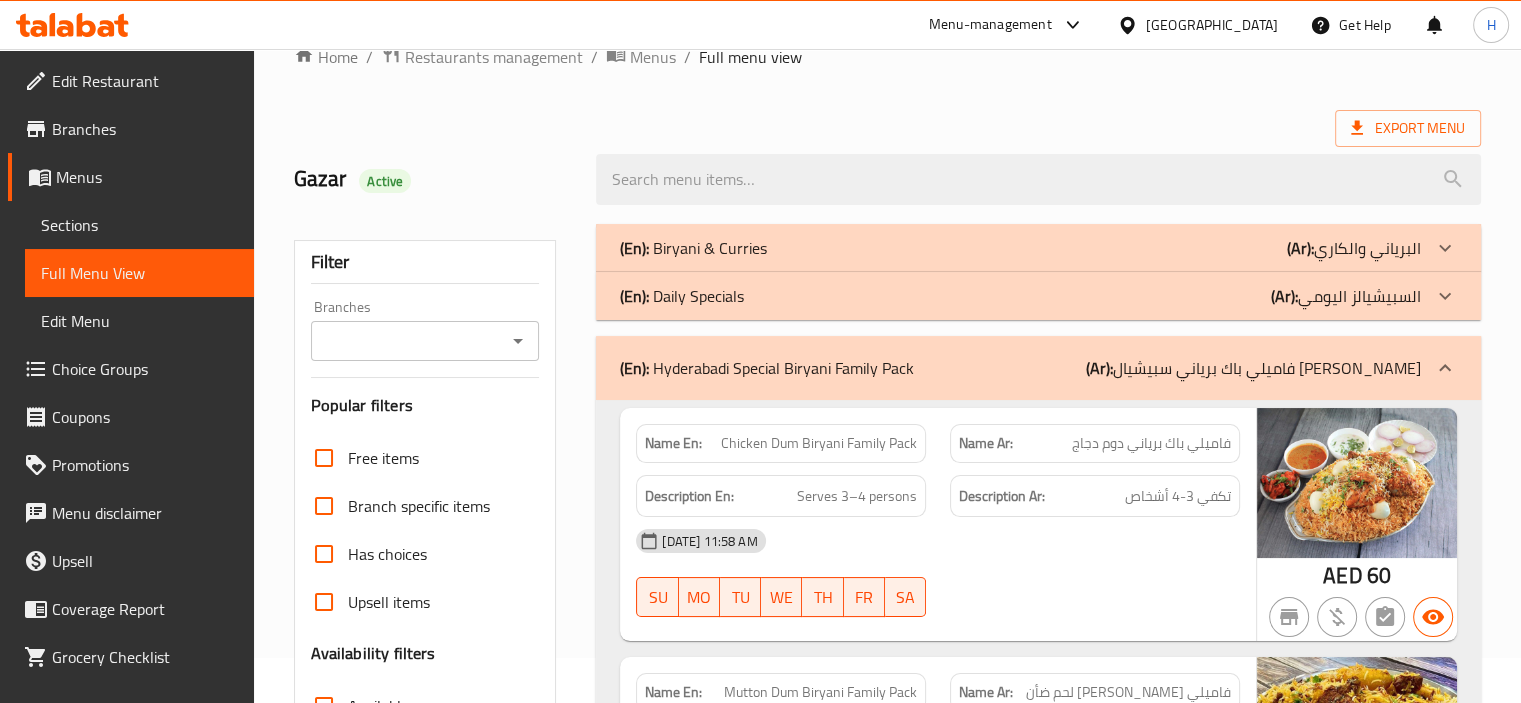 scroll, scrollTop: 0, scrollLeft: 0, axis: both 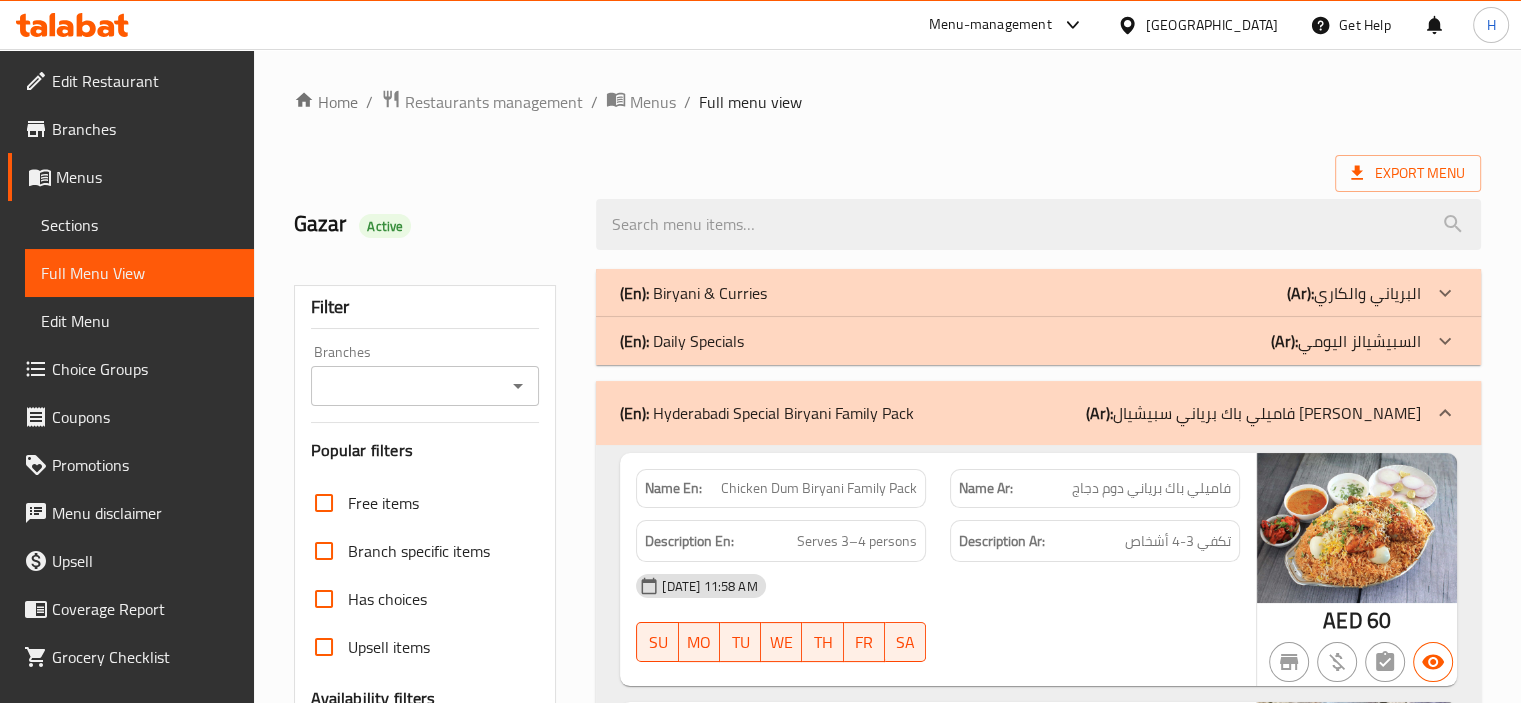 click on "(Ar): فاميلي باك برياني سبيشيال حيدر آبادي" at bounding box center [1253, 413] 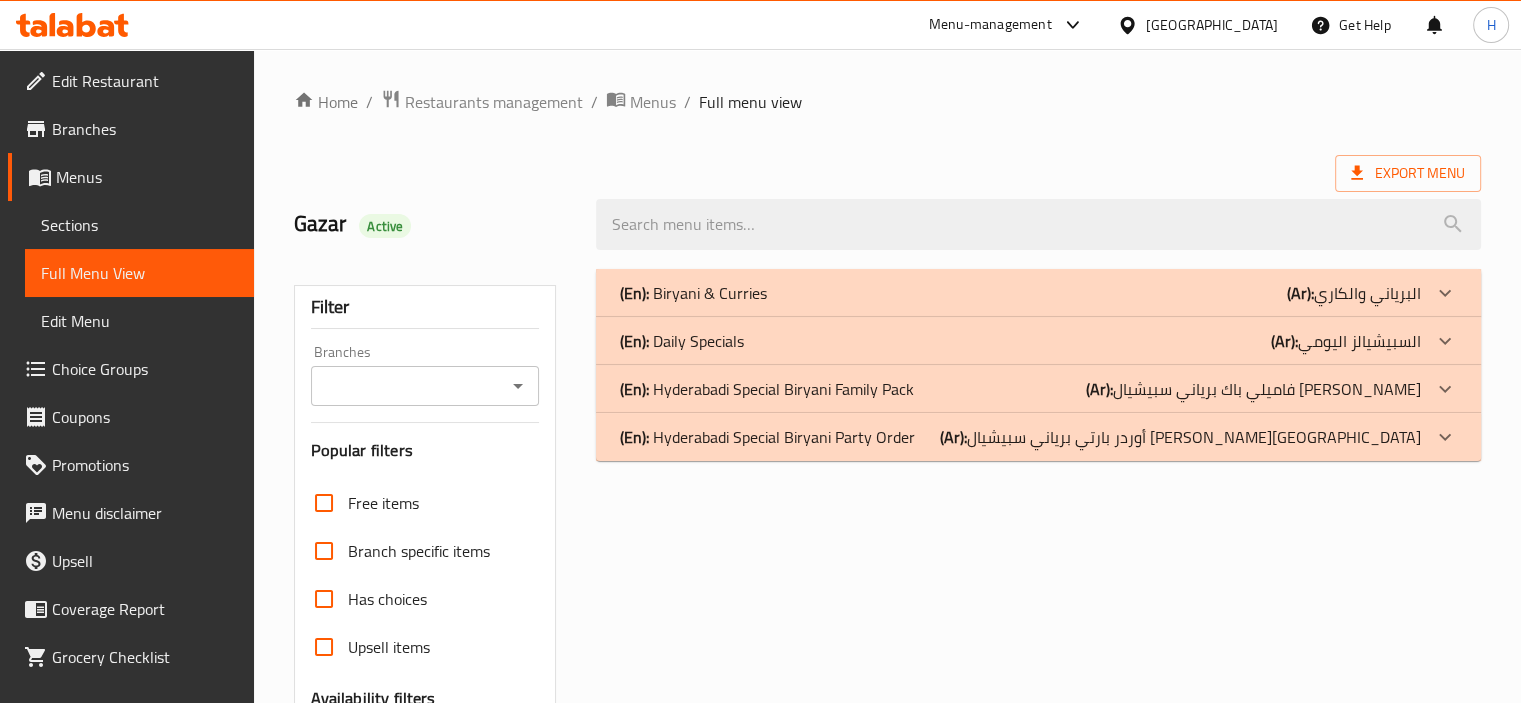 click on "(En):   Hyderabadi Special Biryani Party Order" at bounding box center (693, 293) 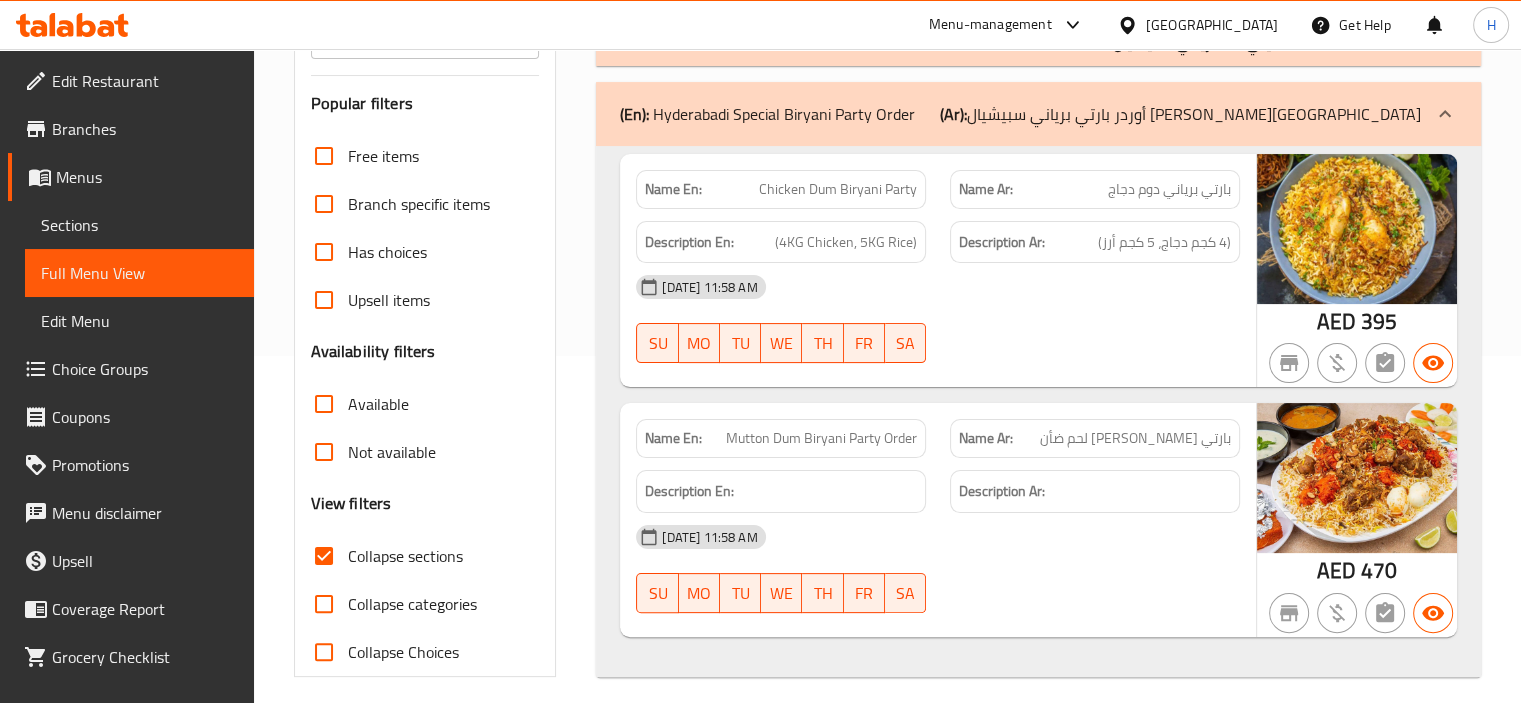 scroll, scrollTop: 360, scrollLeft: 0, axis: vertical 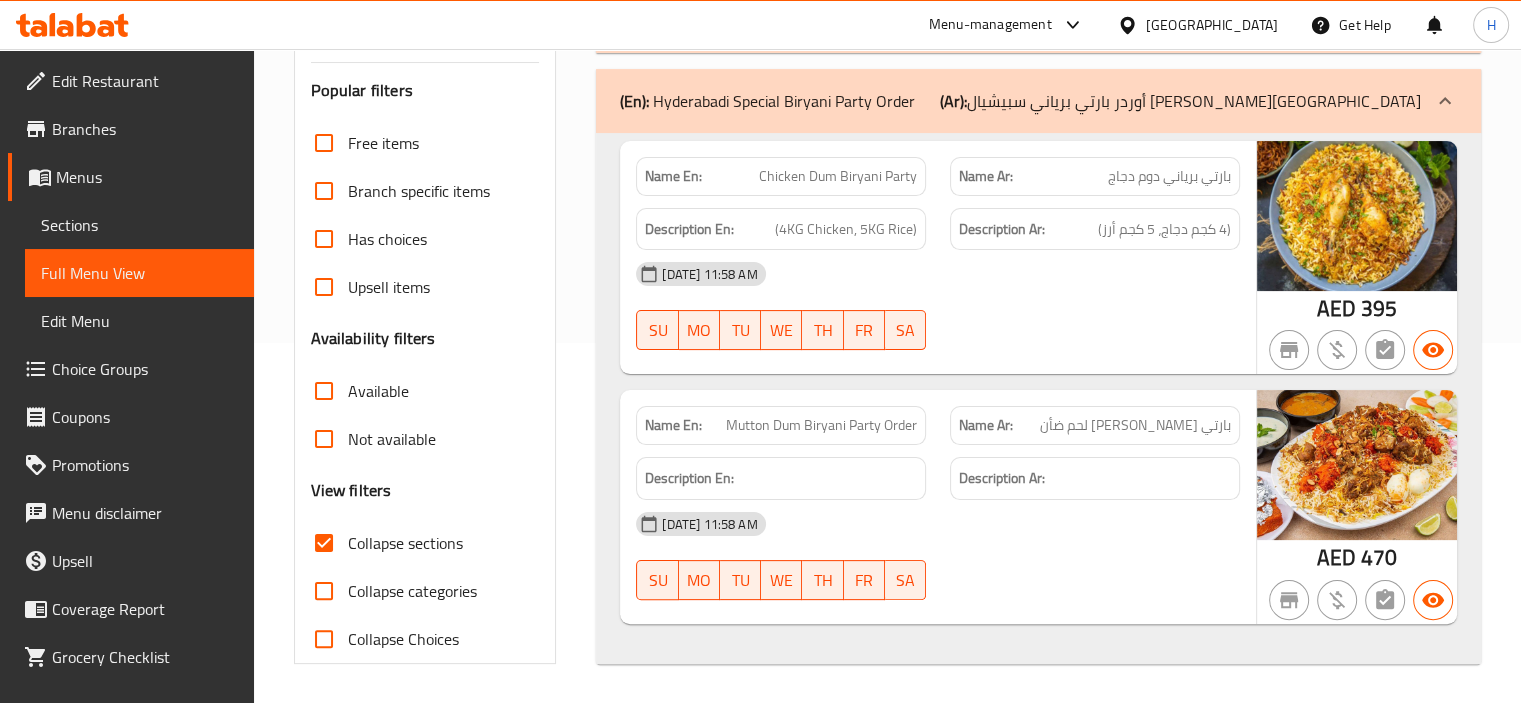 click on "Chicken Dum Biryani Party" at bounding box center (838, 176) 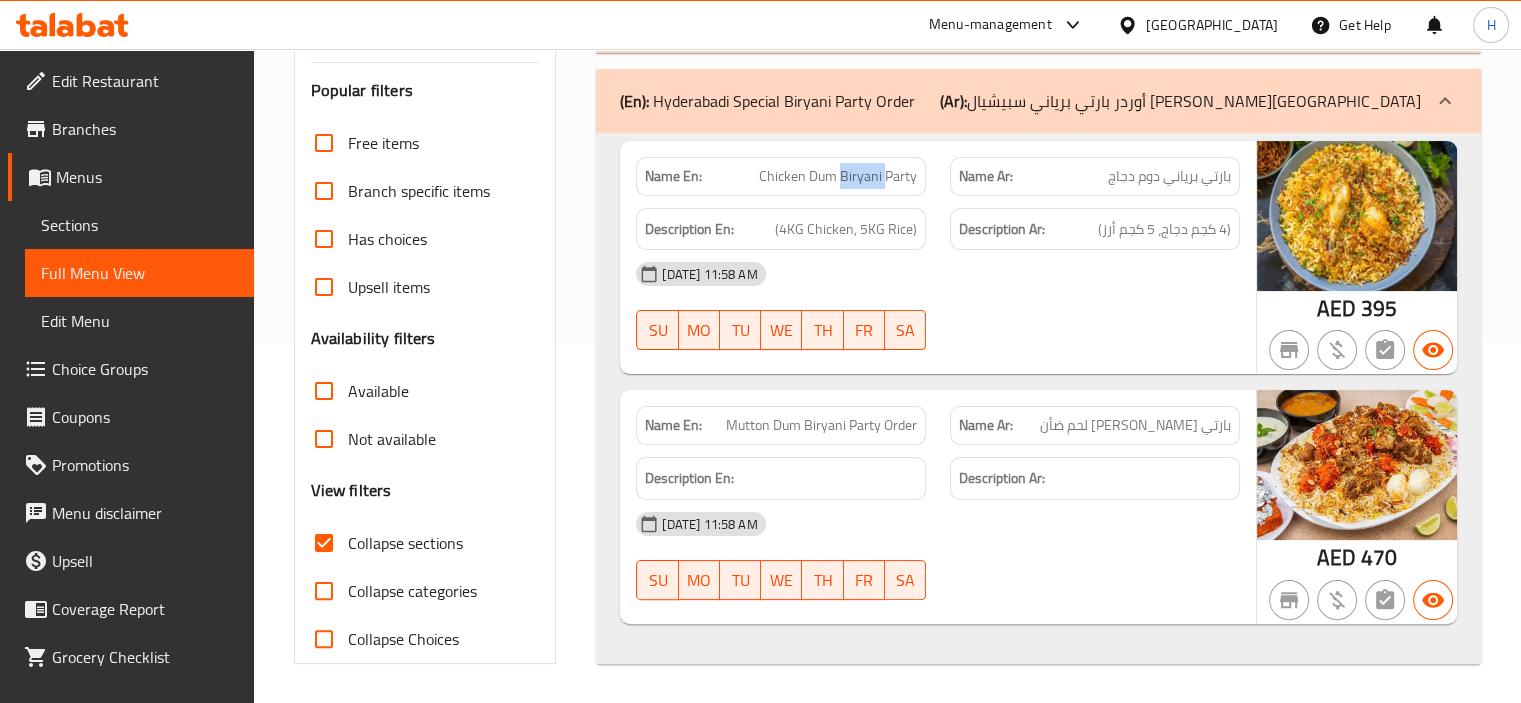 click on "Chicken Dum Biryani Party" at bounding box center (838, 176) 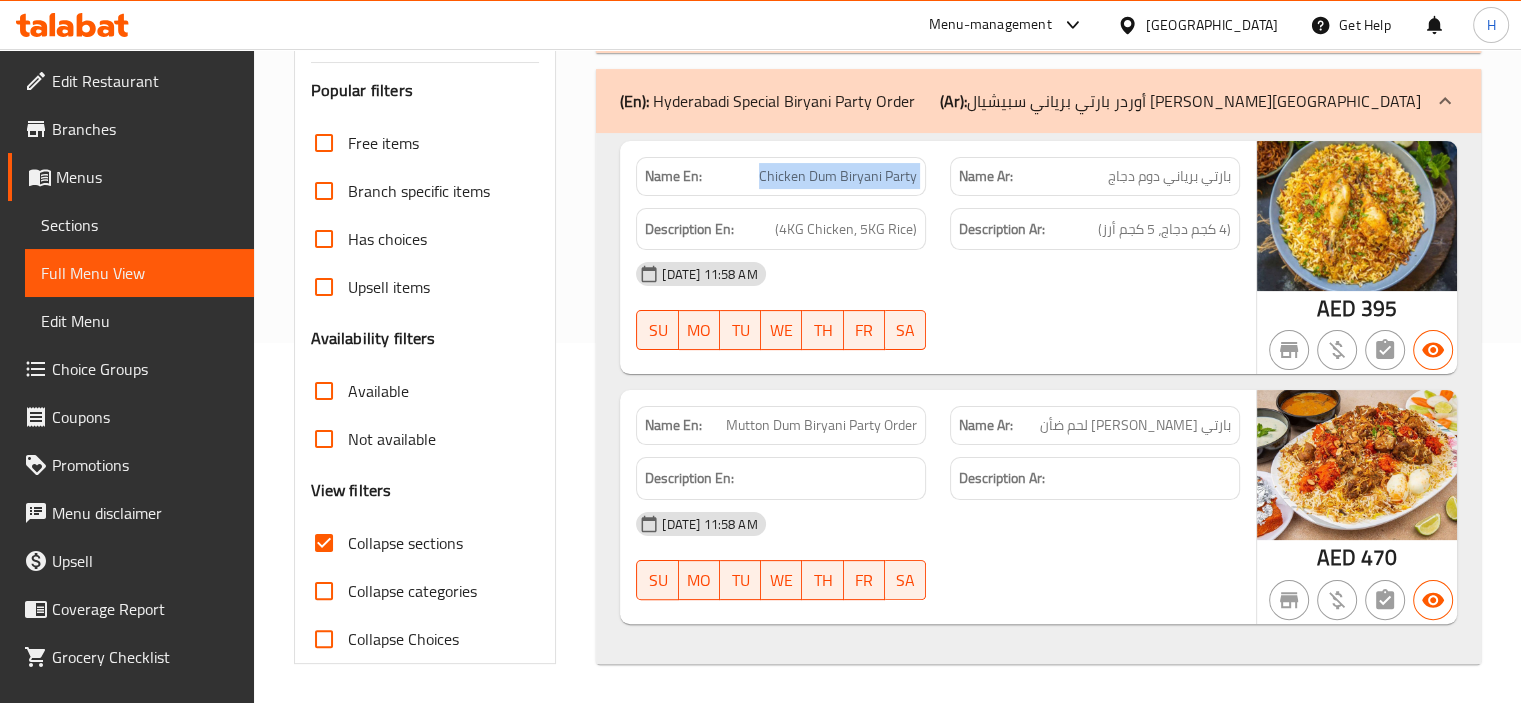 click on "Chicken Dum Biryani Party" at bounding box center (838, 176) 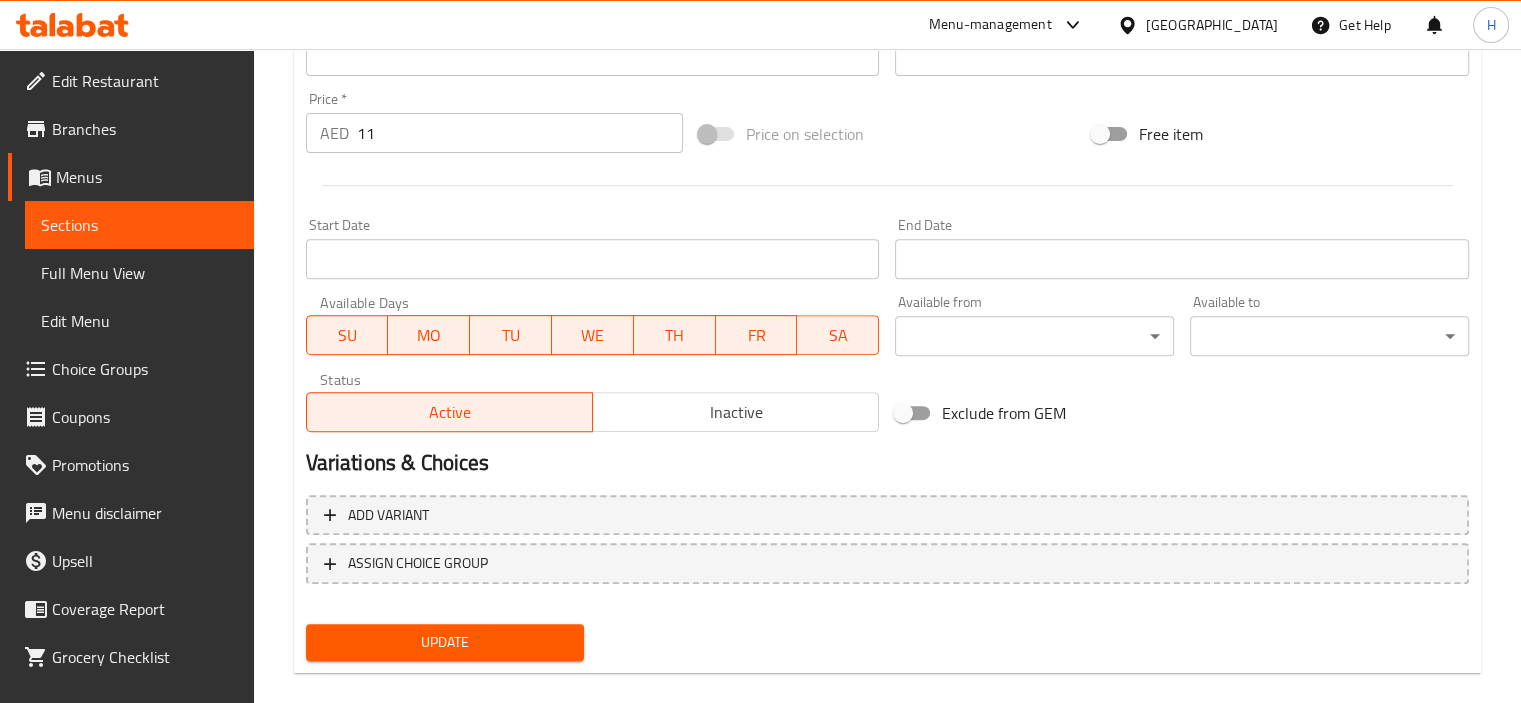 scroll, scrollTop: 737, scrollLeft: 0, axis: vertical 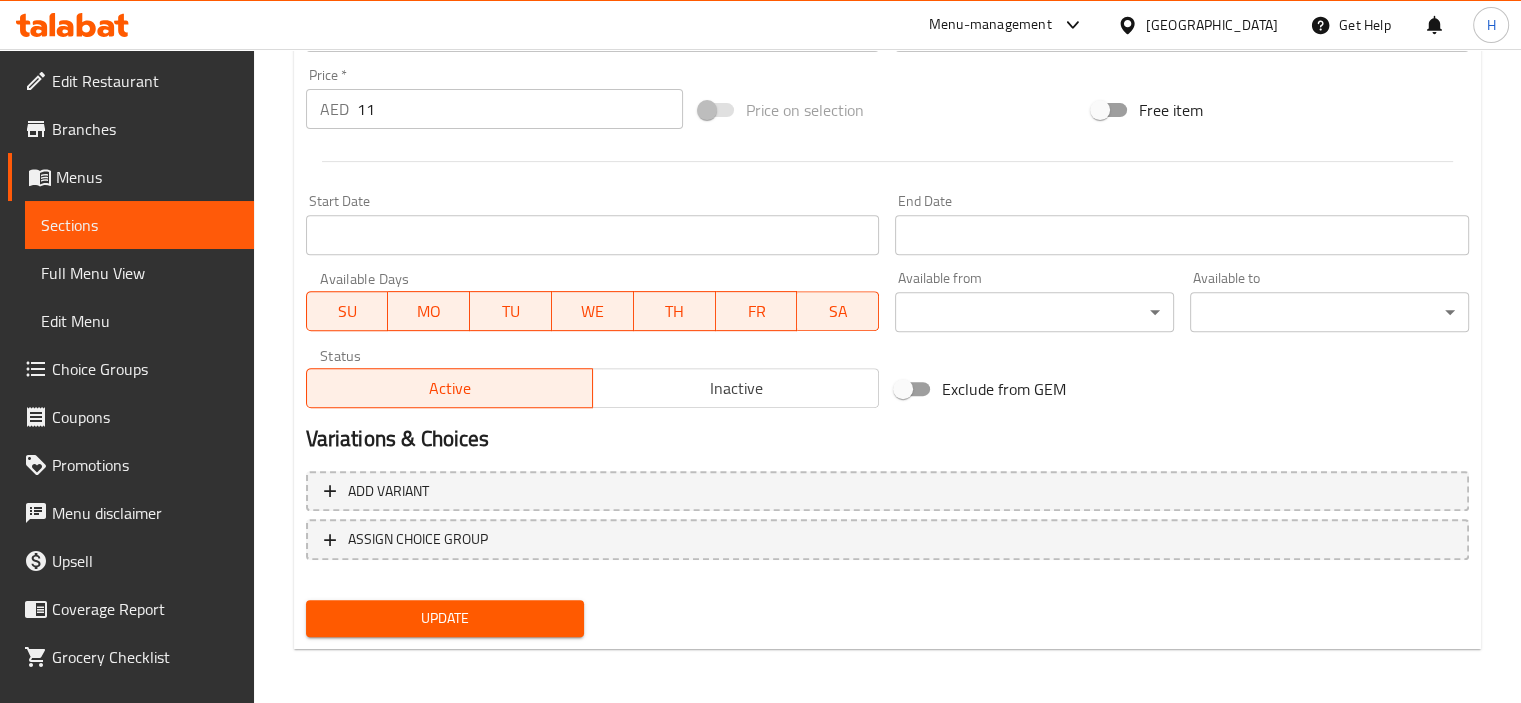 click on "Price   * AED 11 Price  *" at bounding box center (494, 98) 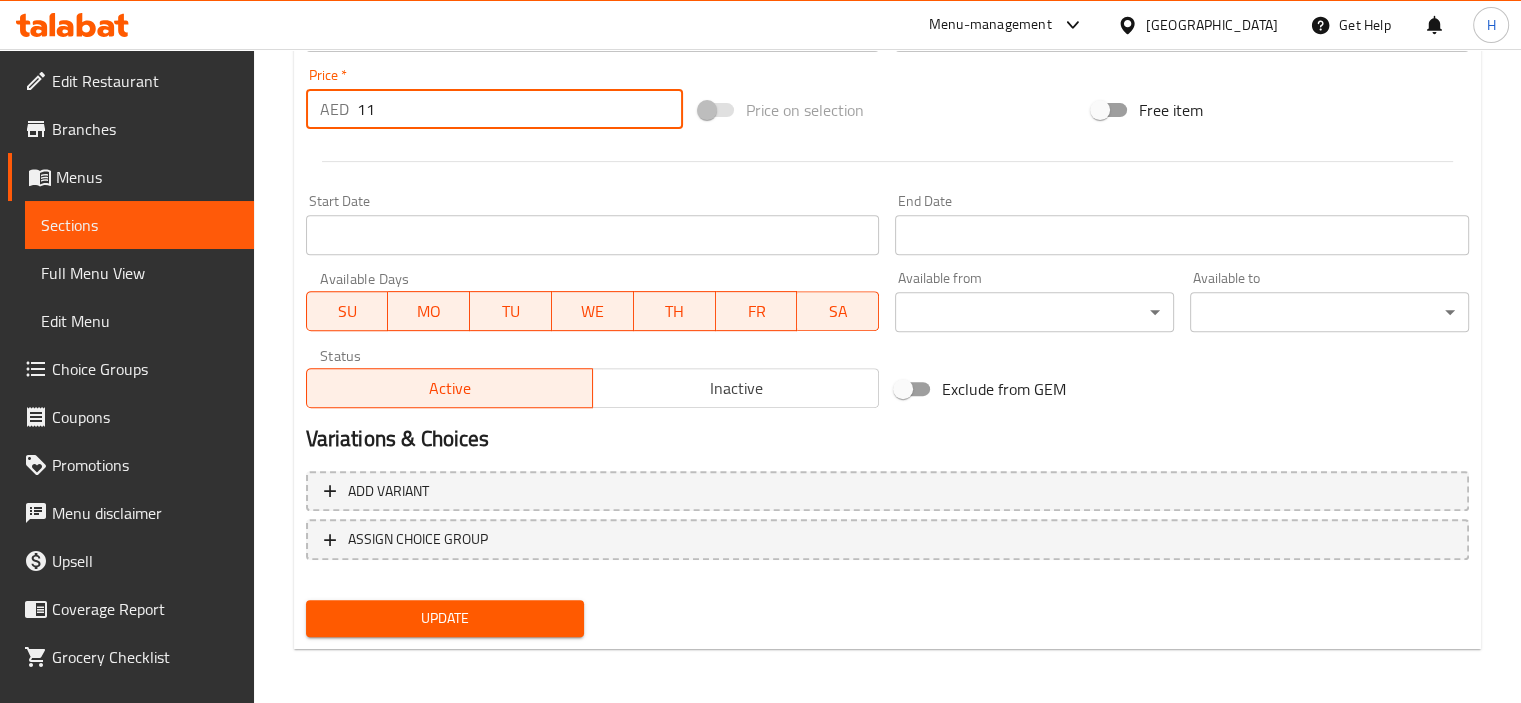 drag, startPoint x: 384, startPoint y: 111, endPoint x: 353, endPoint y: 112, distance: 31.016125 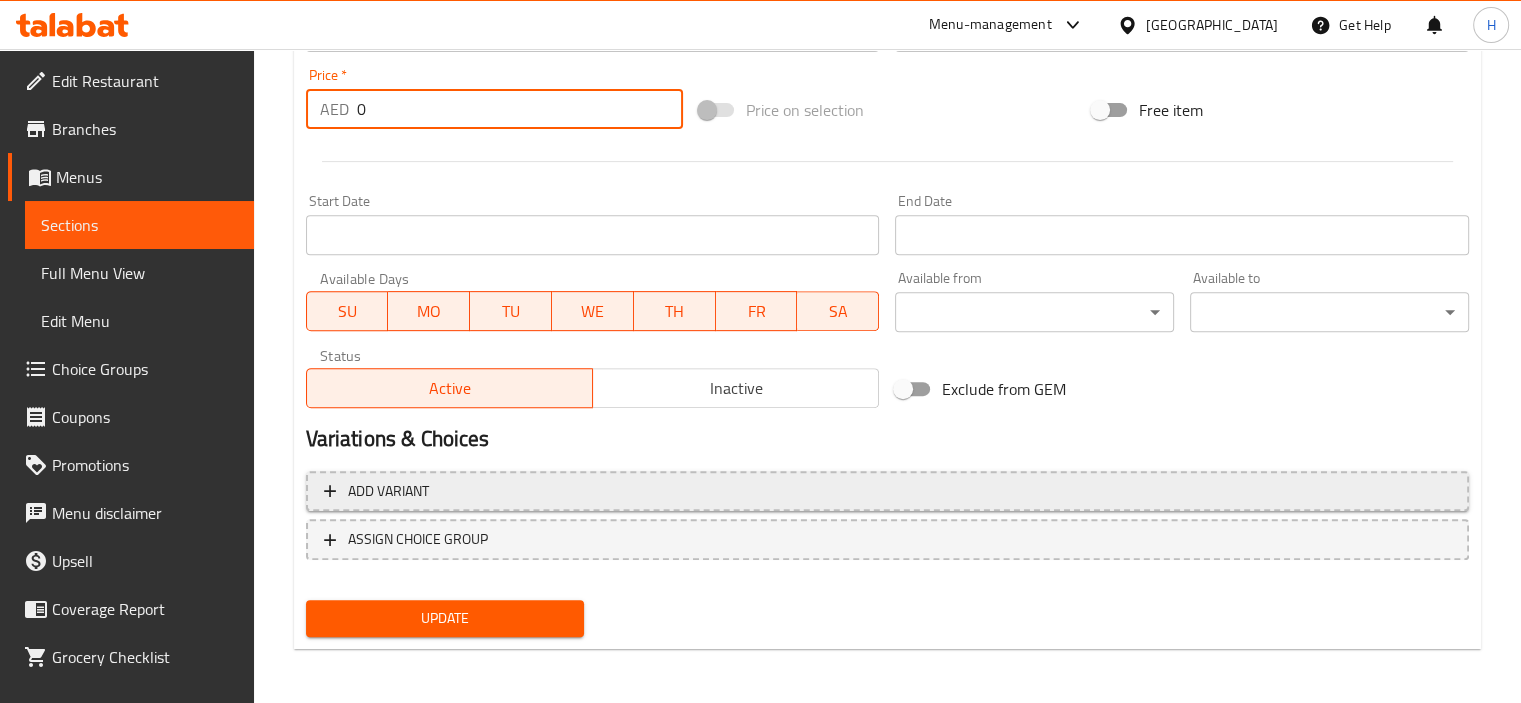 type on "0" 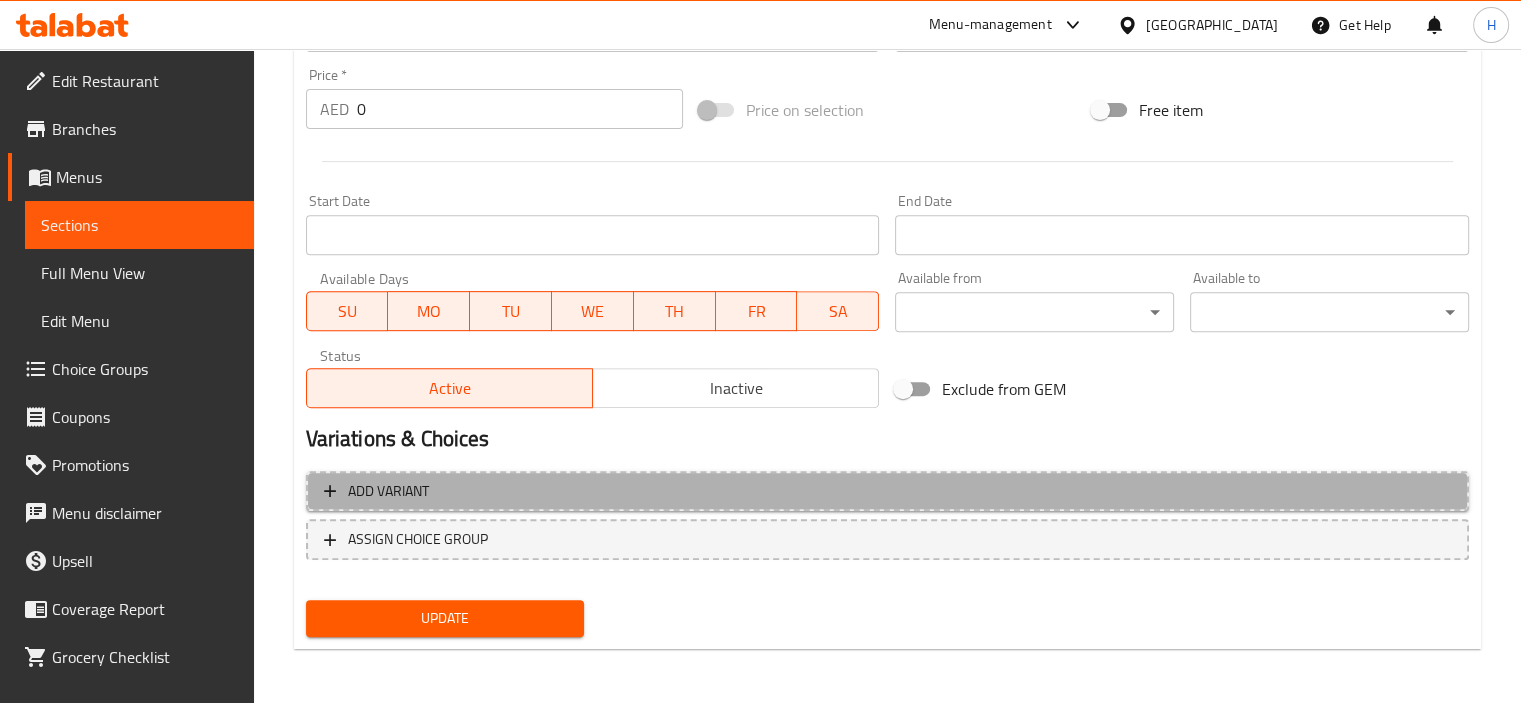 click on "Add variant" at bounding box center [887, 491] 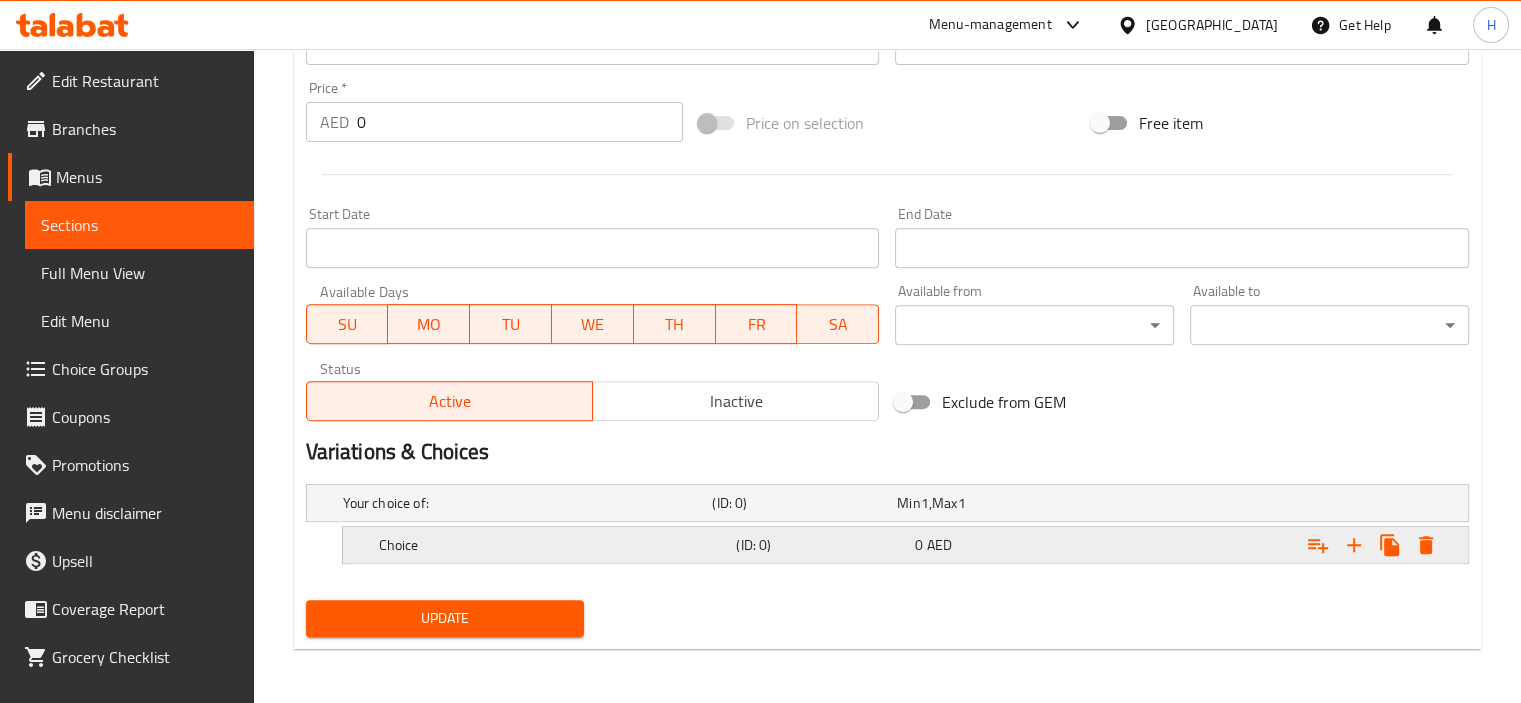 click on "Choice" at bounding box center (524, 503) 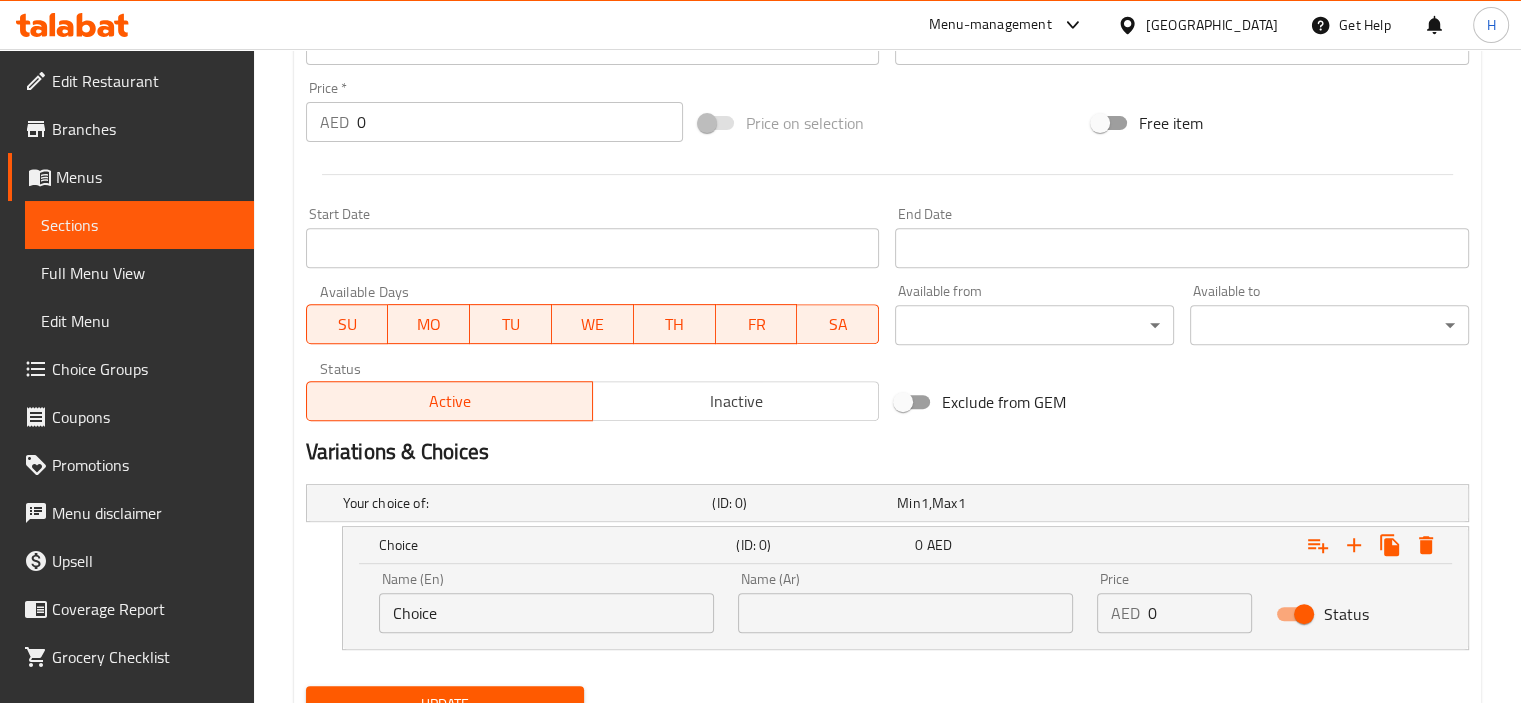 click on "Choice" at bounding box center (546, 613) 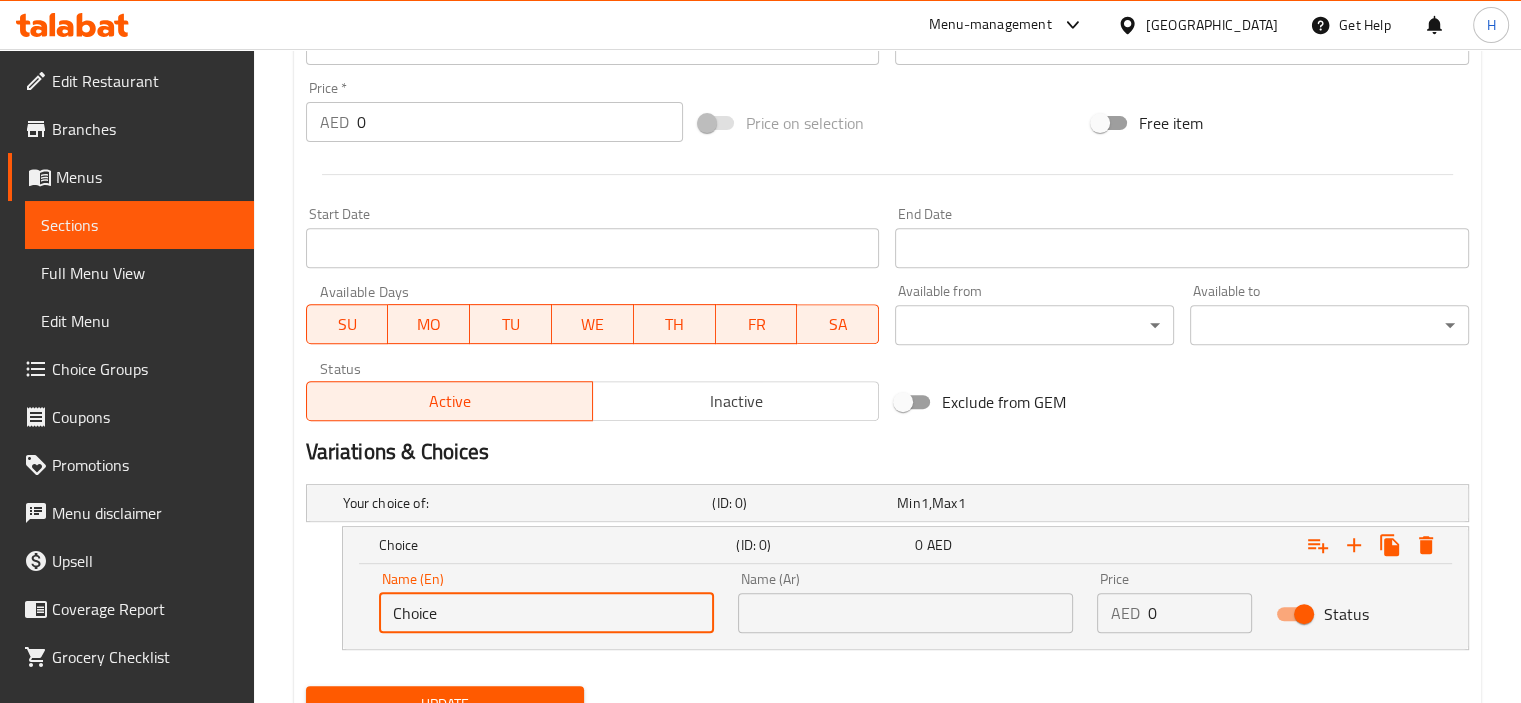 click on "Choice" at bounding box center [546, 613] 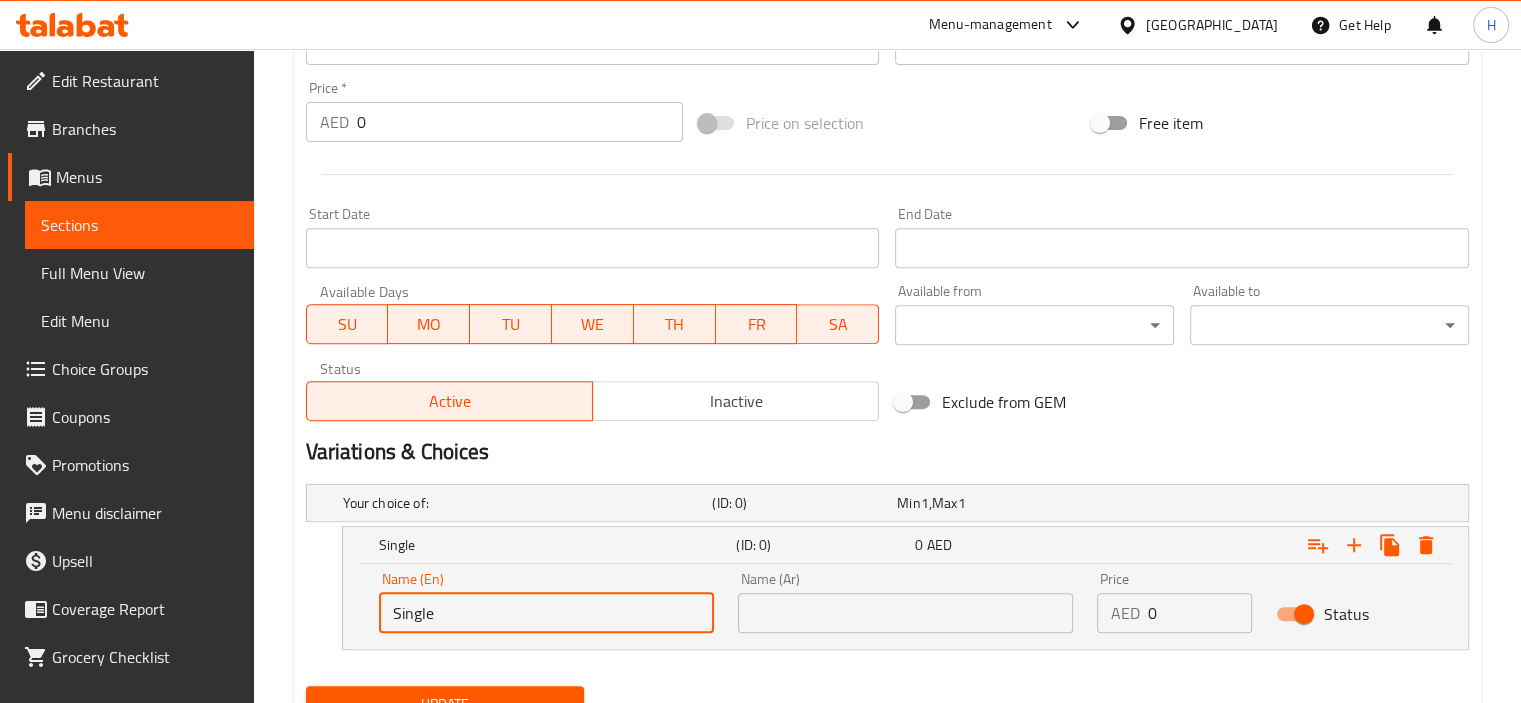 type on "Single" 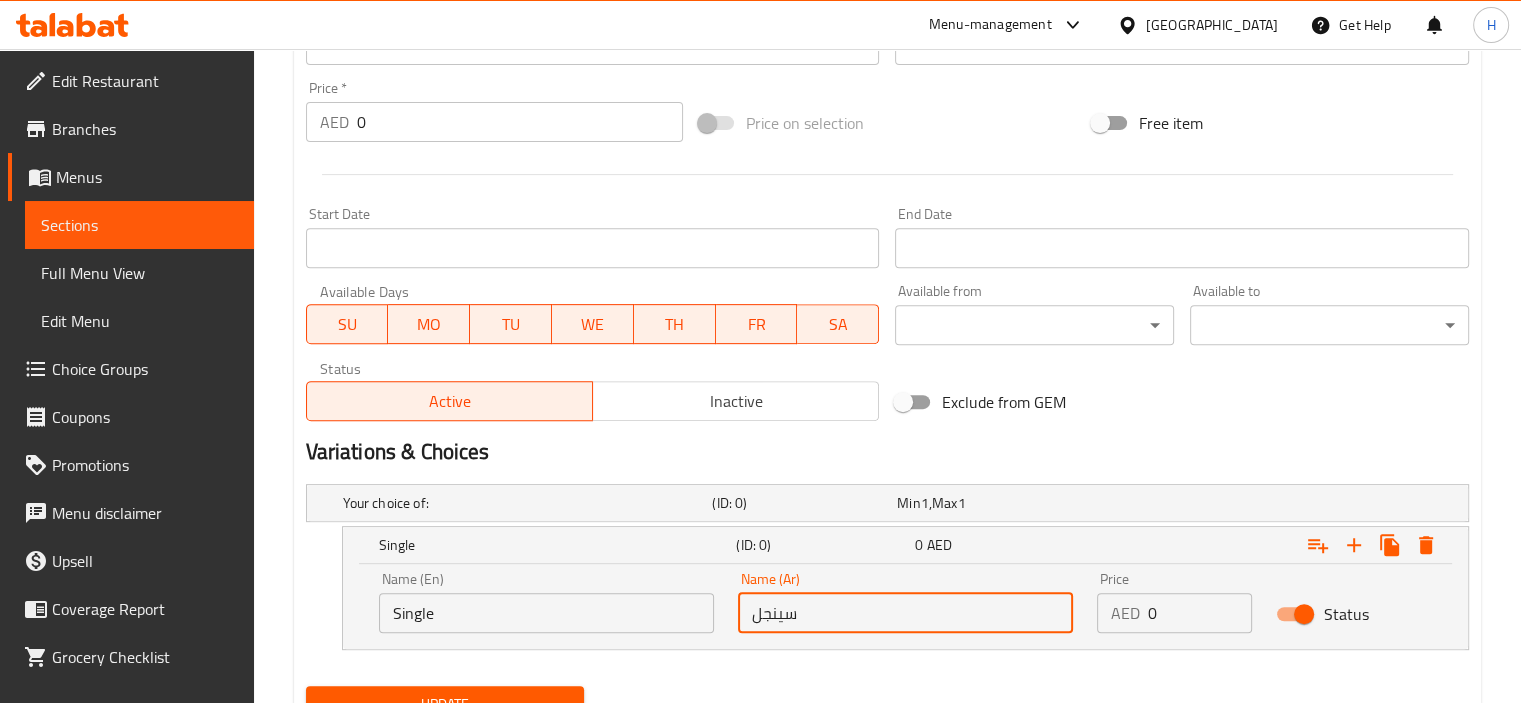 type on "سينجل" 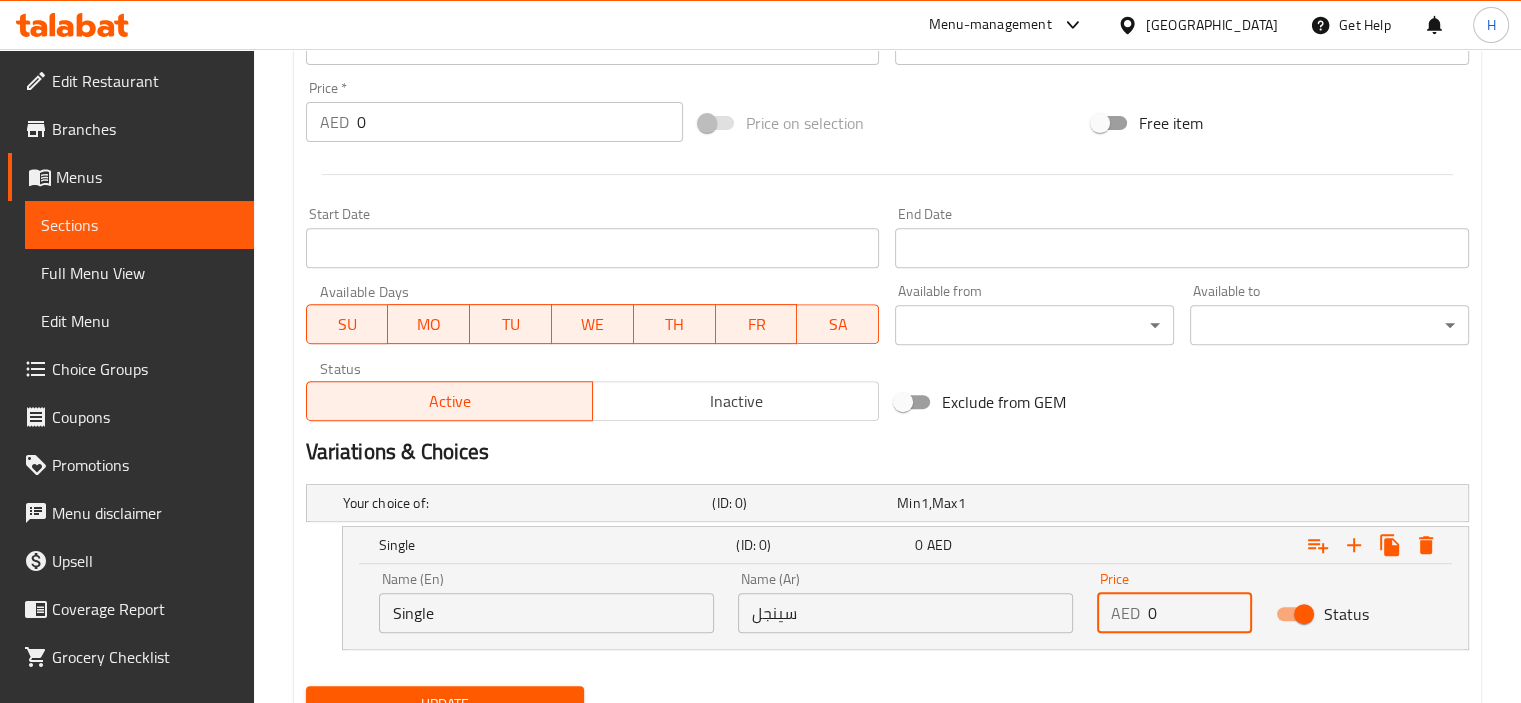 drag, startPoint x: 1169, startPoint y: 598, endPoint x: 1144, endPoint y: 603, distance: 25.495098 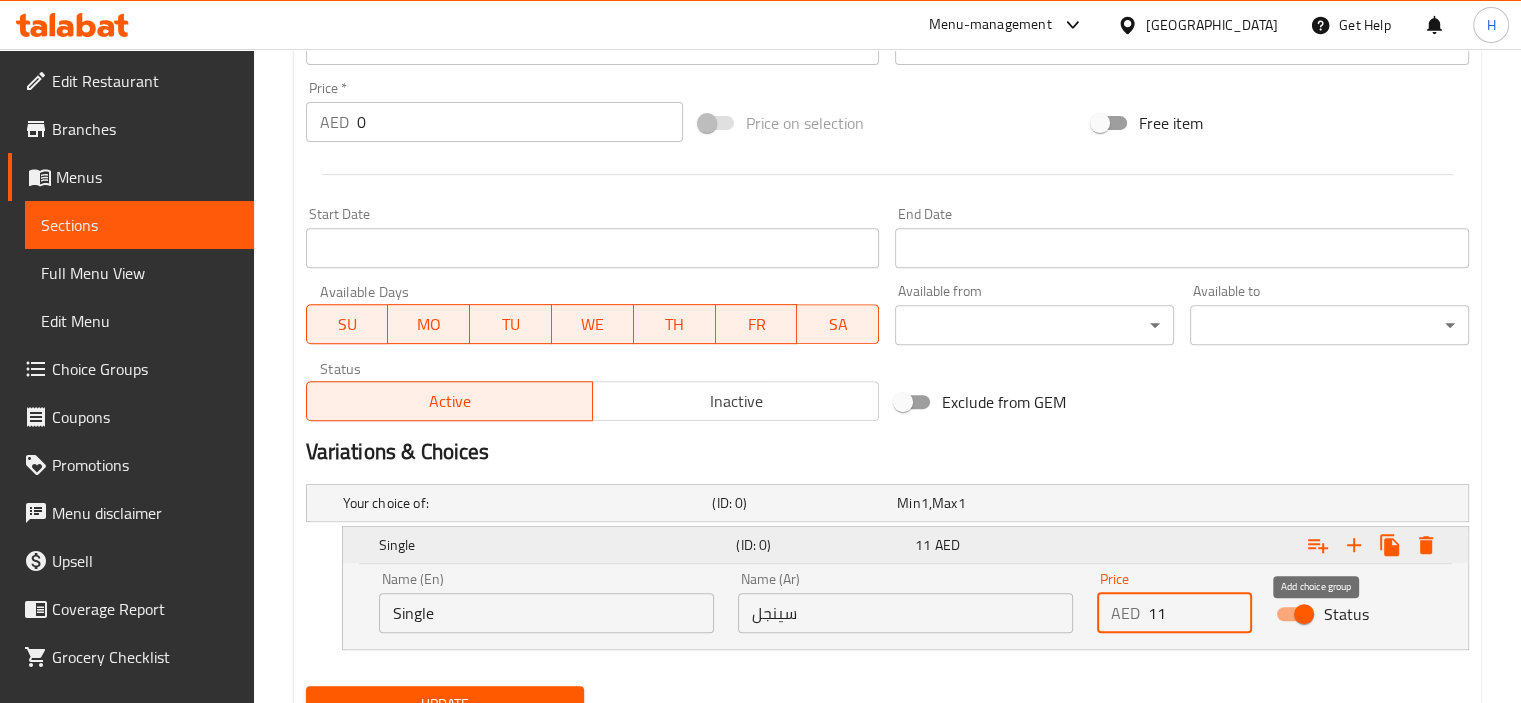 type on "11" 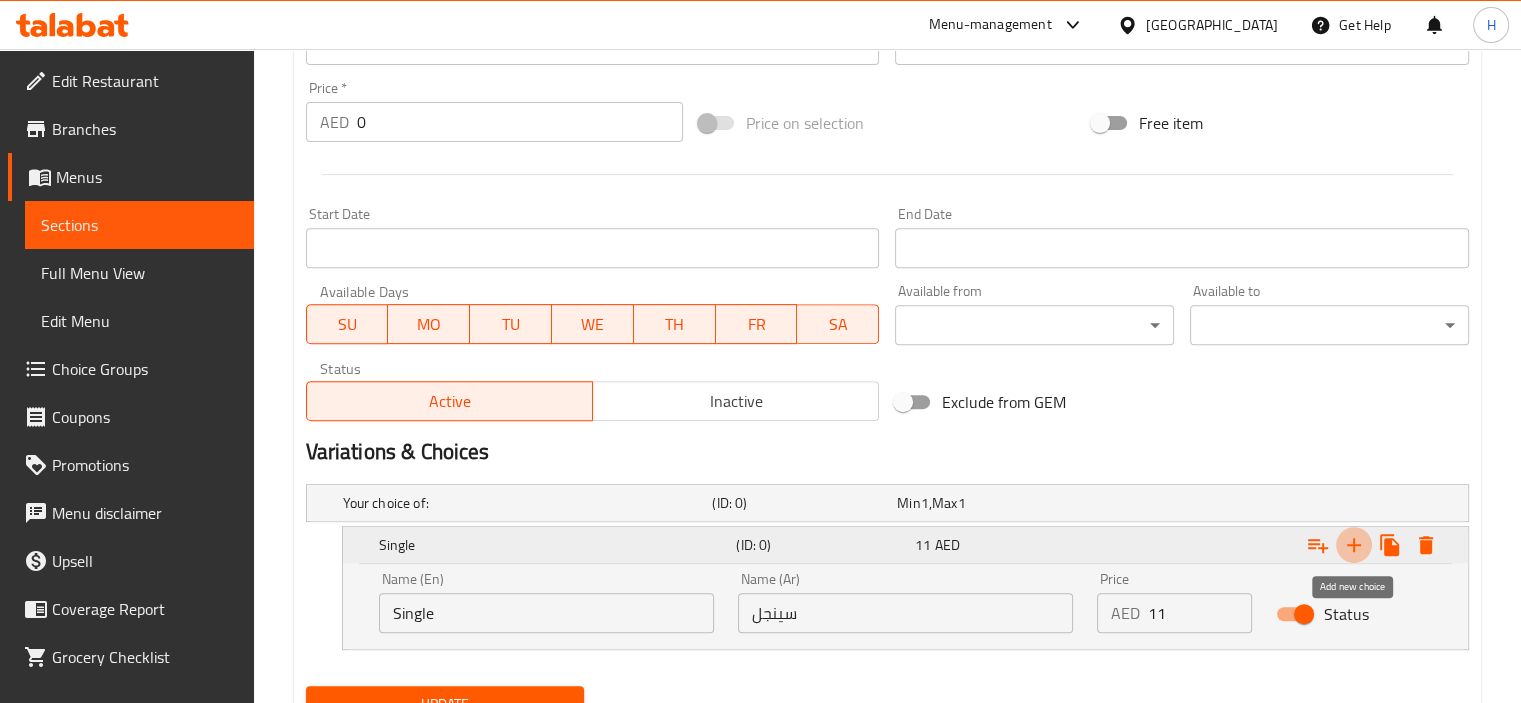 click at bounding box center (1354, 545) 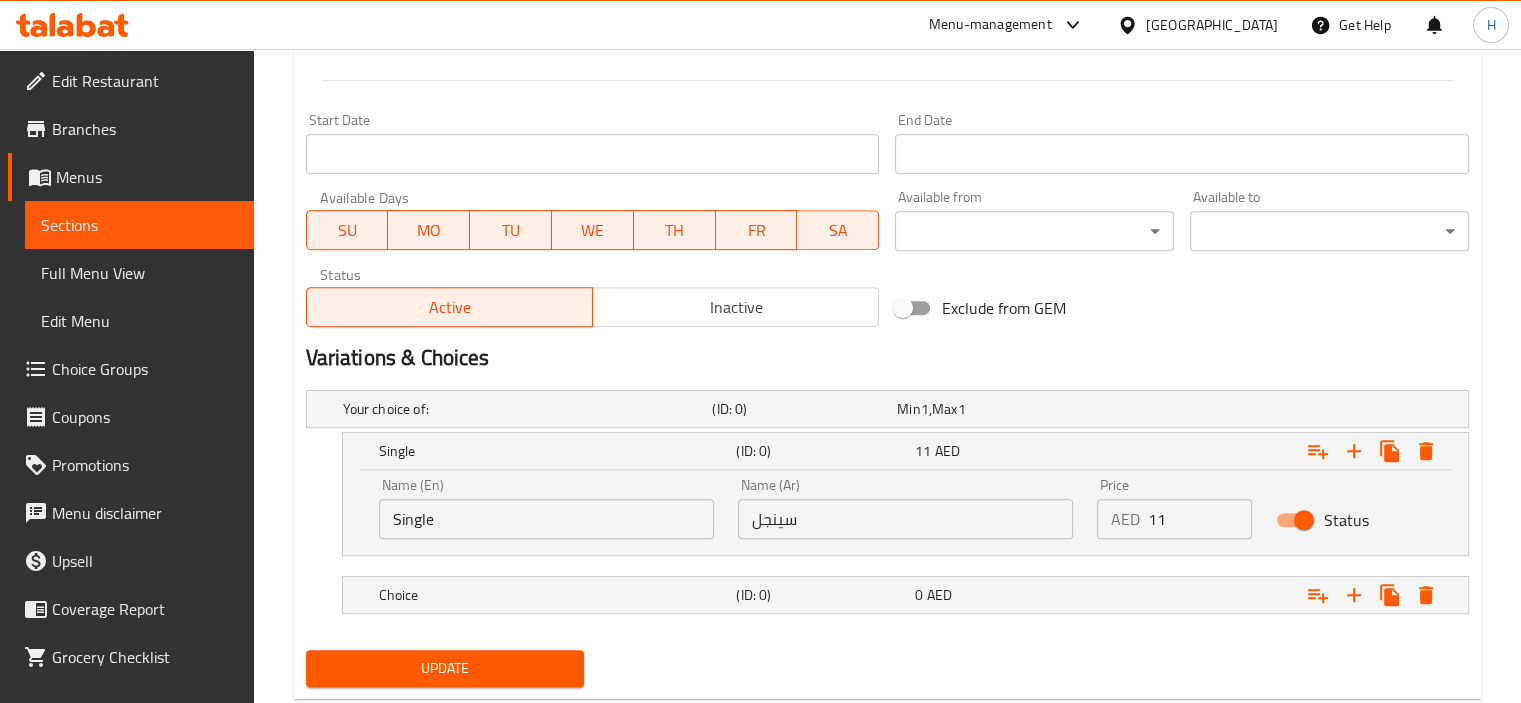 scroll, scrollTop: 868, scrollLeft: 0, axis: vertical 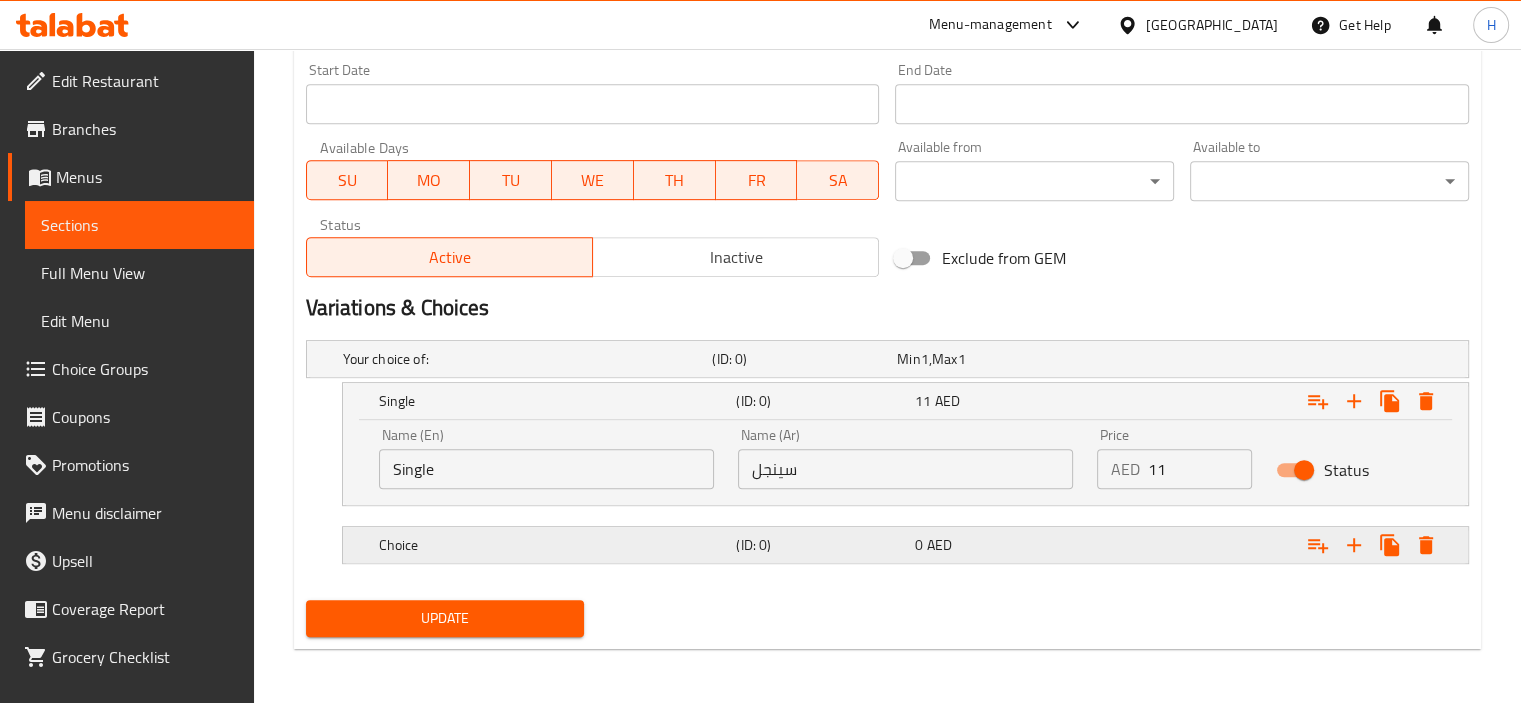 click on "Choice" at bounding box center [524, 359] 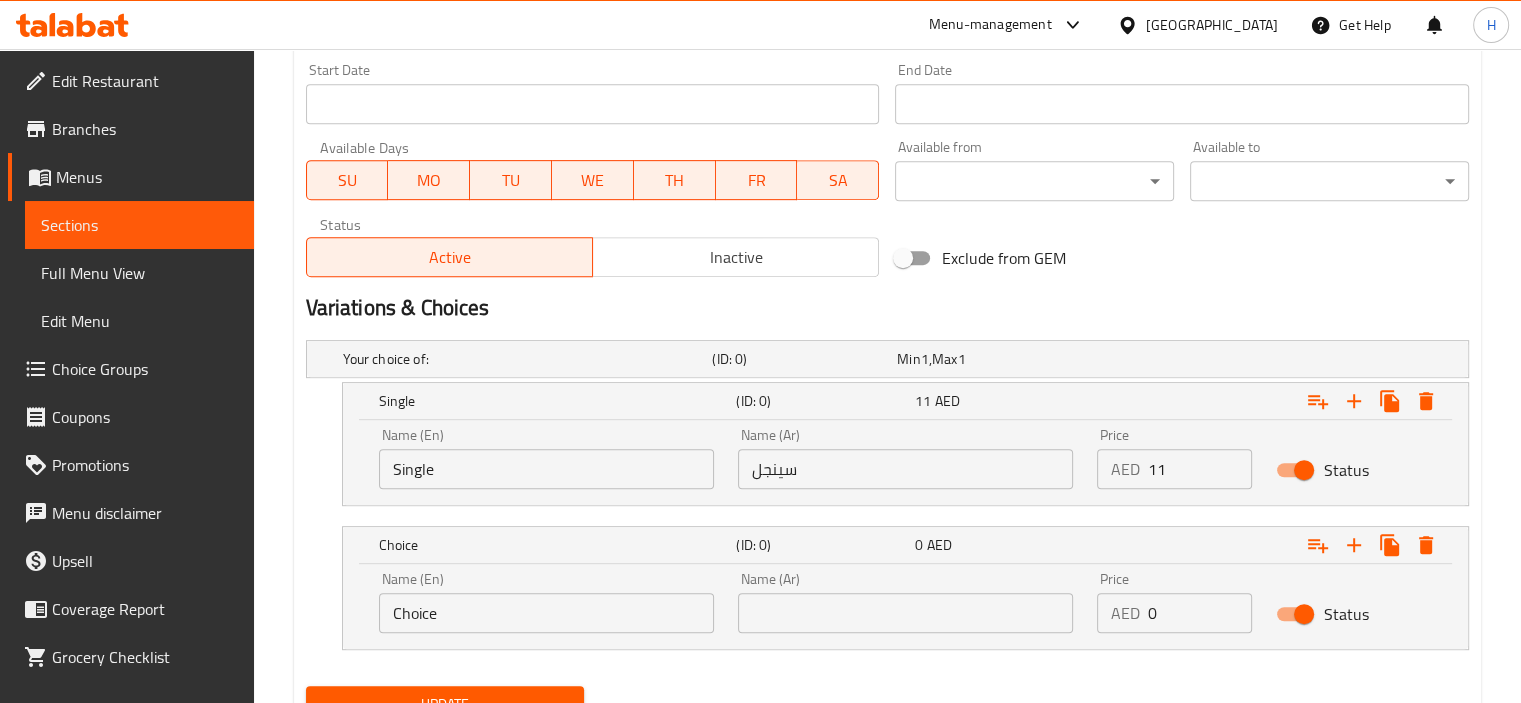 click at bounding box center [905, 613] 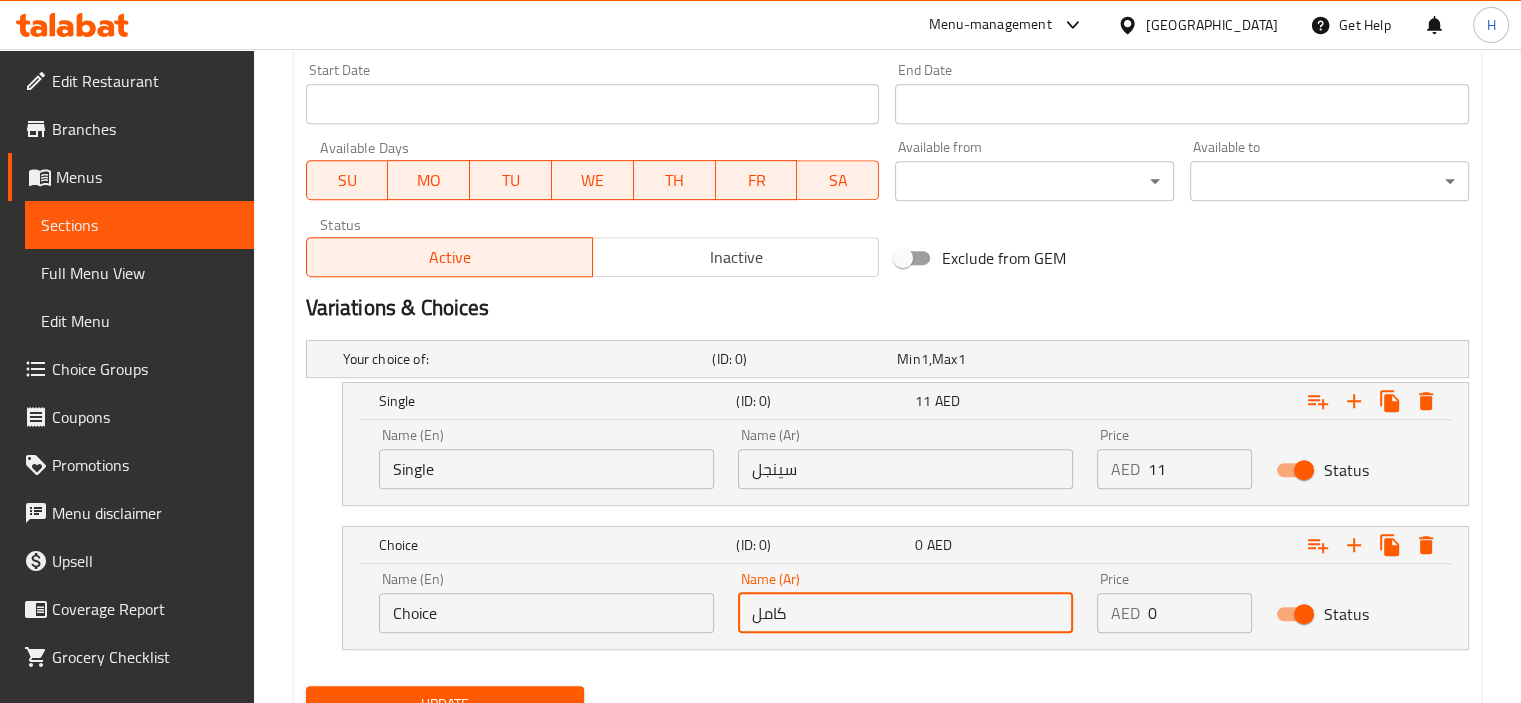 type on "كامل" 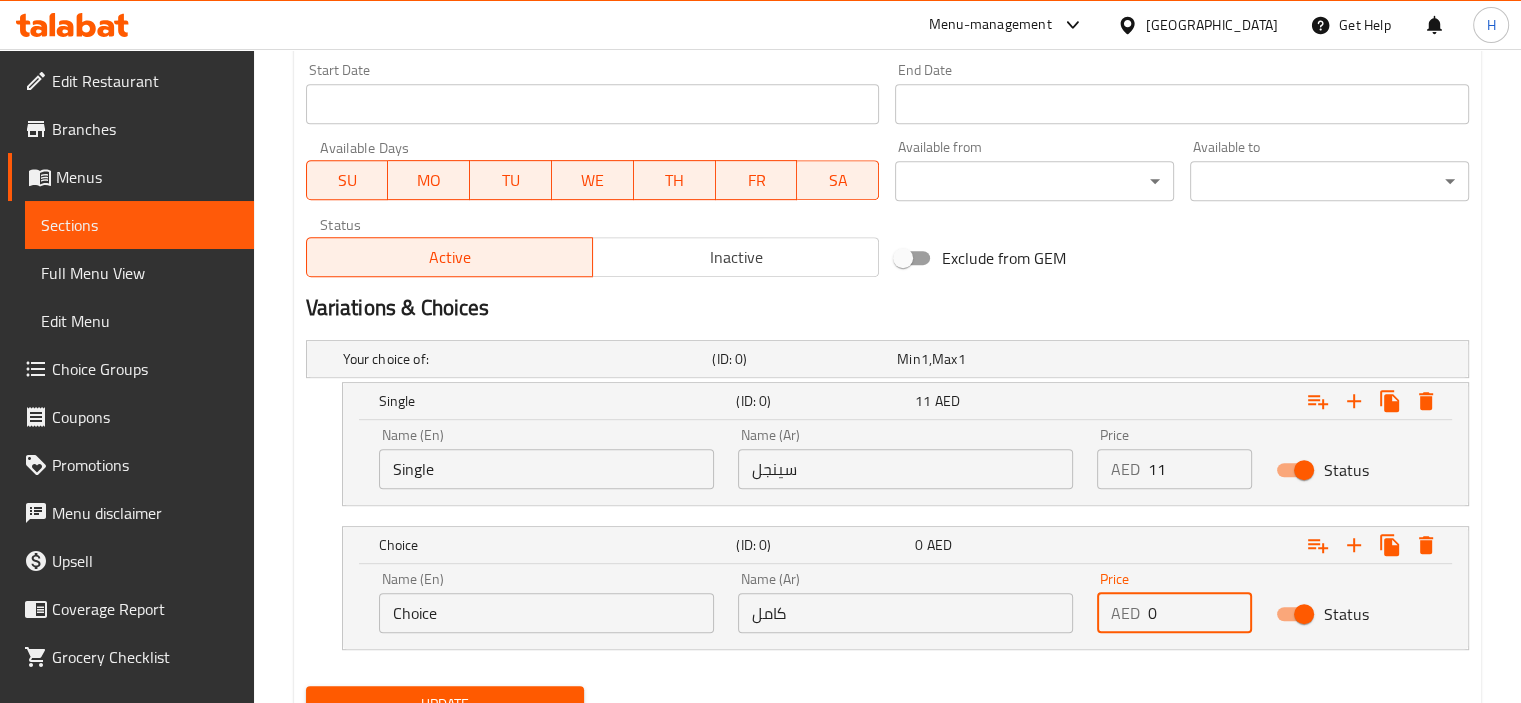 drag, startPoint x: 1185, startPoint y: 607, endPoint x: 1104, endPoint y: 608, distance: 81.00617 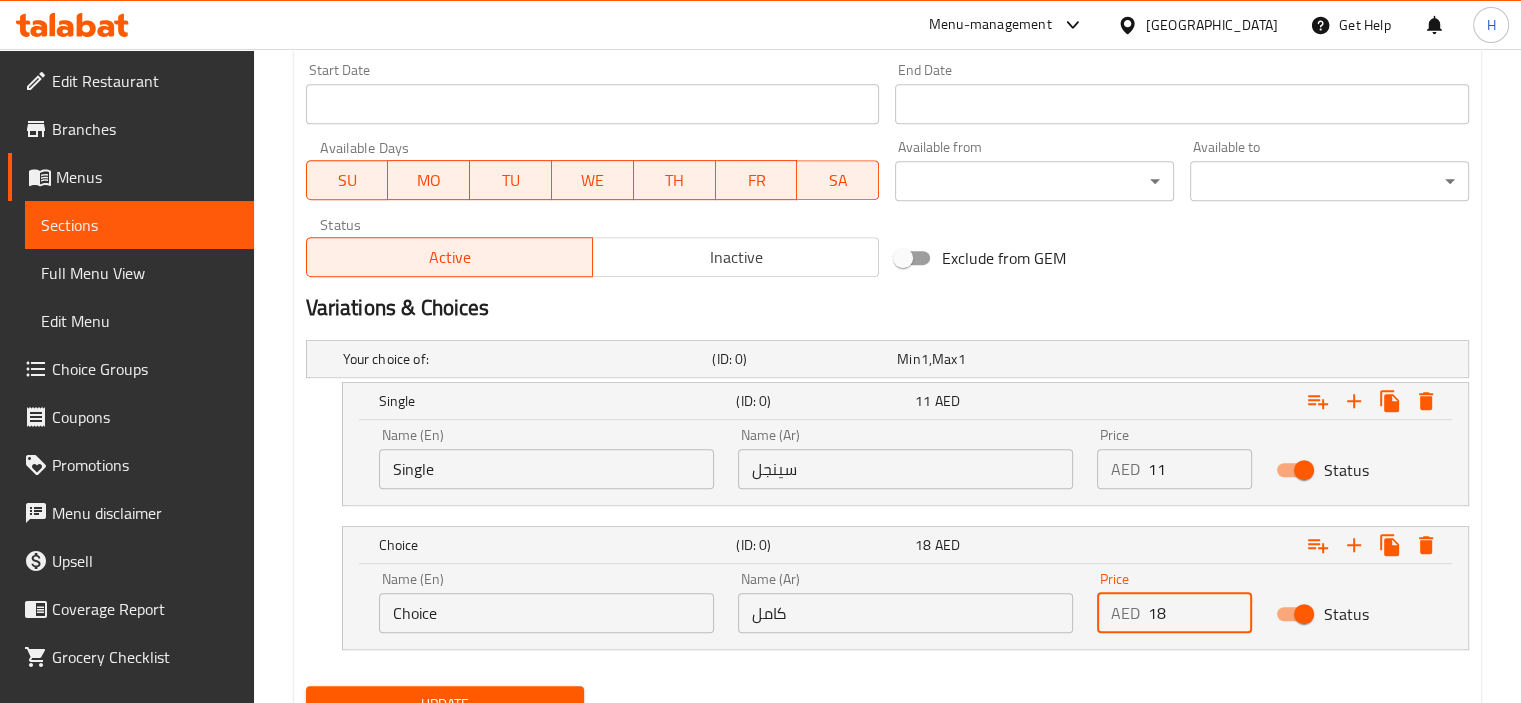 type on "18" 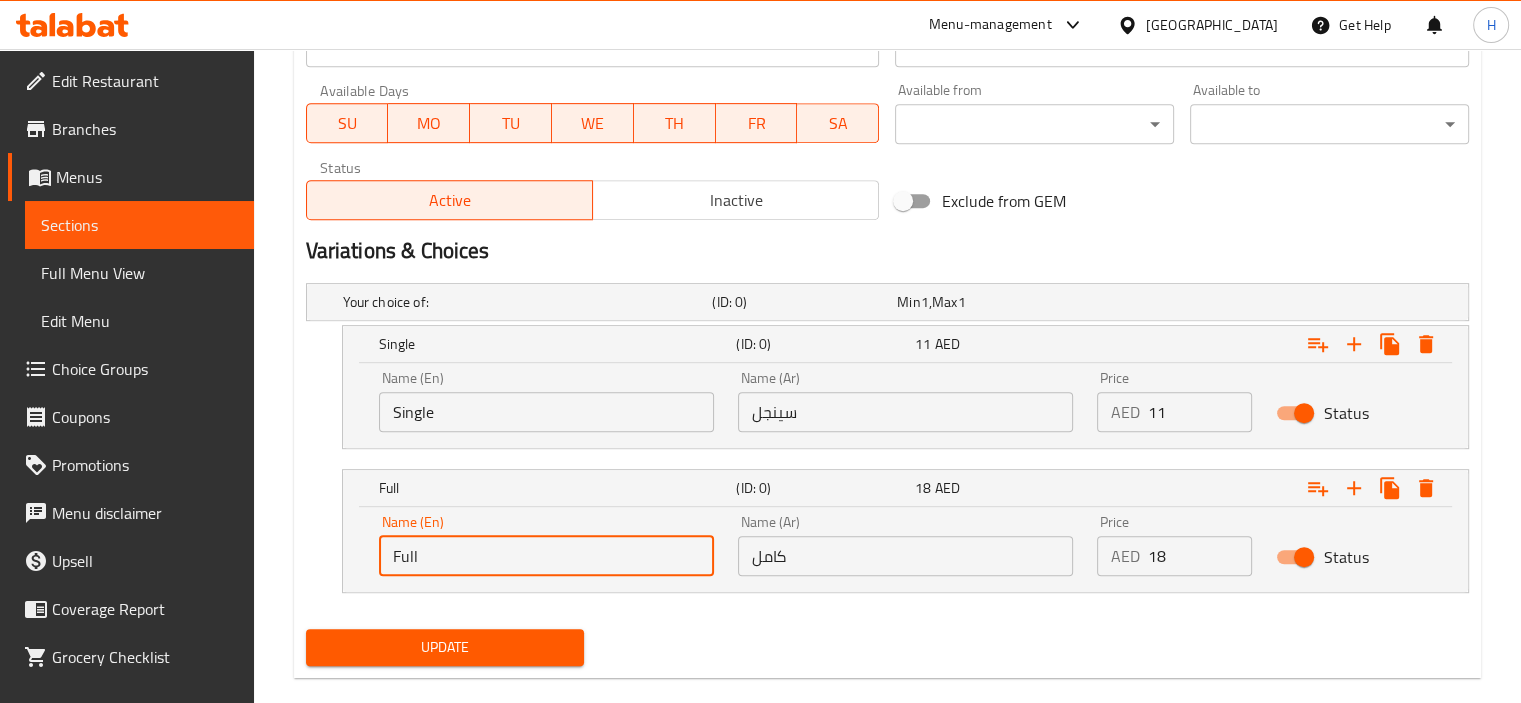 scroll, scrollTop: 954, scrollLeft: 0, axis: vertical 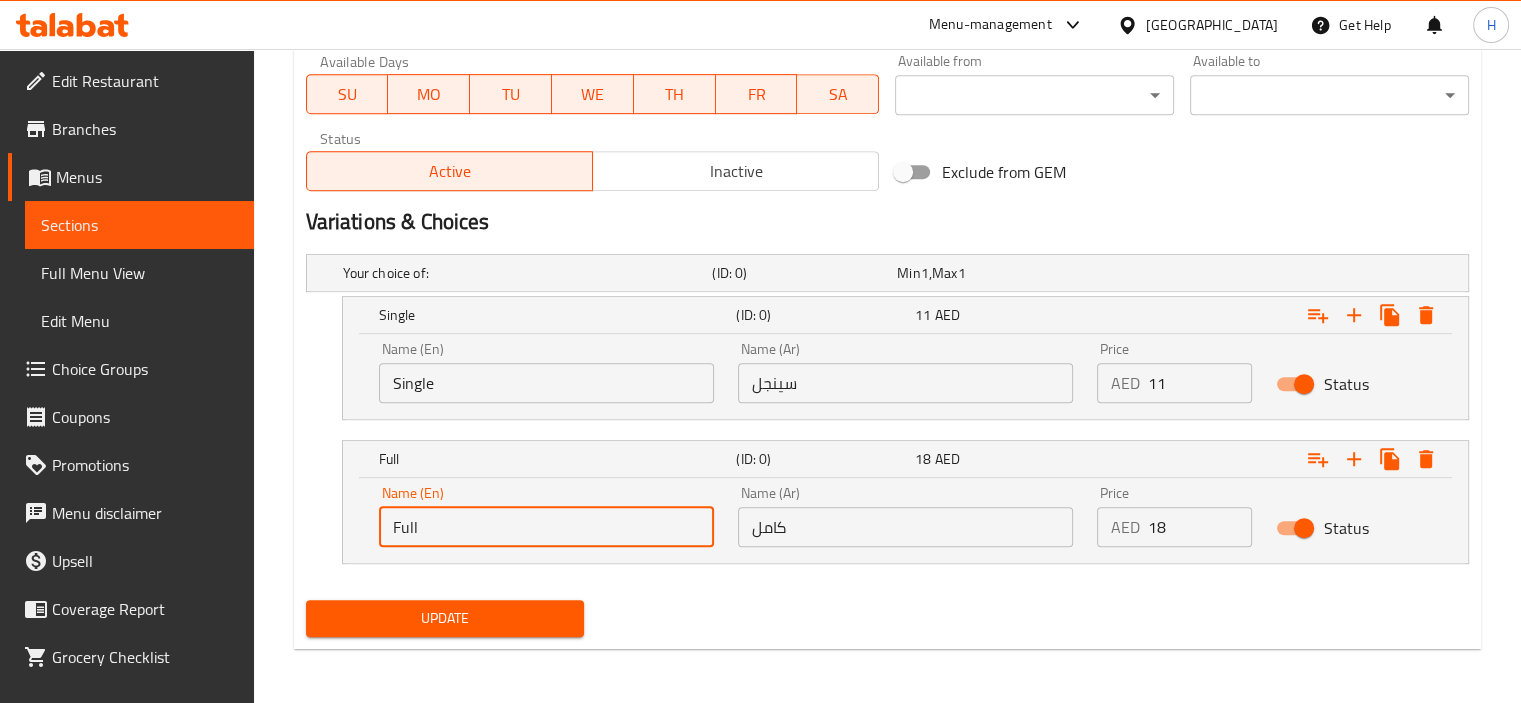type on "Full" 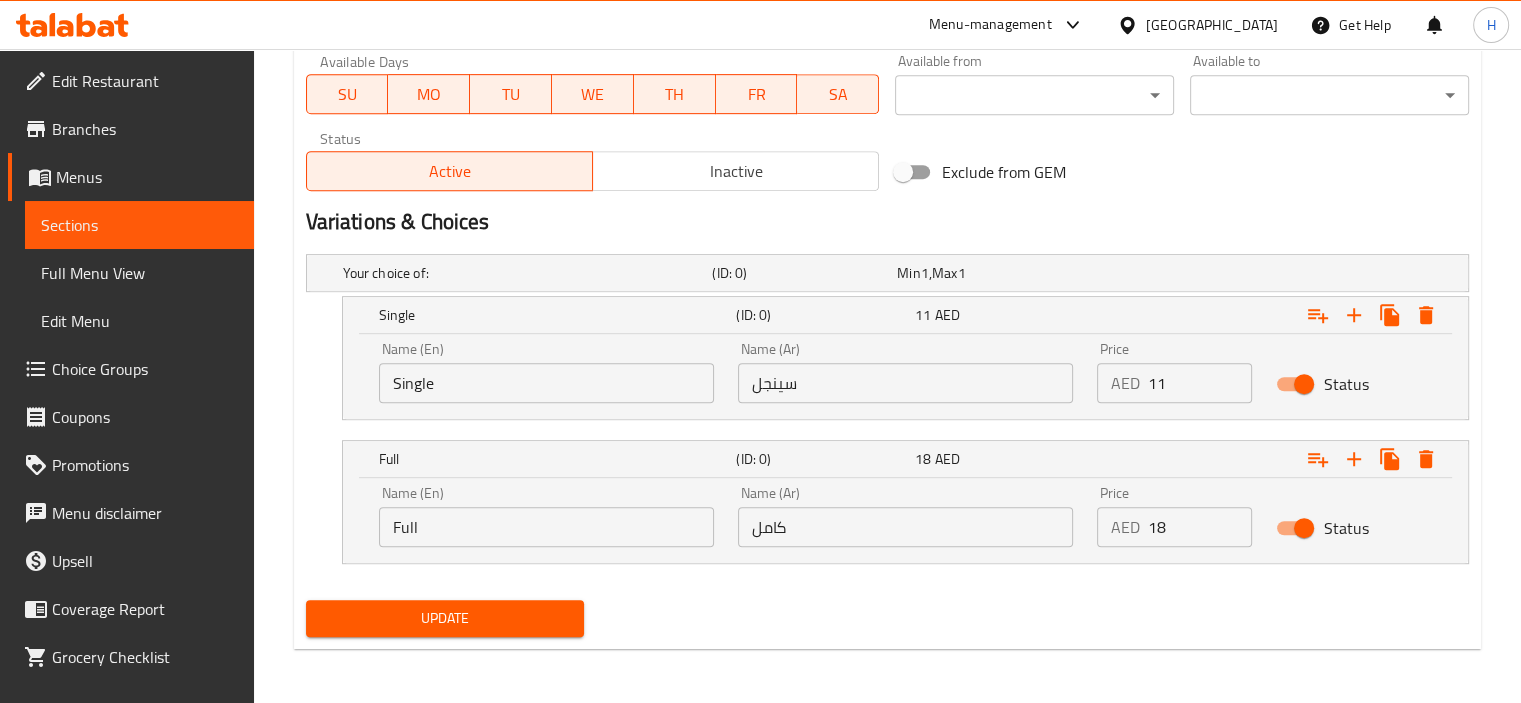 click on "Update" at bounding box center [445, 618] 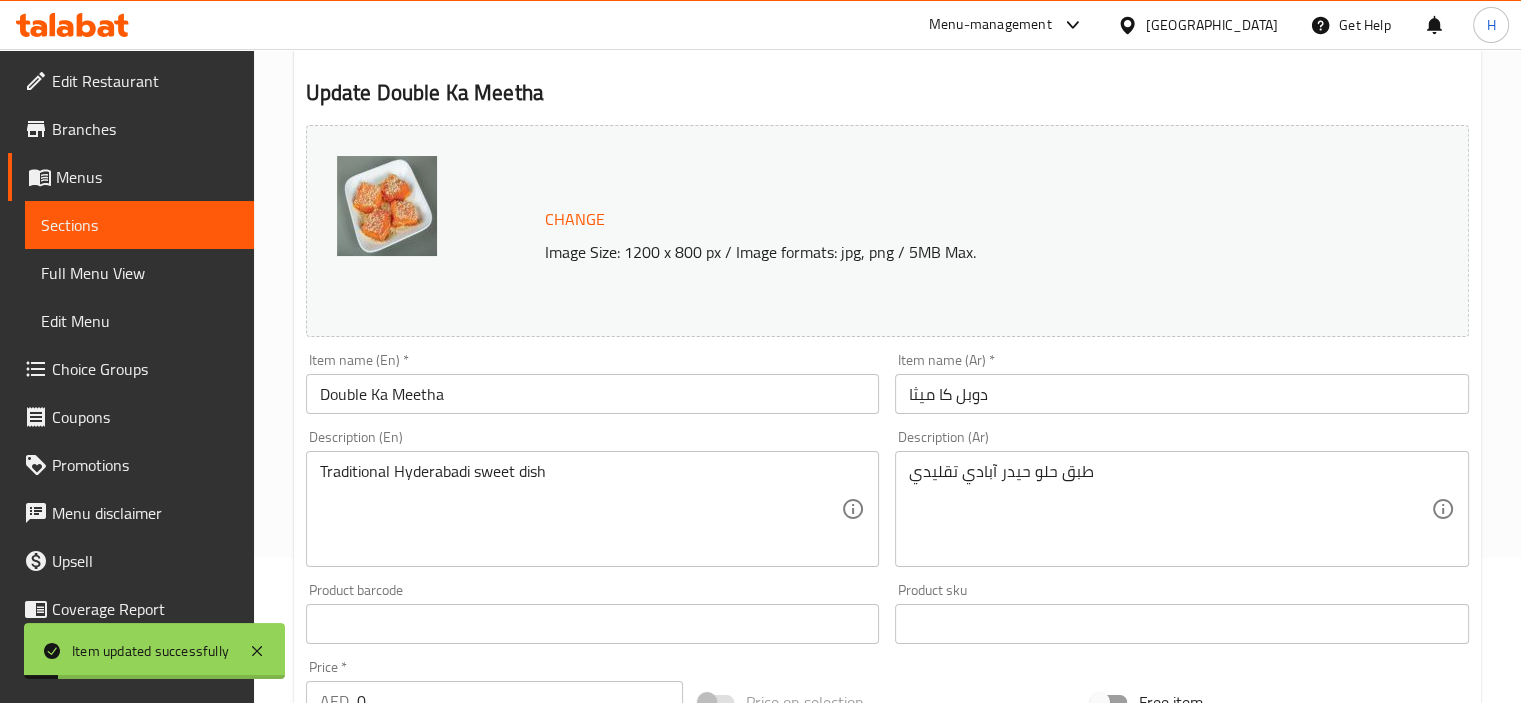 scroll, scrollTop: 54, scrollLeft: 0, axis: vertical 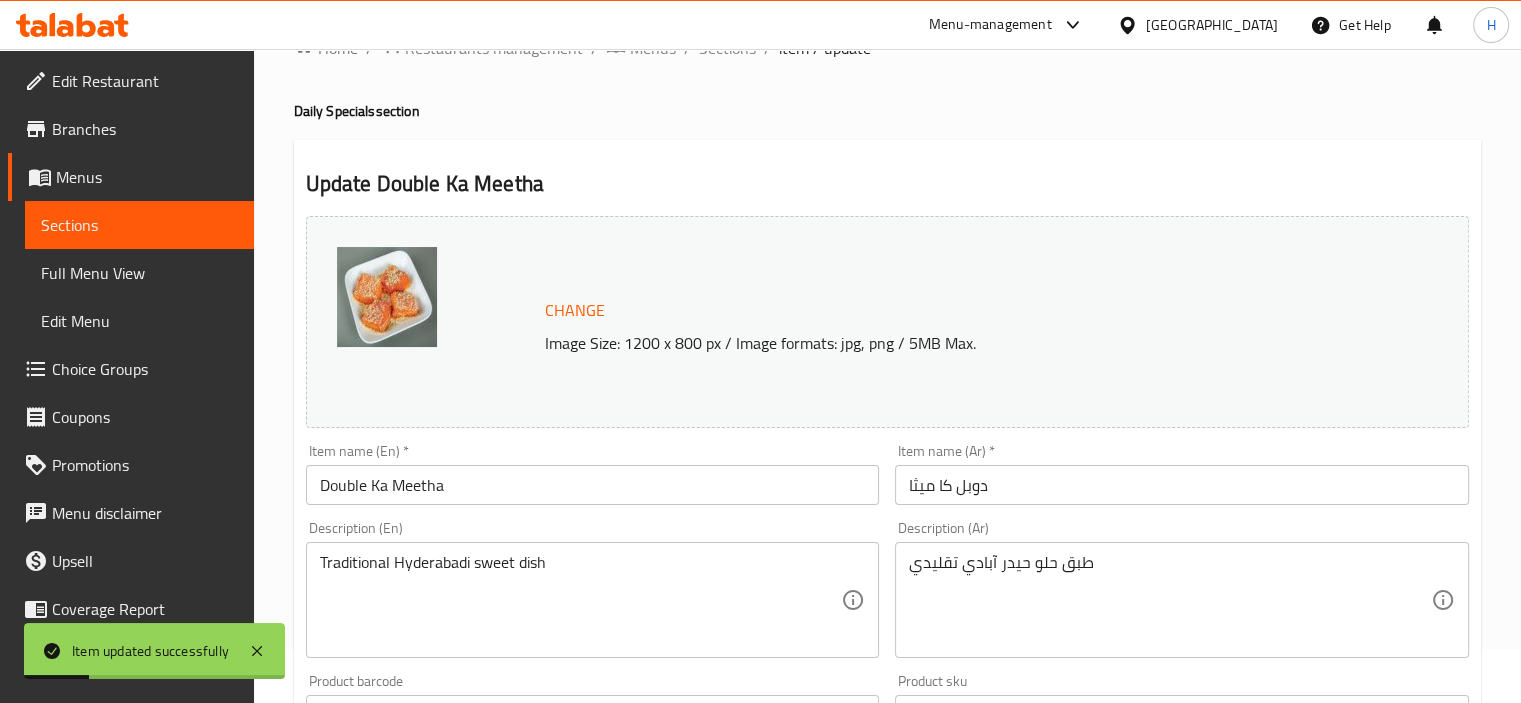 click on "Sections" at bounding box center [139, 225] 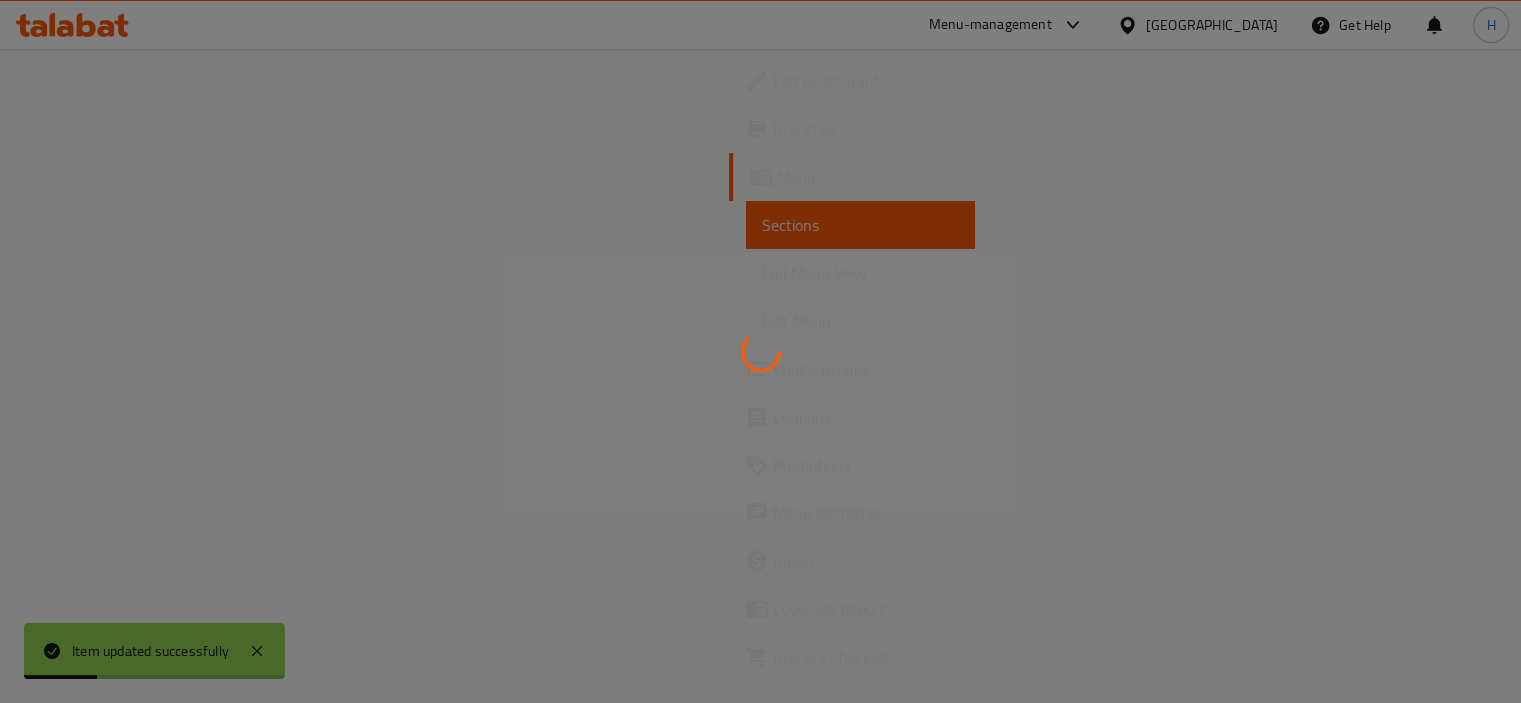 scroll, scrollTop: 0, scrollLeft: 0, axis: both 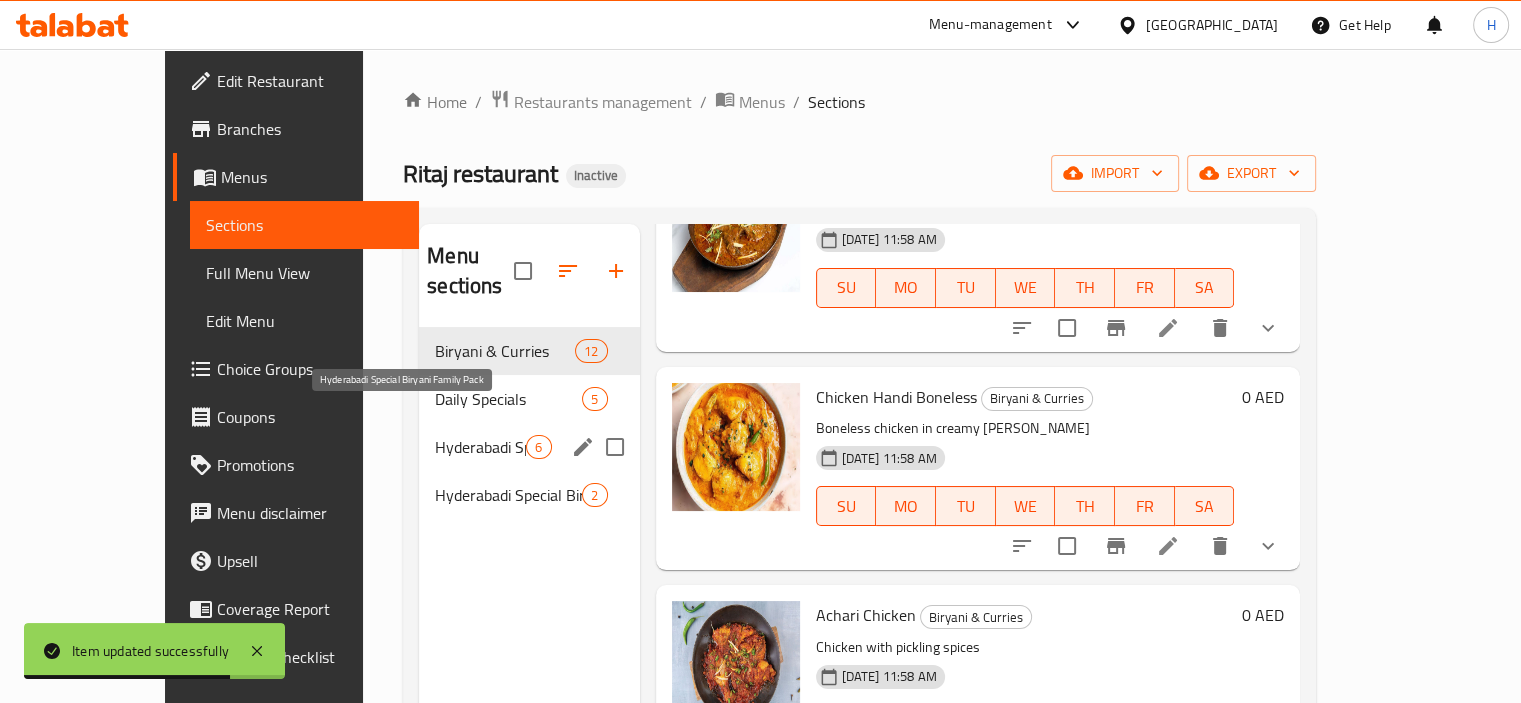 click on "Daily Specials" at bounding box center (508, 399) 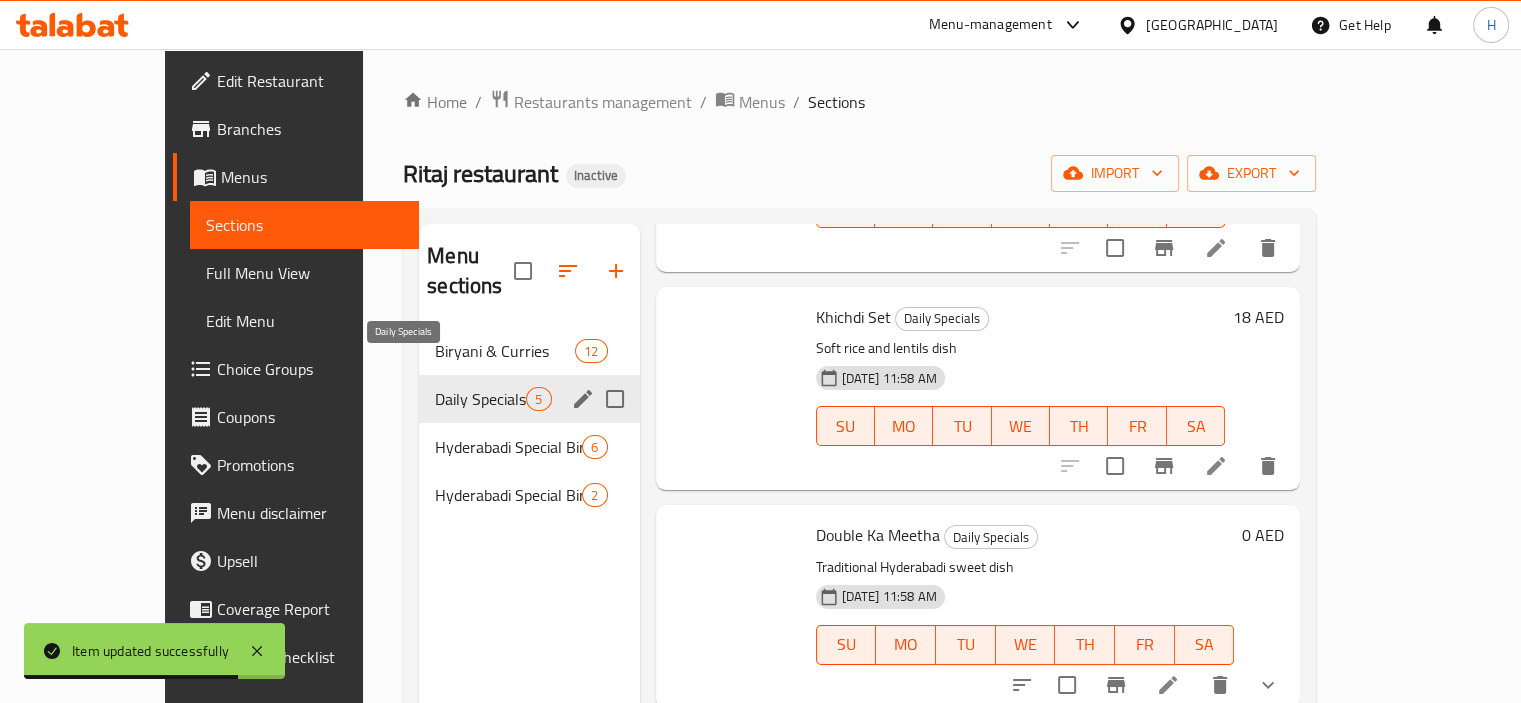 scroll, scrollTop: 439, scrollLeft: 0, axis: vertical 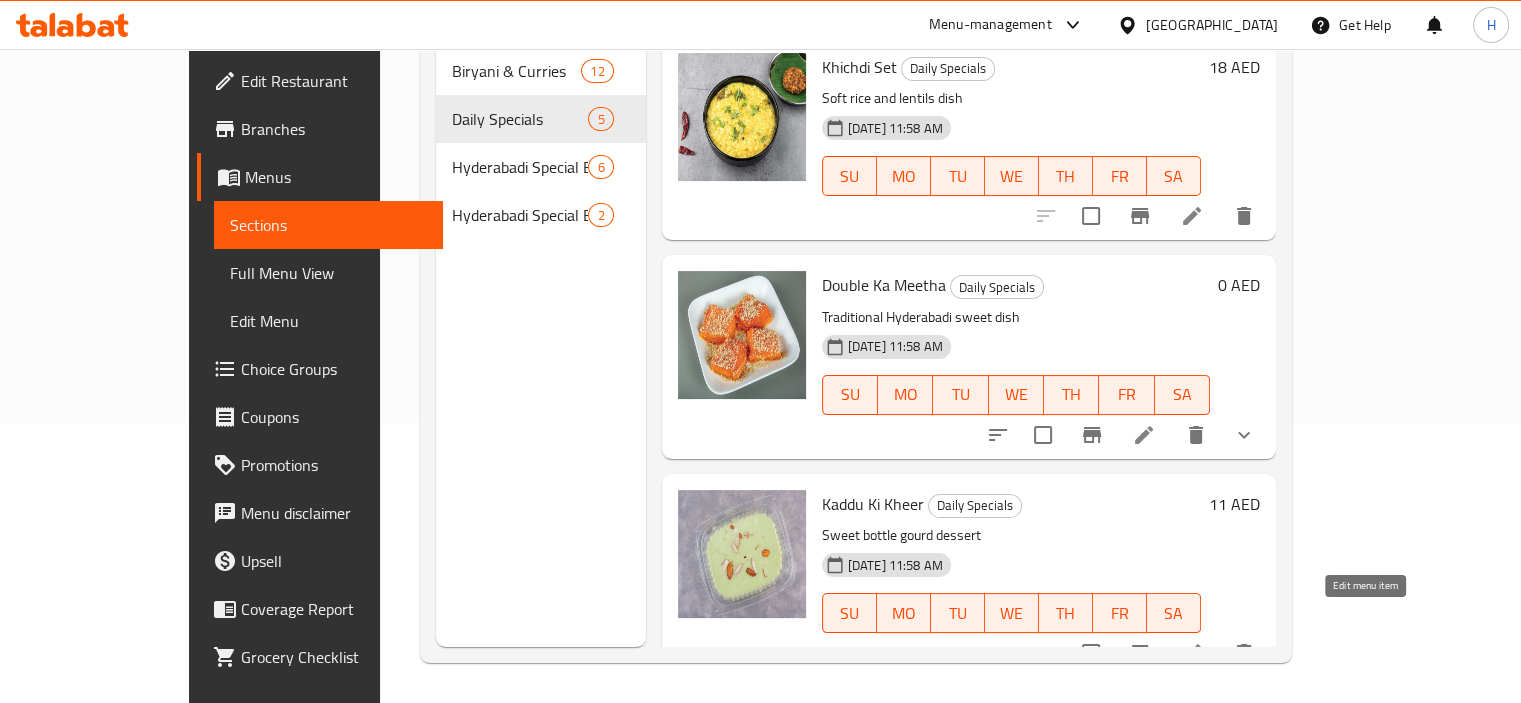 click 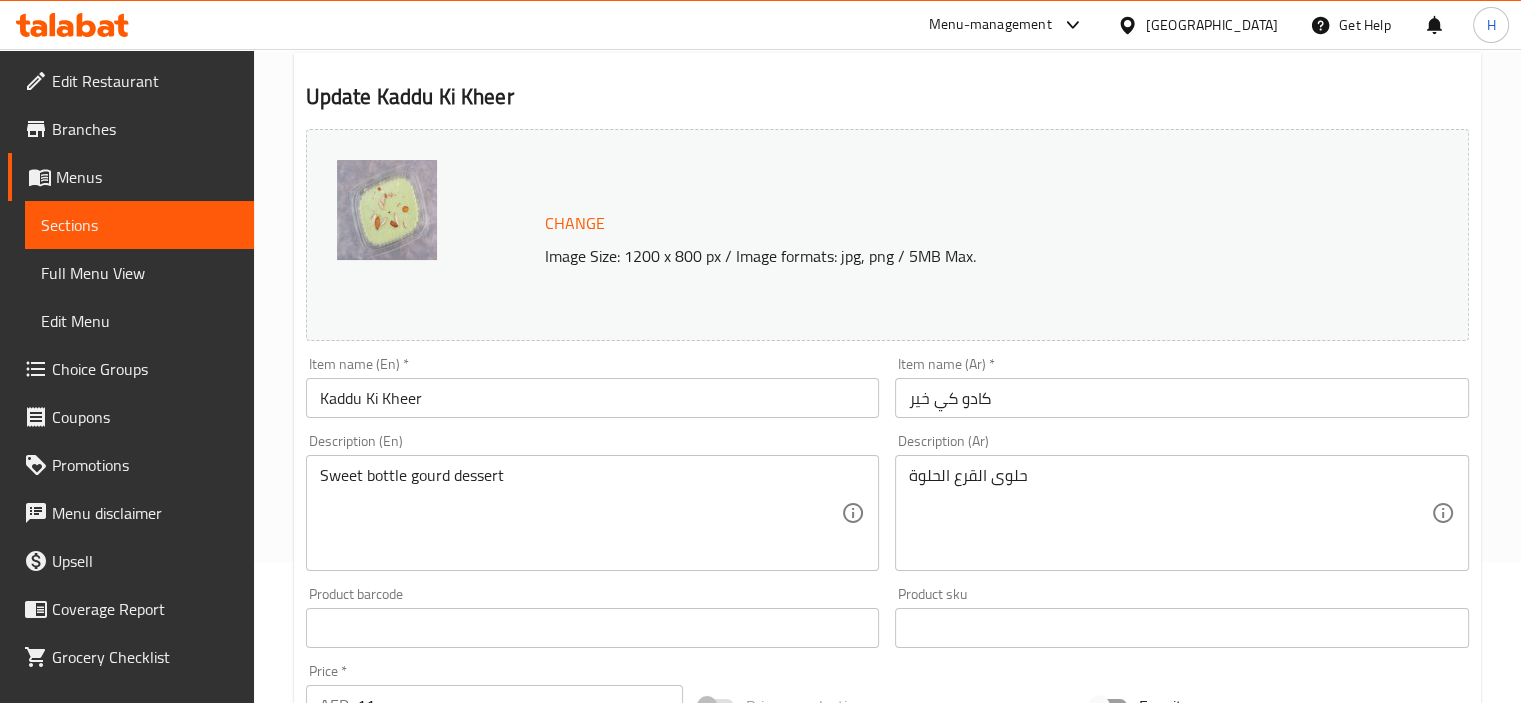 scroll, scrollTop: 400, scrollLeft: 0, axis: vertical 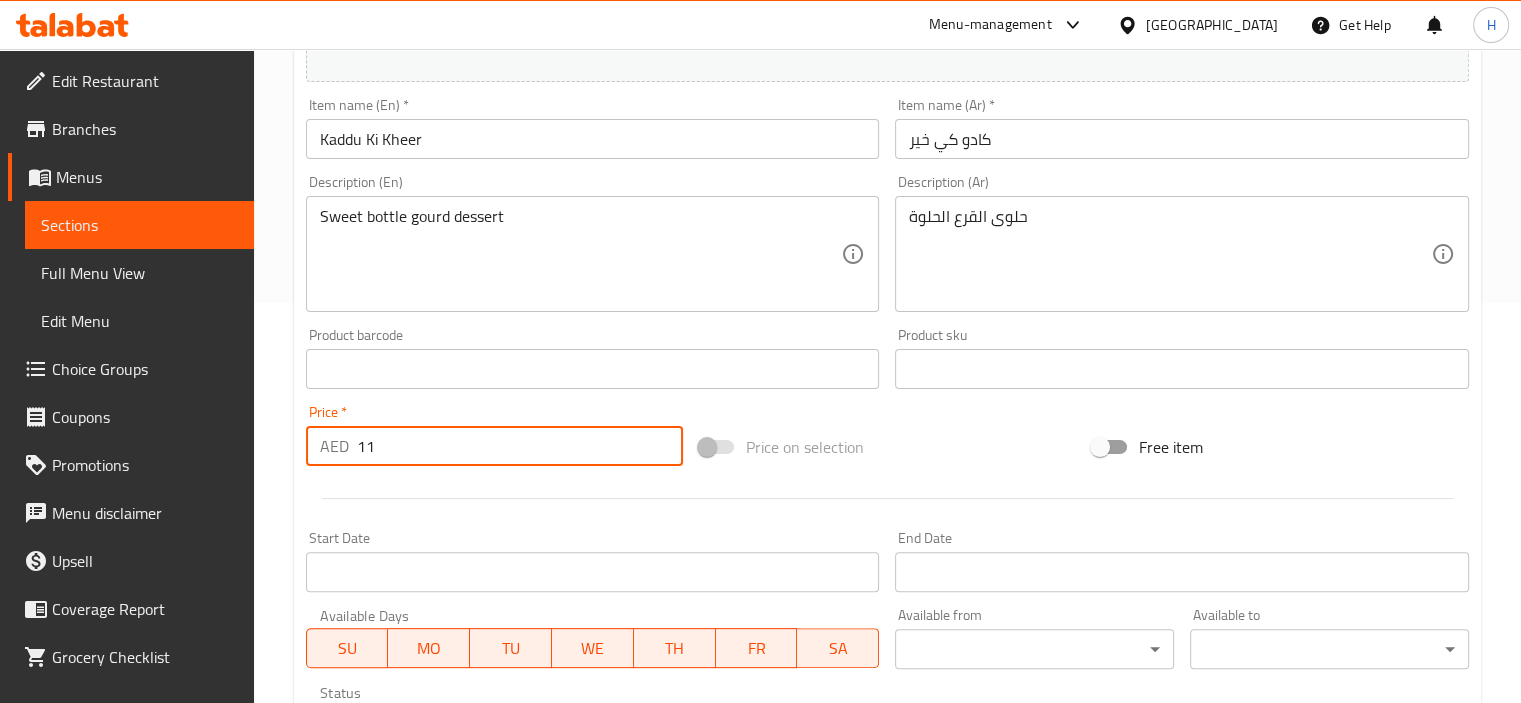drag, startPoint x: 382, startPoint y: 455, endPoint x: 292, endPoint y: 452, distance: 90.04999 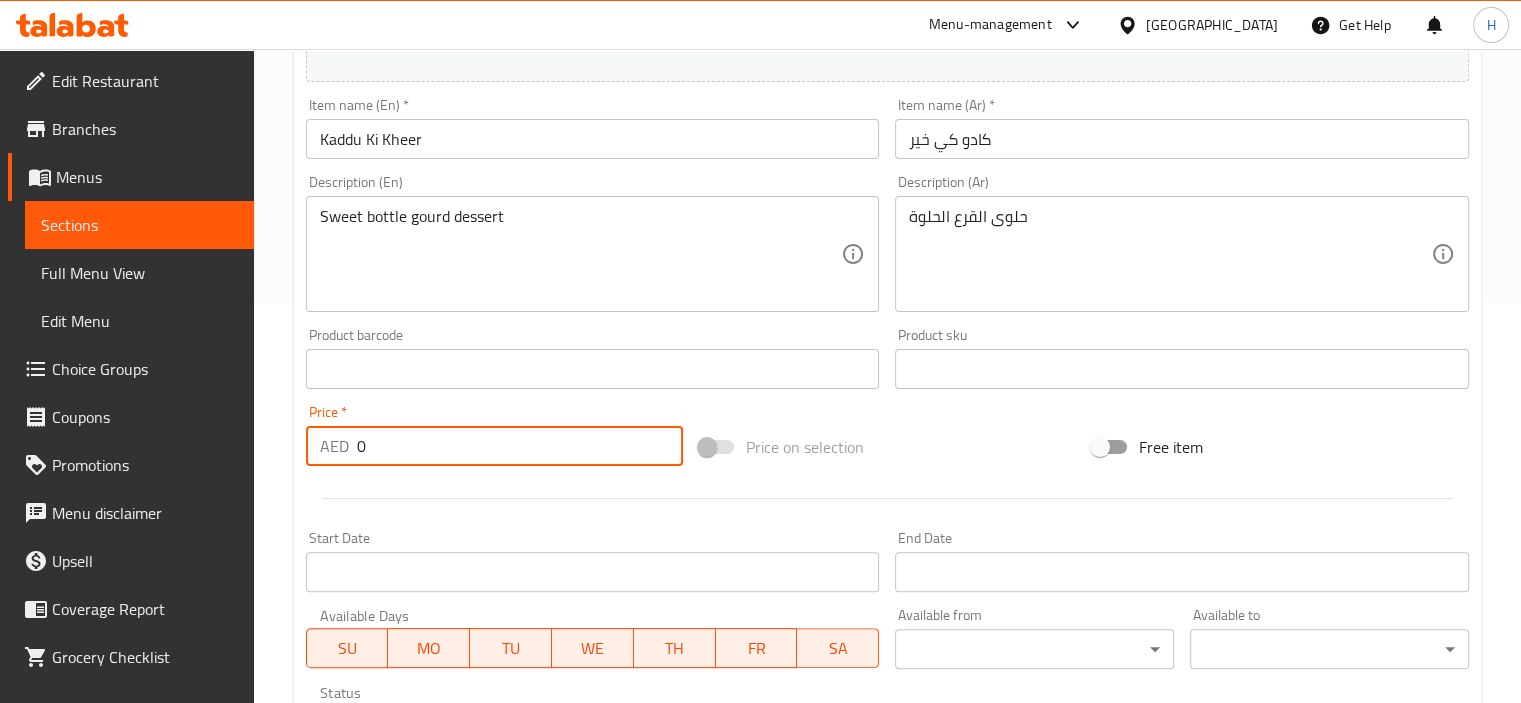 type on "0" 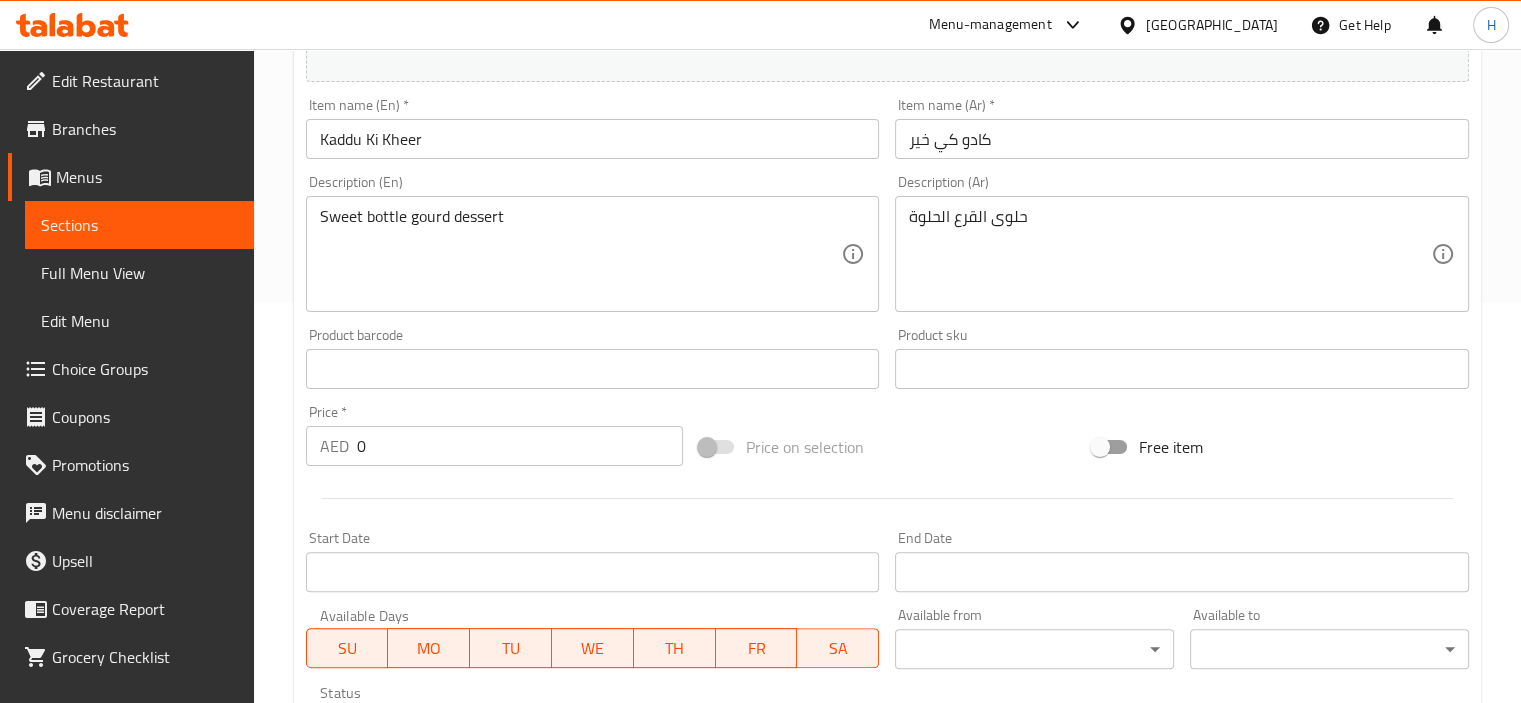 click at bounding box center (887, 498) 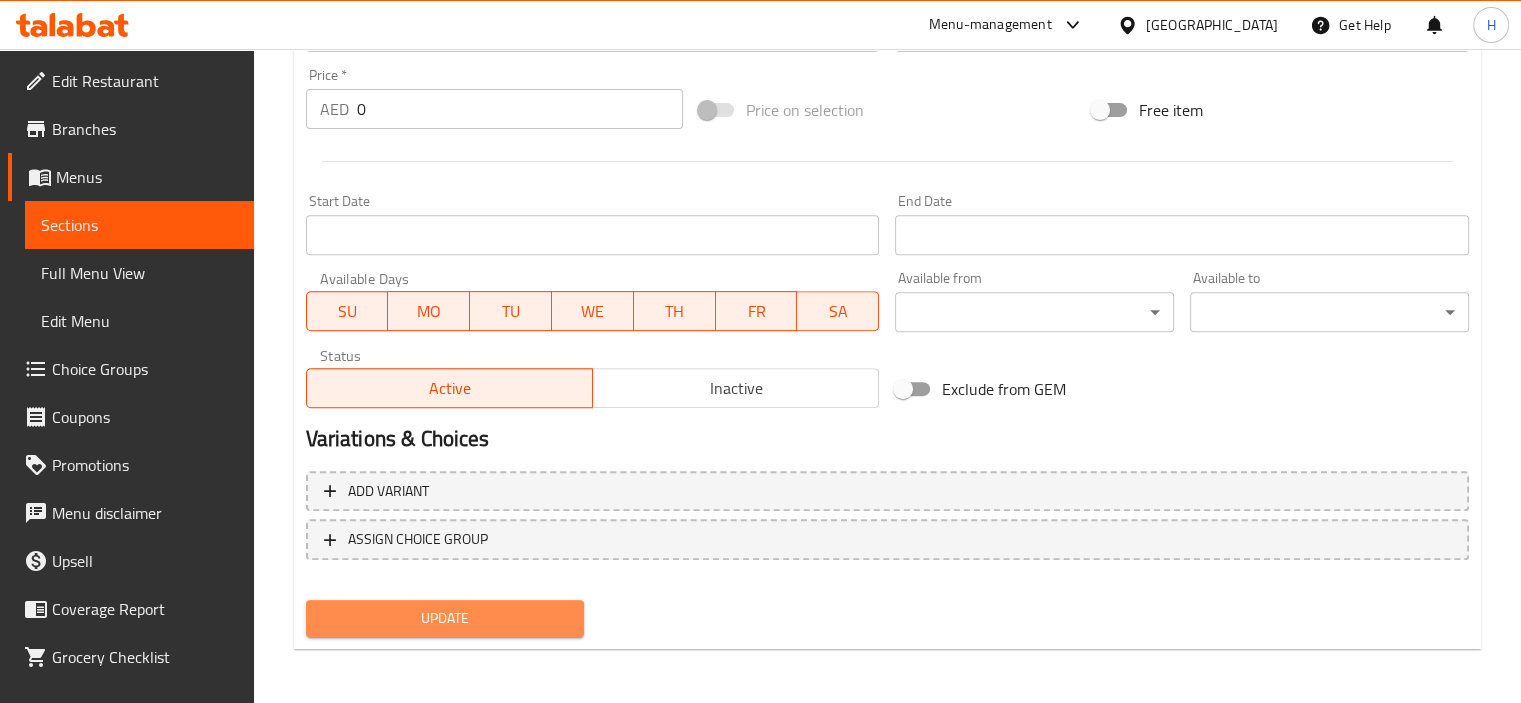 click on "Update" at bounding box center (445, 618) 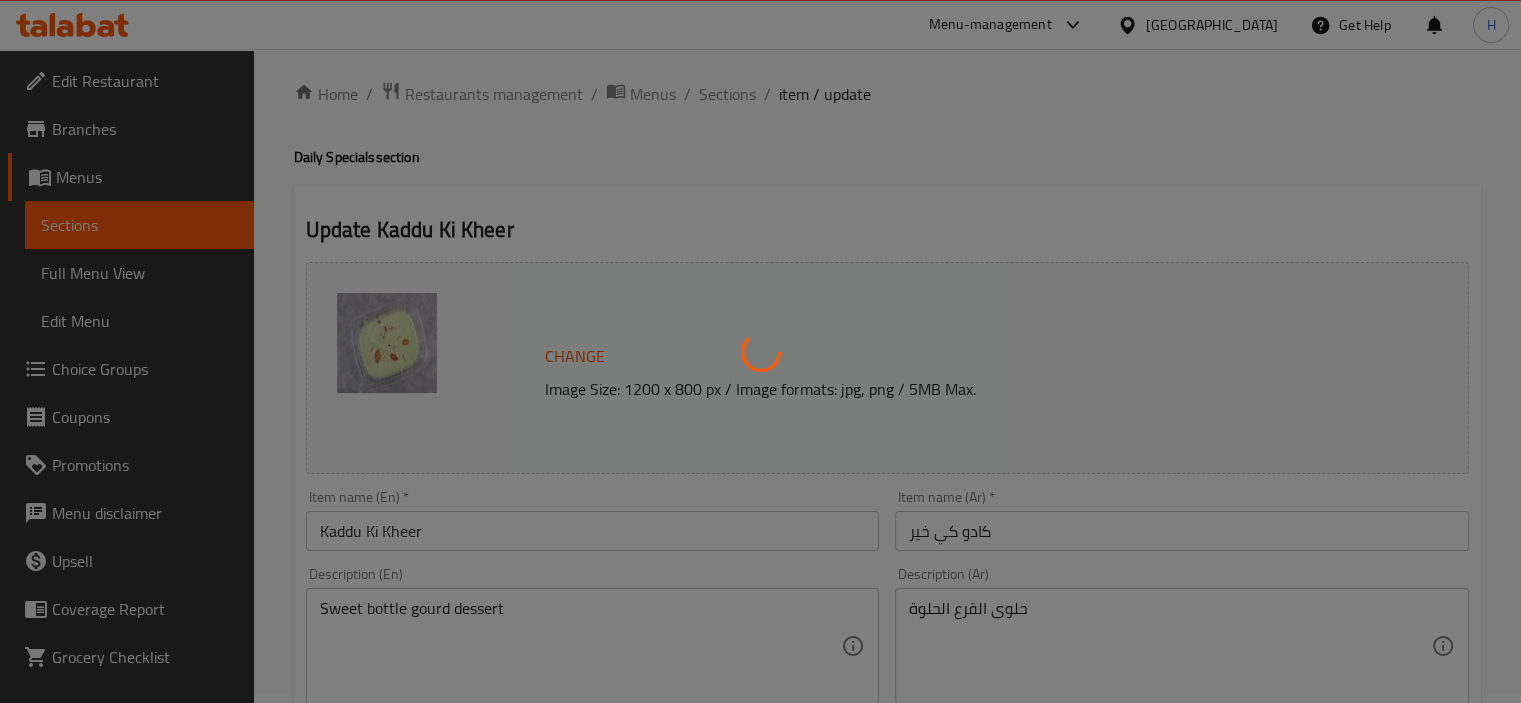 scroll, scrollTop: 0, scrollLeft: 0, axis: both 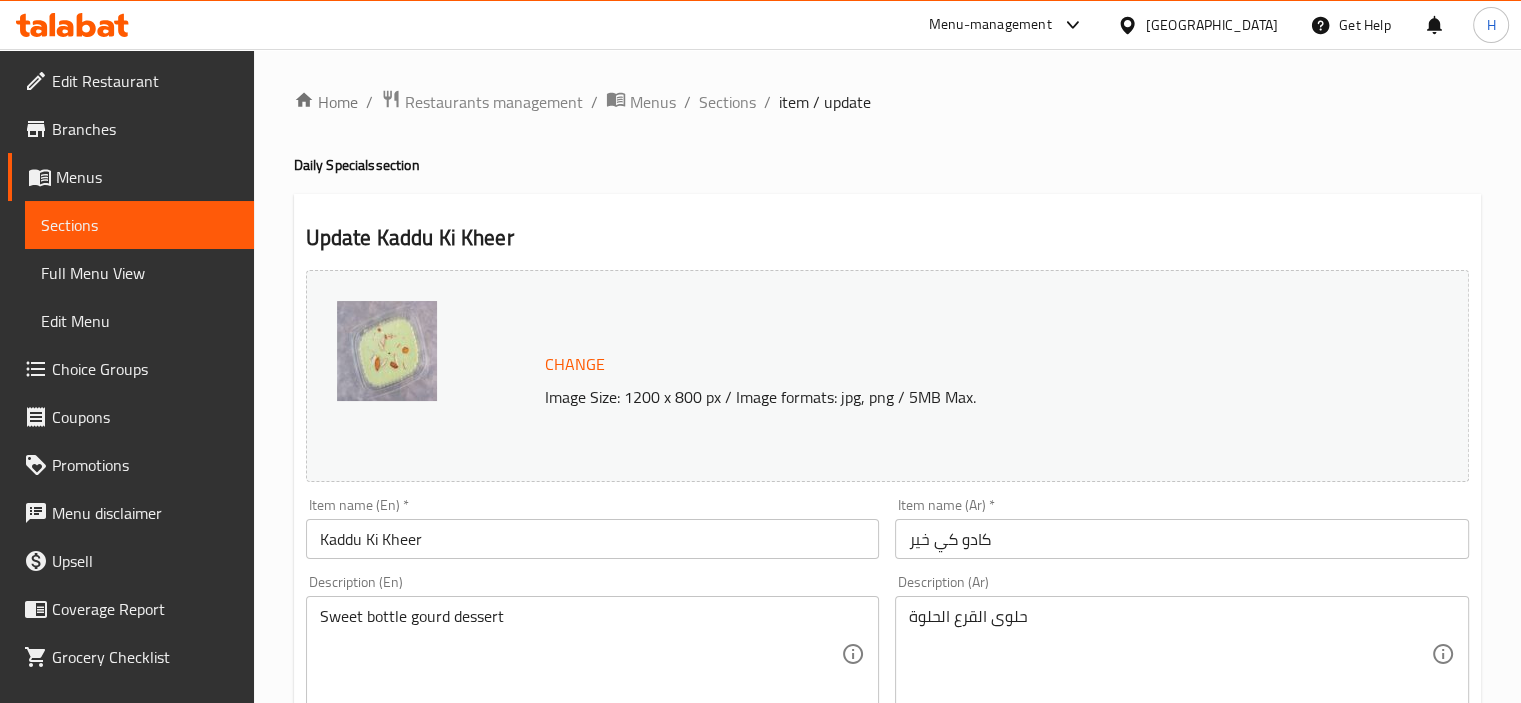 click on "Kaddu Ki Kheer" at bounding box center [593, 539] 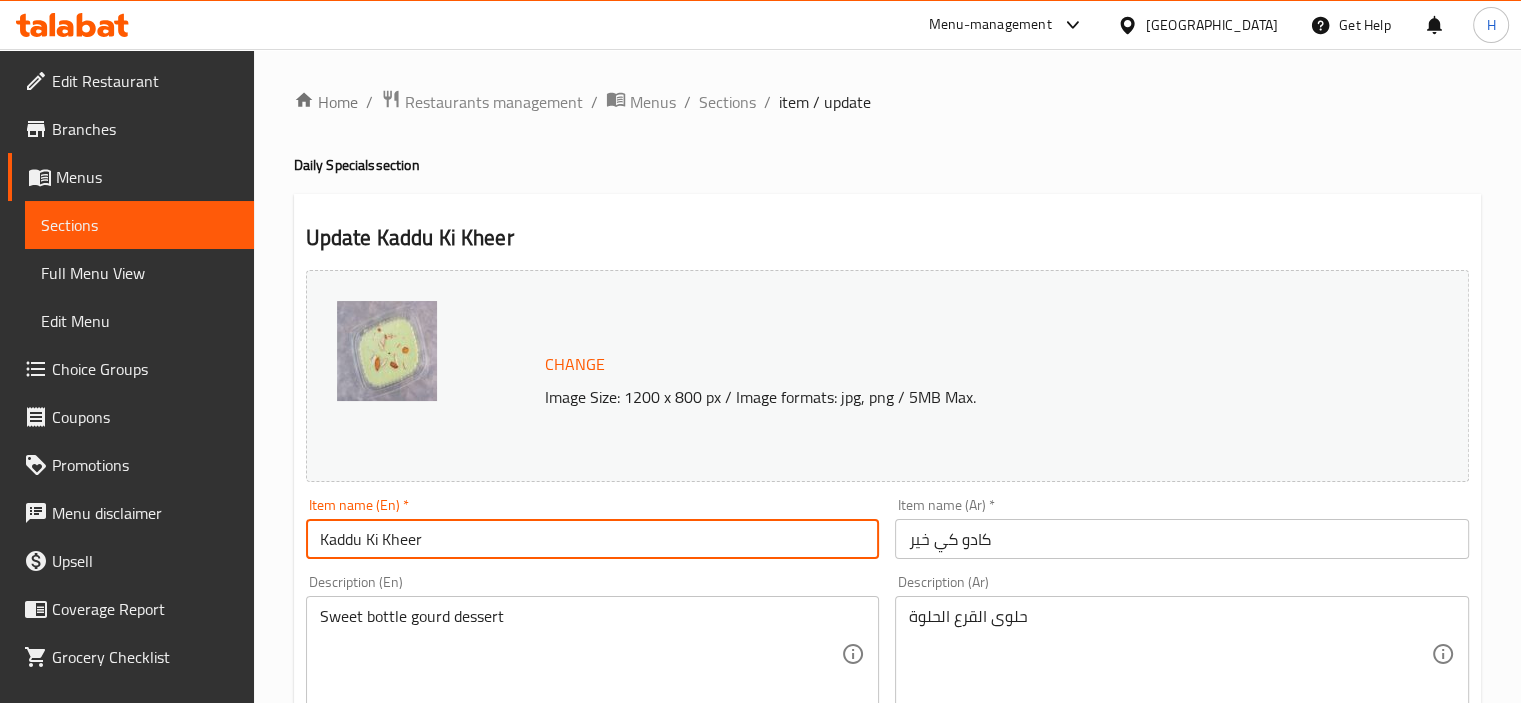 click on "Sections" at bounding box center [139, 225] 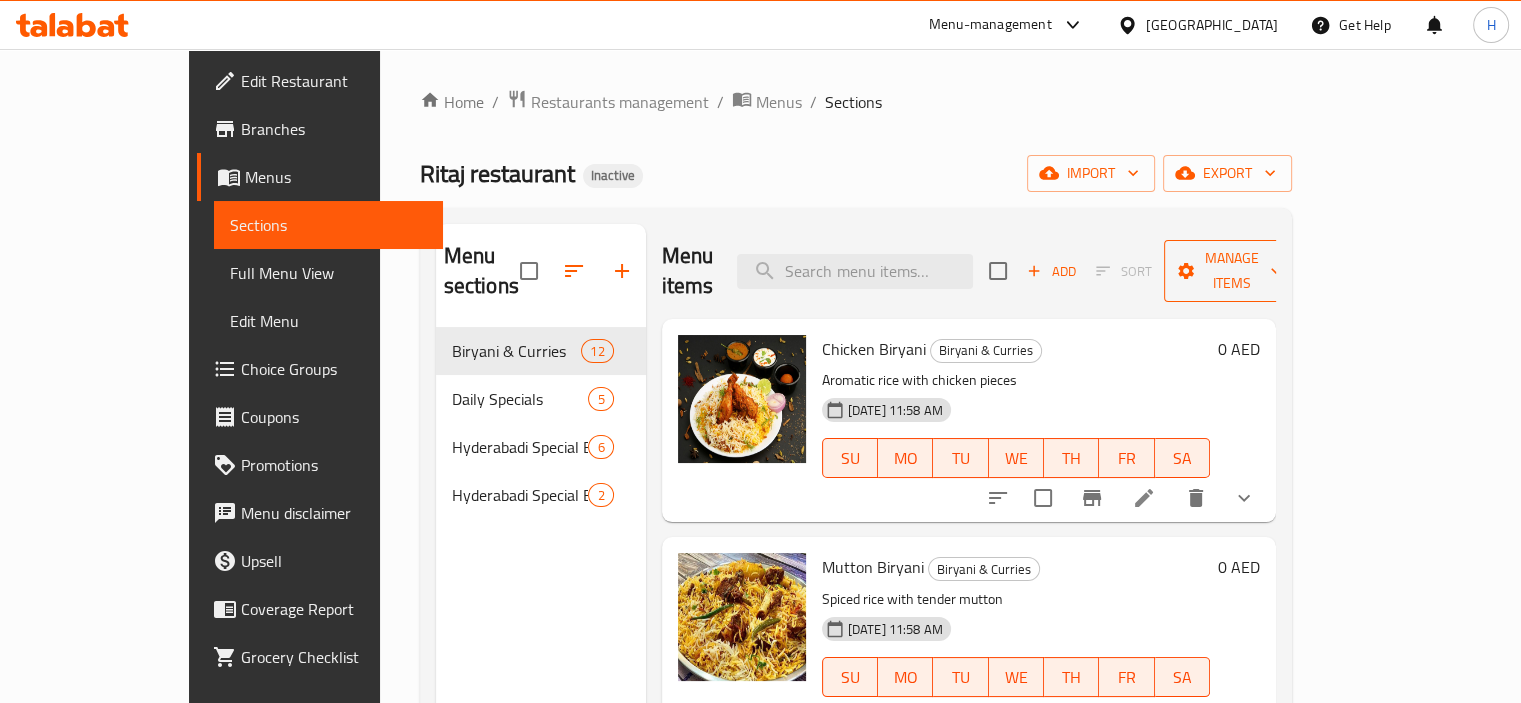 click on "Manage items" at bounding box center [1231, 271] 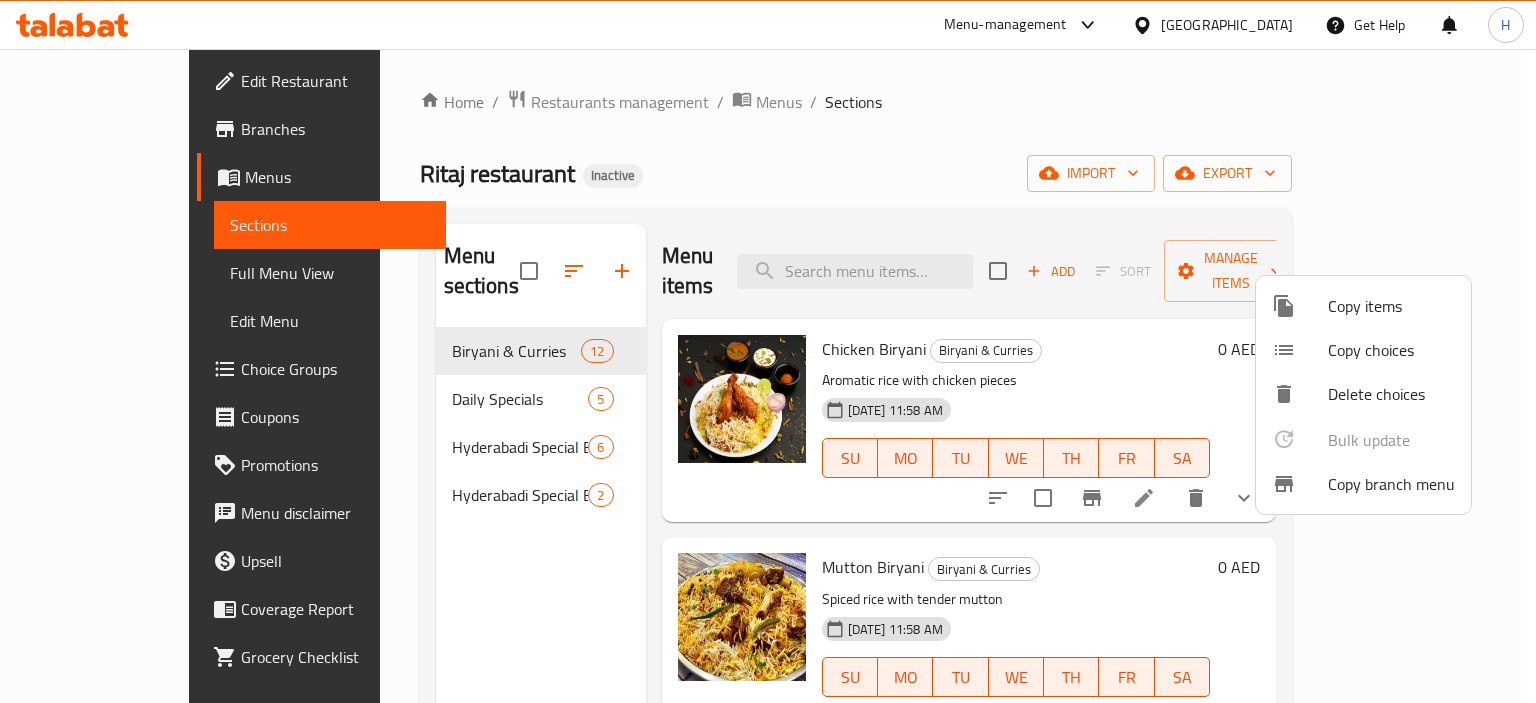click on "Copy choices" at bounding box center [1391, 350] 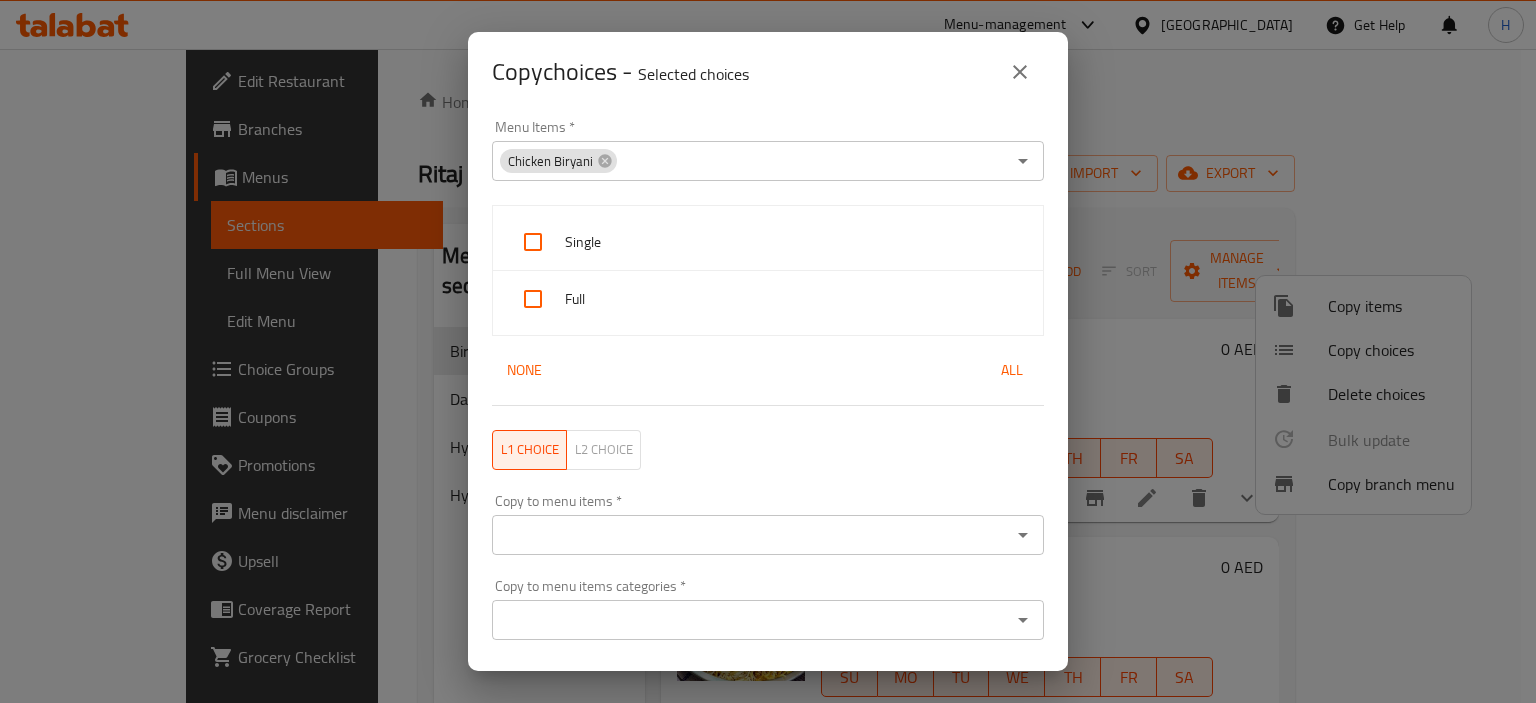 click on "Chicken Biryani Menu Items  *" at bounding box center (768, 161) 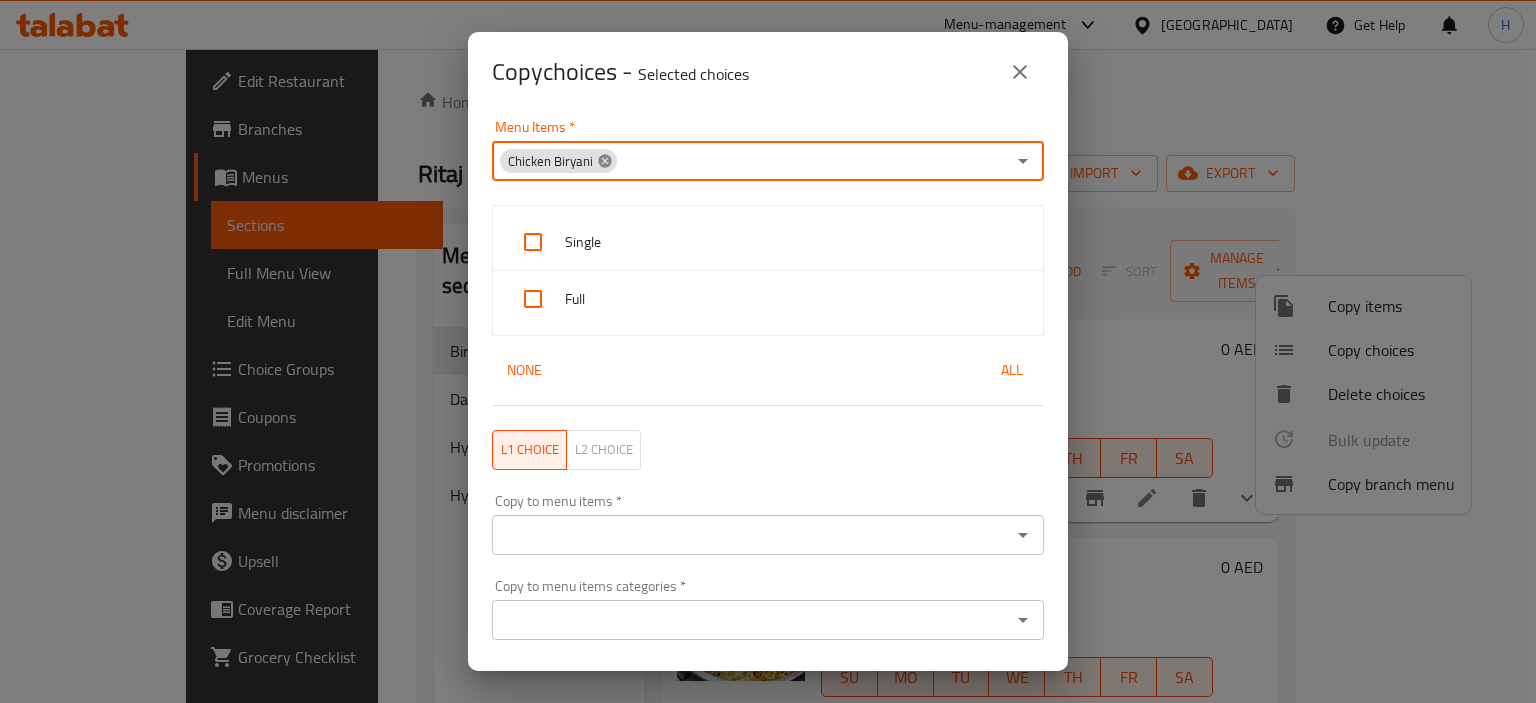 click 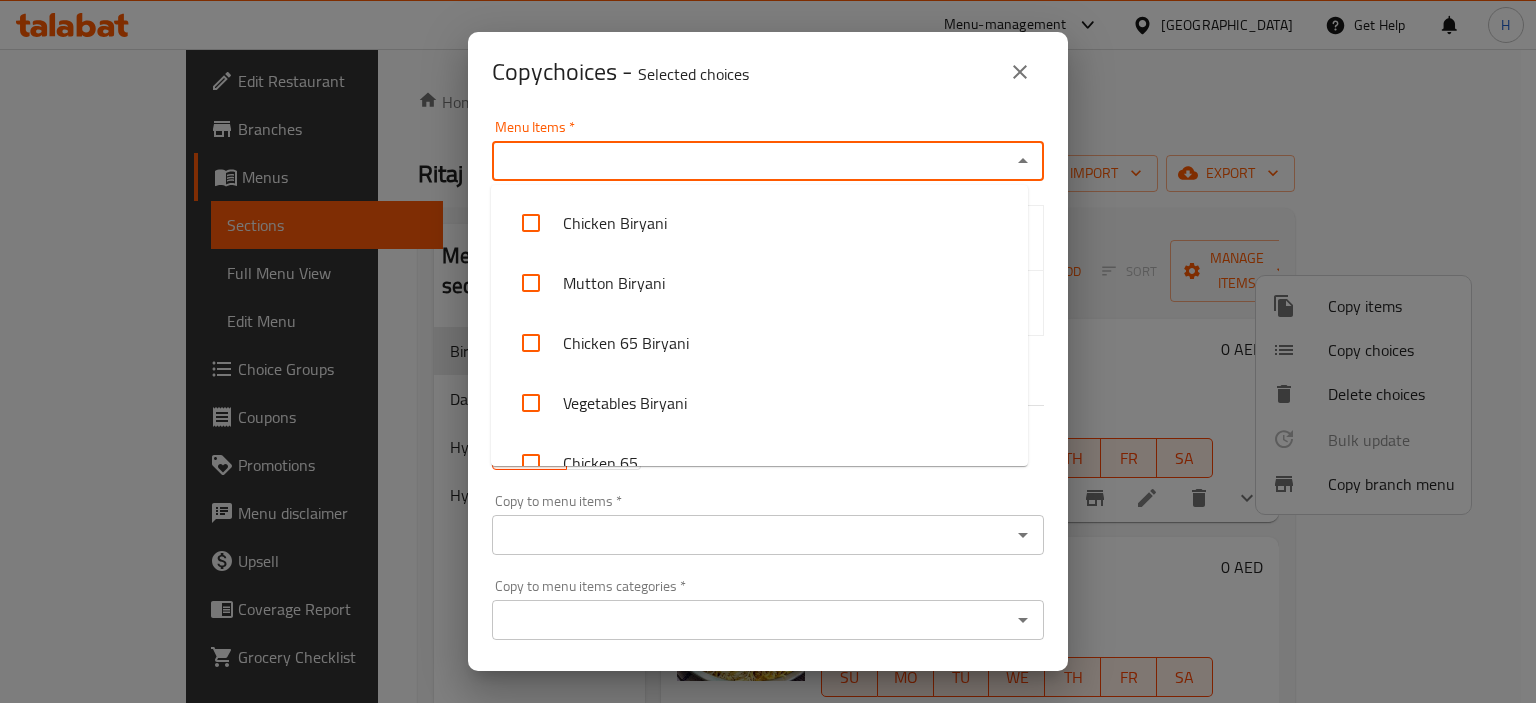 click on "Menu Items   *" at bounding box center [751, 161] 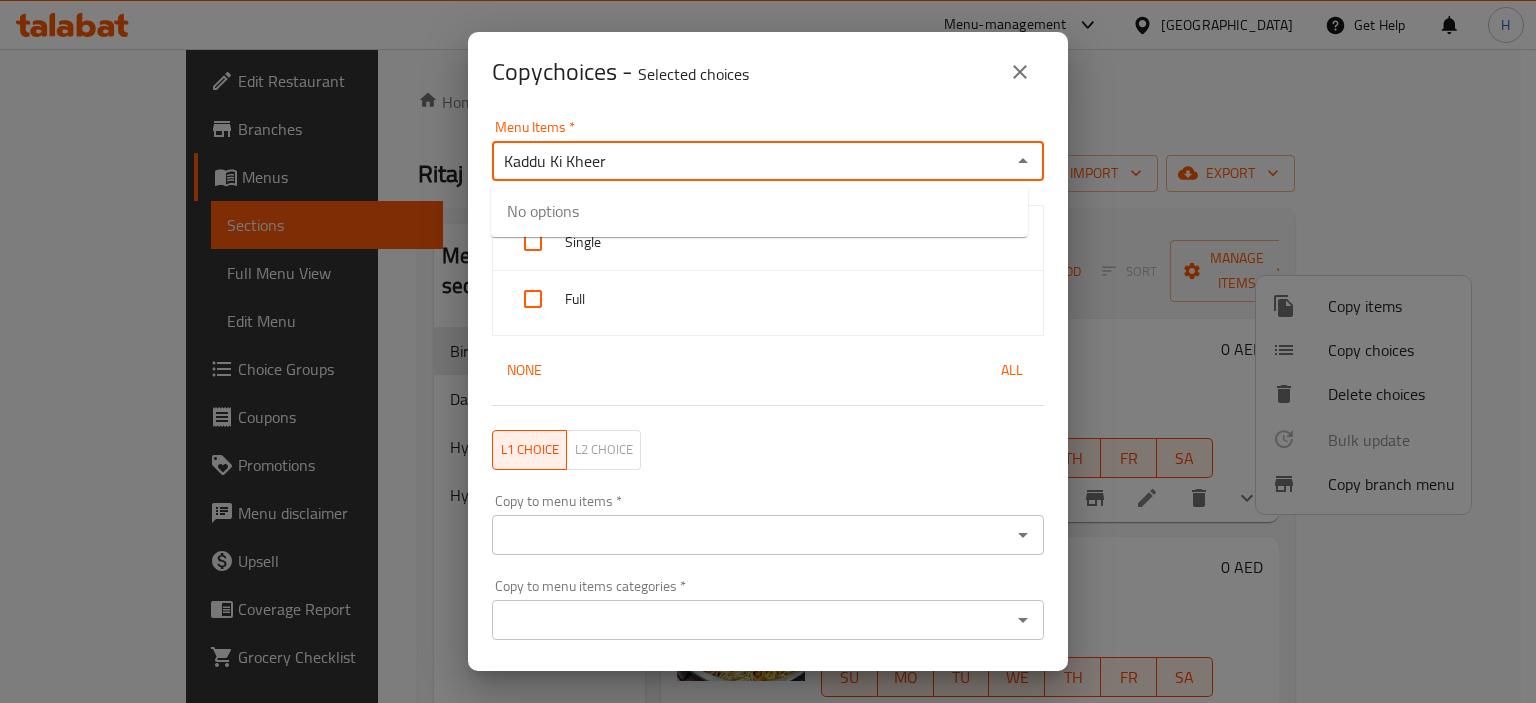 click on "Kaddu Ki Kheer" at bounding box center [751, 161] 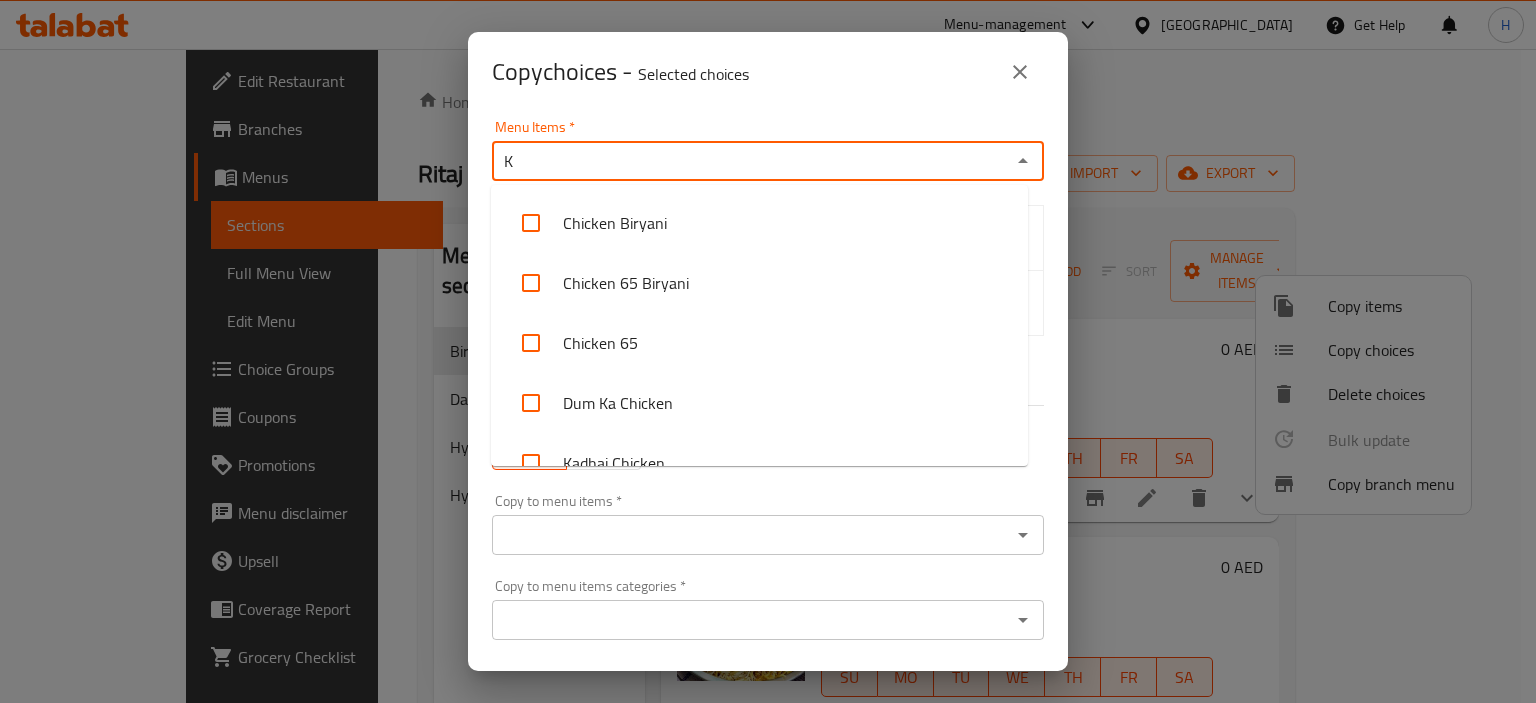 type on "K" 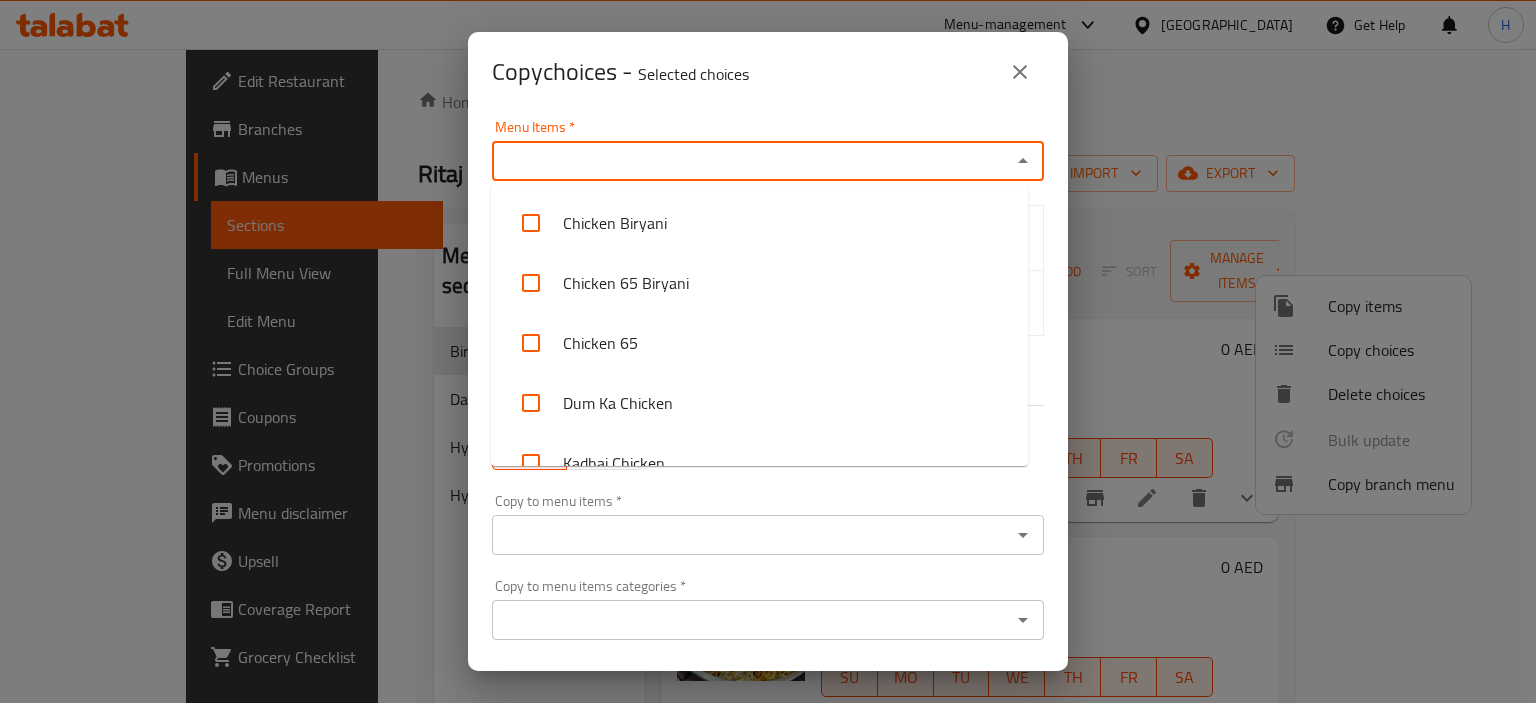 click 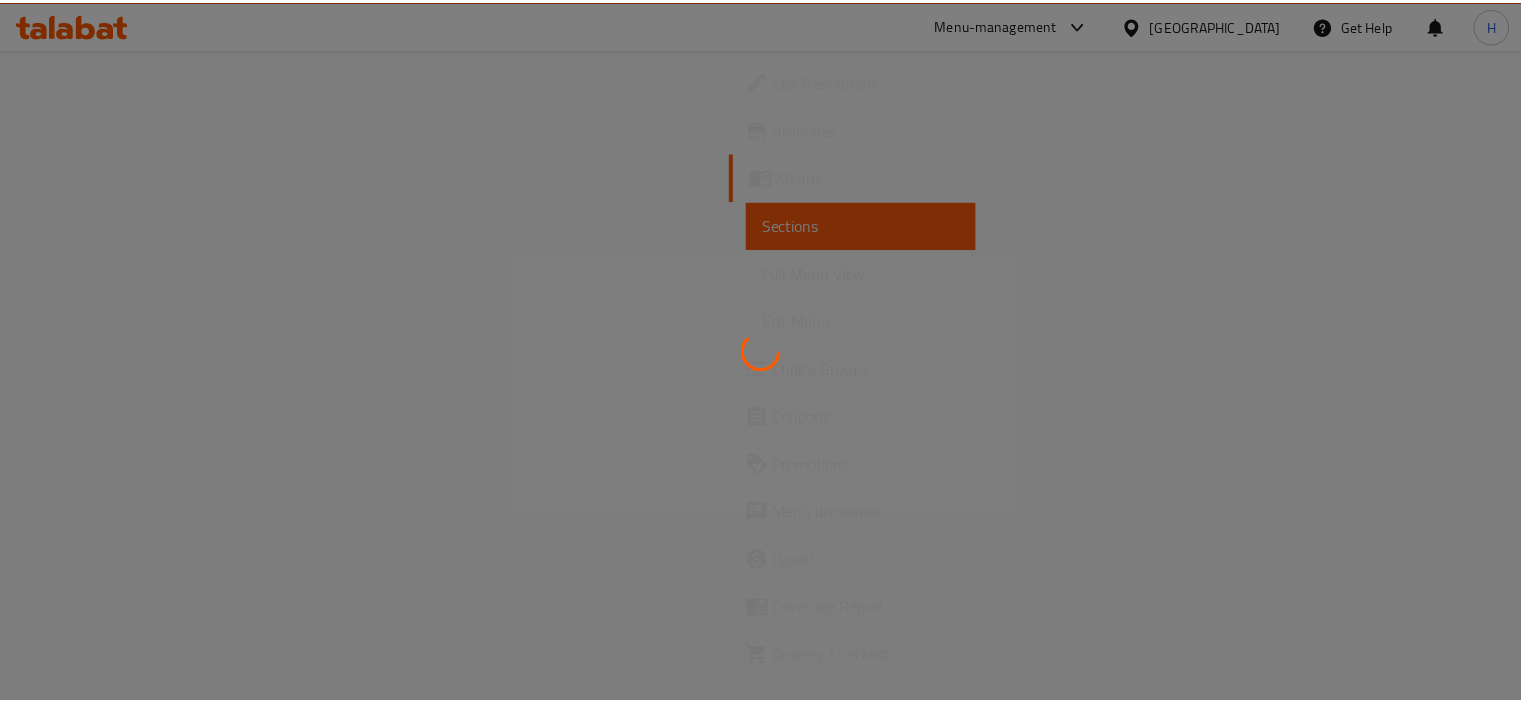 scroll, scrollTop: 0, scrollLeft: 0, axis: both 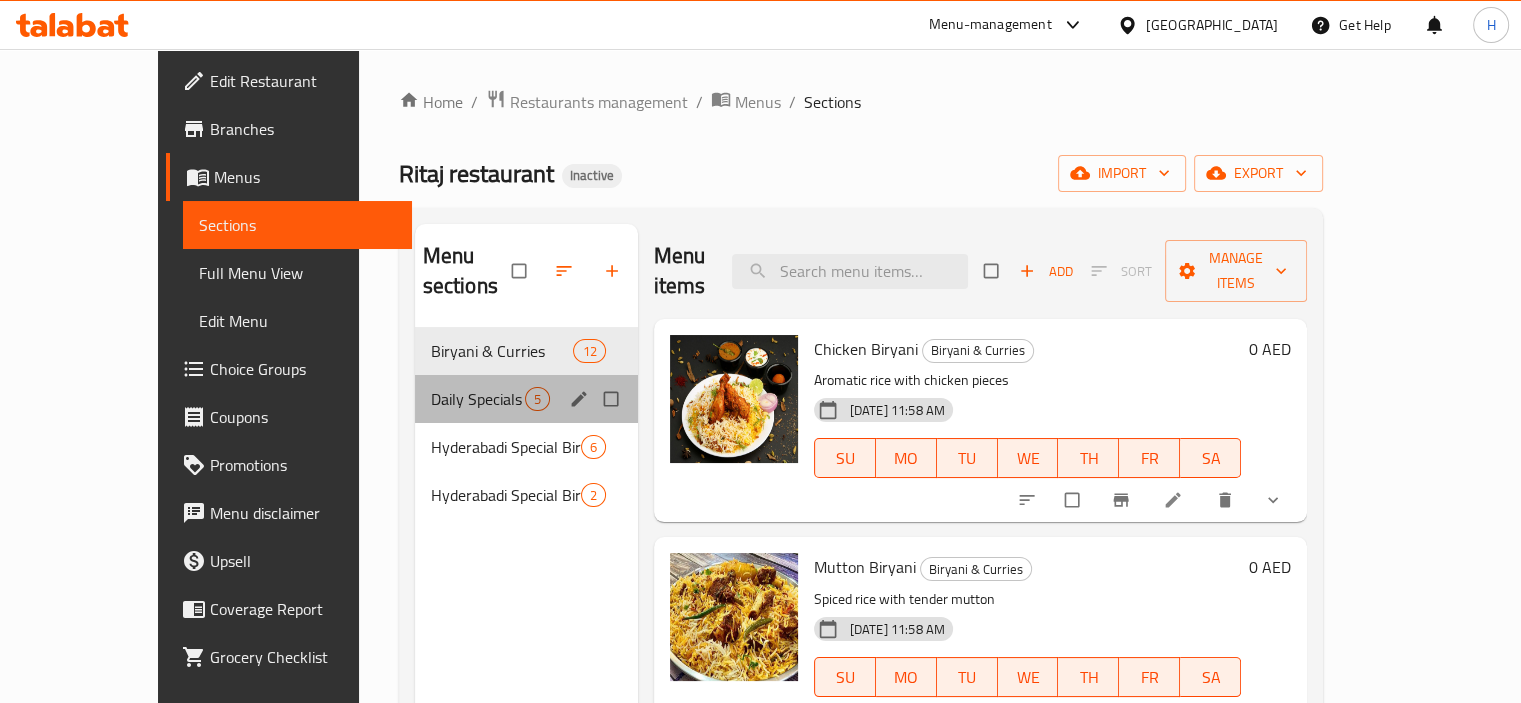 click on "Daily Specials 5" at bounding box center (526, 399) 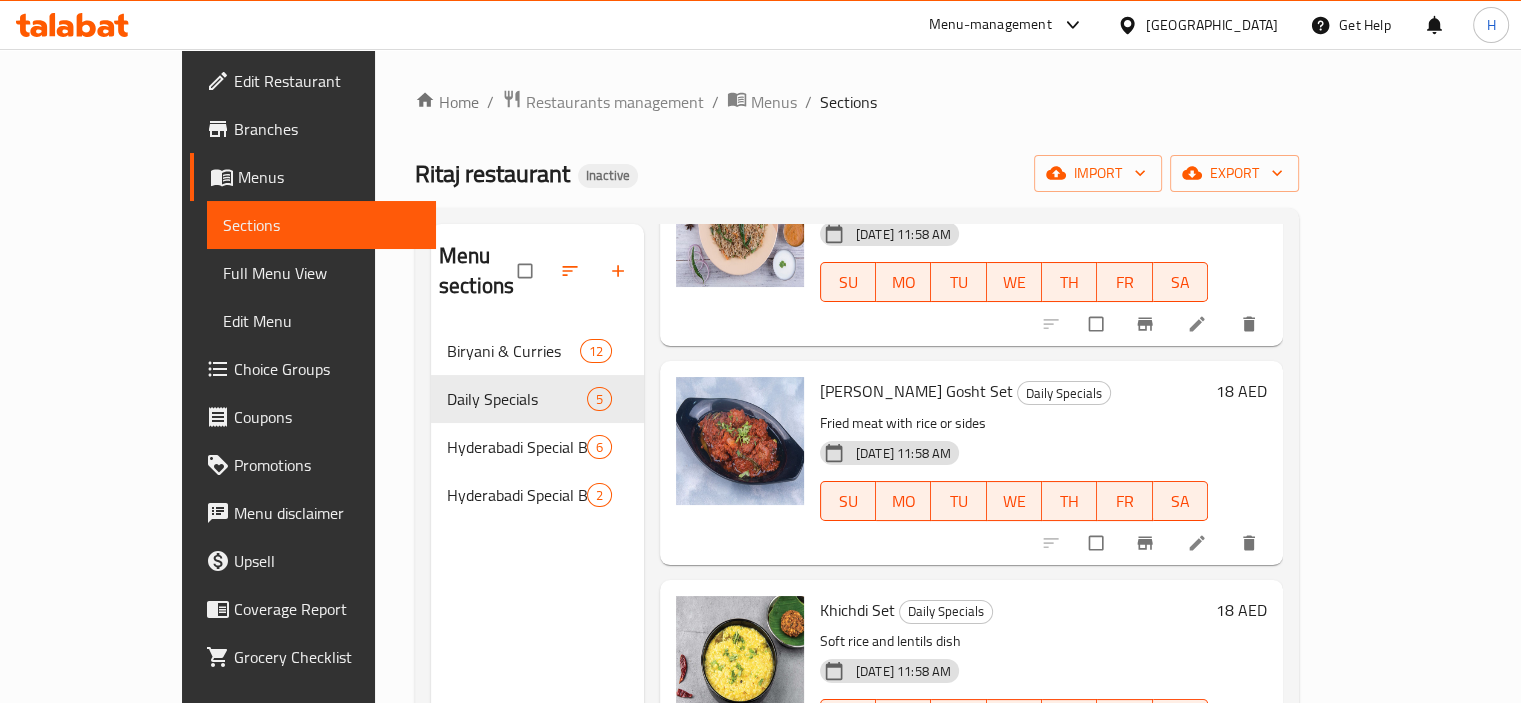 scroll, scrollTop: 439, scrollLeft: 0, axis: vertical 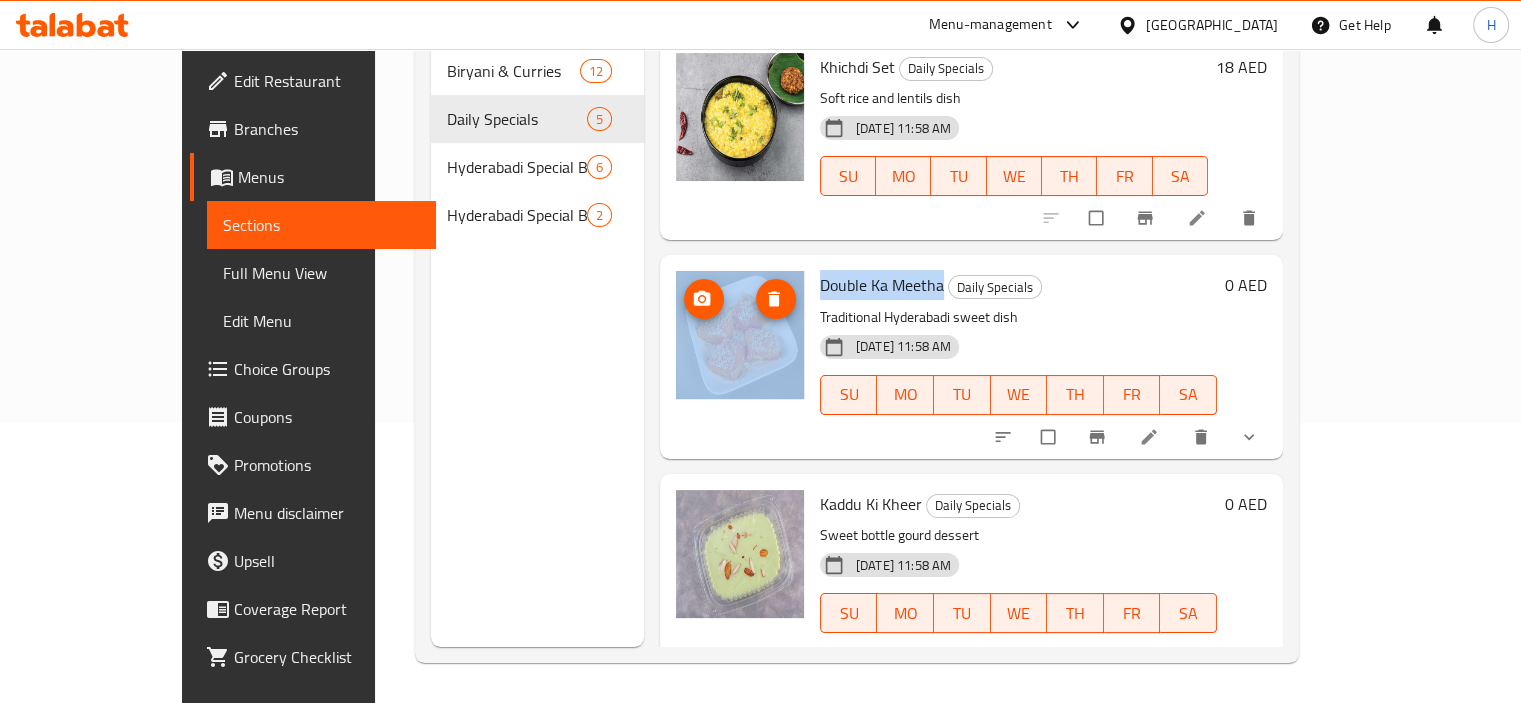 drag, startPoint x: 894, startPoint y: 251, endPoint x: 755, endPoint y: 250, distance: 139.0036 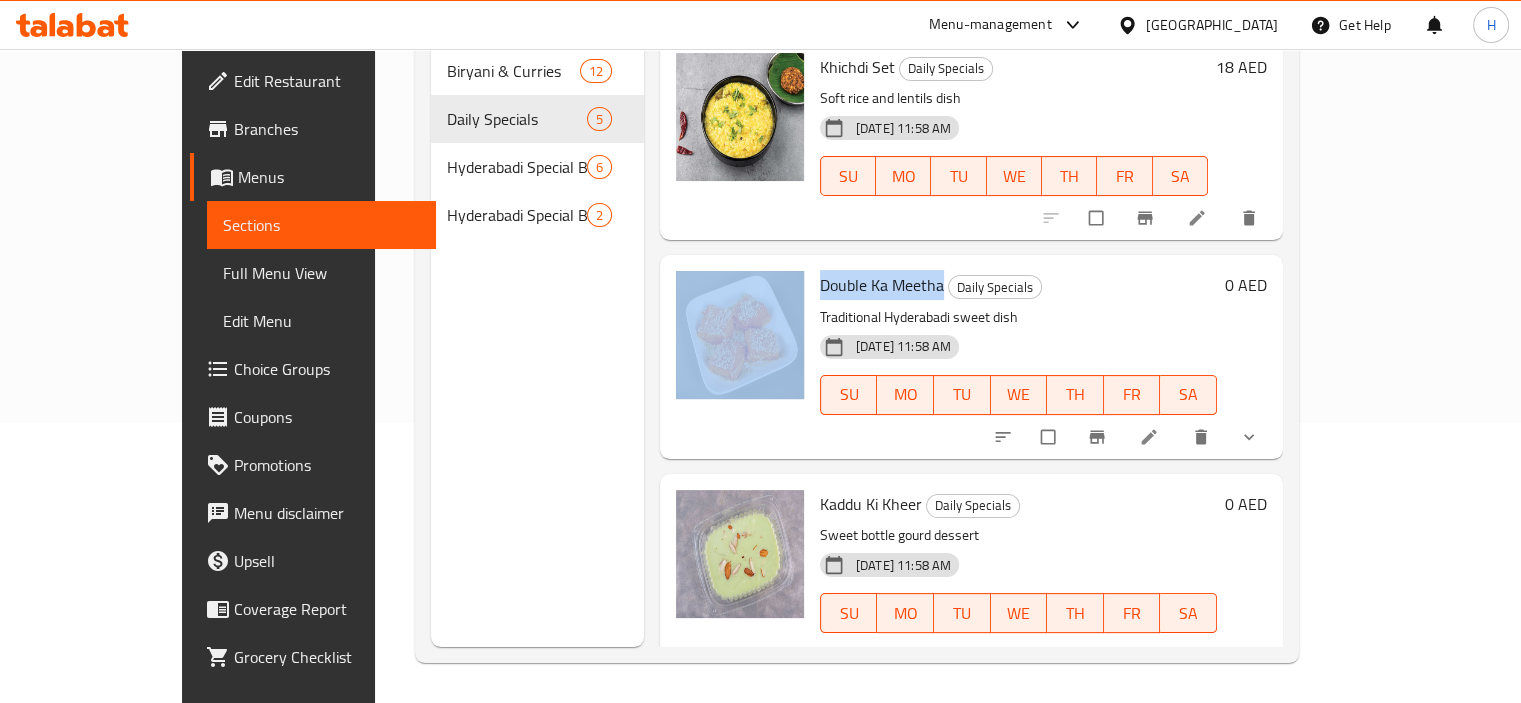 copy on "Double Ka Meetha" 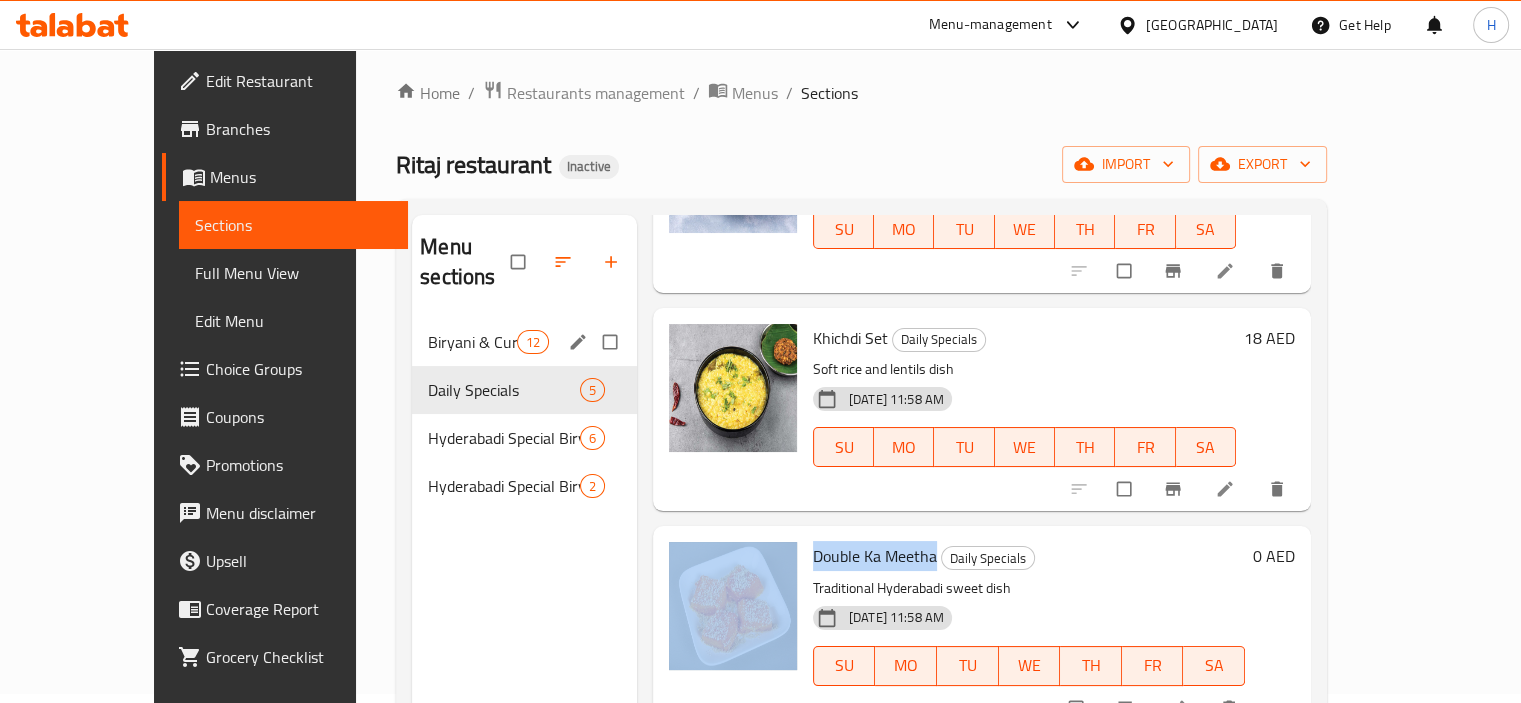 scroll, scrollTop: 0, scrollLeft: 0, axis: both 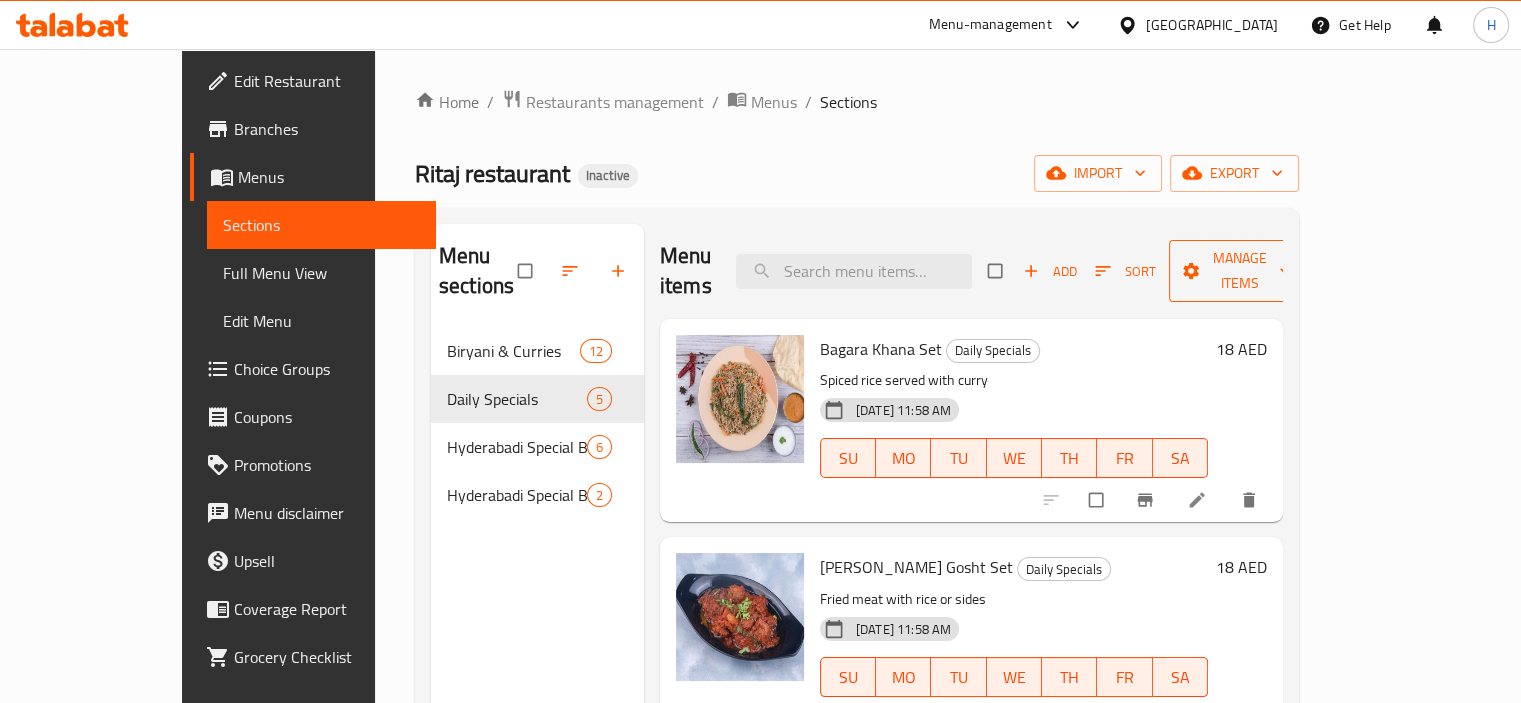 click on "Manage items" at bounding box center (1240, 271) 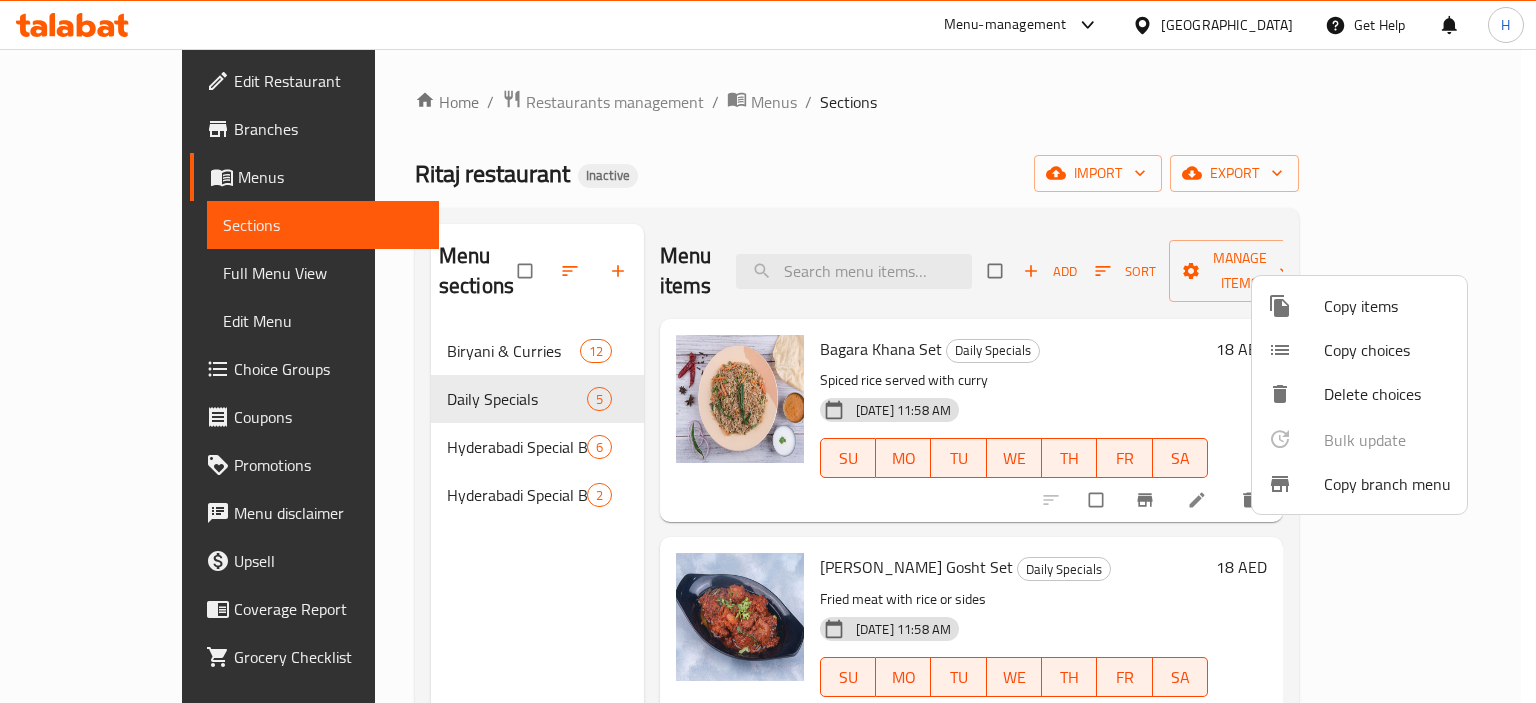 click on "Copy choices" at bounding box center [1387, 350] 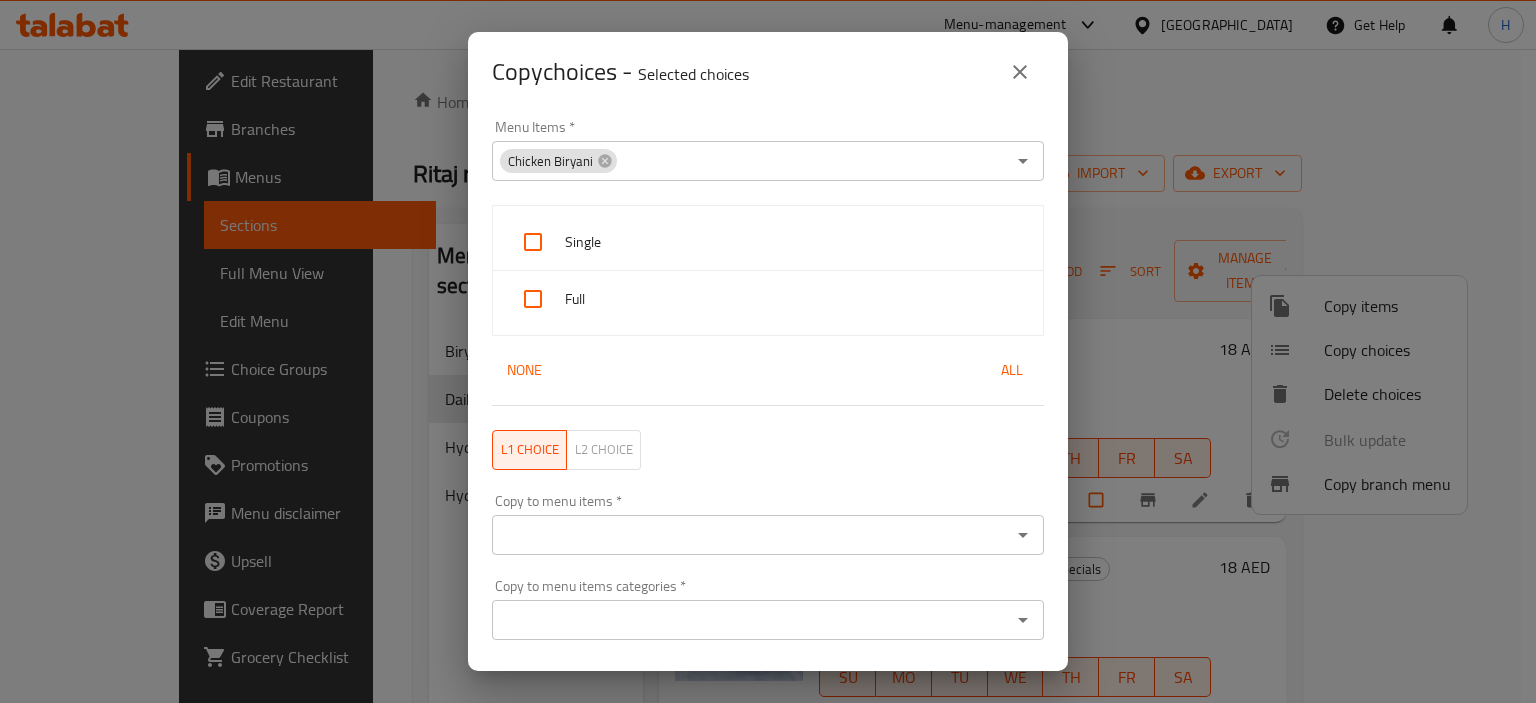 click on "Chicken Biryani" at bounding box center [550, 161] 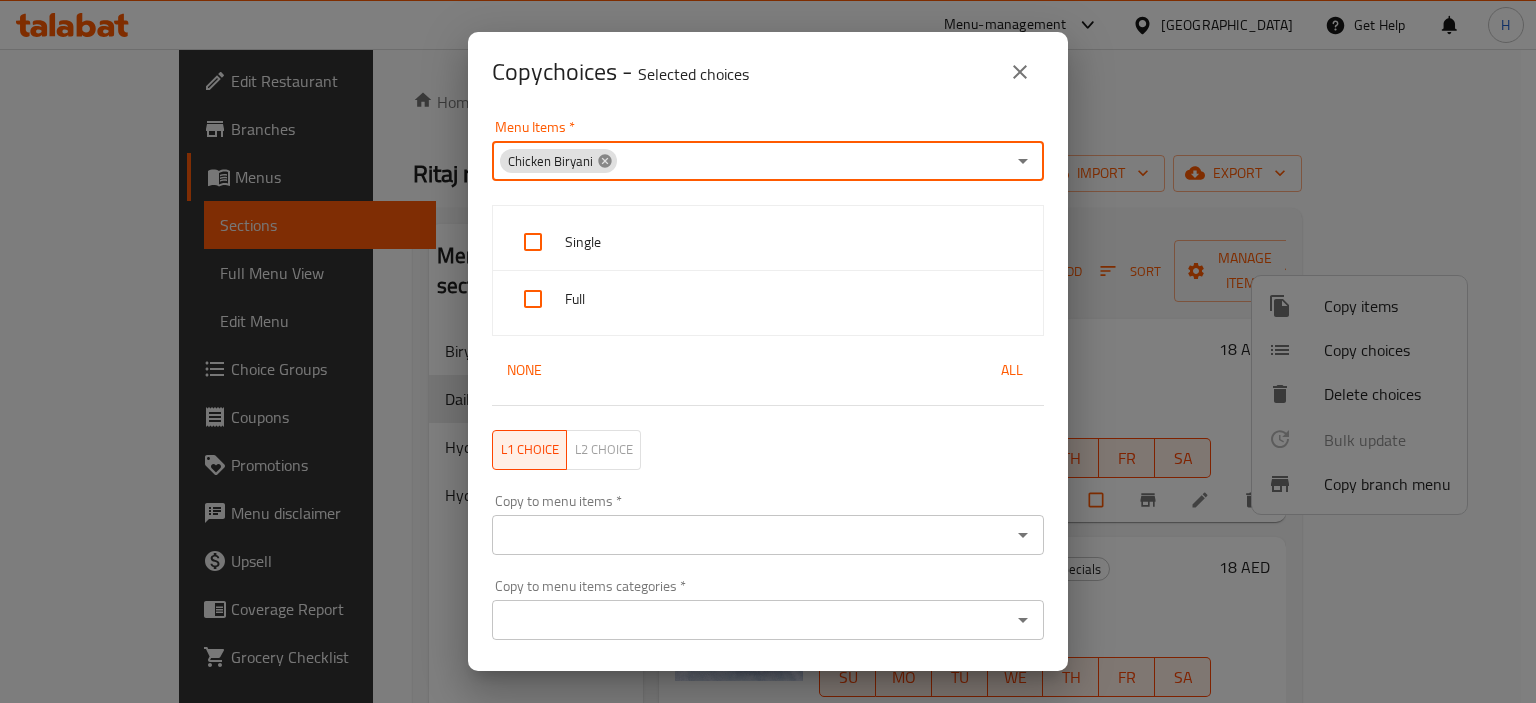 click 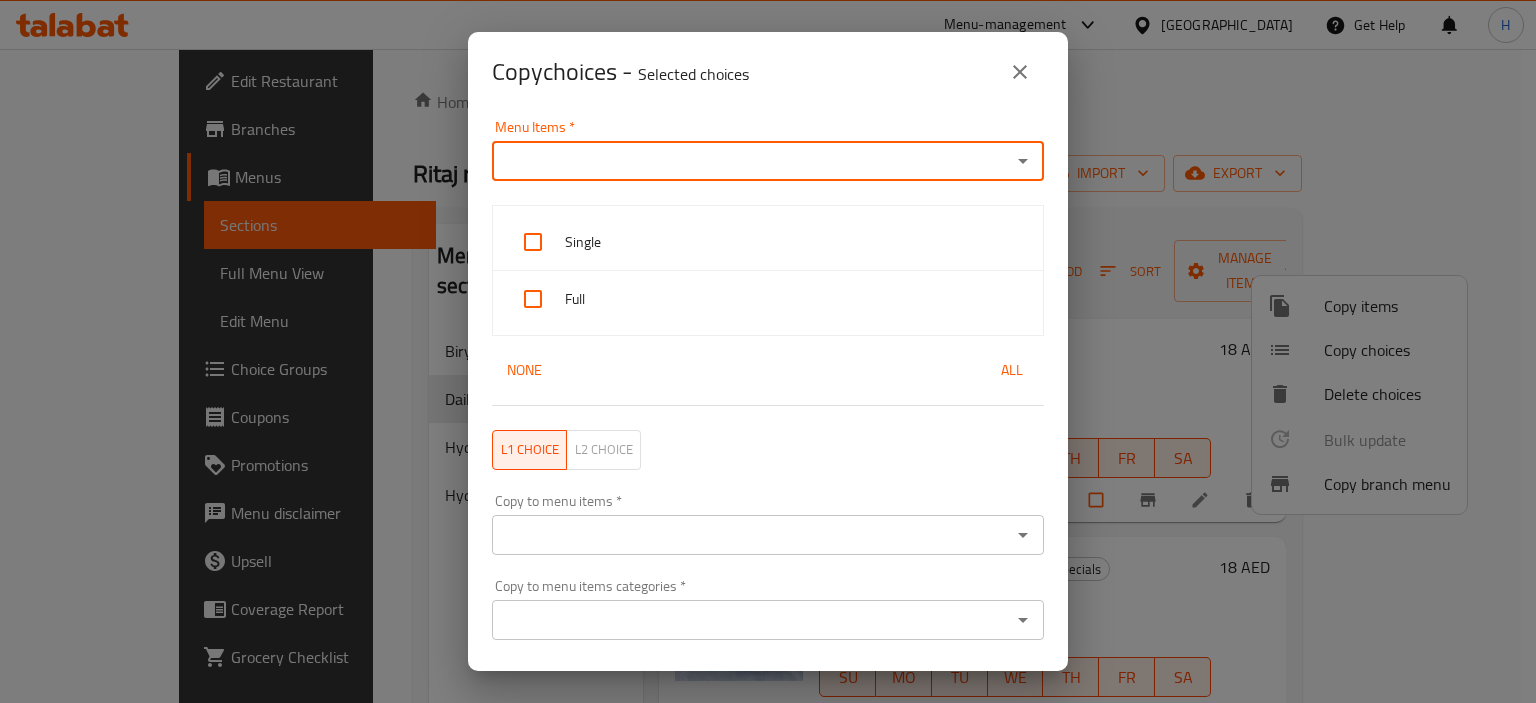 paste on "Double Ka Meetha" 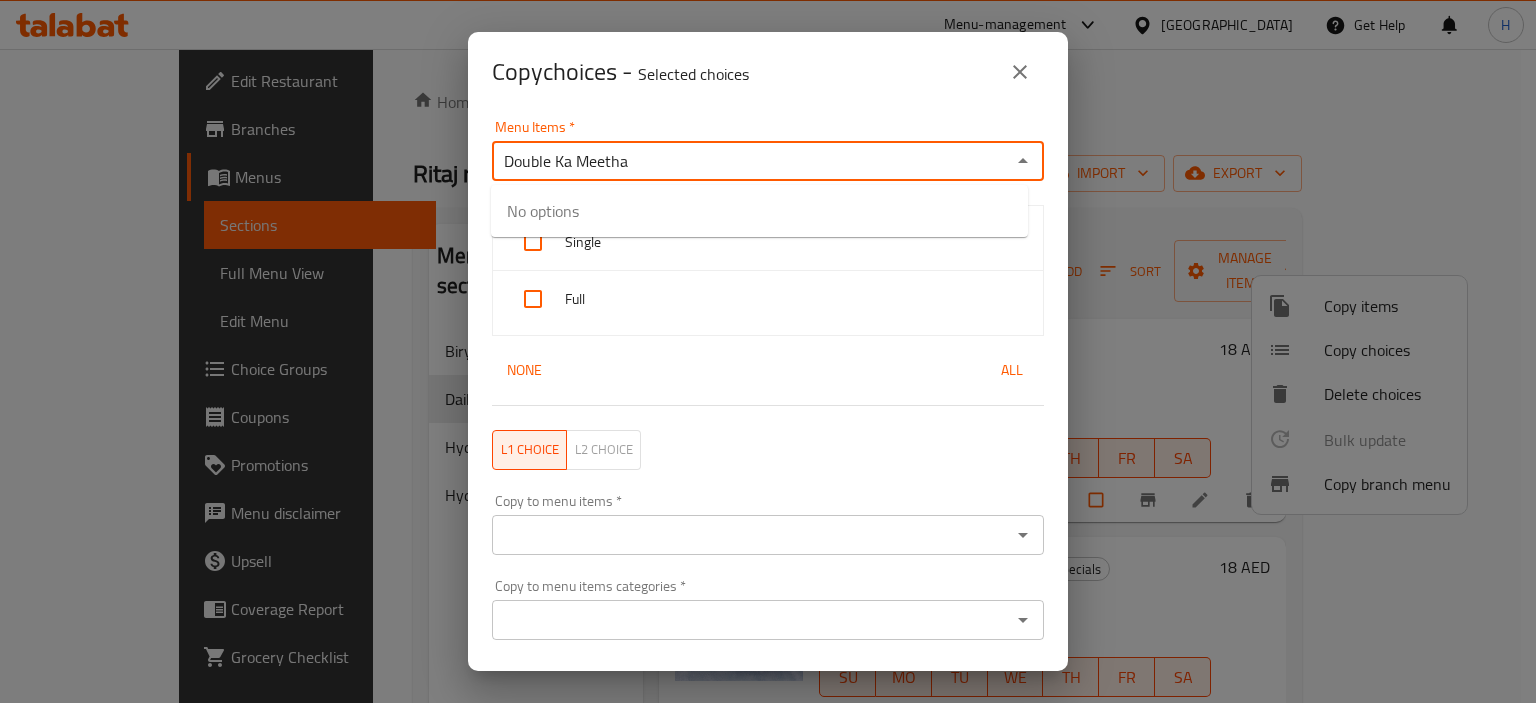 click on "Double Ka Meetha" at bounding box center [751, 161] 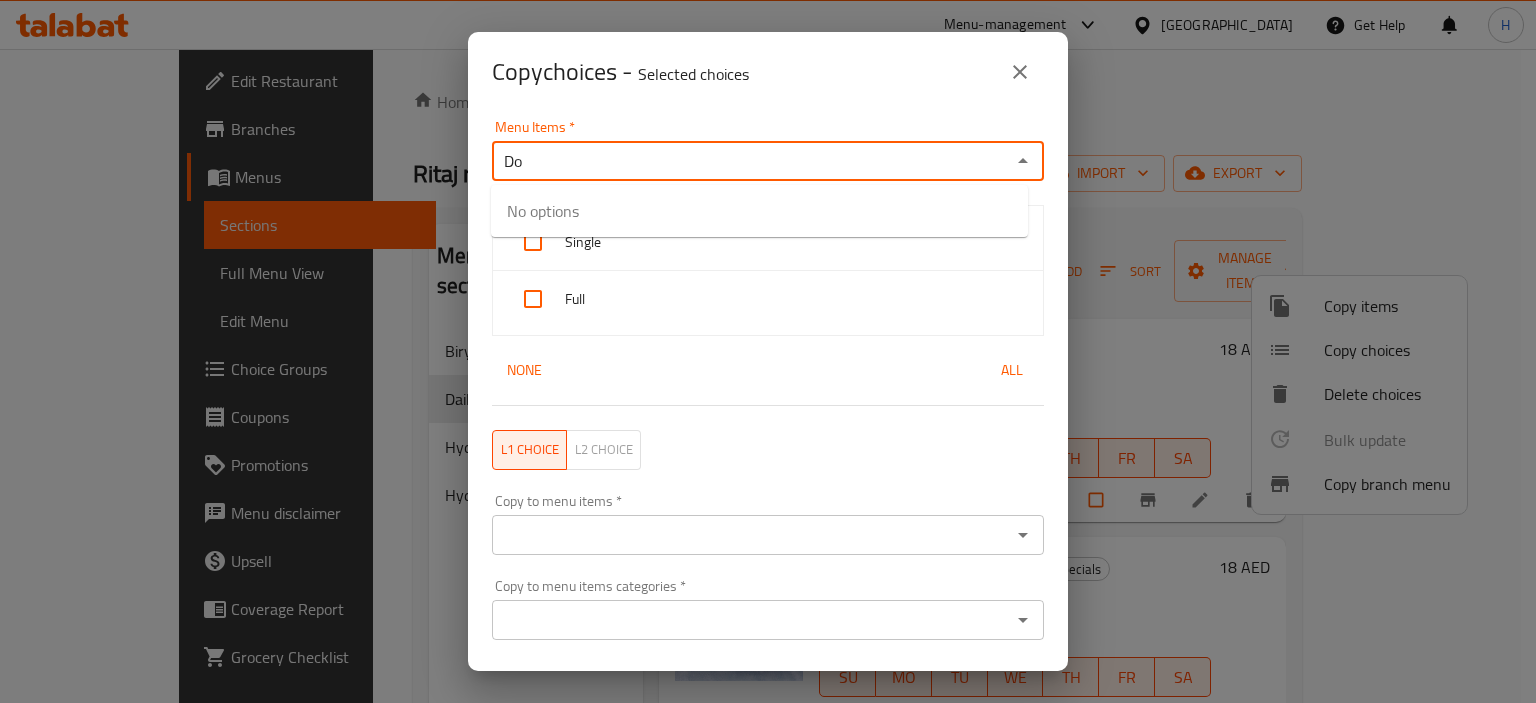 type on "D" 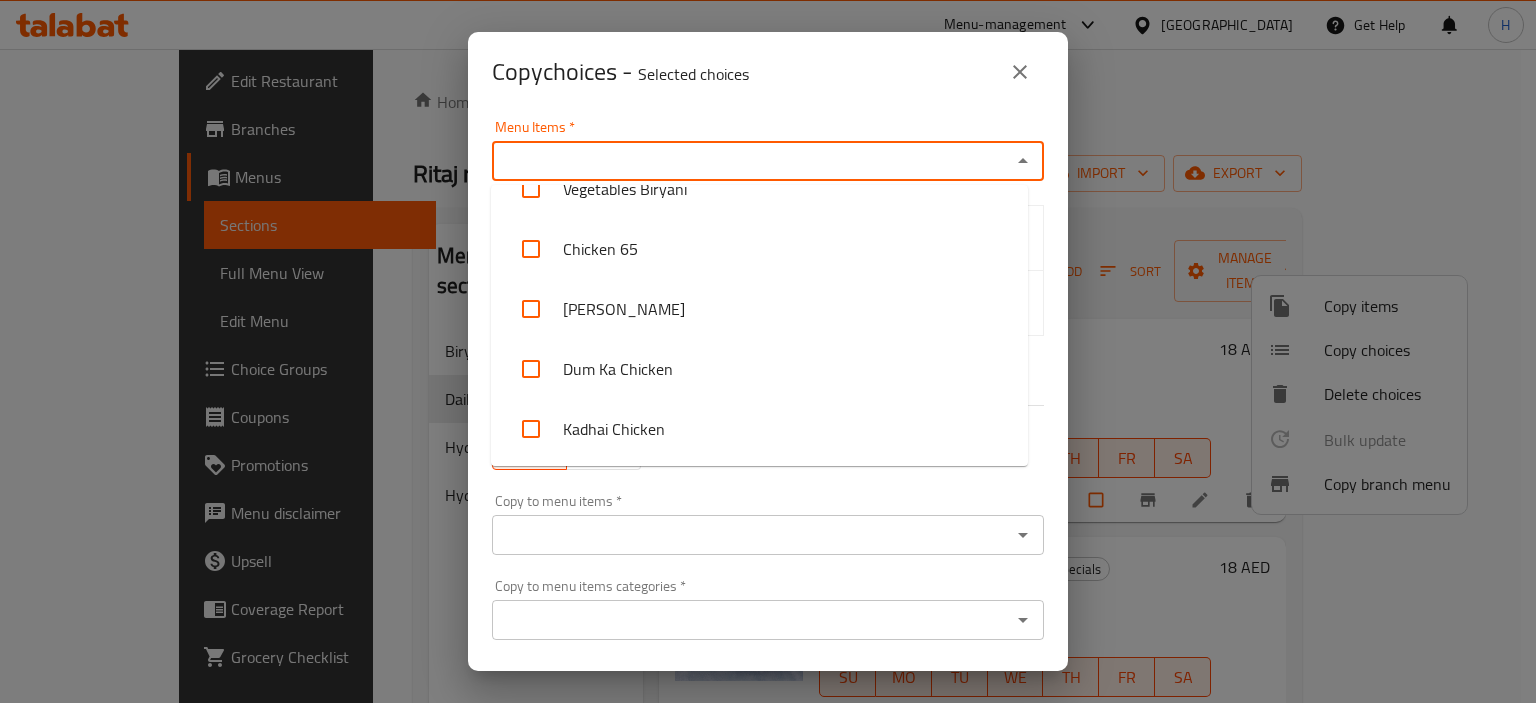 scroll, scrollTop: 514, scrollLeft: 0, axis: vertical 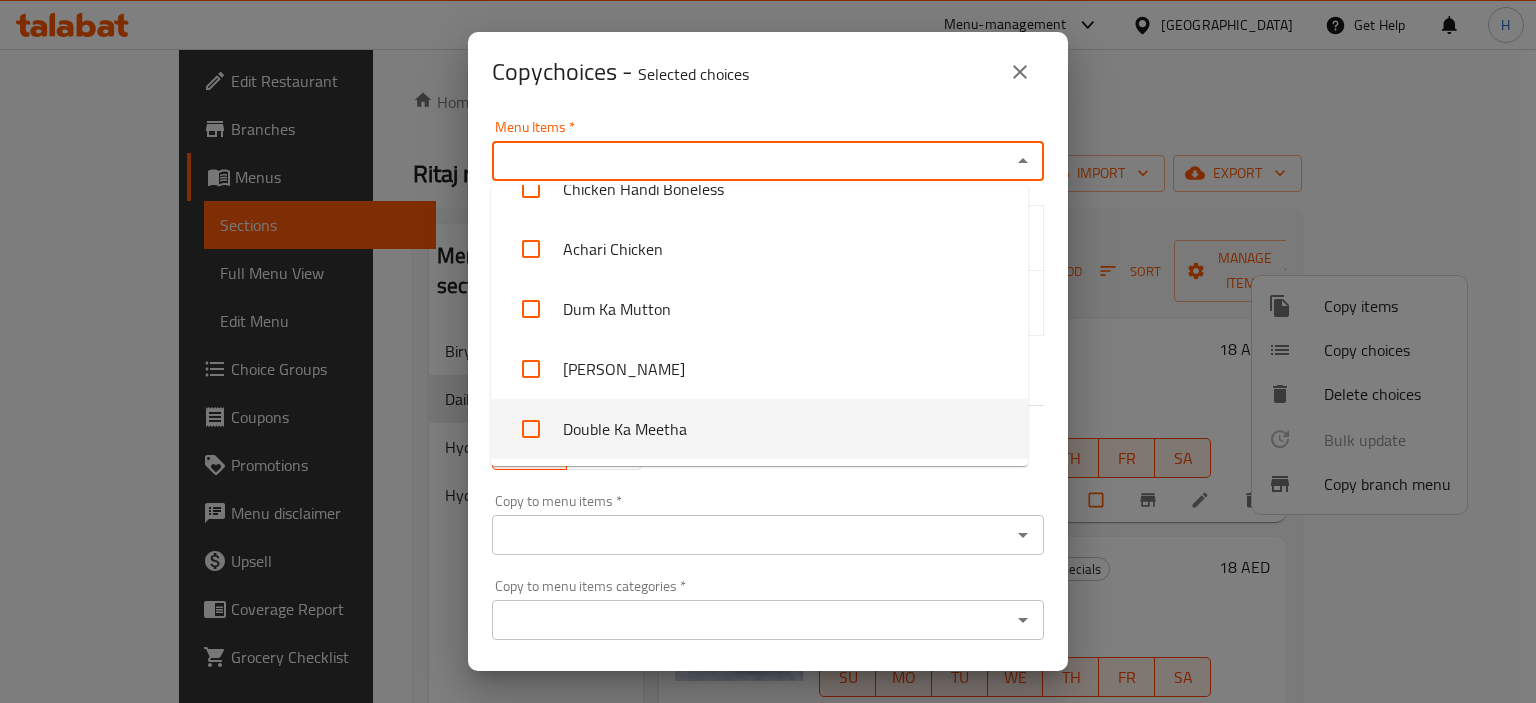 click on "Double Ka Meetha" at bounding box center [759, 429] 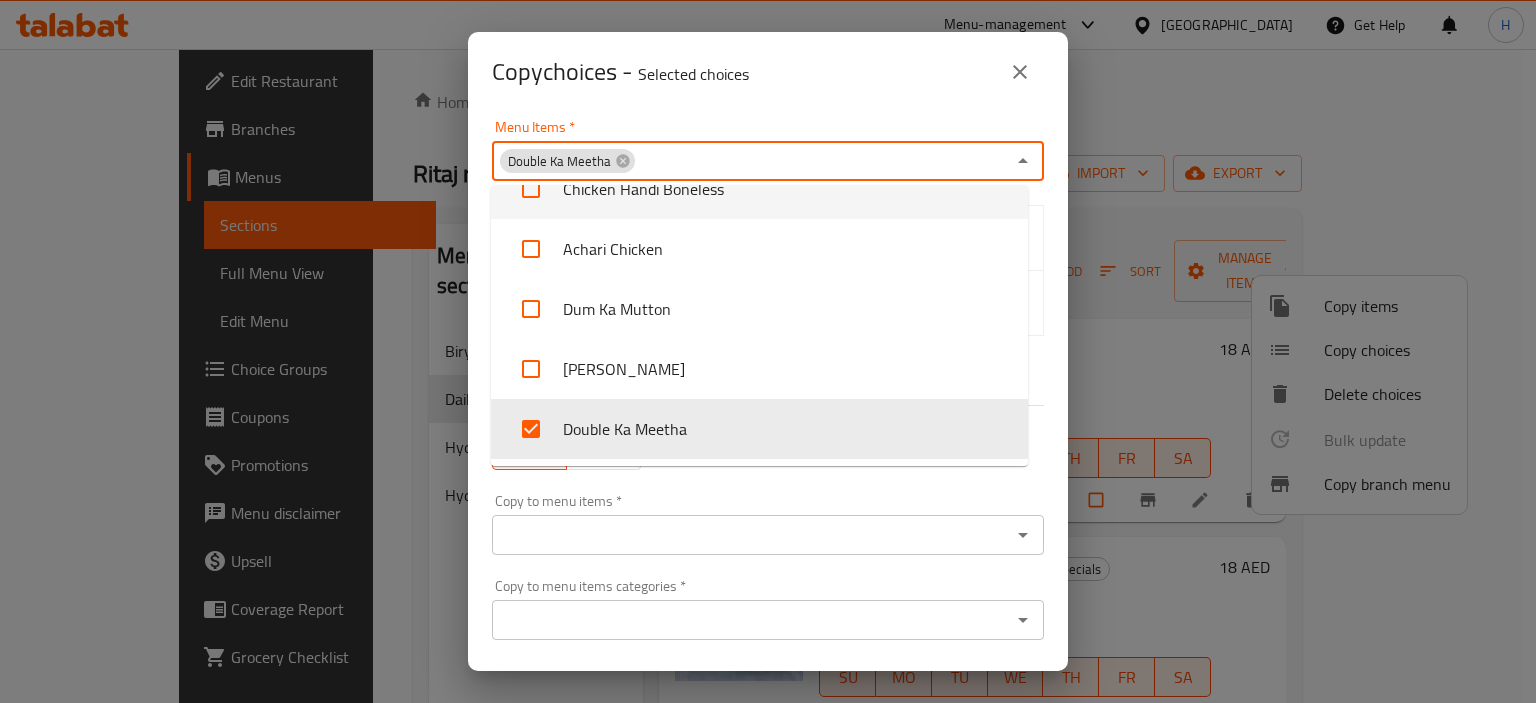 click on "Menu Items   * Double Ka Meetha Menu Items  *" at bounding box center (768, 150) 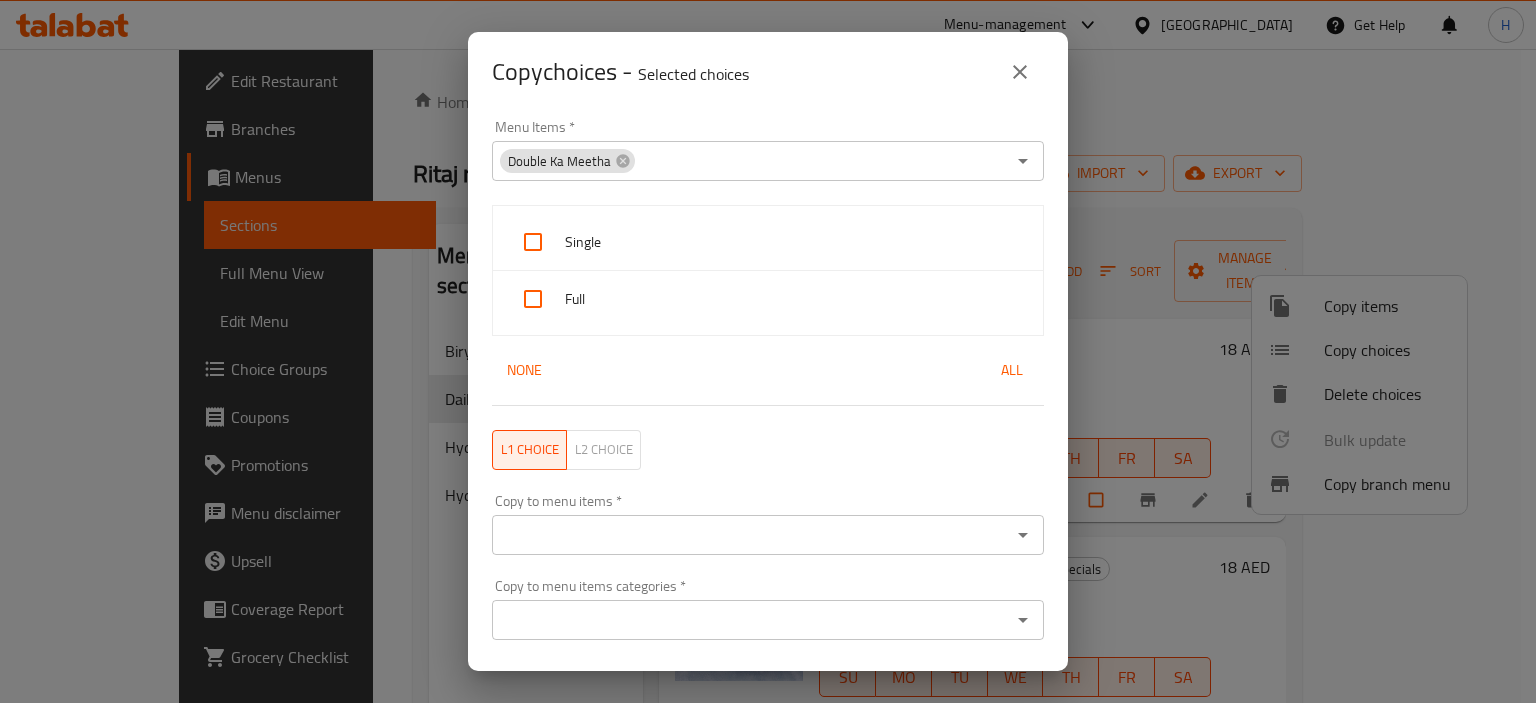 click on "All" at bounding box center (1012, 370) 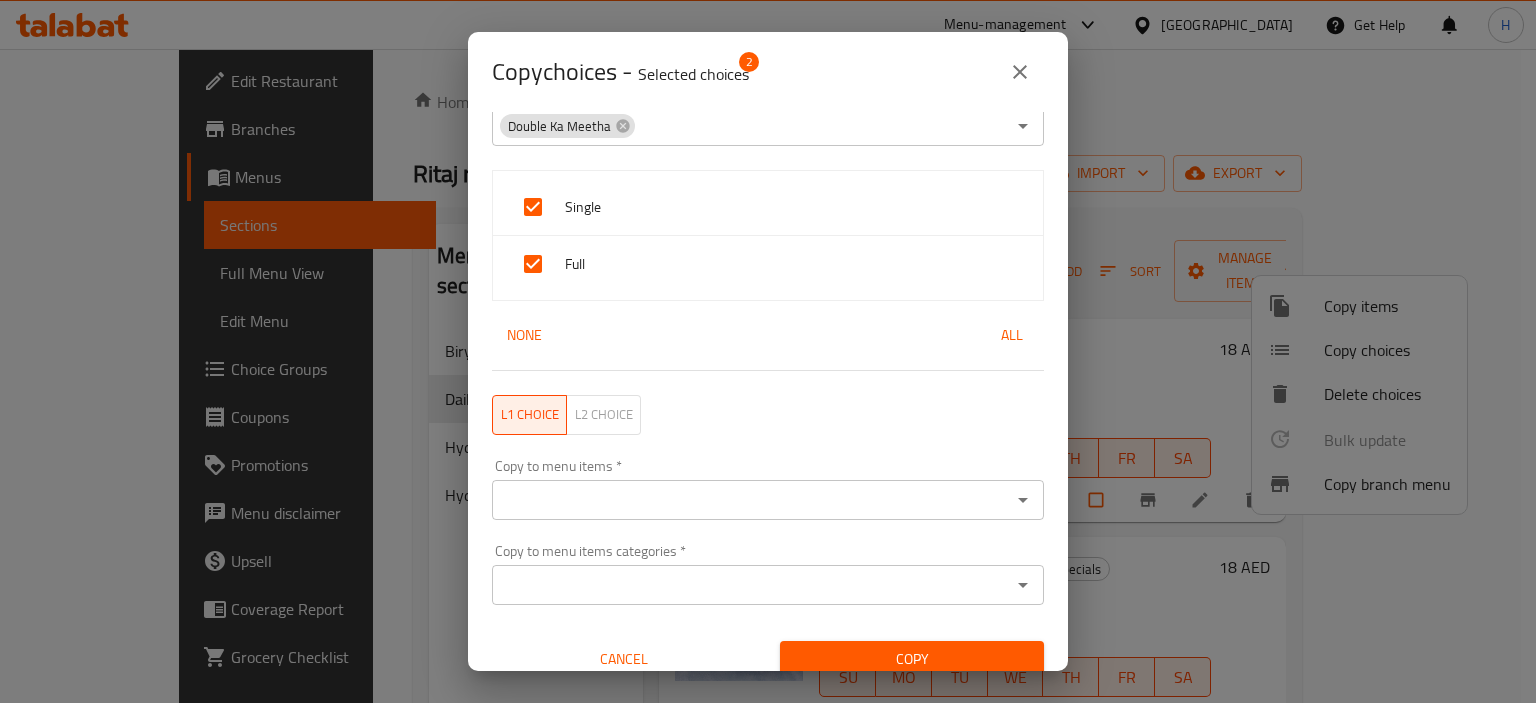 scroll, scrollTop: 52, scrollLeft: 0, axis: vertical 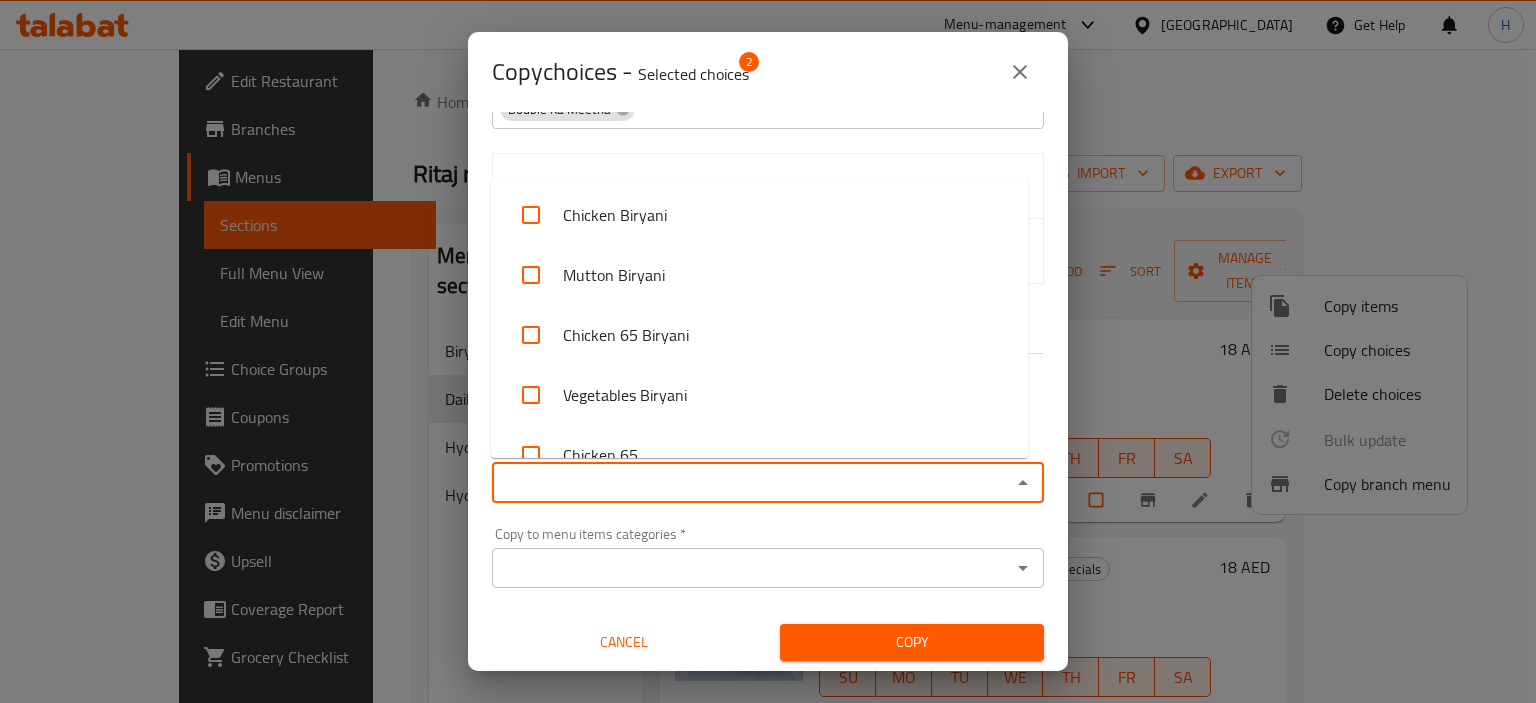 click on "Copy to menu items   *" at bounding box center [751, 483] 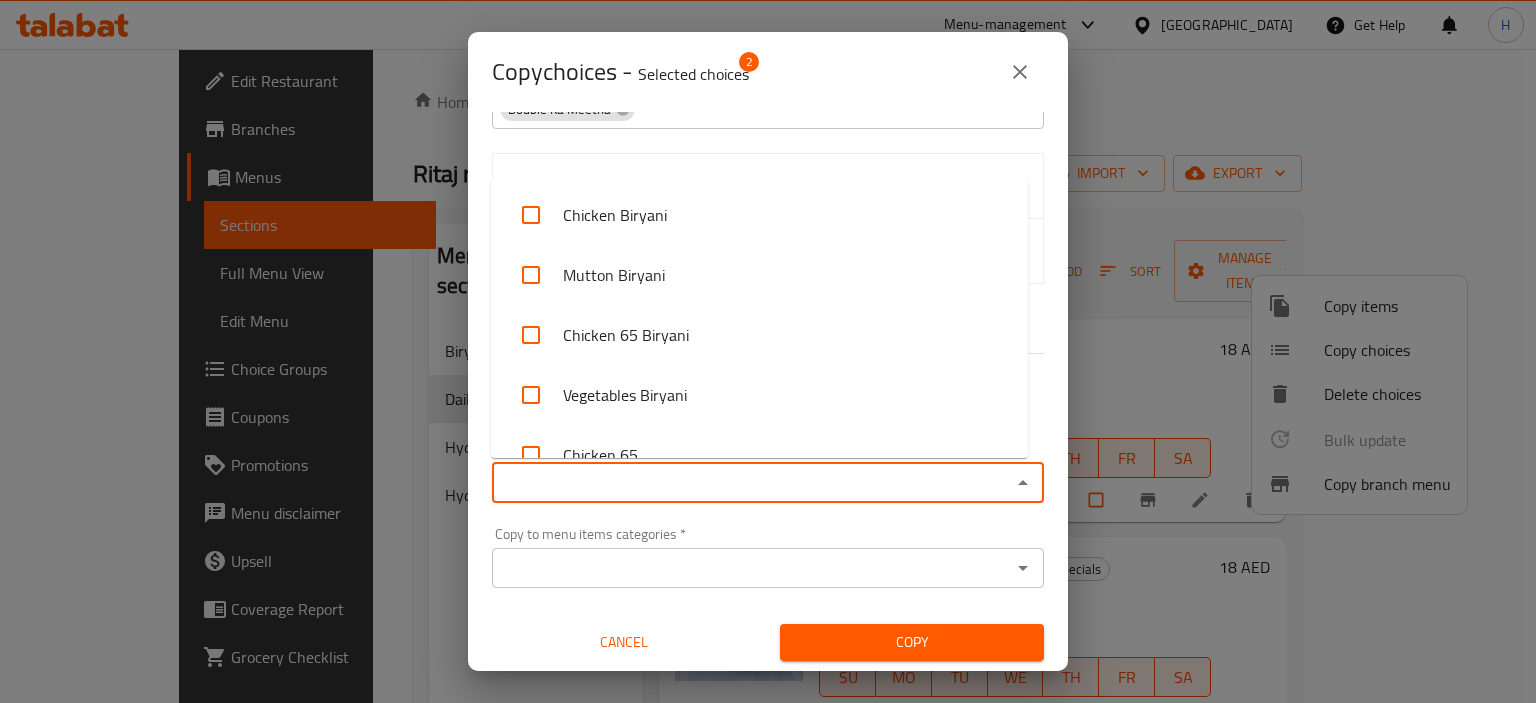 click on "Copy to menu items   *" at bounding box center (751, 483) 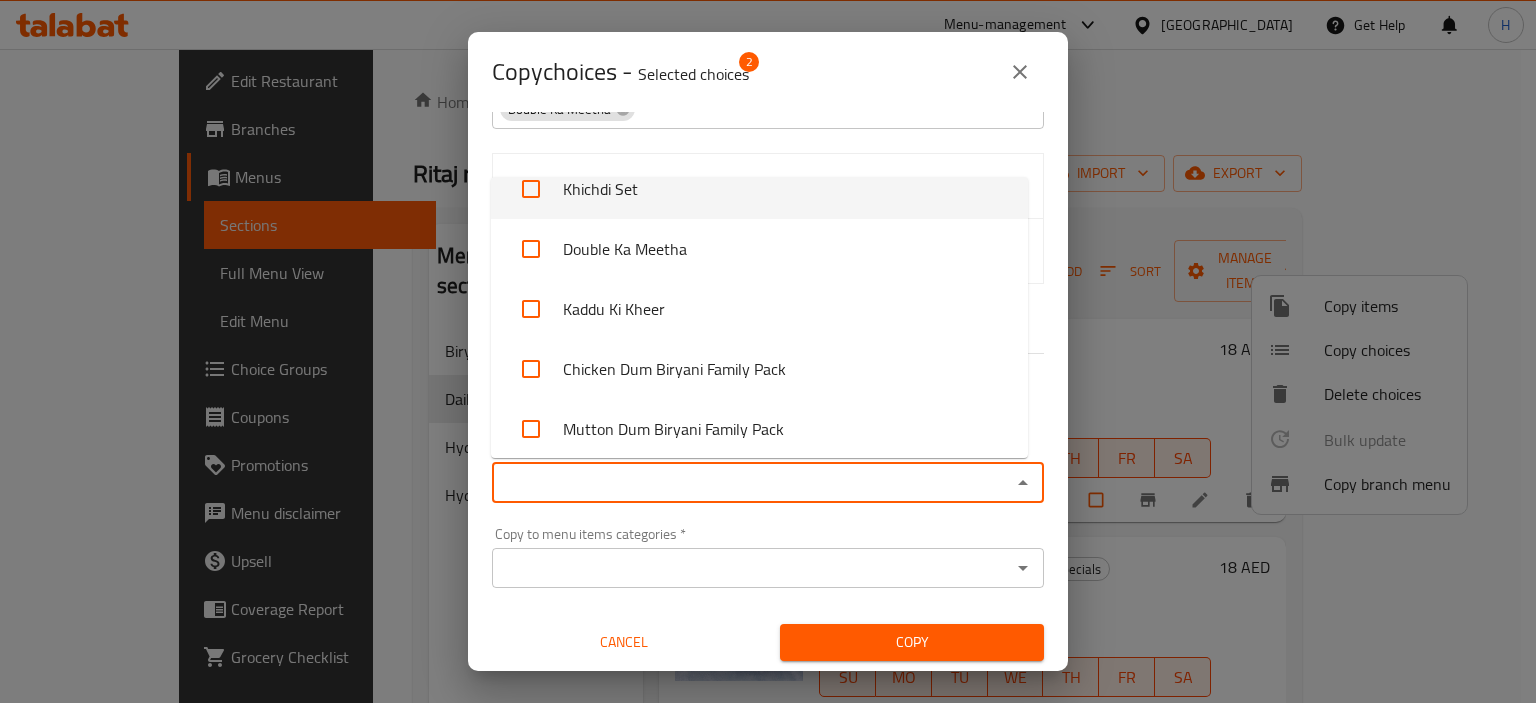 scroll, scrollTop: 900, scrollLeft: 0, axis: vertical 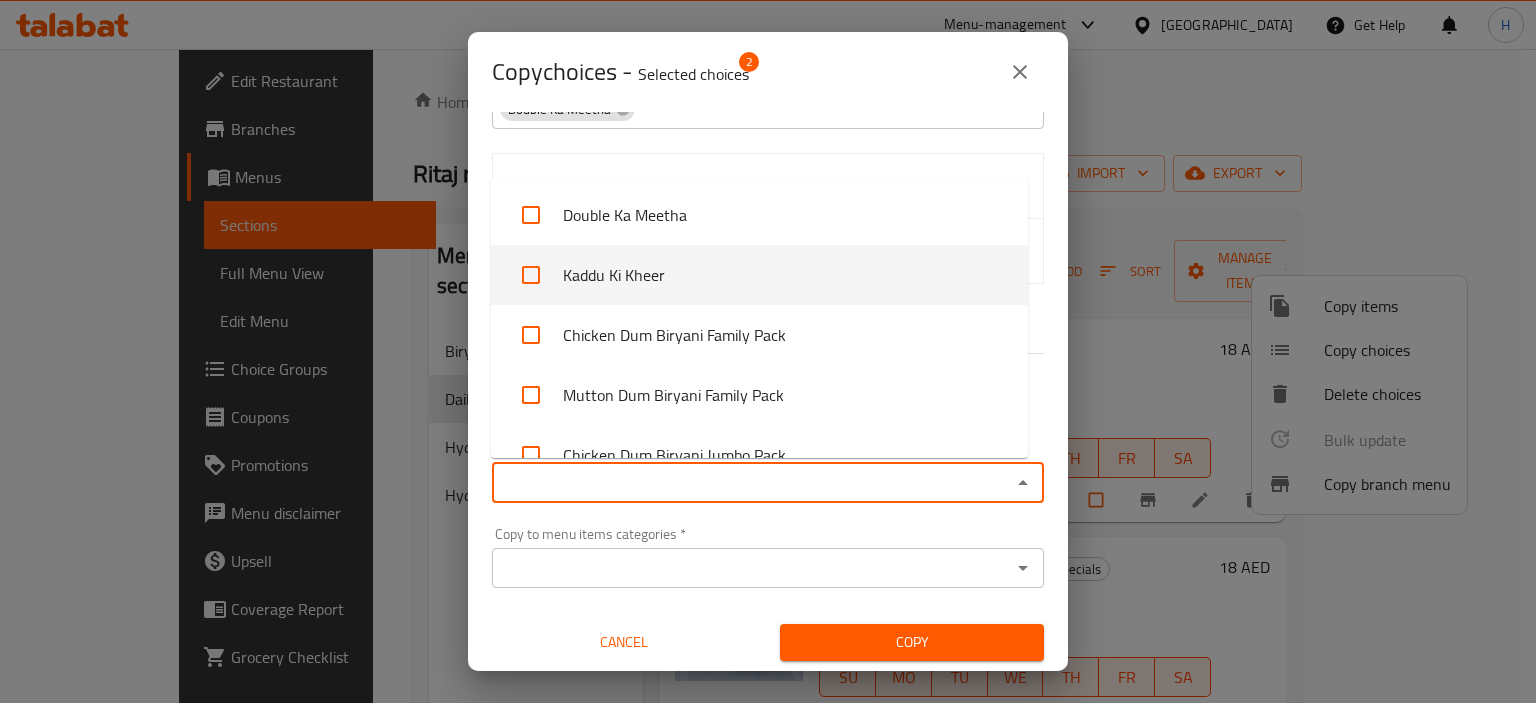 click on "Kaddu Ki Kheer" at bounding box center [759, 275] 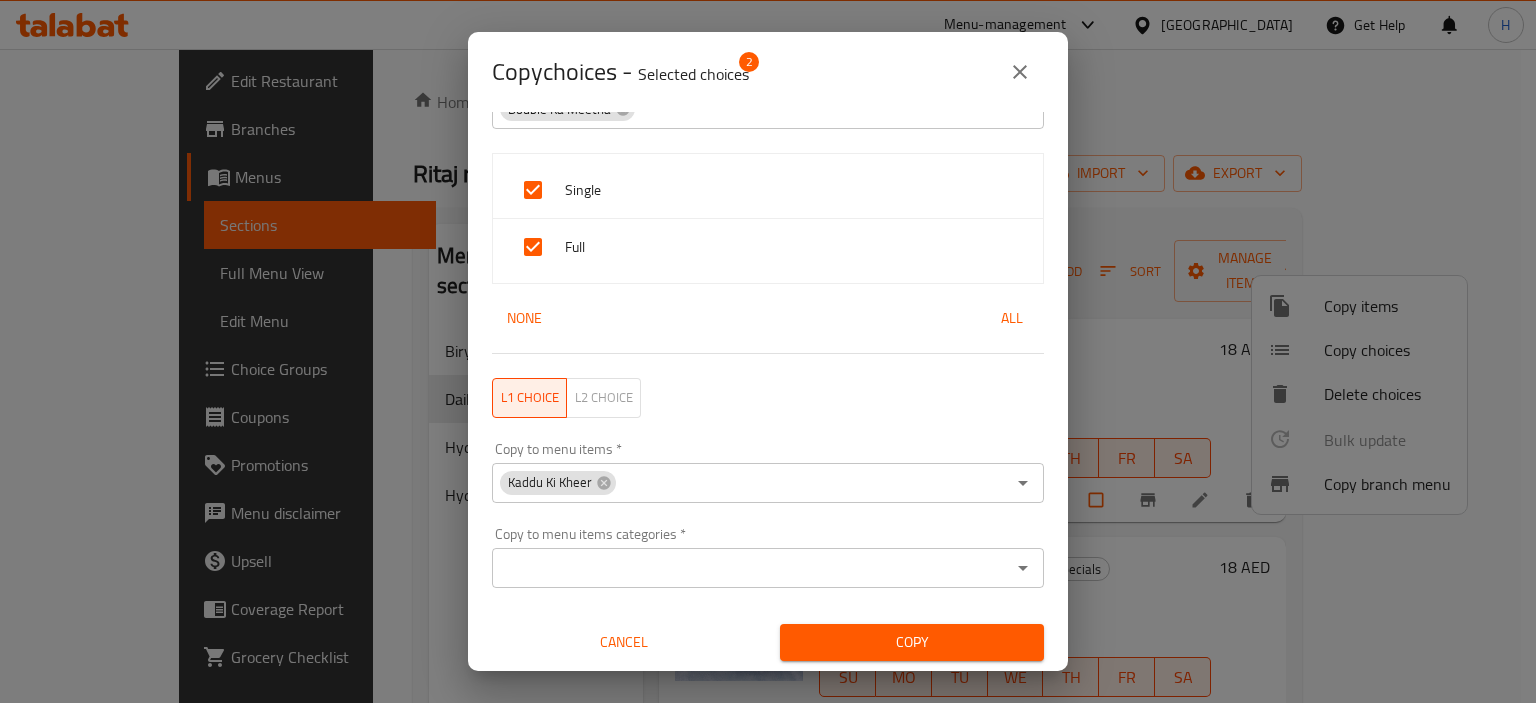click on "Menu Items   * Double Ka Meetha Menu Items  * Single Full None All L1 choice L2 choice Copy to menu items   * Kaddu Ki Kheer Copy to menu items  * Copy to menu items categories   * Copy to menu items categories  * Cancel Copy" at bounding box center (768, 391) 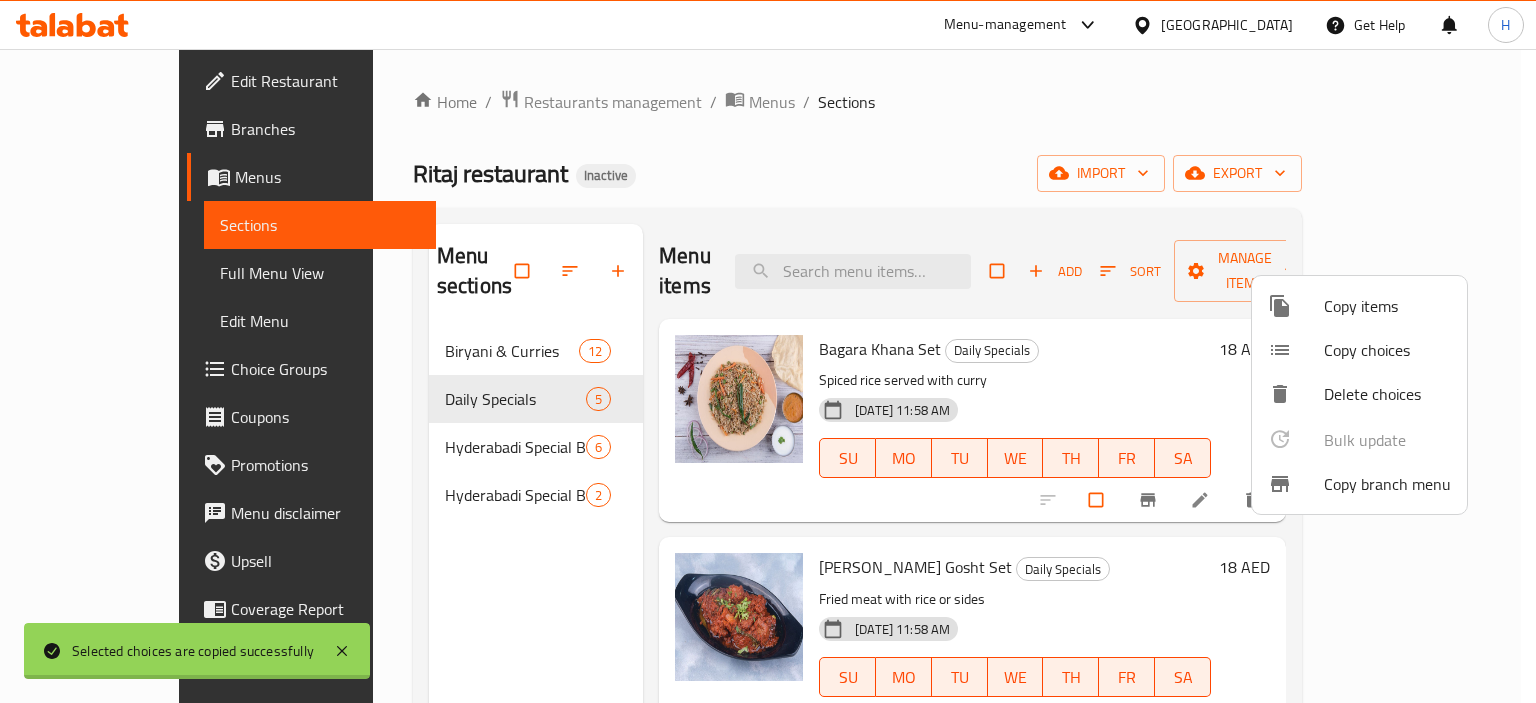 scroll, scrollTop: 4, scrollLeft: 0, axis: vertical 